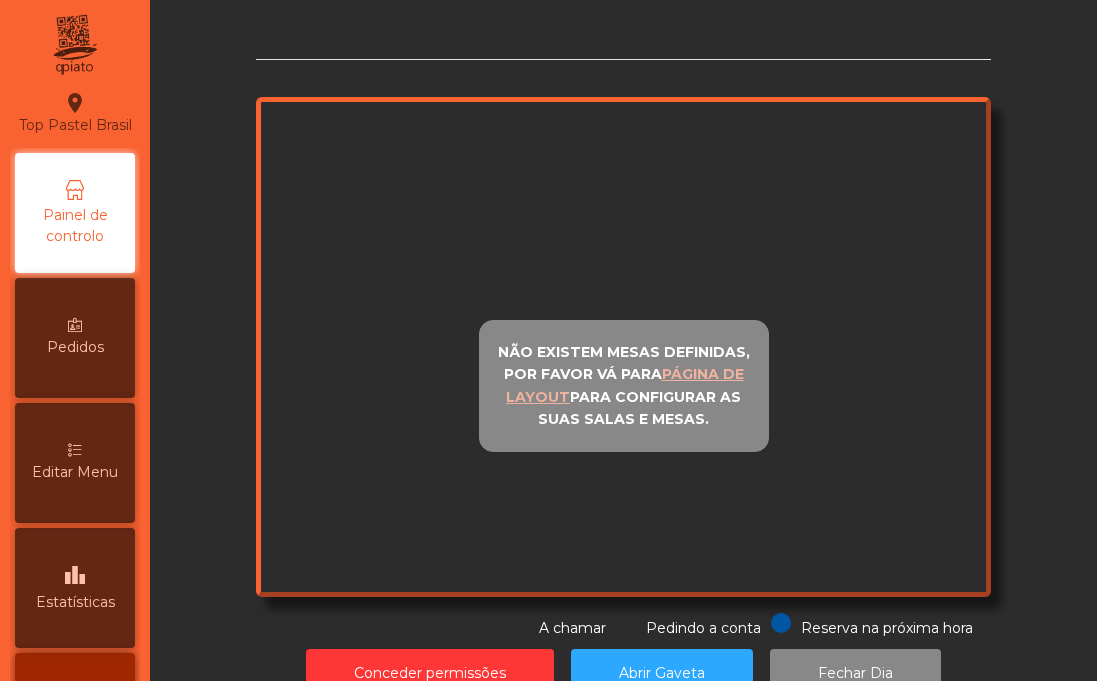 scroll, scrollTop: 0, scrollLeft: 0, axis: both 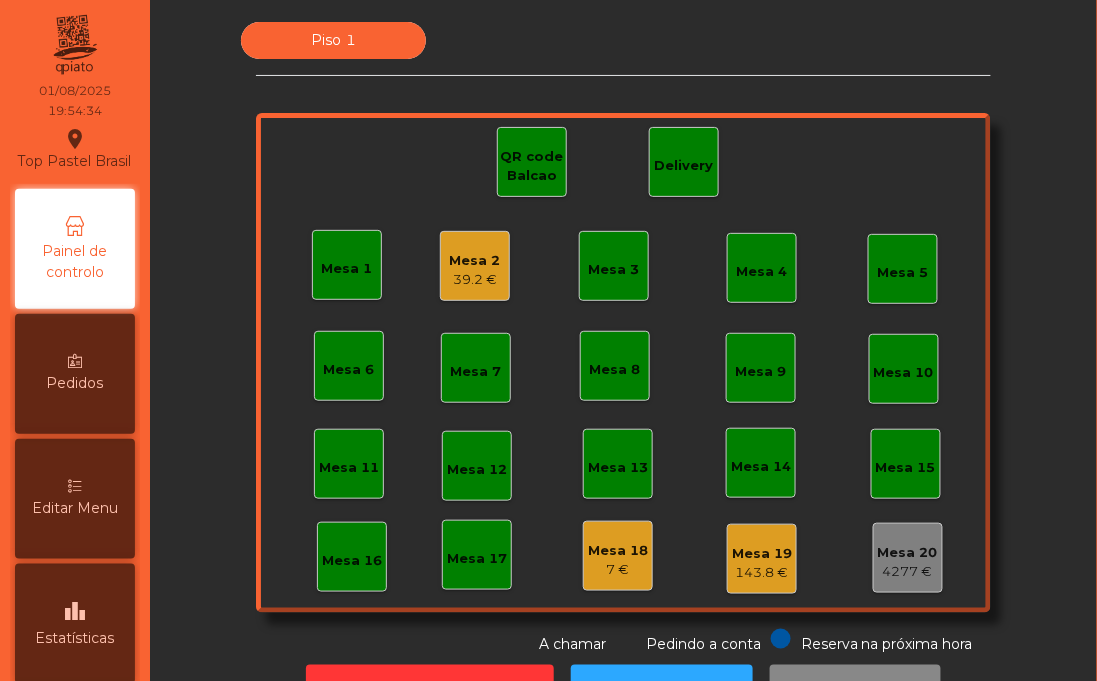 click on "Mesa 1" 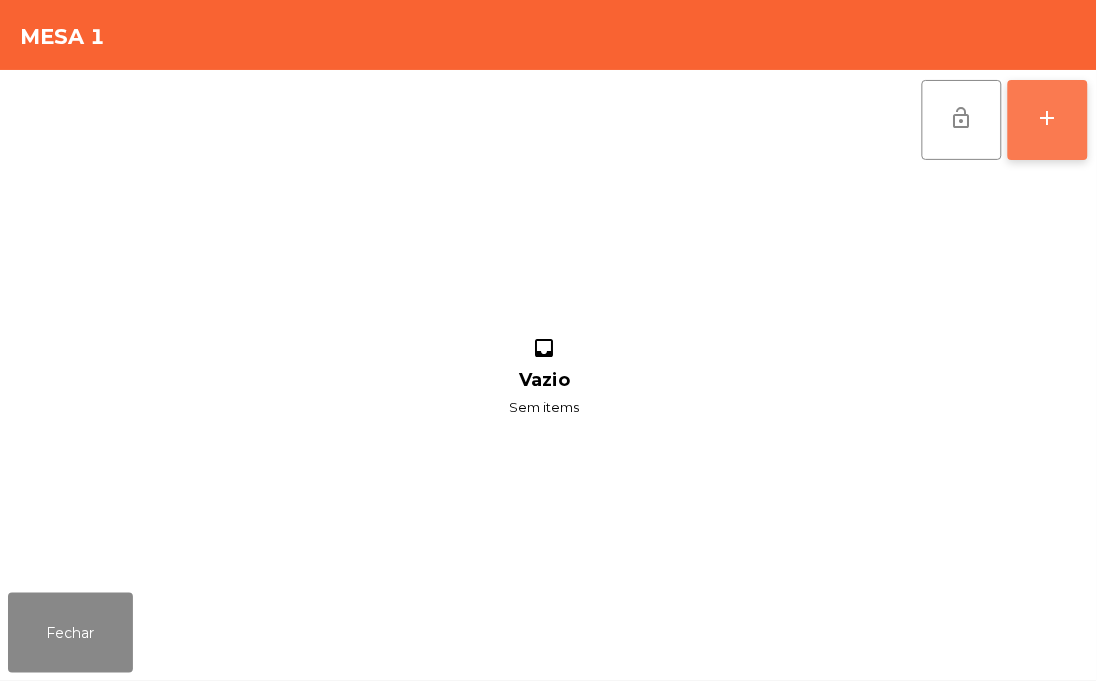 click on "add" 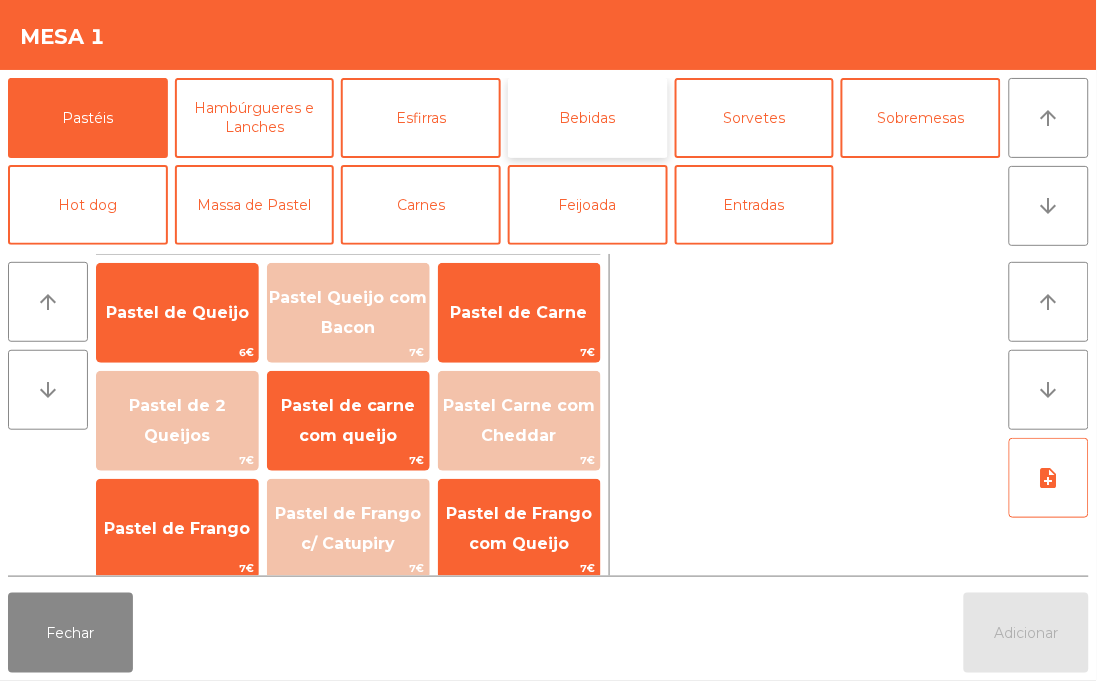 click on "Bebidas" 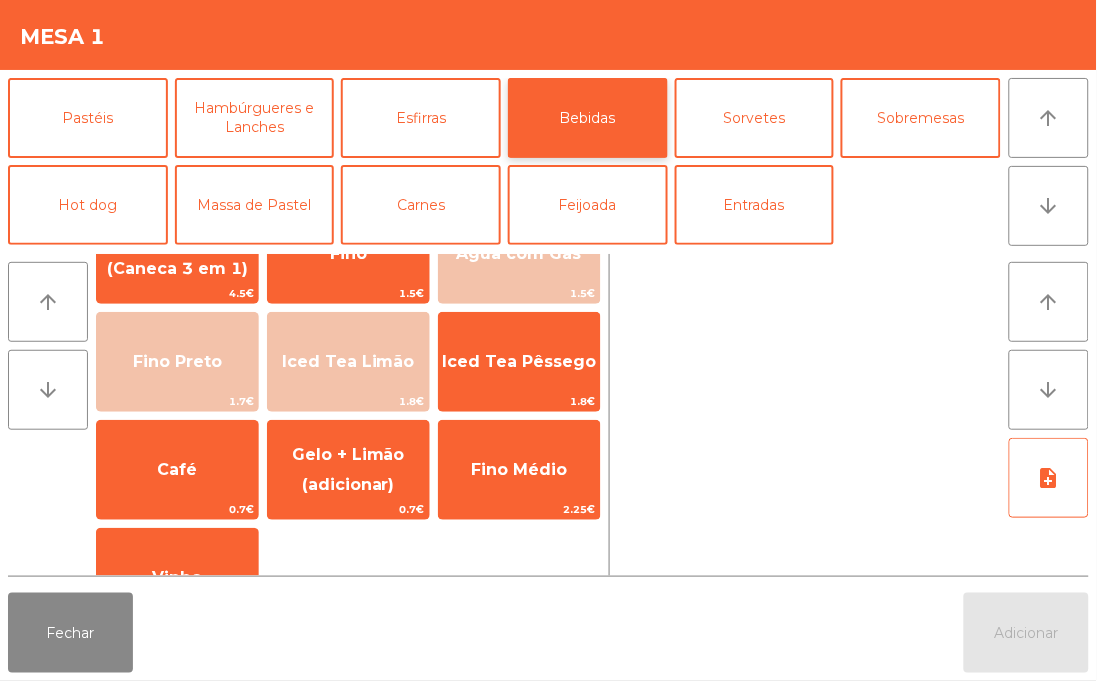 scroll, scrollTop: 274, scrollLeft: 0, axis: vertical 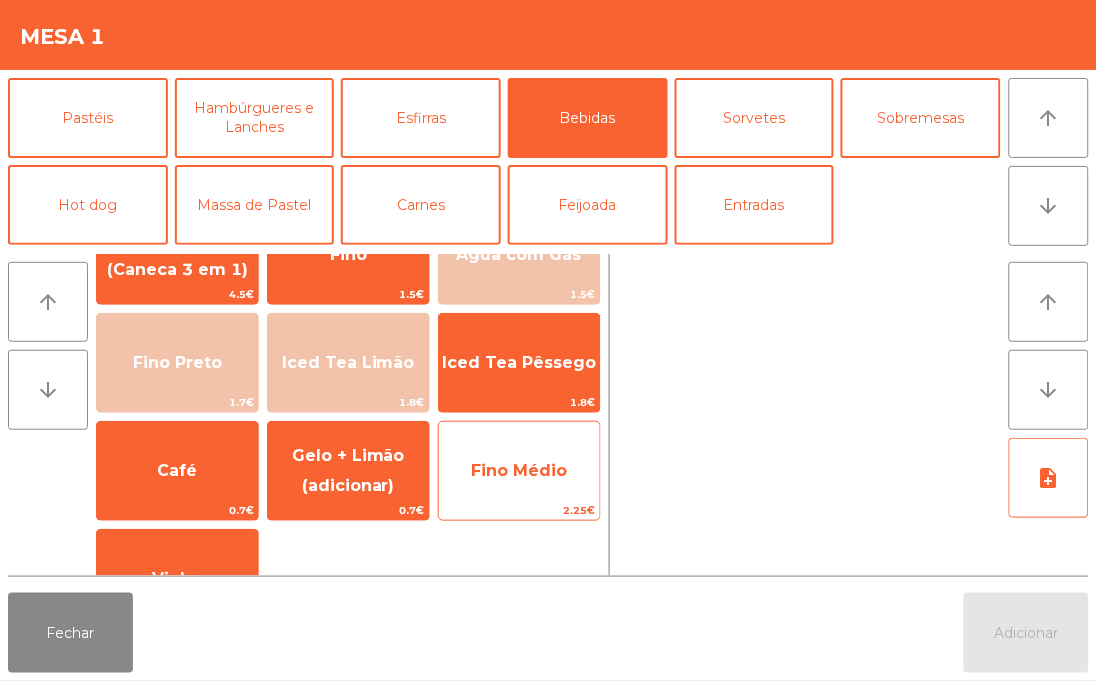 click on "Fino Médio" 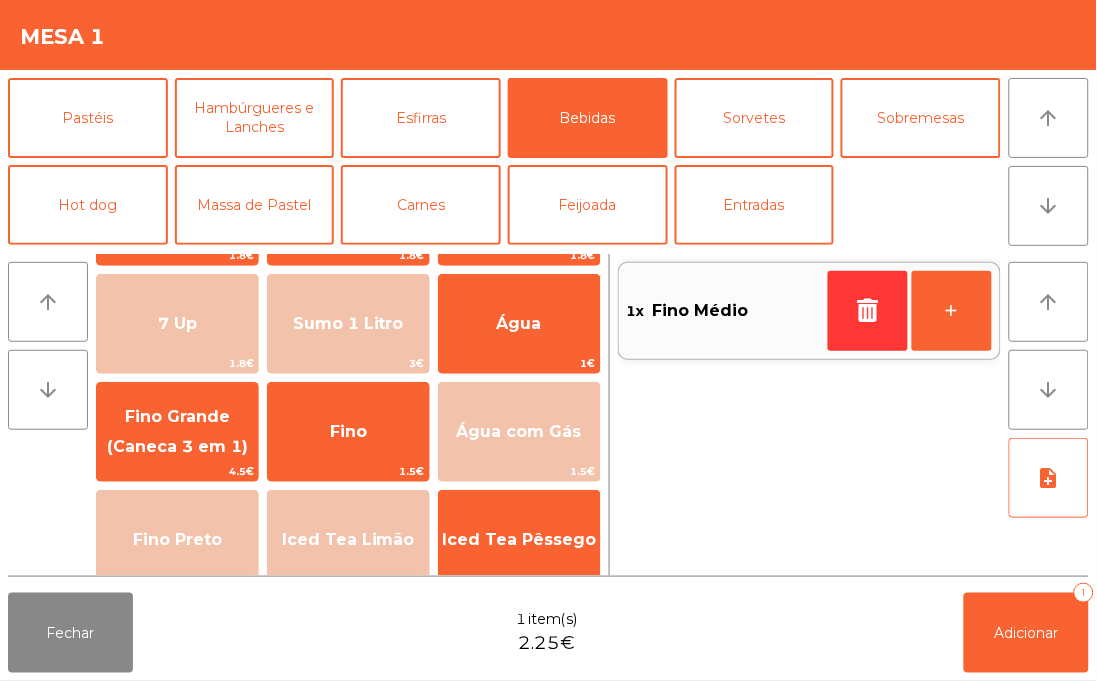 scroll, scrollTop: 0, scrollLeft: 0, axis: both 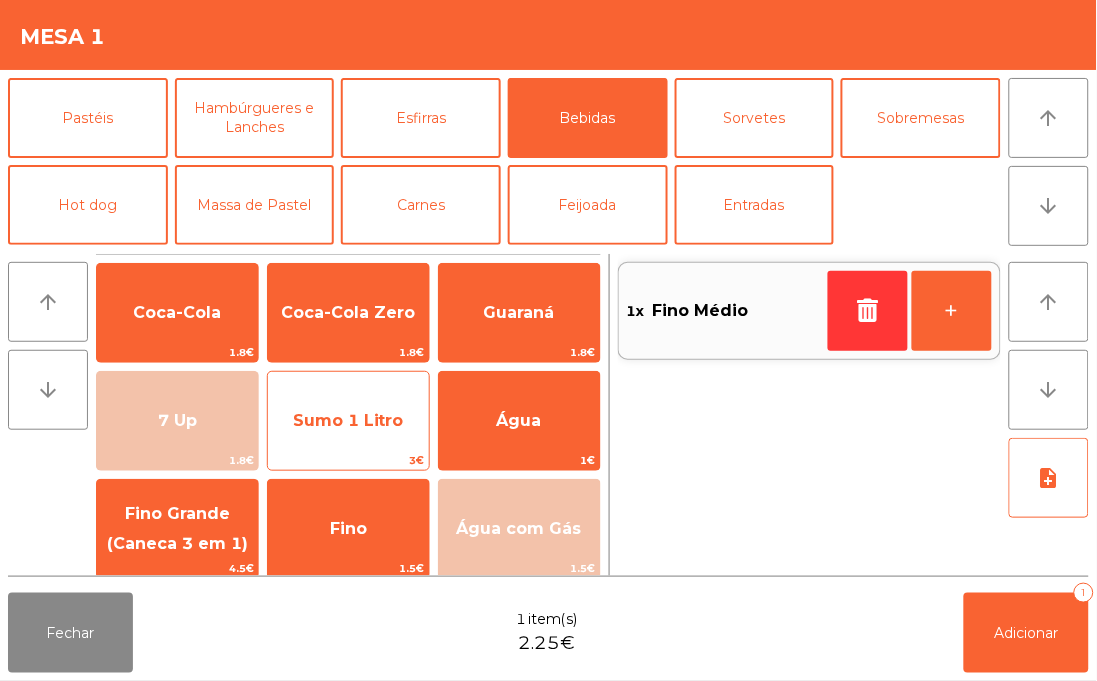 click on "Sumo 1 Litro" 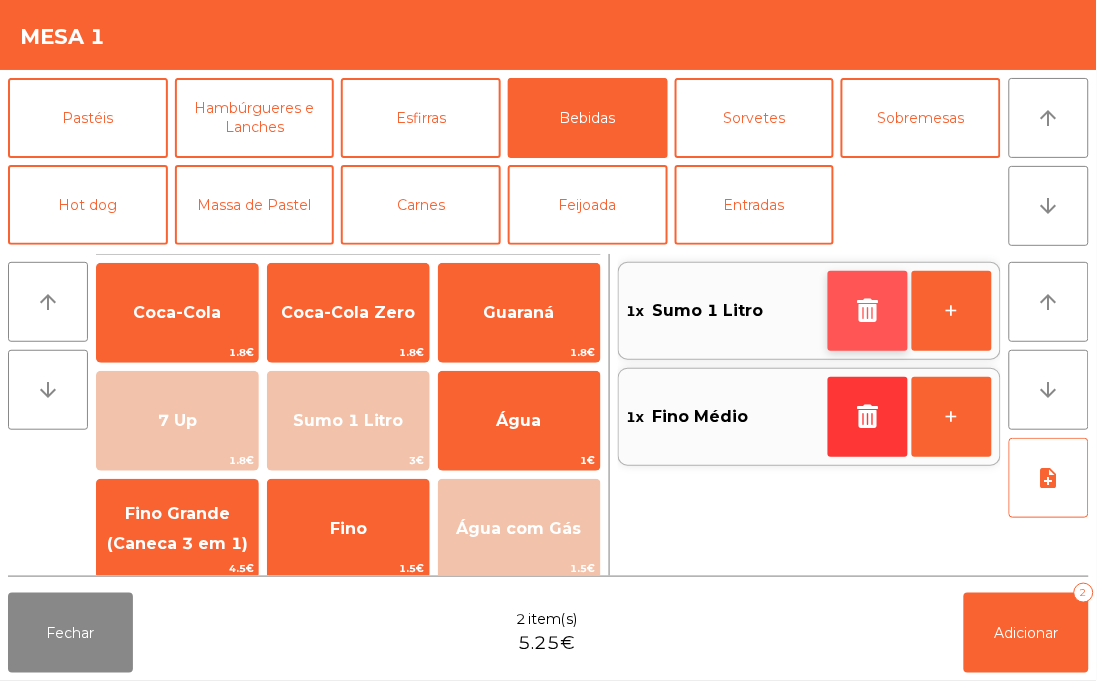 click 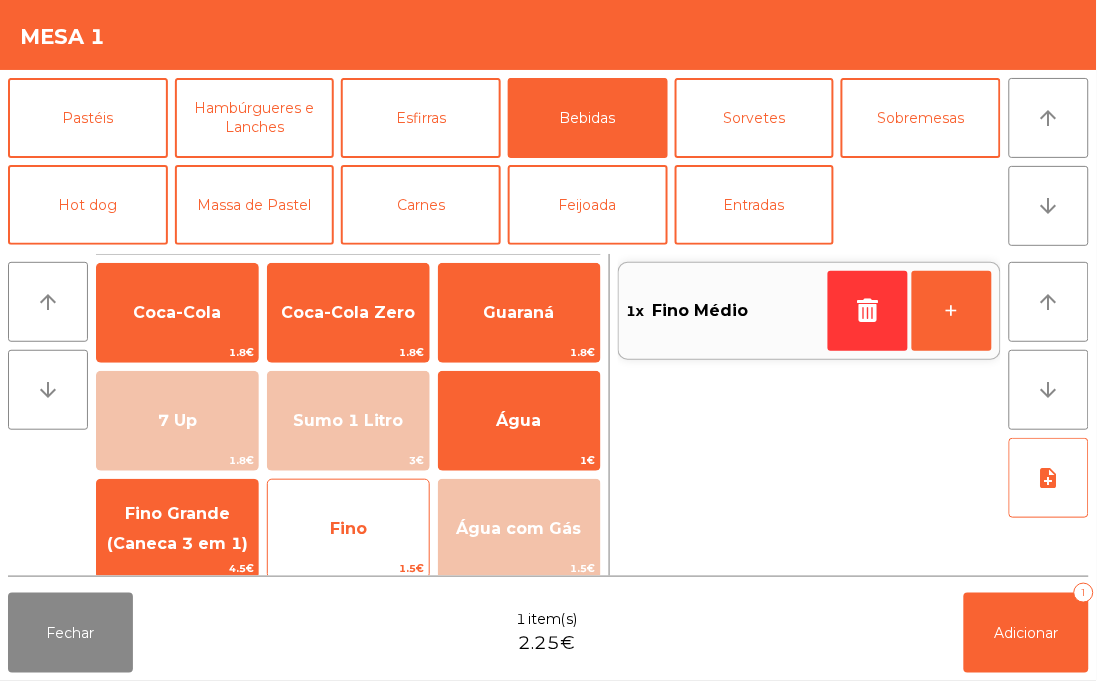 click on "Fino" 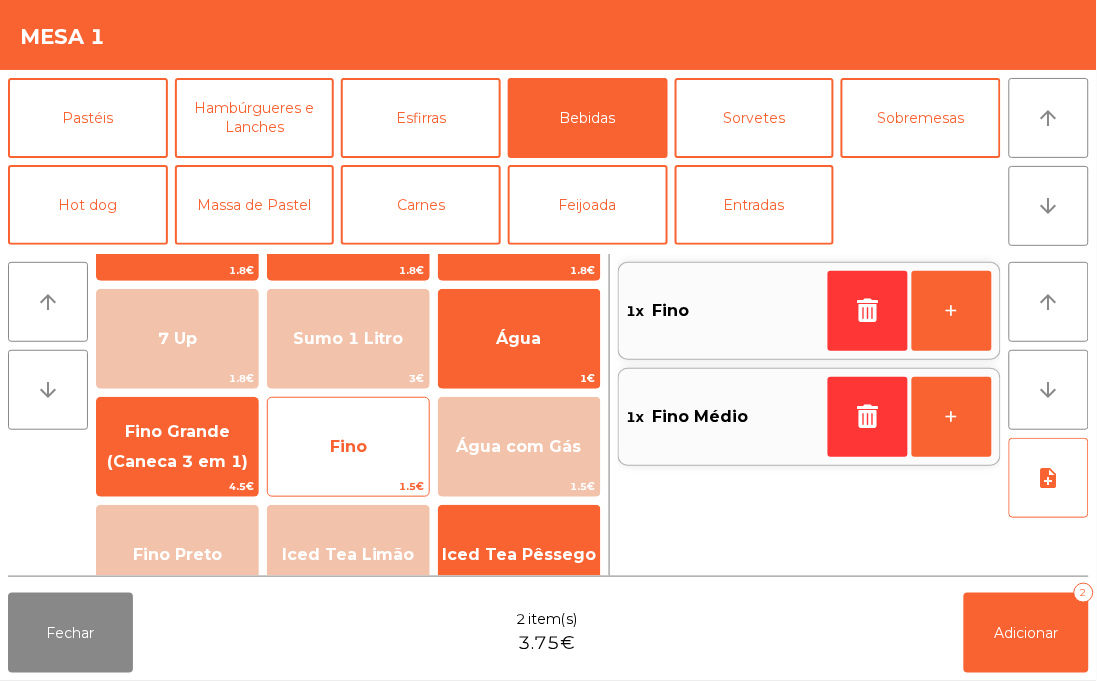 scroll, scrollTop: 136, scrollLeft: 0, axis: vertical 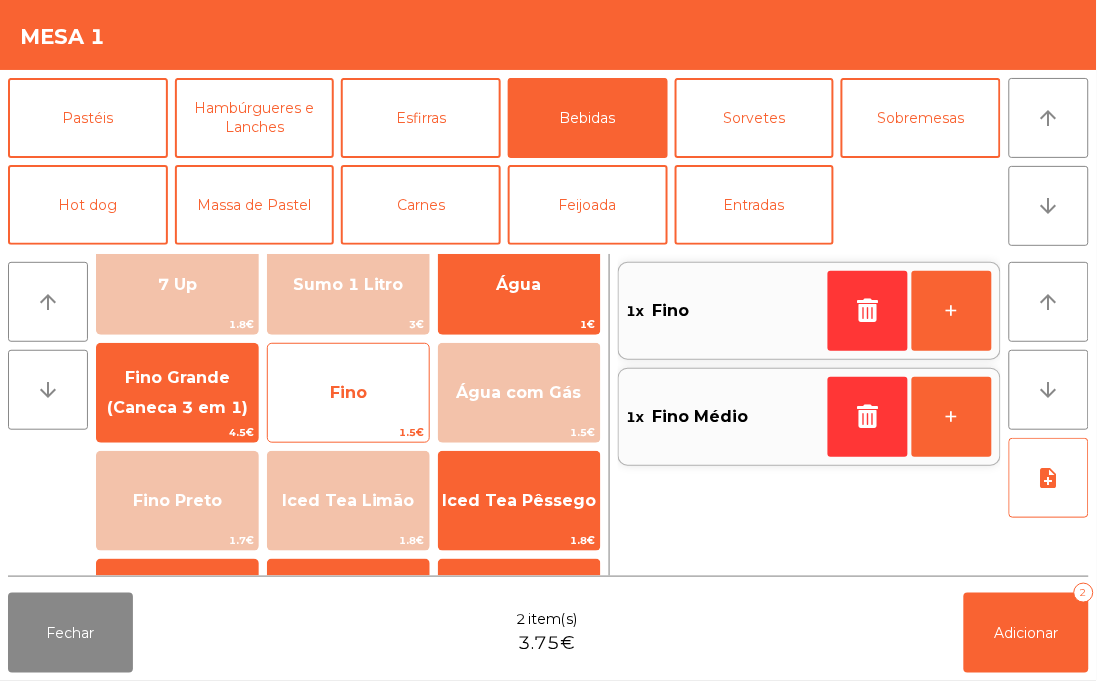 click on "Fino" 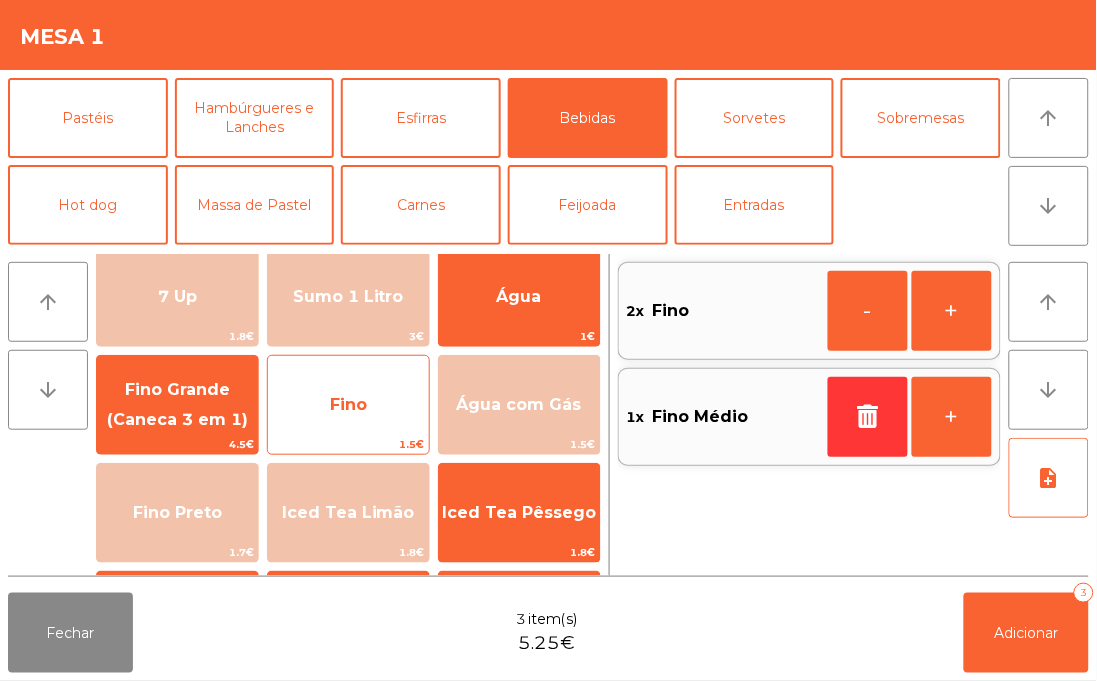 scroll, scrollTop: 122, scrollLeft: 0, axis: vertical 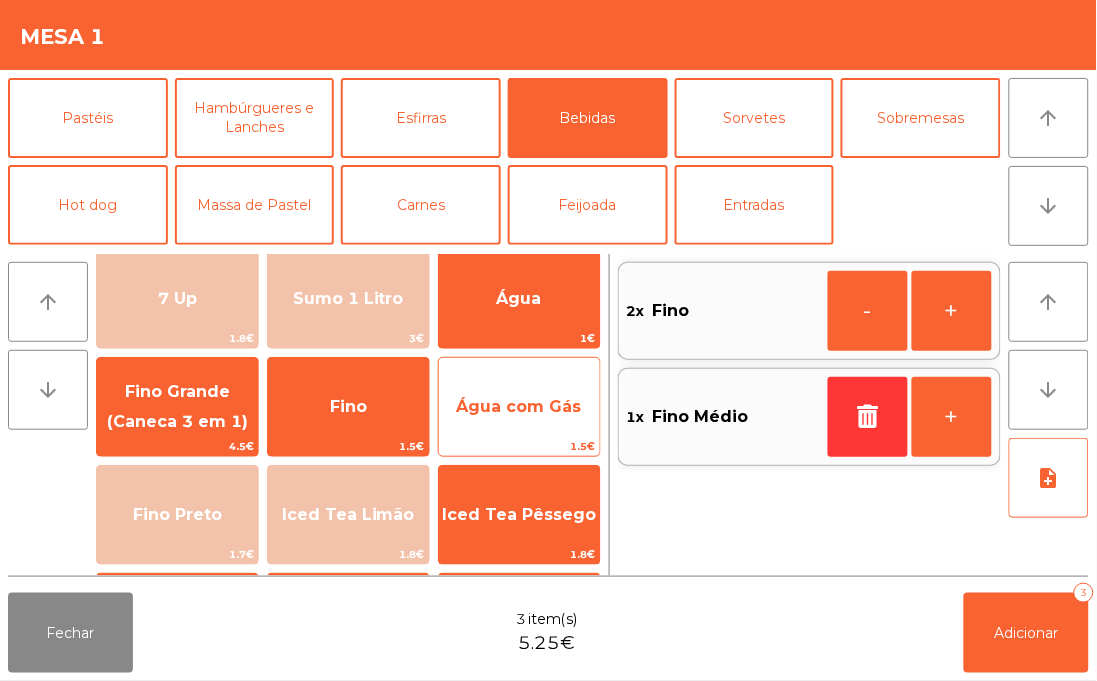 click on "Água com Gás" 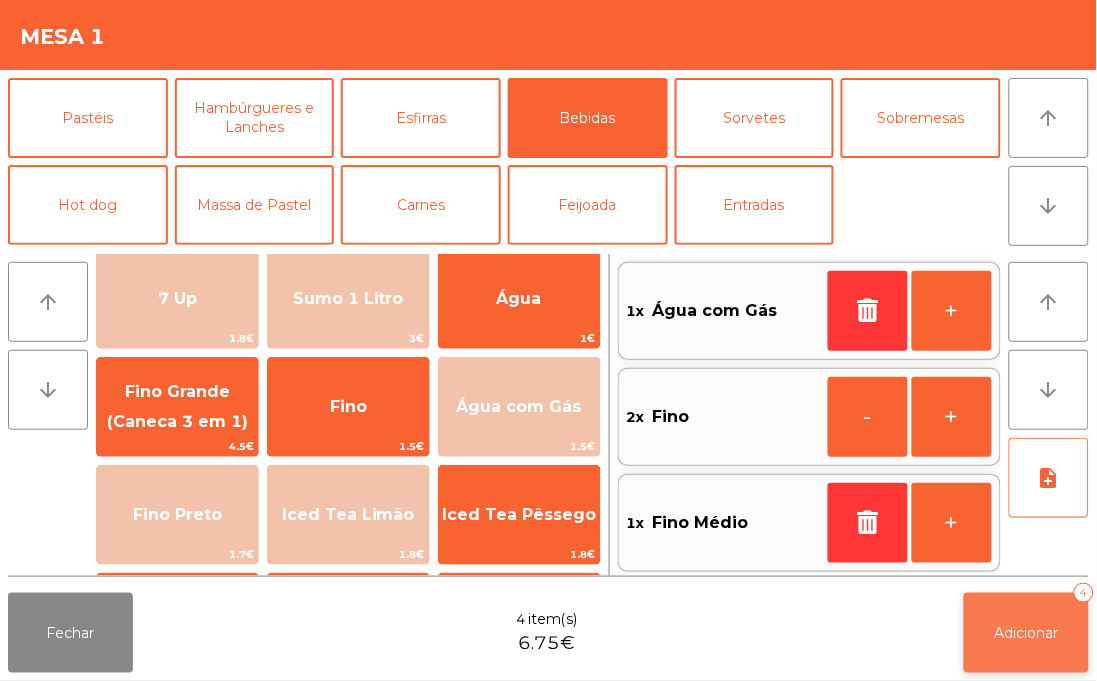 click on "Adicionar" 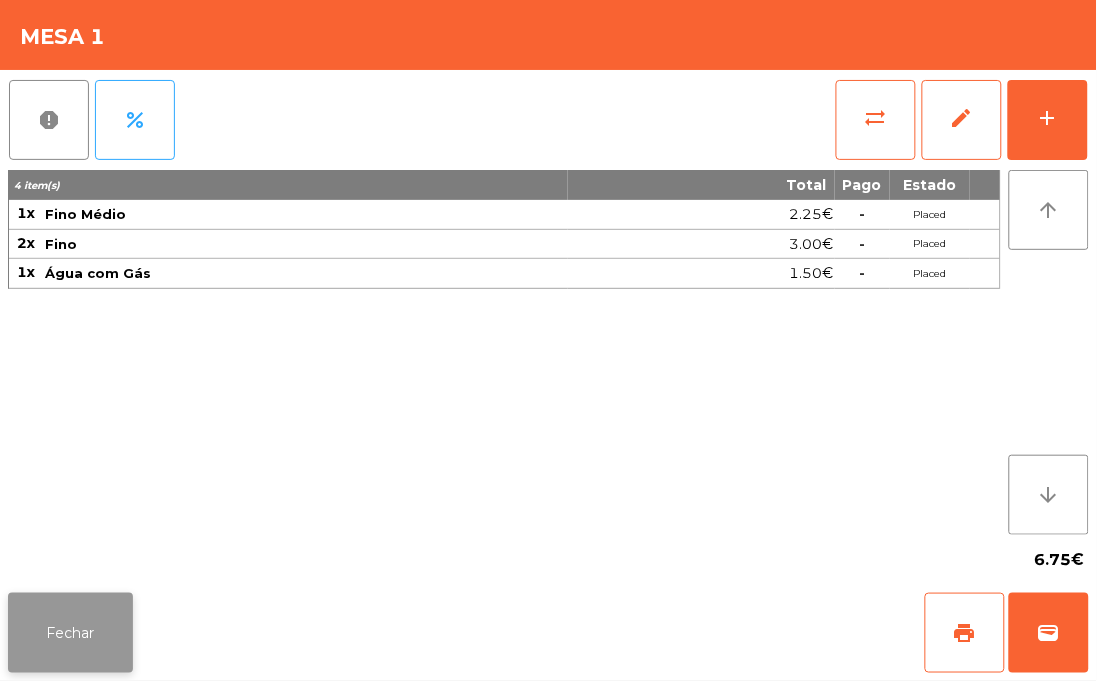 click on "Fechar" 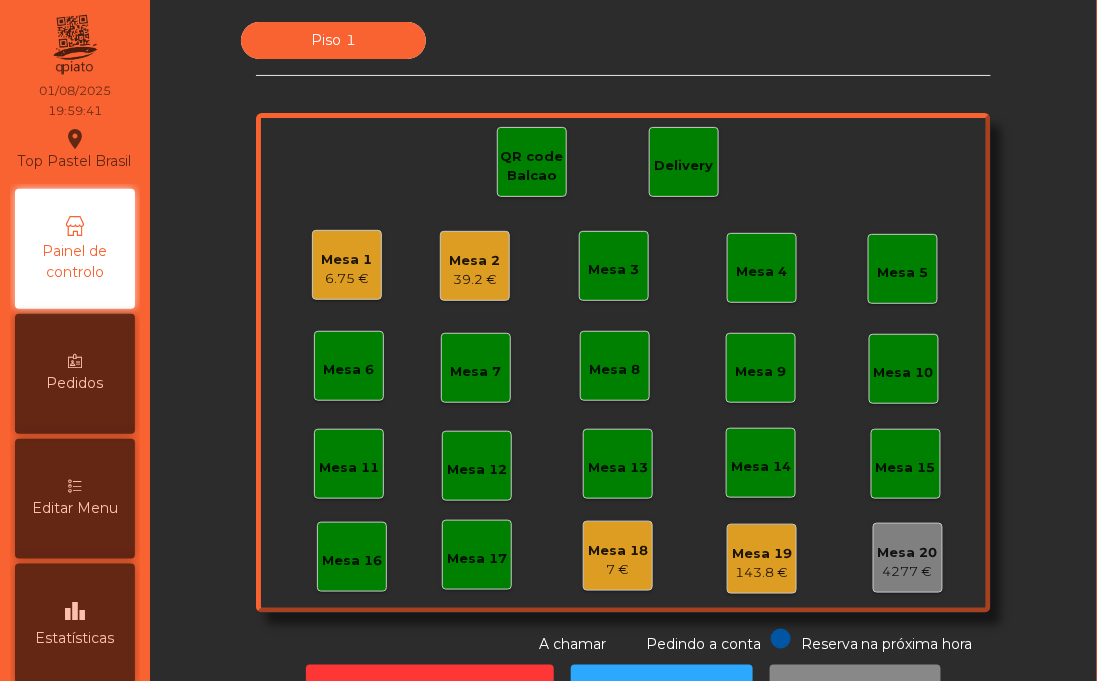scroll, scrollTop: 72, scrollLeft: 0, axis: vertical 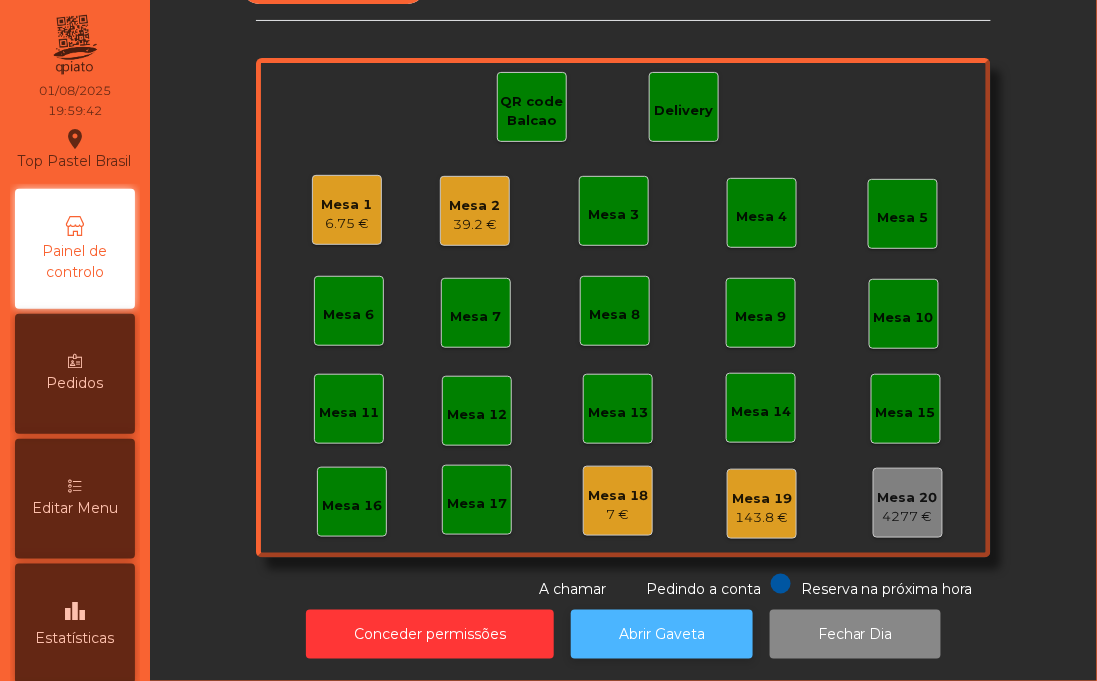 click on "Abrir Gaveta" 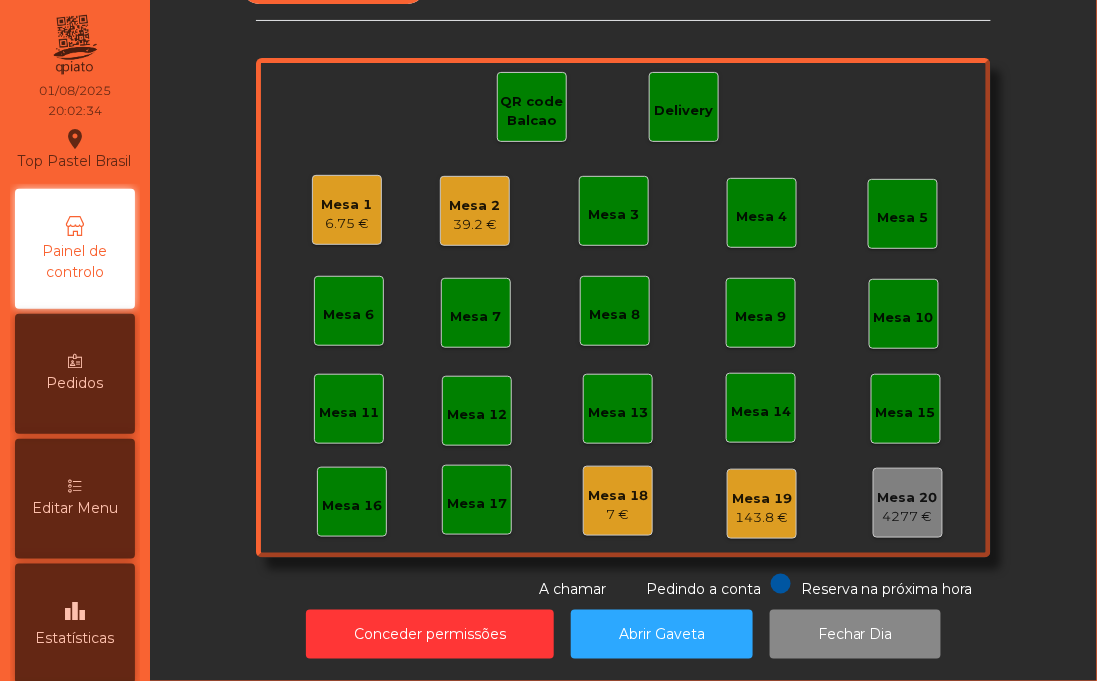 click on "6.75 €" 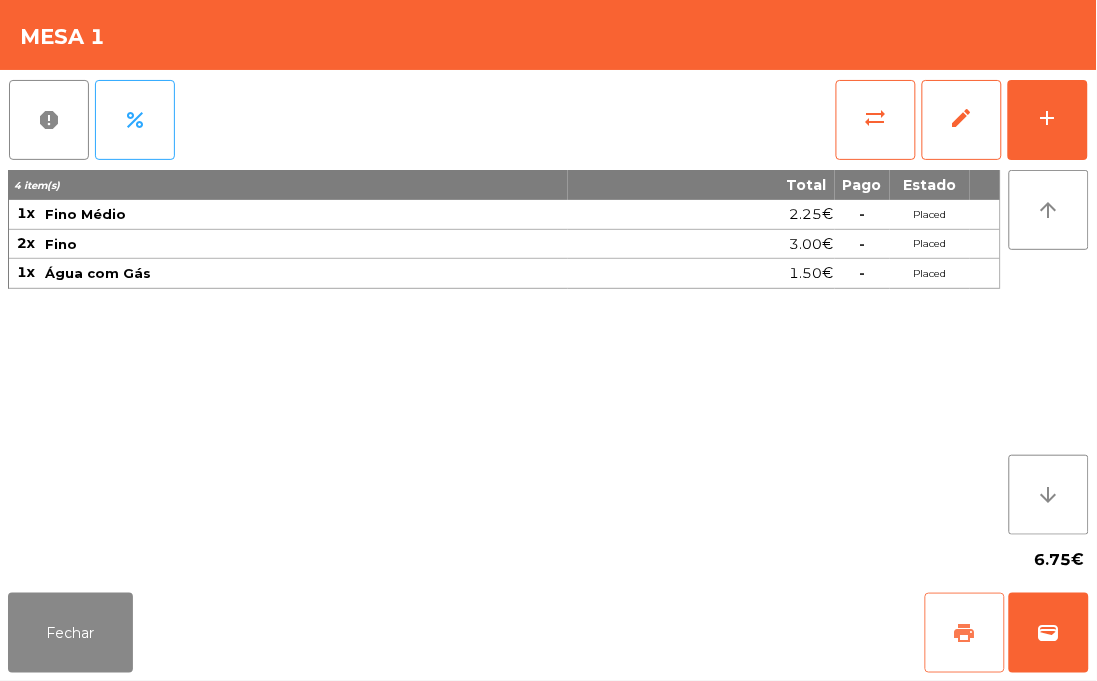 click on "print" 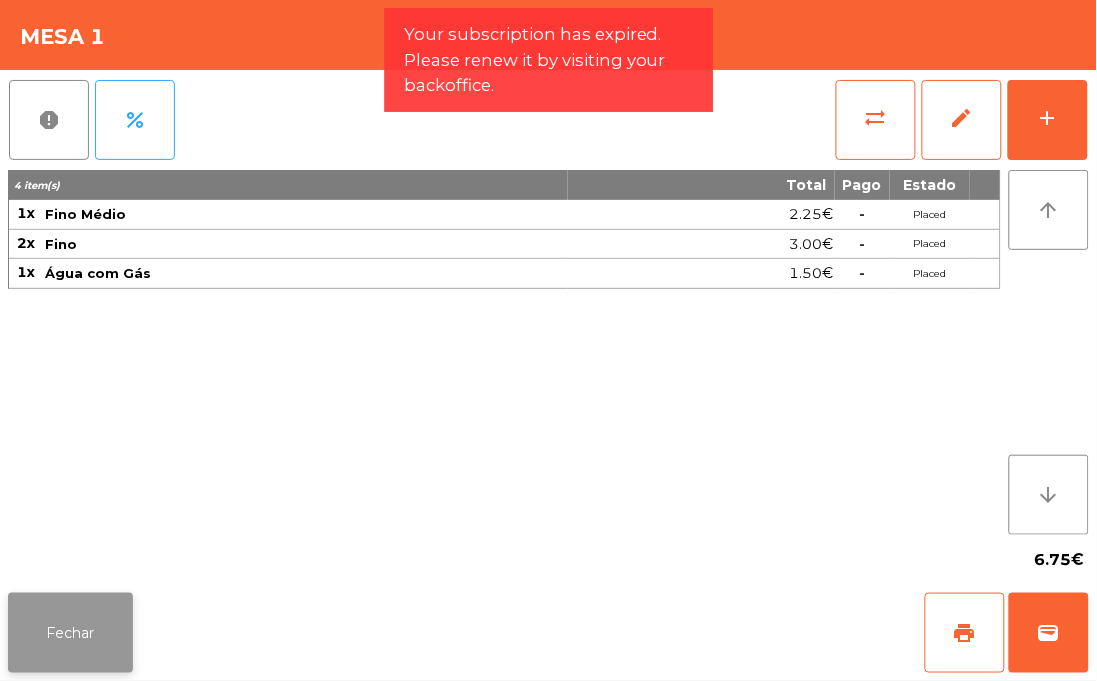 click on "Fechar" 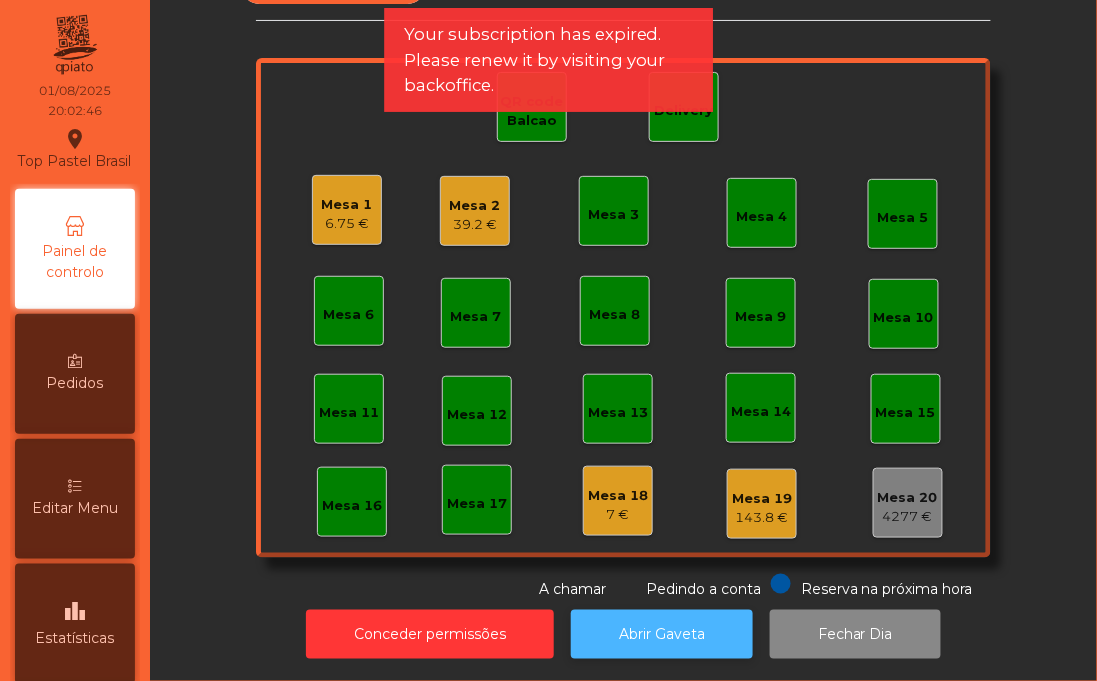 click on "Abrir Gaveta" 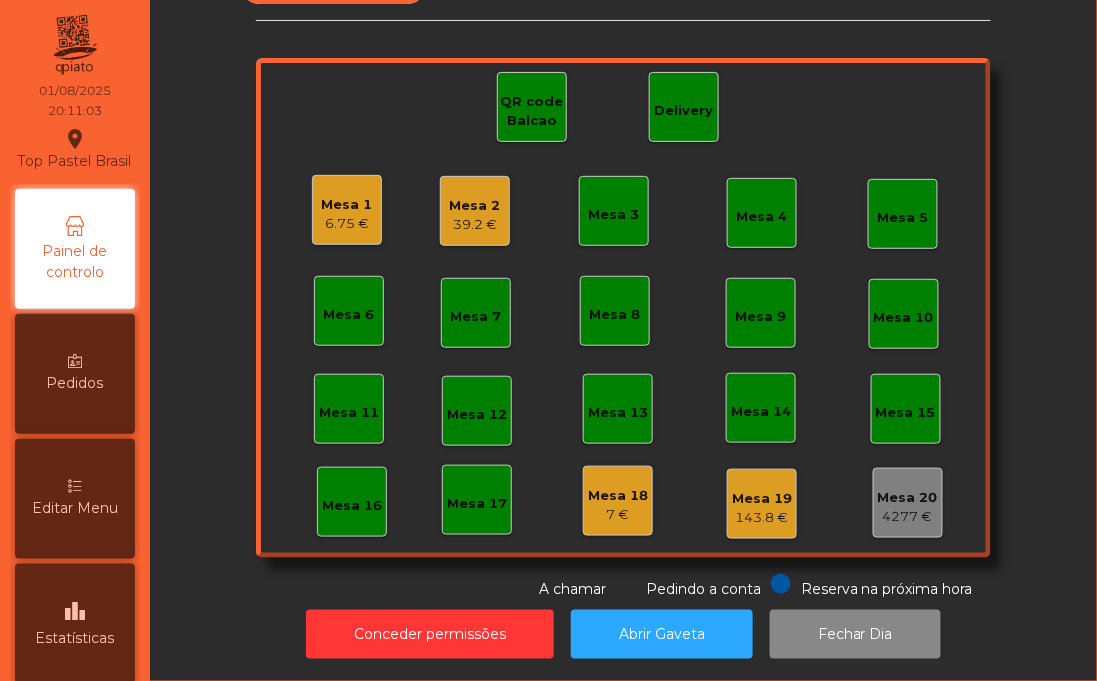 click on "Mesa 16" 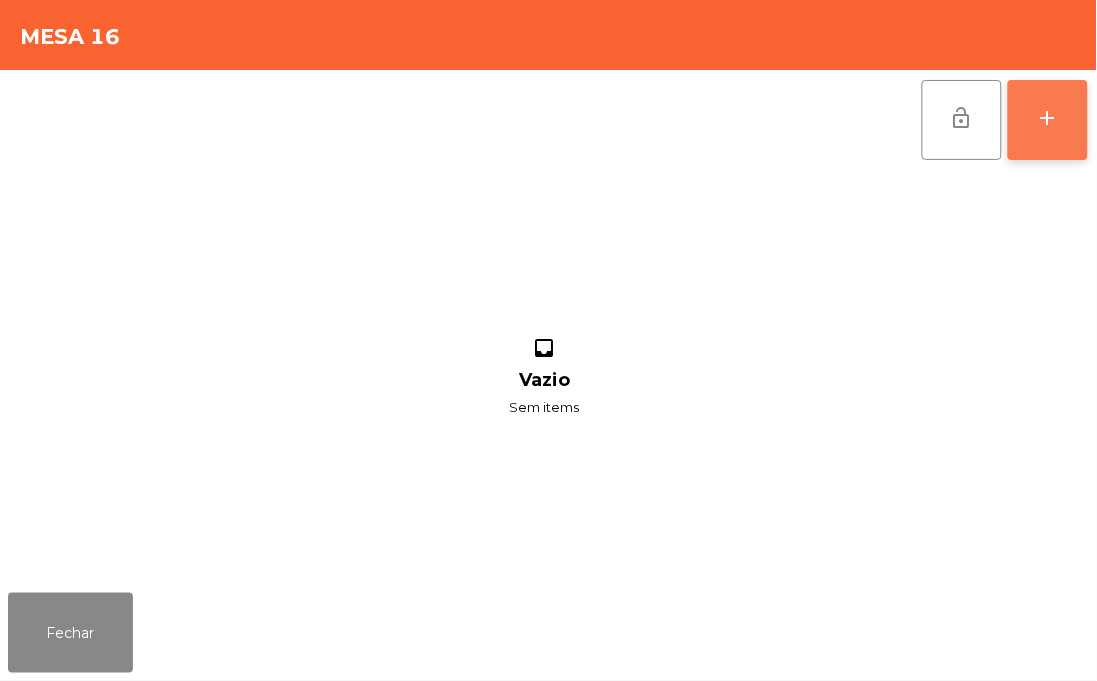click on "add" 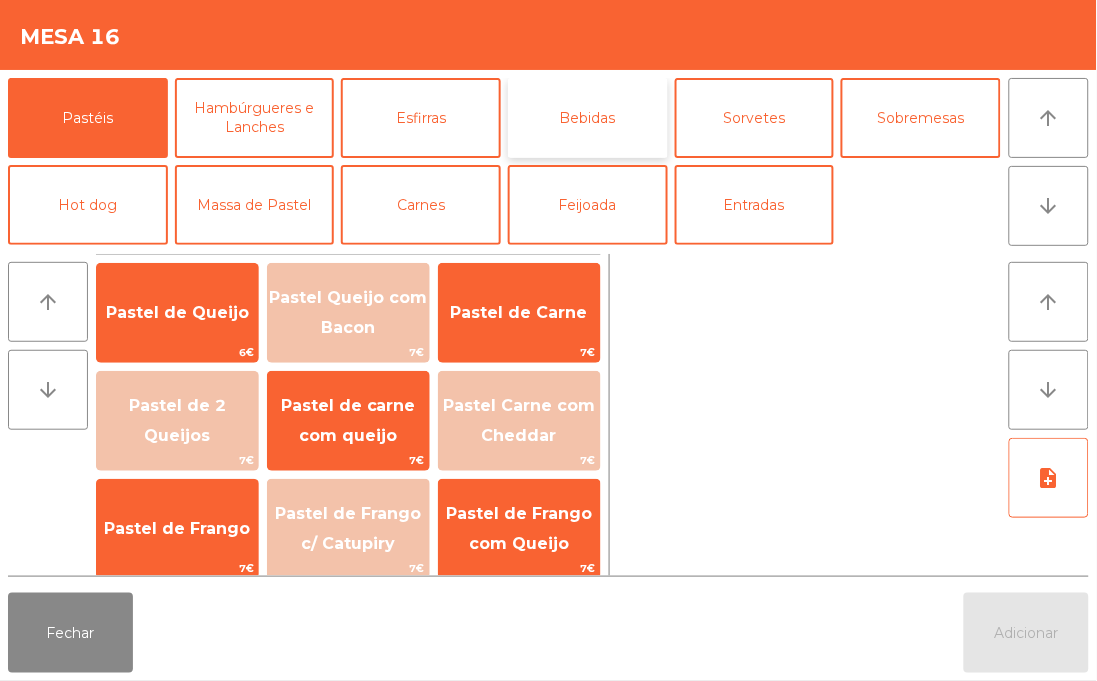 click on "Bebidas" 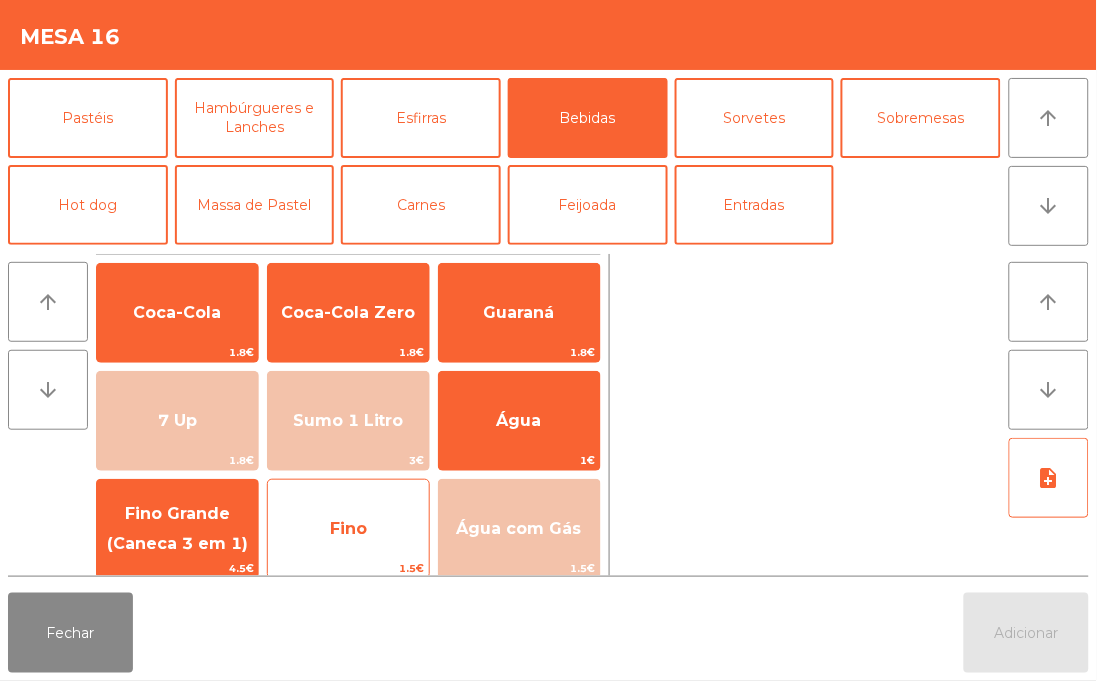 click on "Fino" 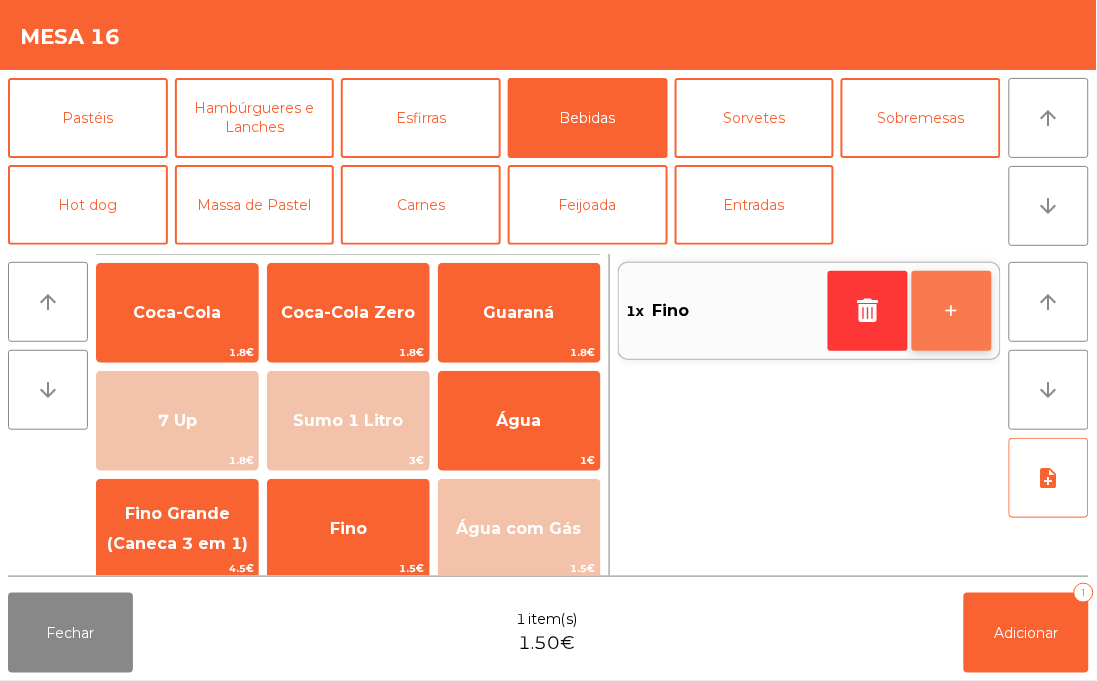 click on "+" 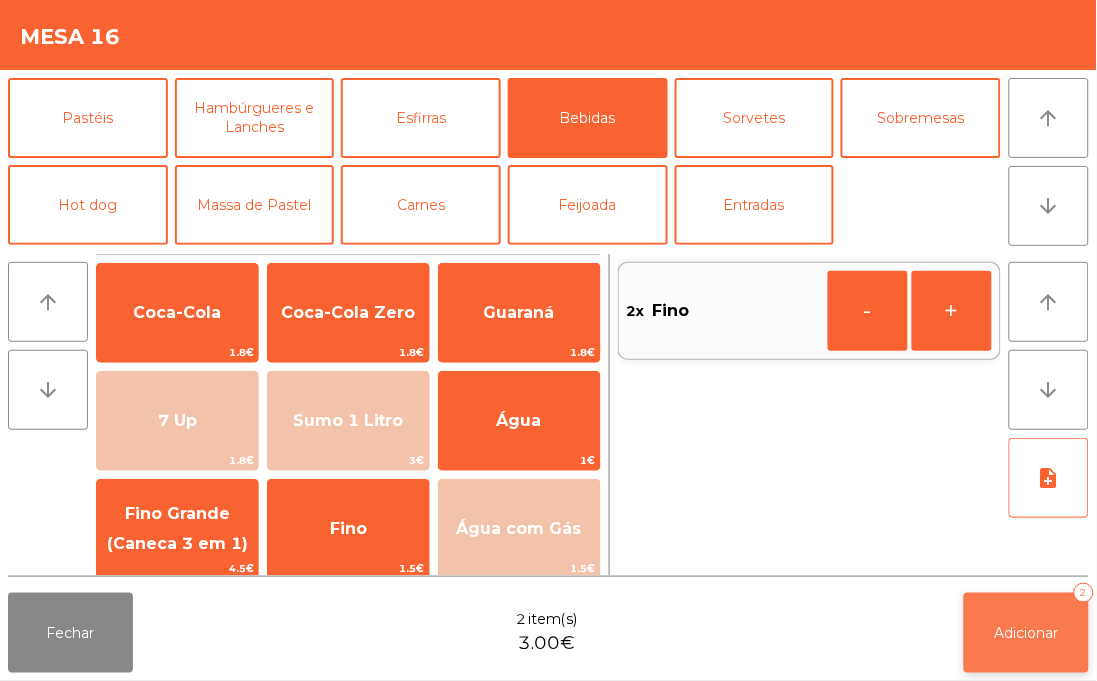 click on "Adicionar   2" 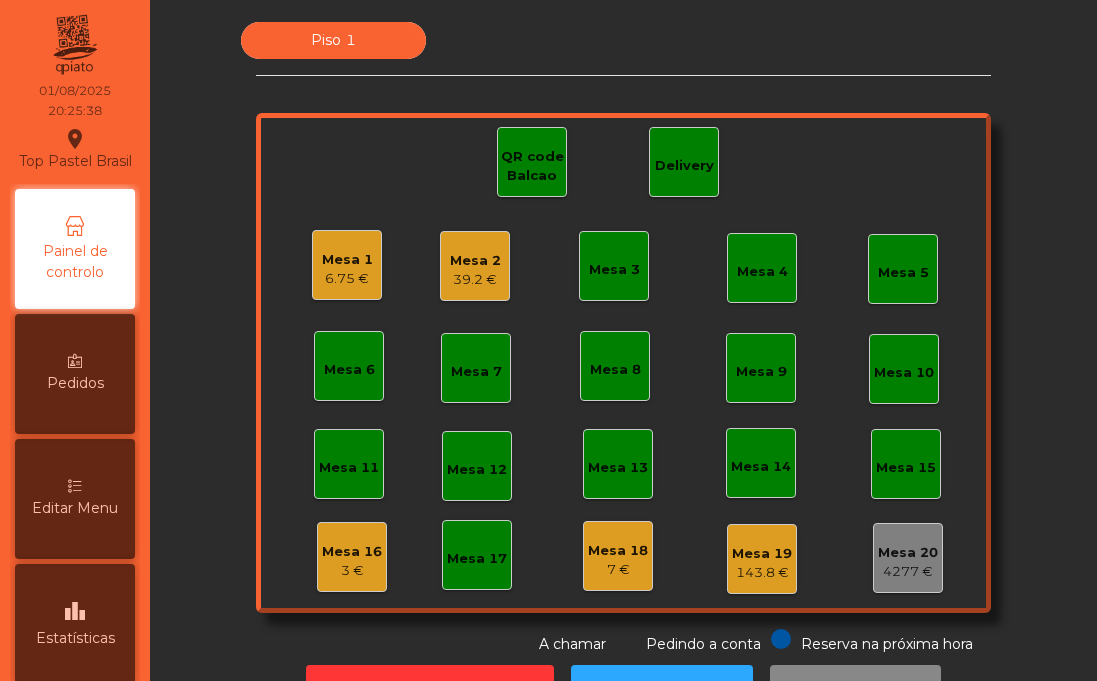 scroll, scrollTop: 0, scrollLeft: 0, axis: both 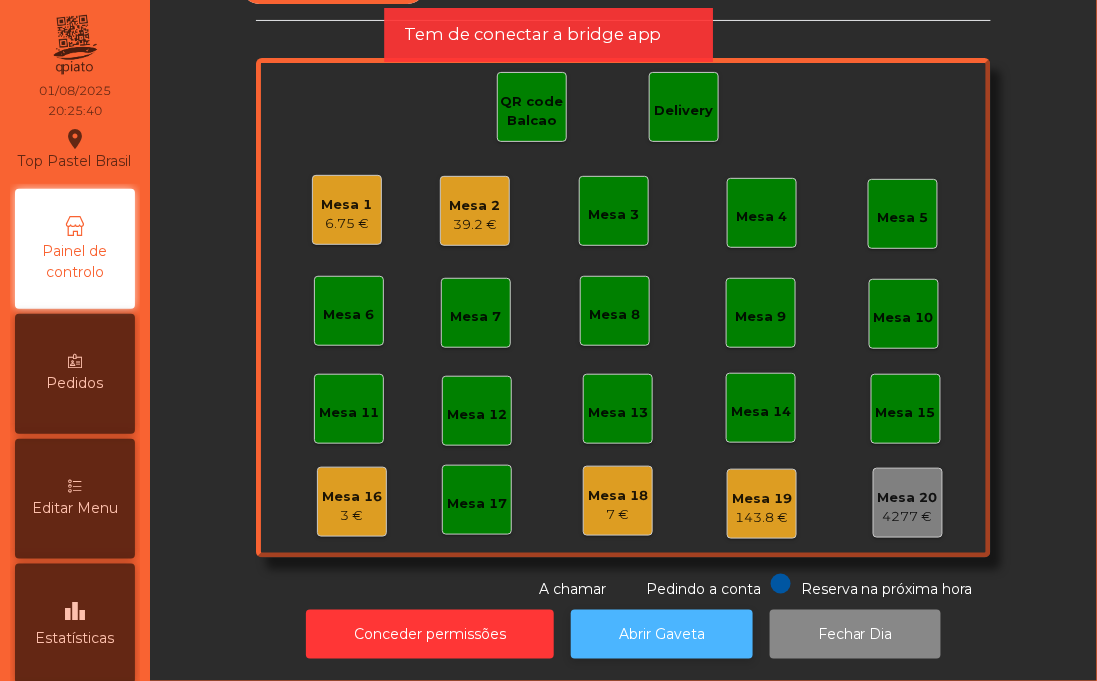 click on "Abrir Gaveta" 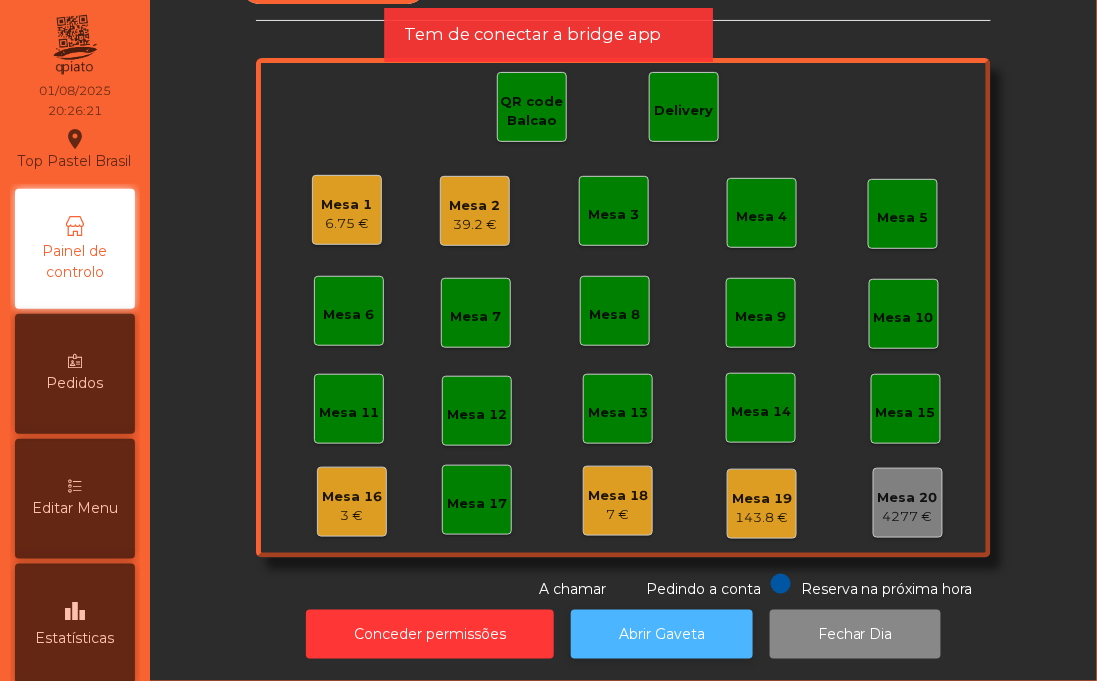 click on "Abrir Gaveta" 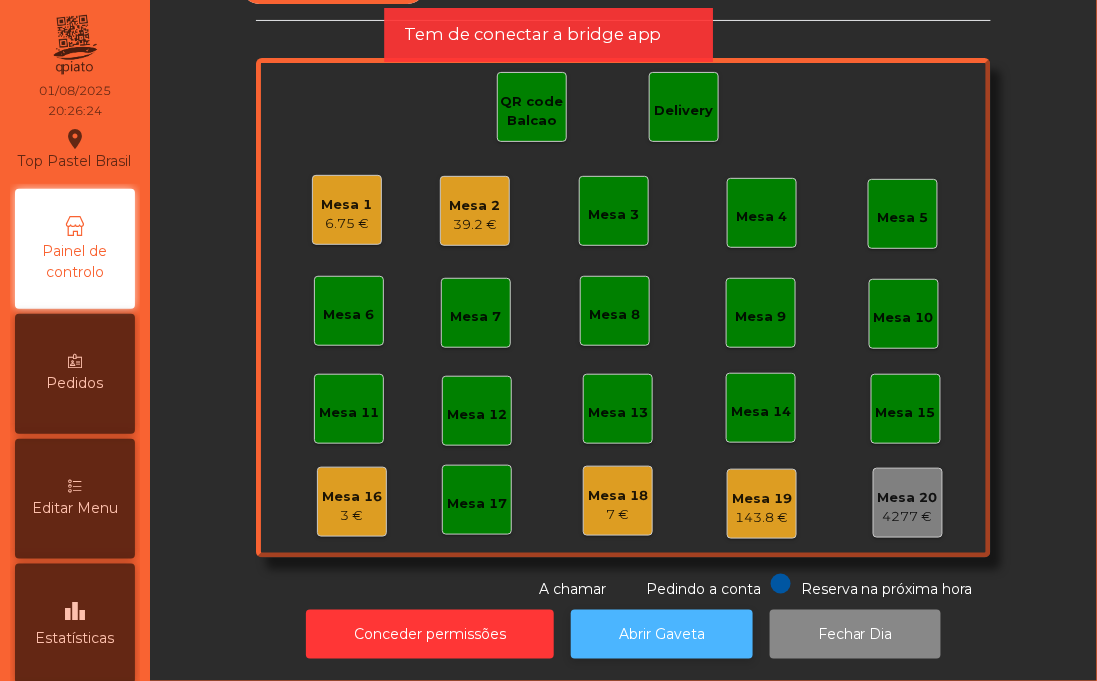 click on "Abrir Gaveta" 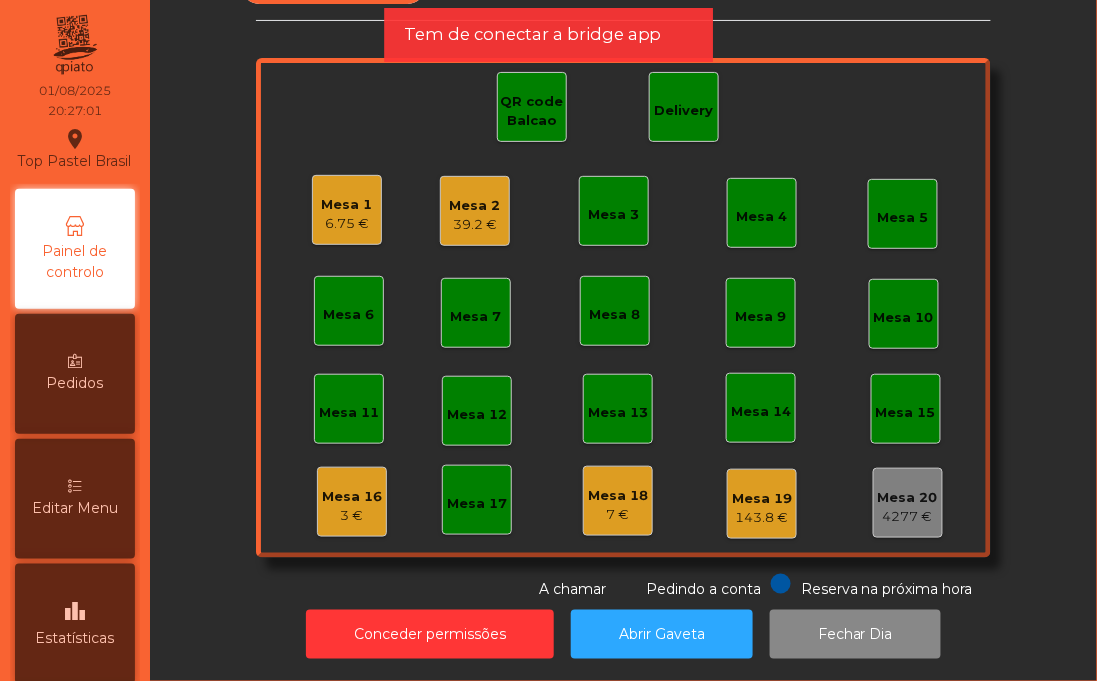 click on "Conceder permissões   Abrir Gaveta   Fechar Dia" 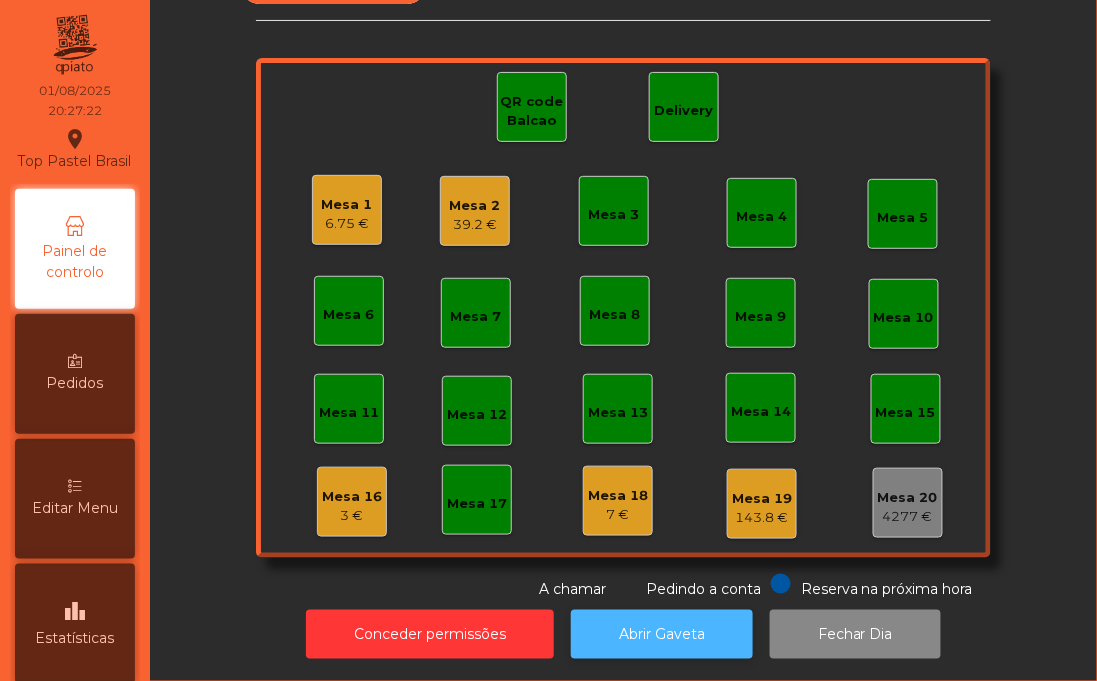 click on "Abrir Gaveta" 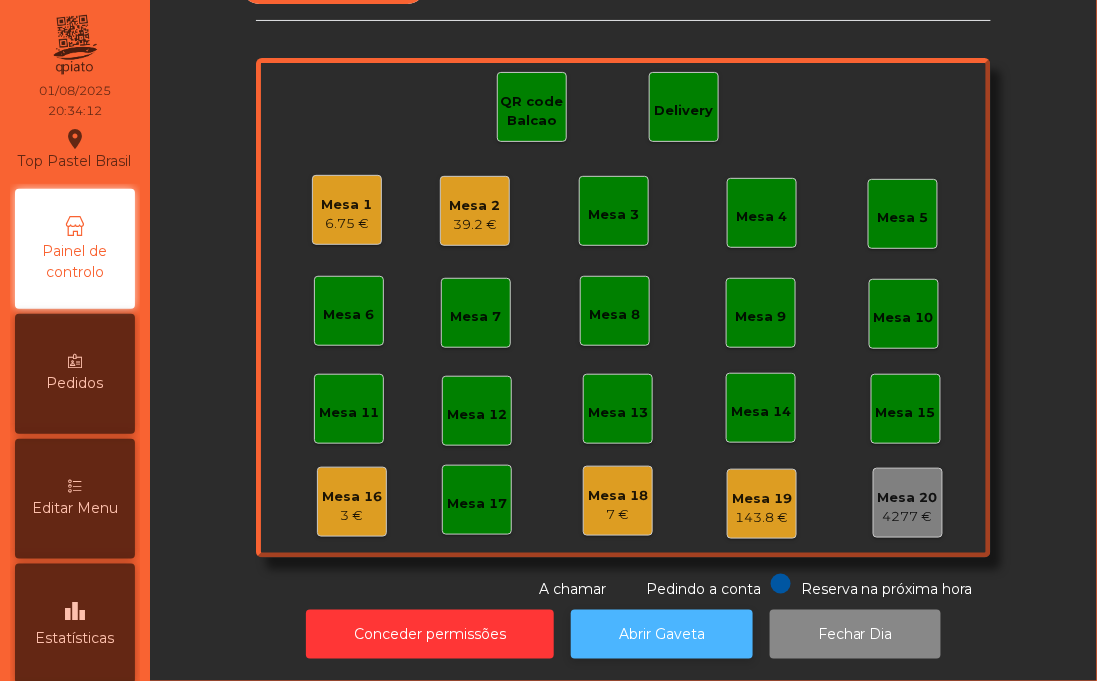 click on "Abrir Gaveta" 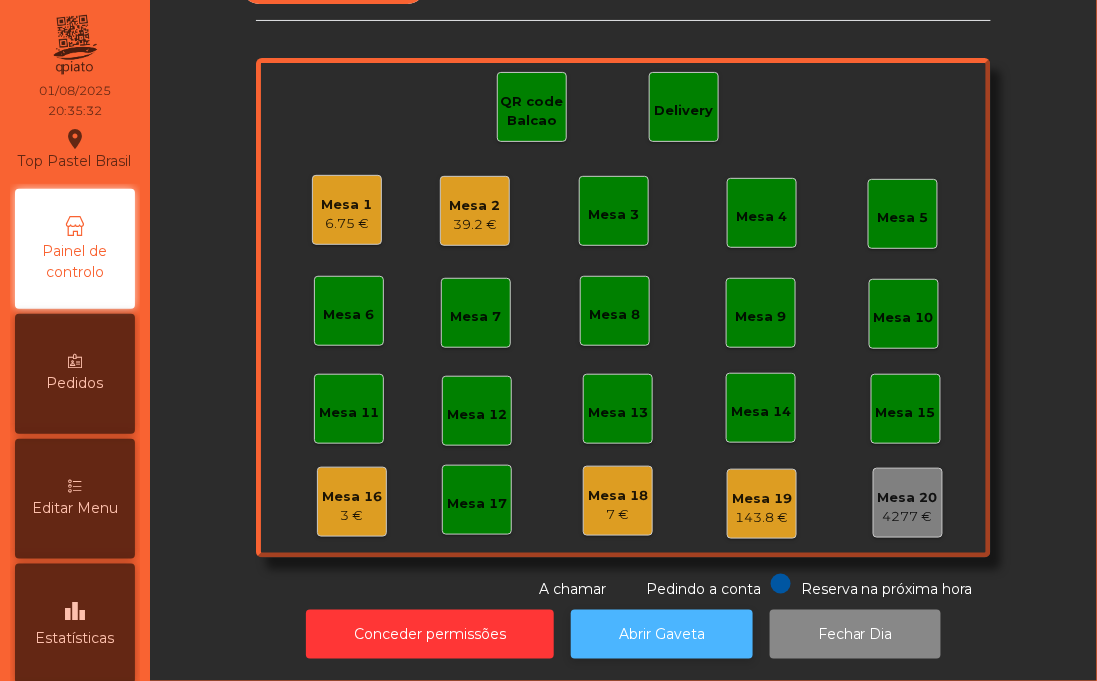 click on "Abrir Gaveta" 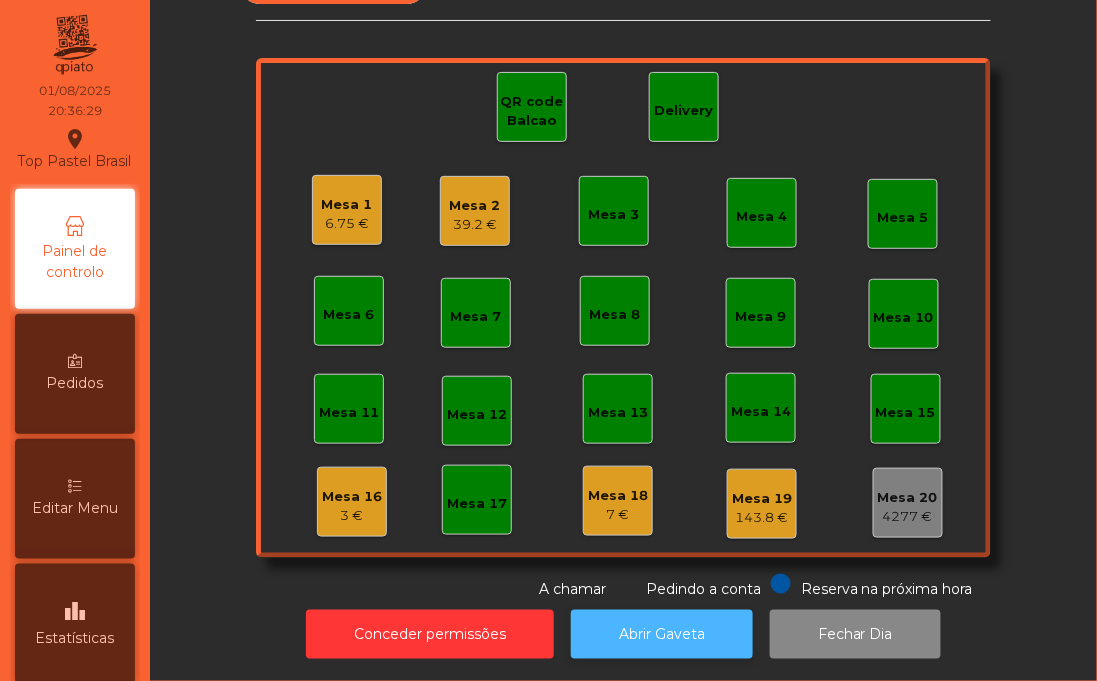 click on "Abrir Gaveta" 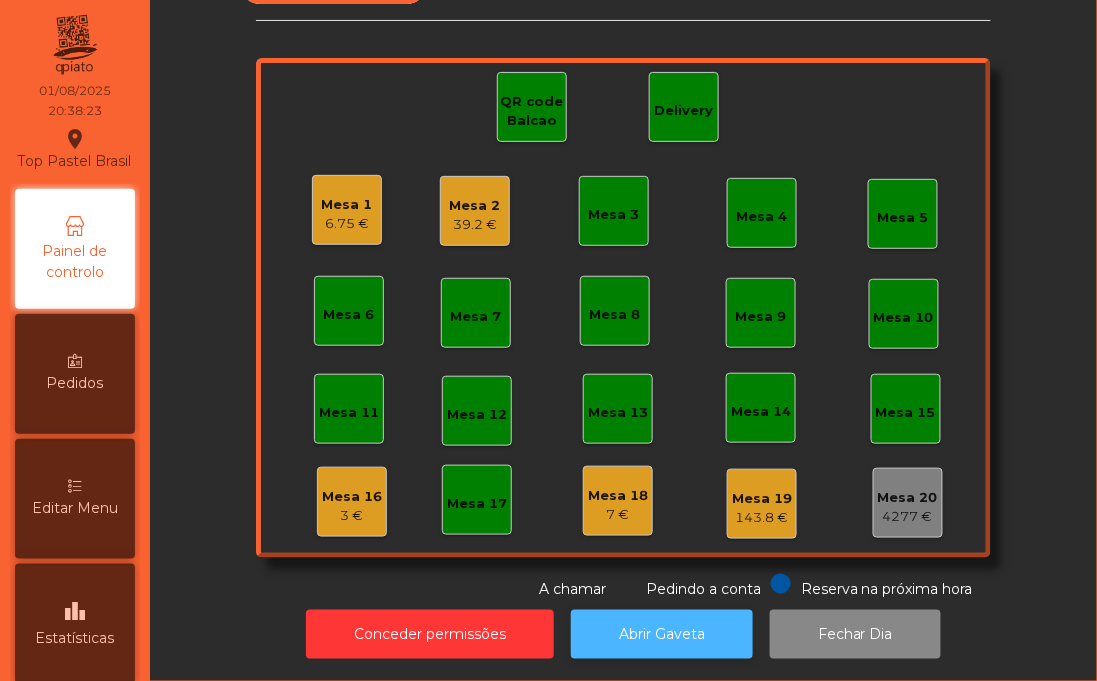 click on "Abrir Gaveta" 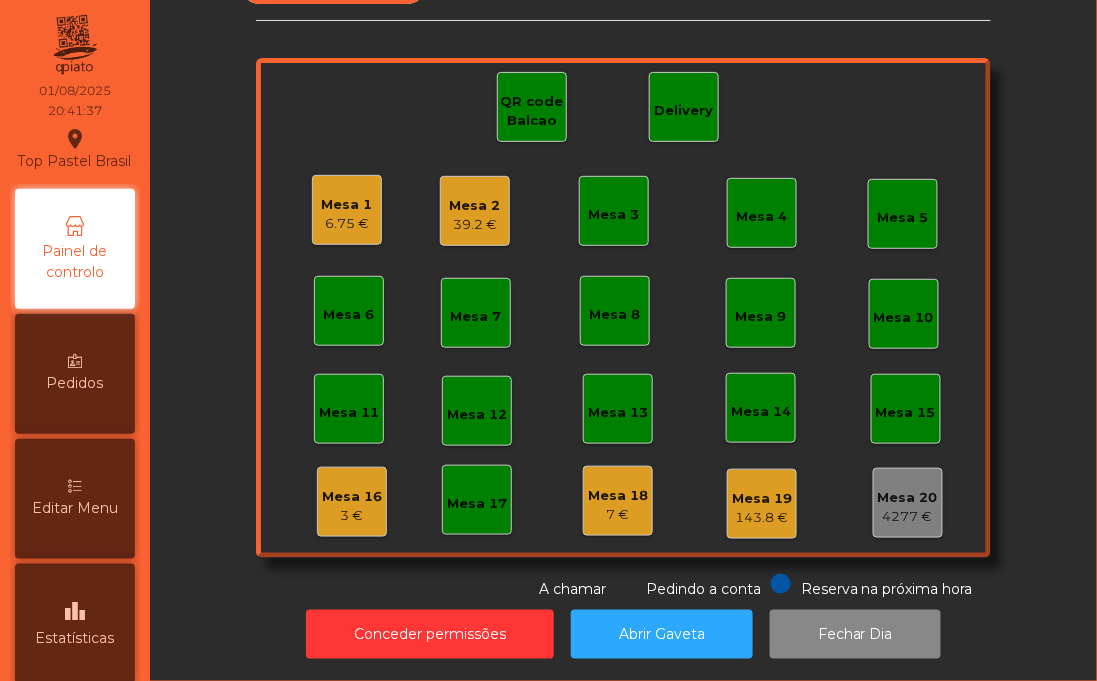 click on "Mesa 16   3 €" 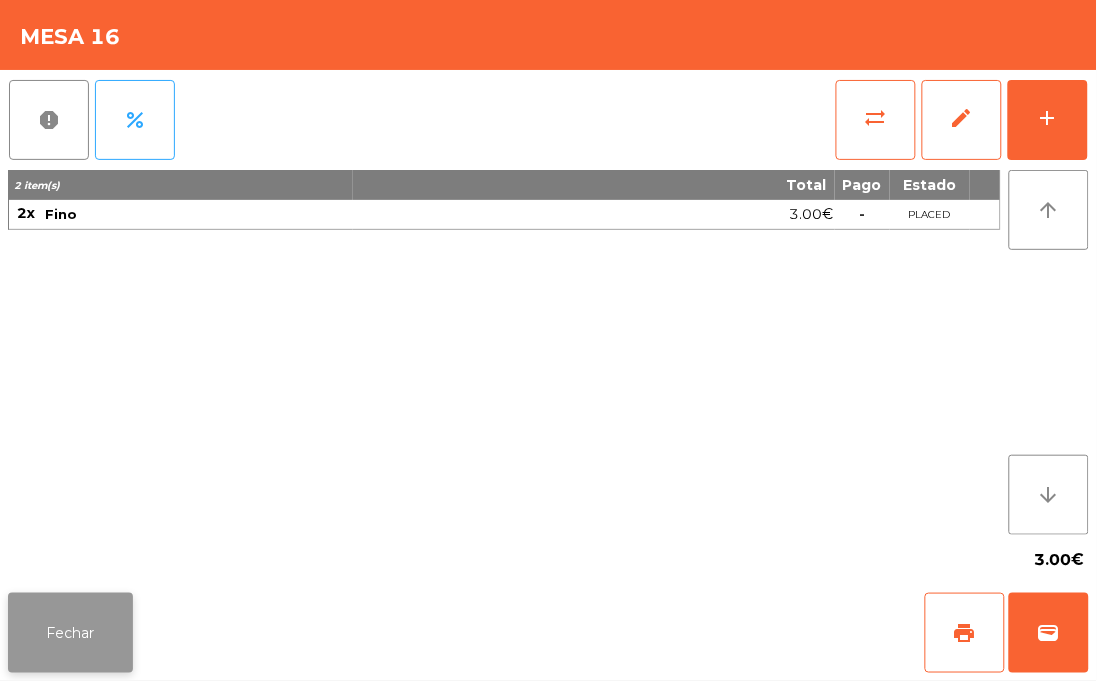 click on "Fechar" 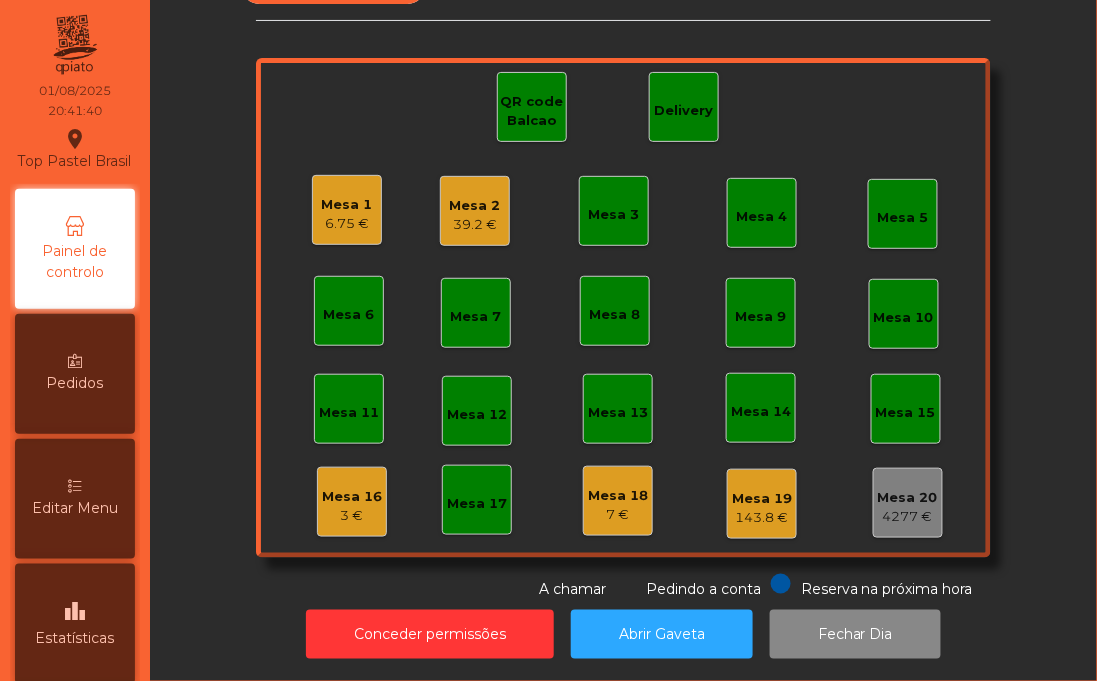 click on "Mesa 17" 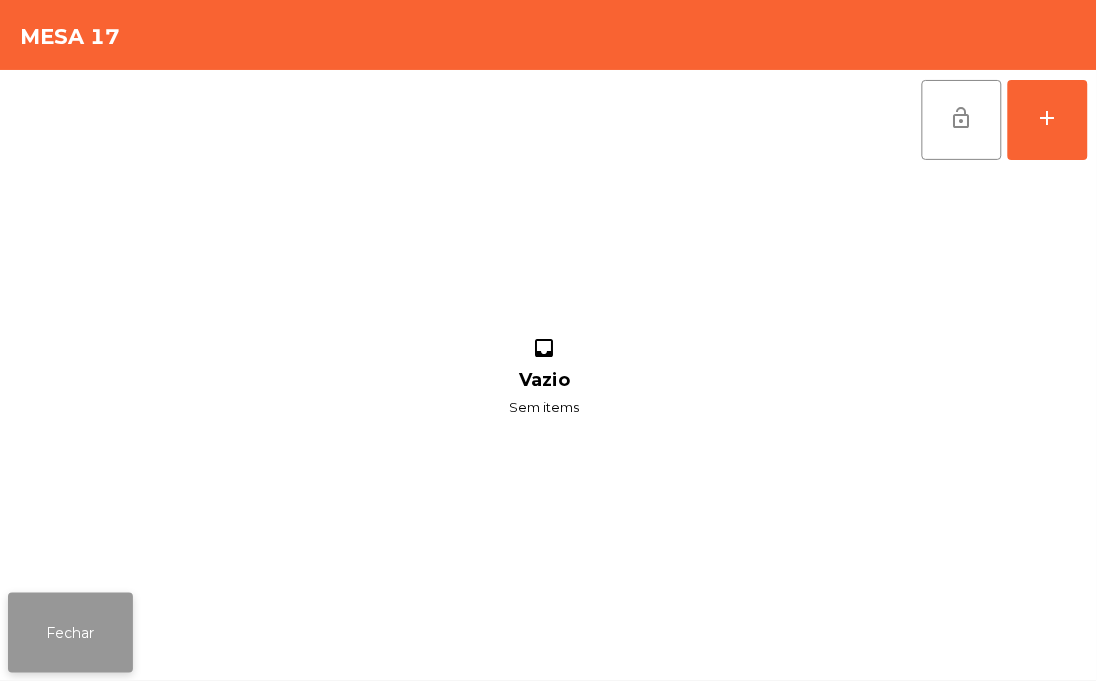 click on "Fechar" 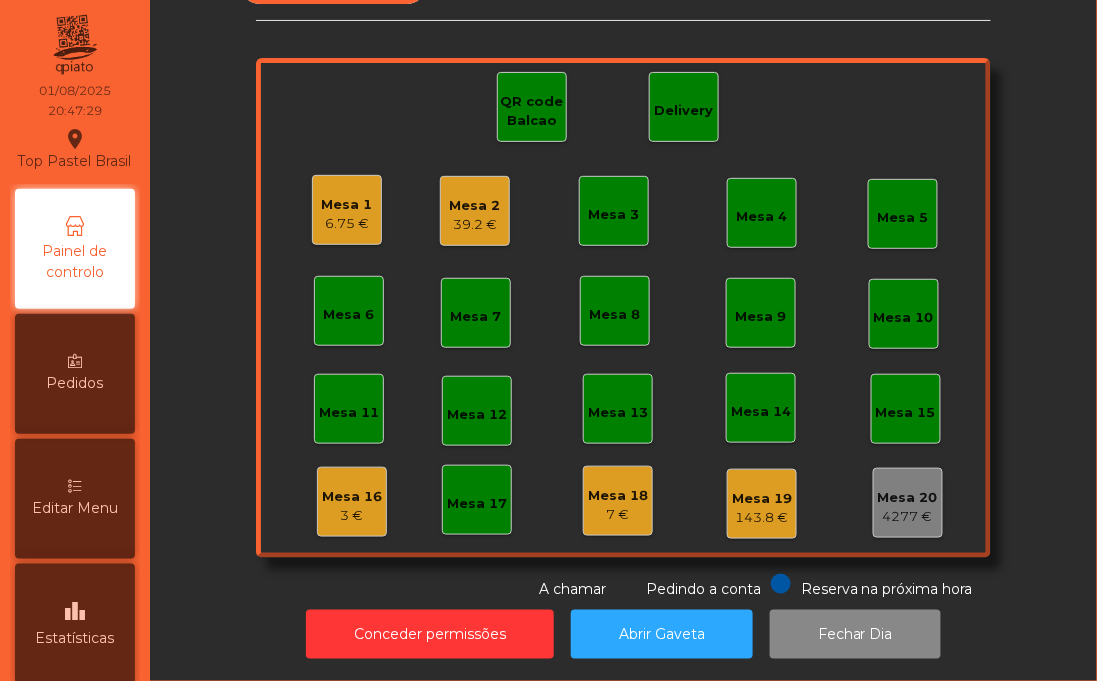 click on "Mesa 17" 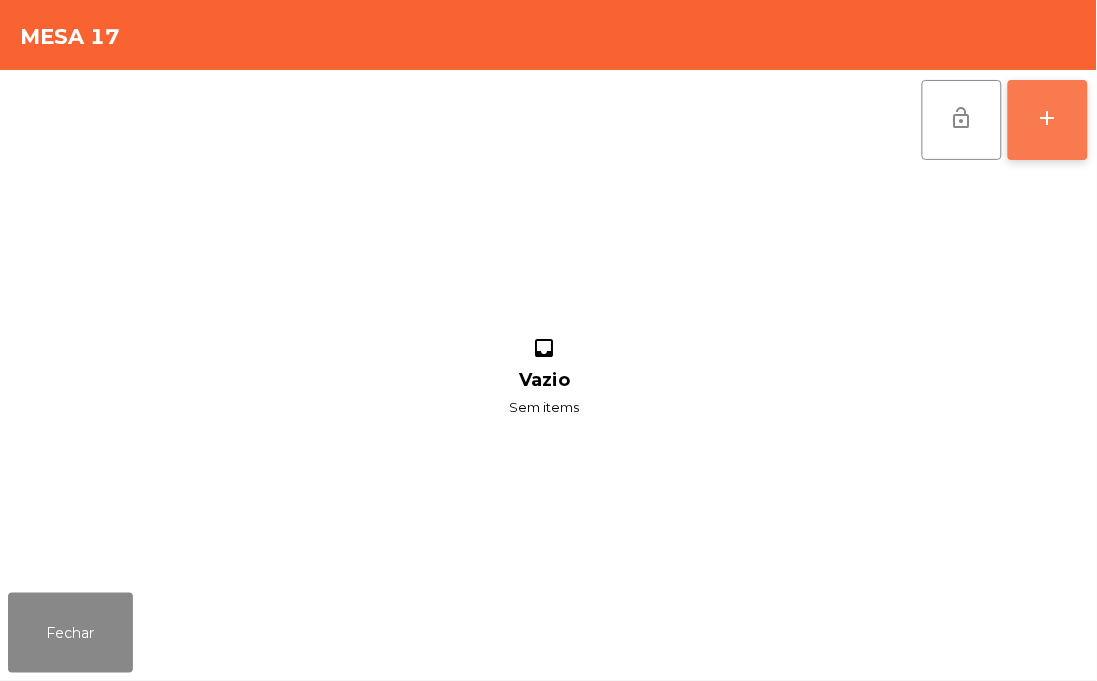 click on "add" 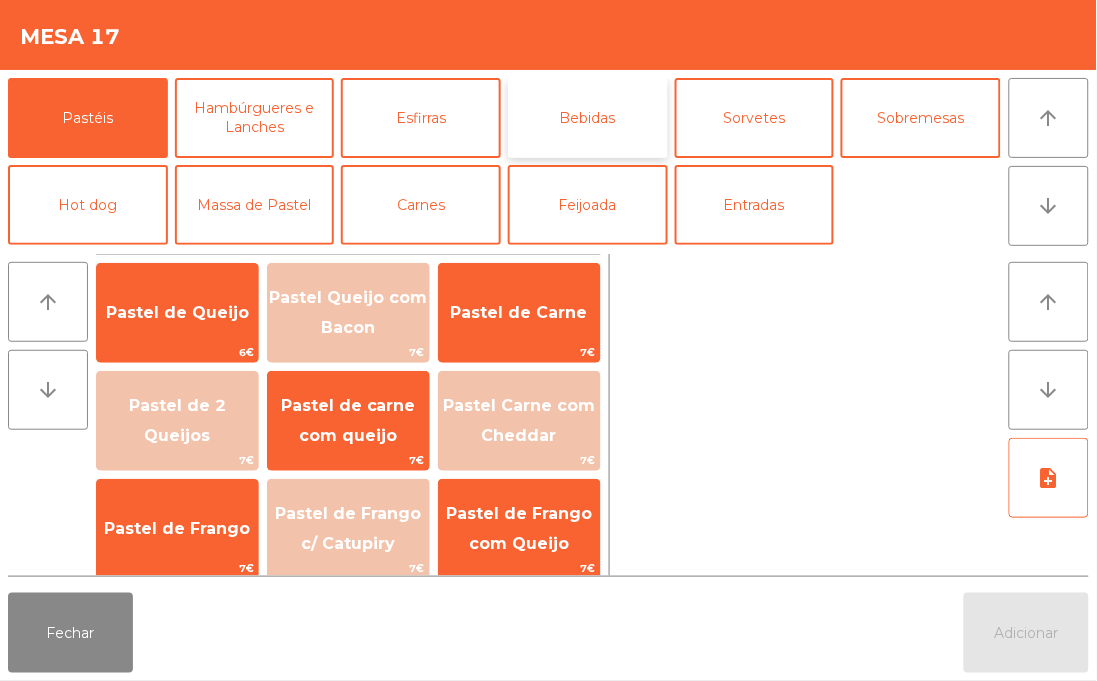 click on "Bebidas" 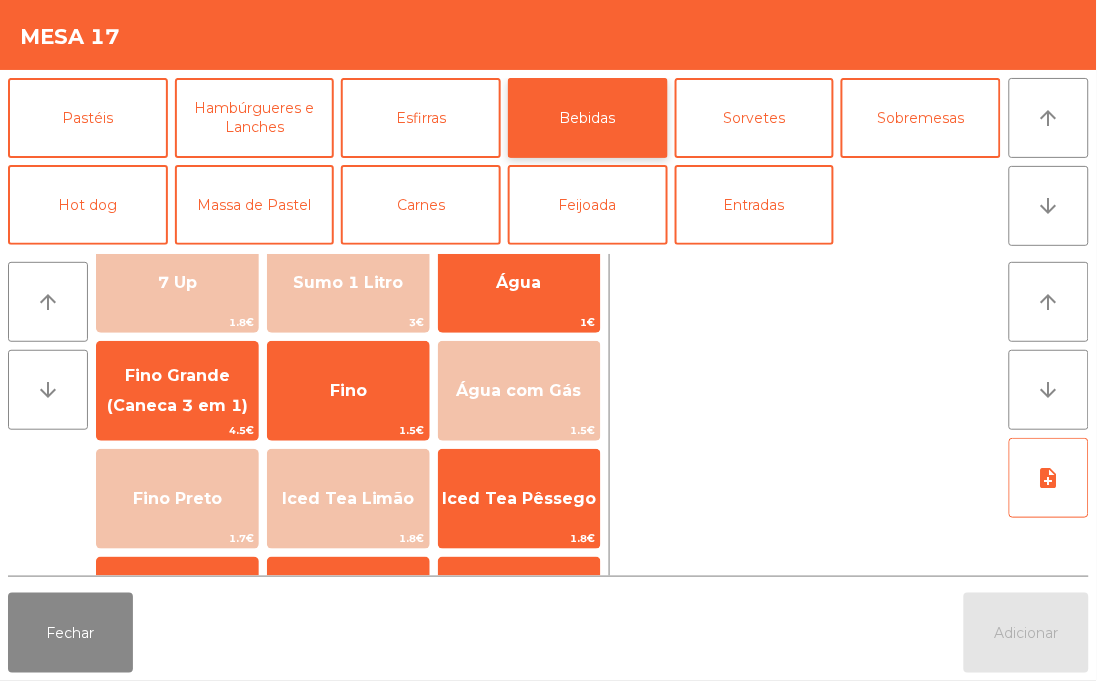 scroll, scrollTop: 0, scrollLeft: 0, axis: both 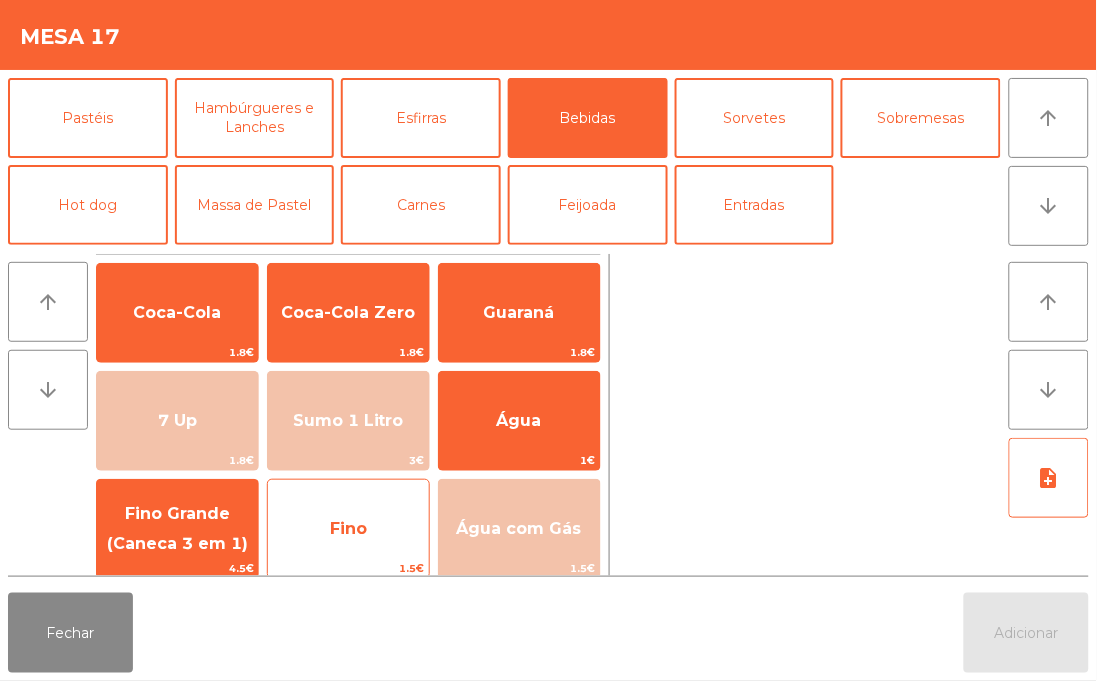 click on "Fino" 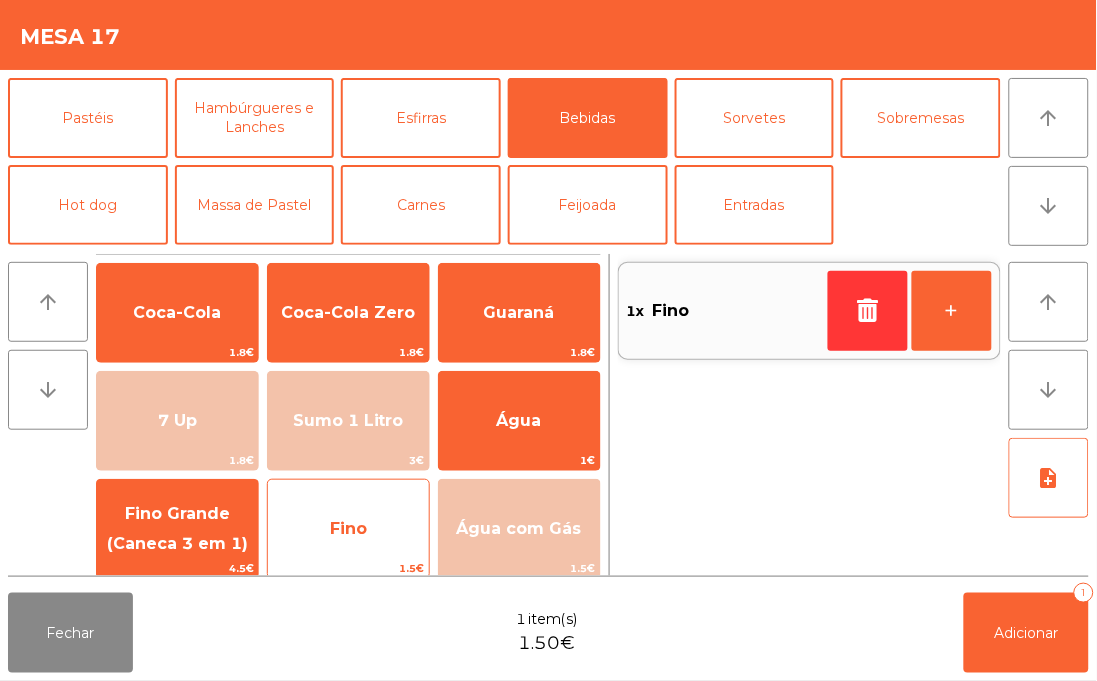 click on "Fino" 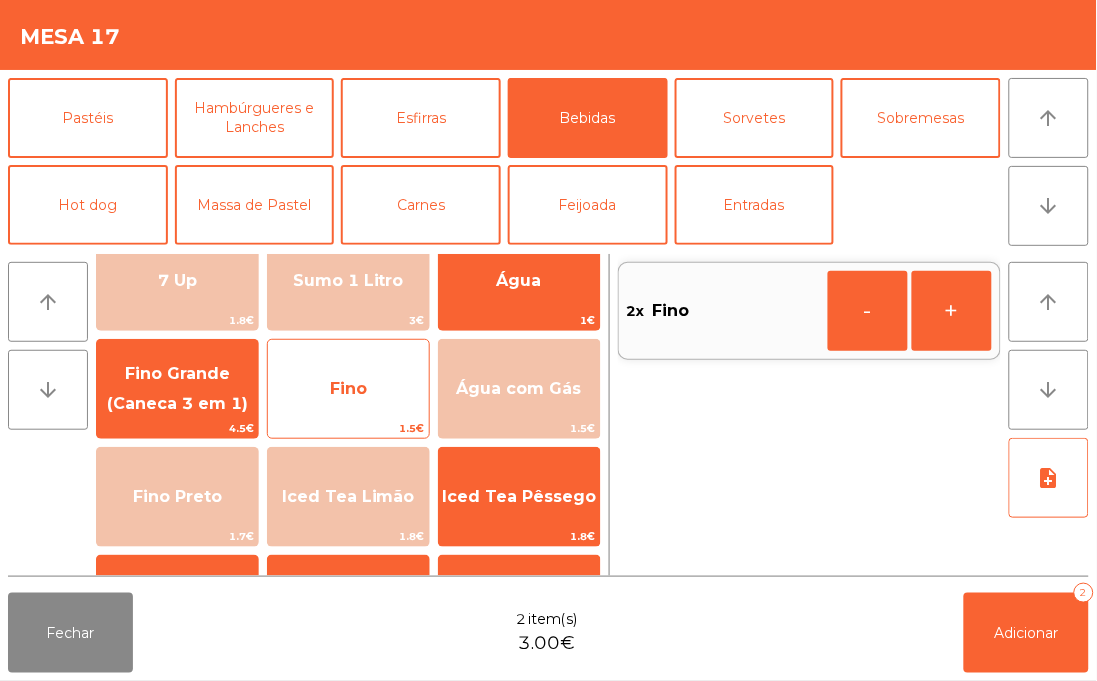 scroll, scrollTop: 334, scrollLeft: 0, axis: vertical 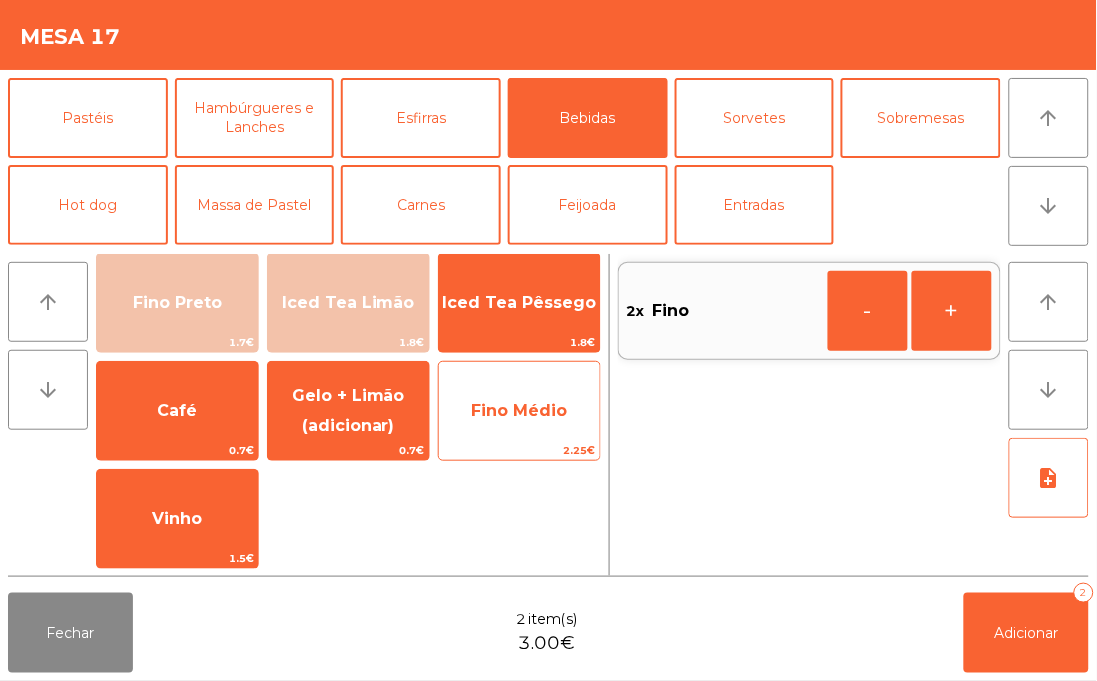 click on "Fino Médio" 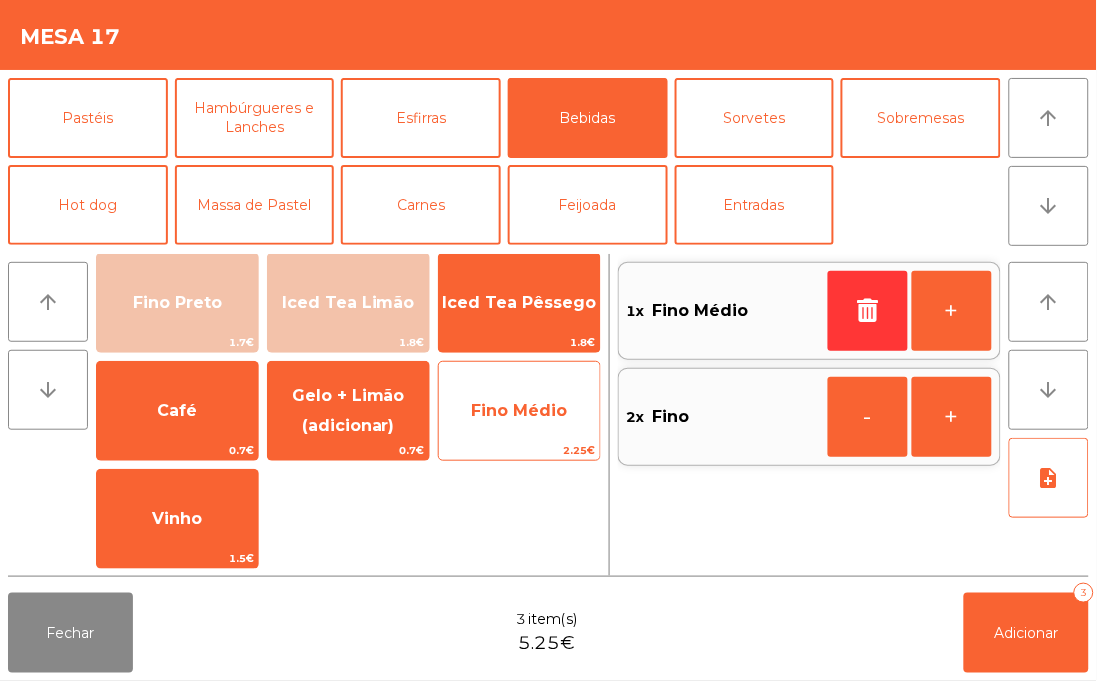 click on "Fino Médio" 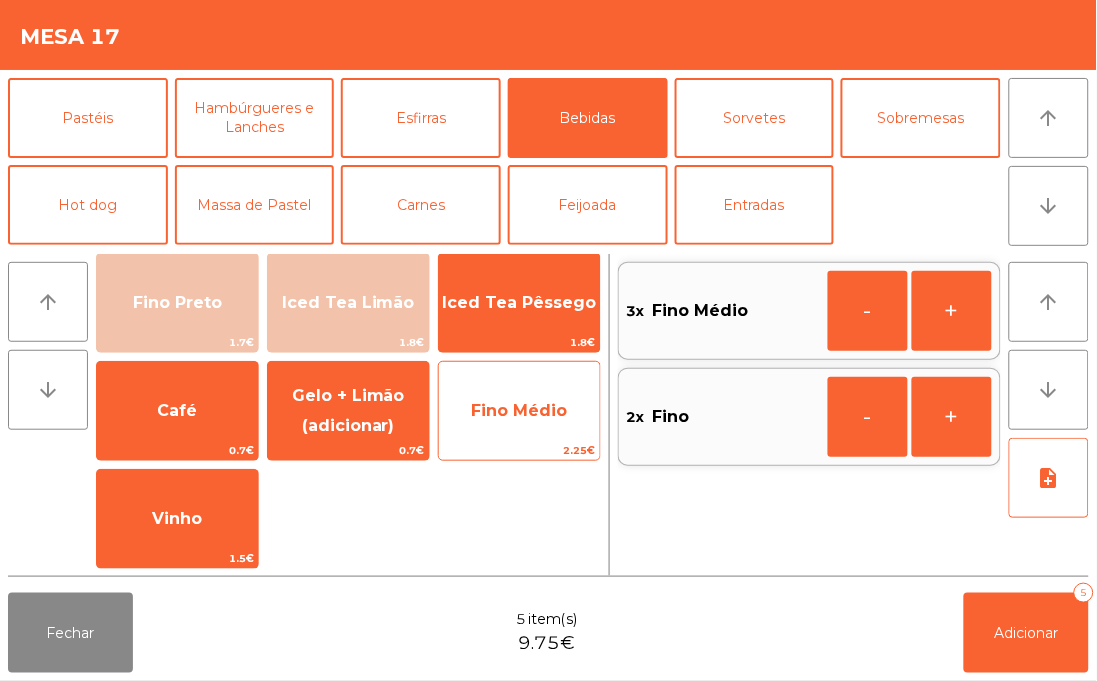 click on "Fino Médio" 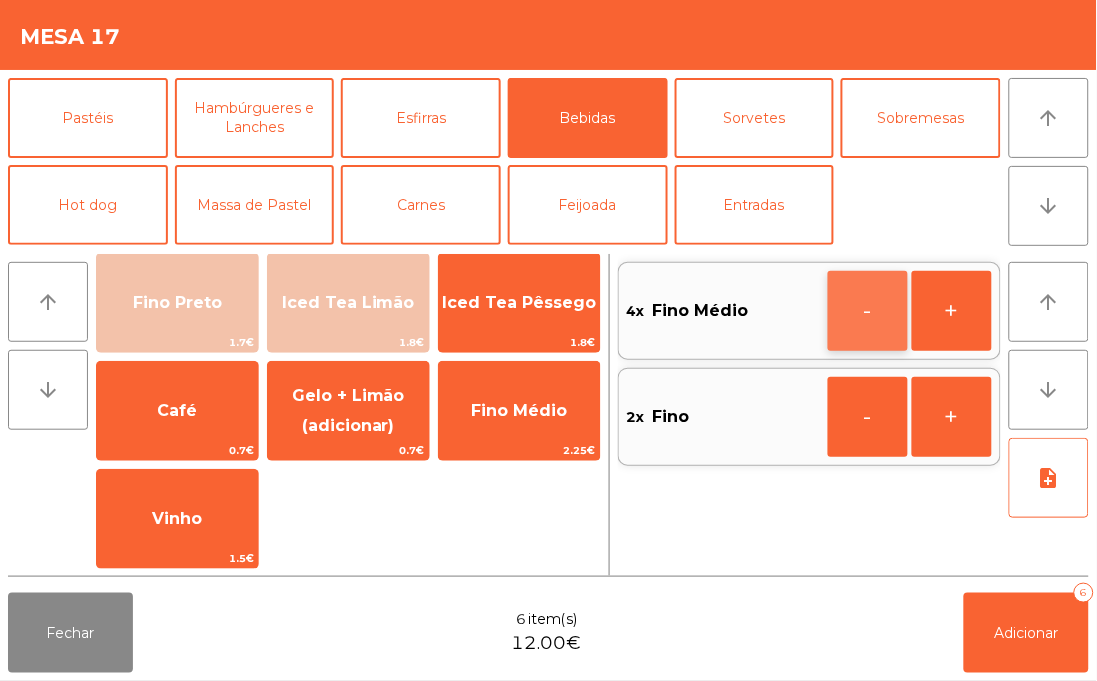 click on "-" 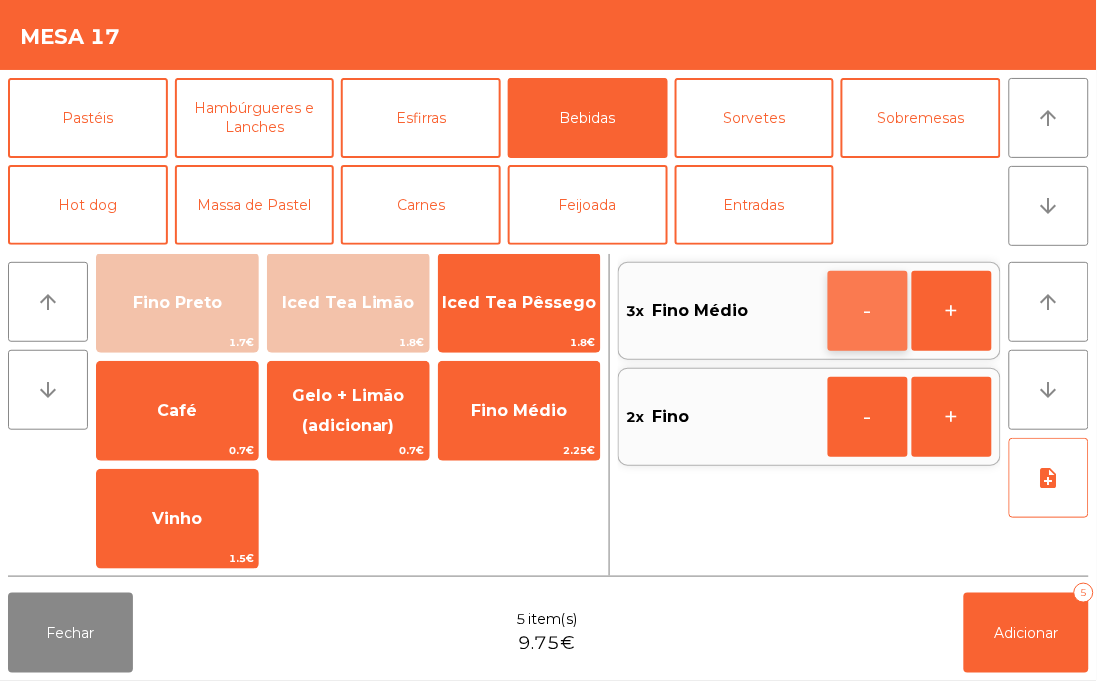 click on "-" 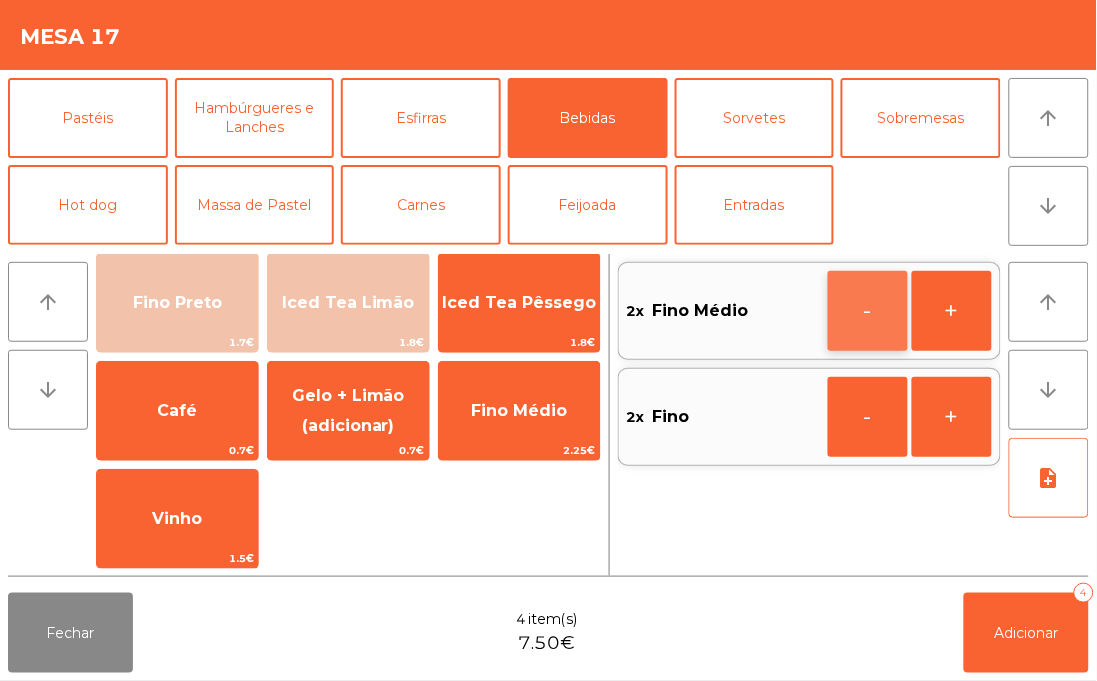 click on "-" 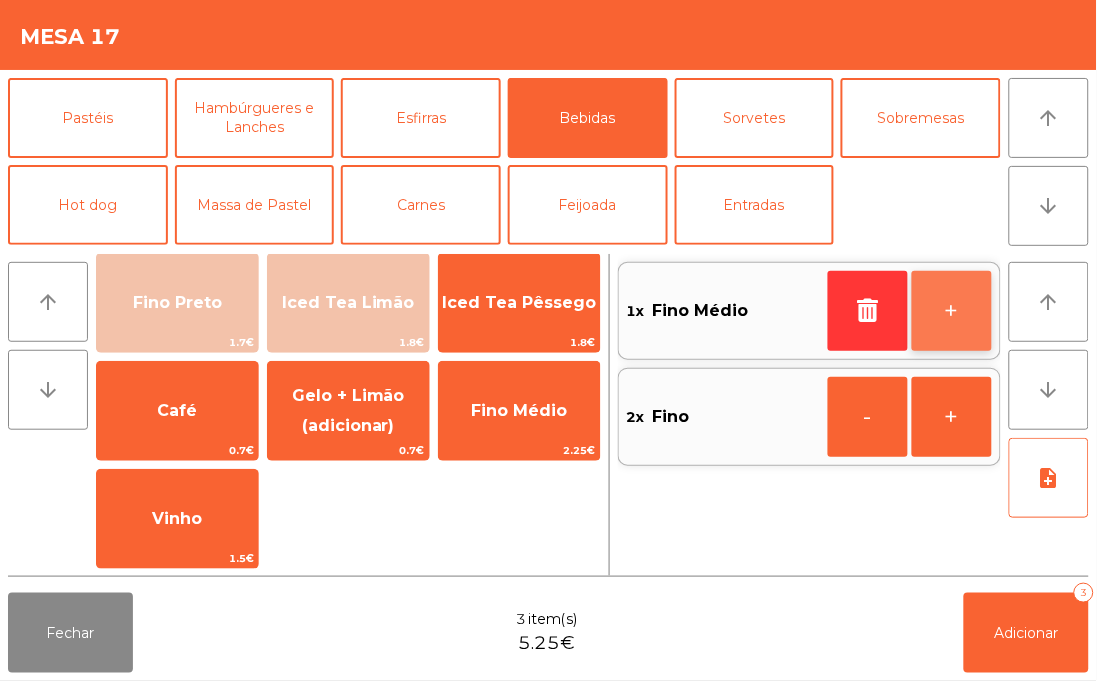 click on "+" 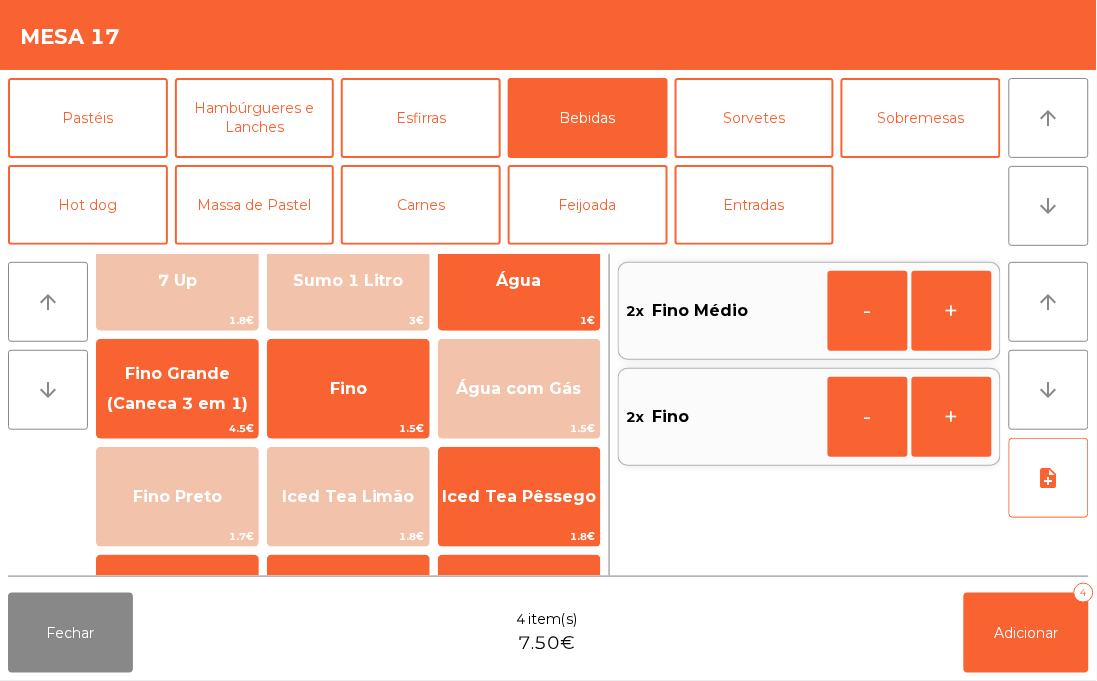 scroll, scrollTop: 136, scrollLeft: 0, axis: vertical 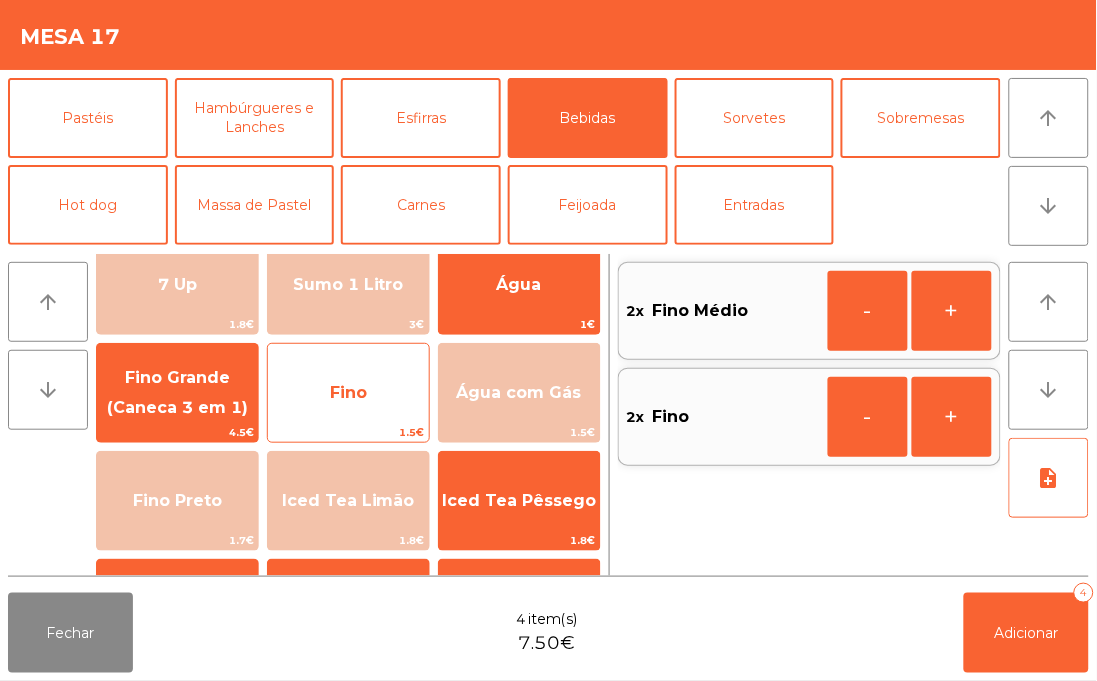 click on "Fino" 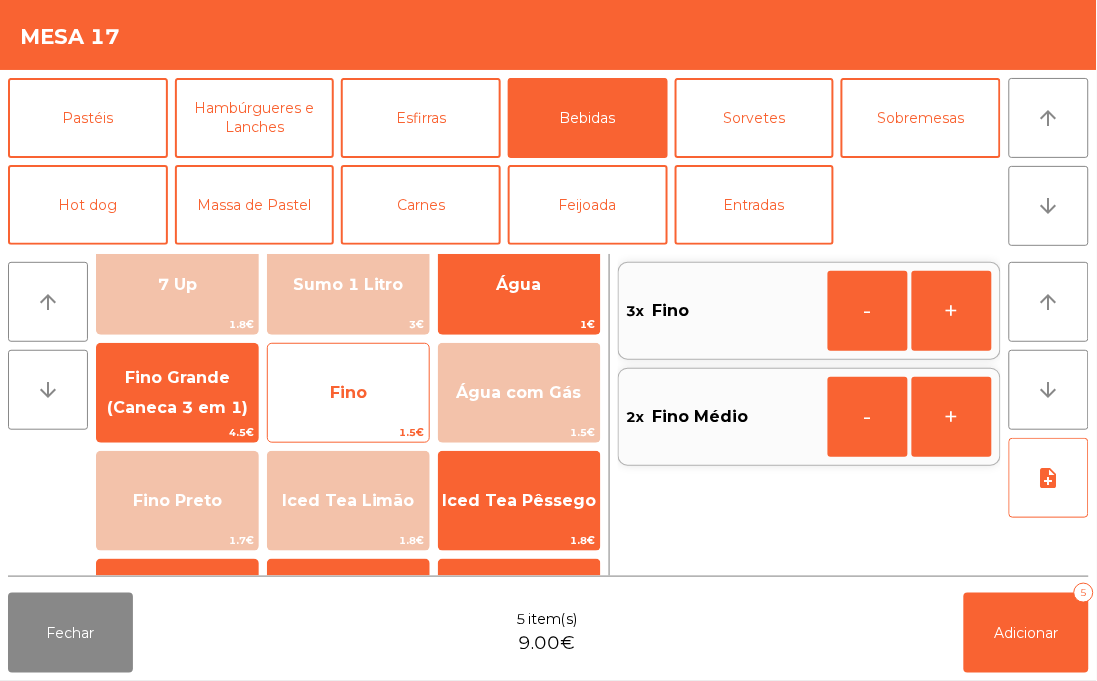 click on "Fino" 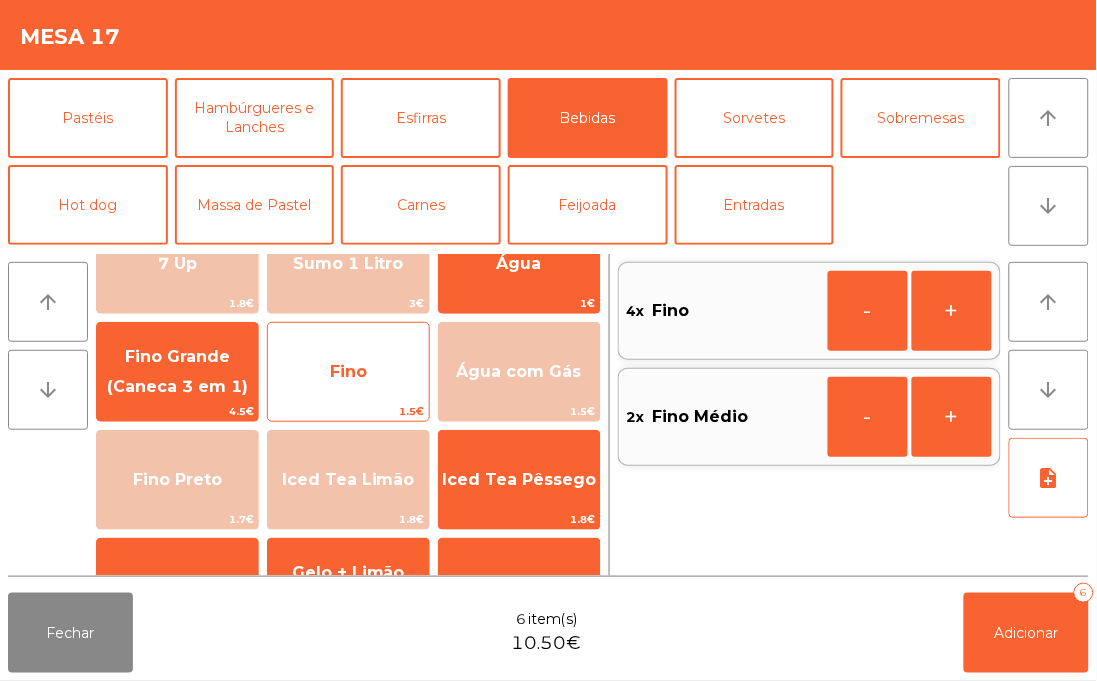 scroll, scrollTop: 156, scrollLeft: 0, axis: vertical 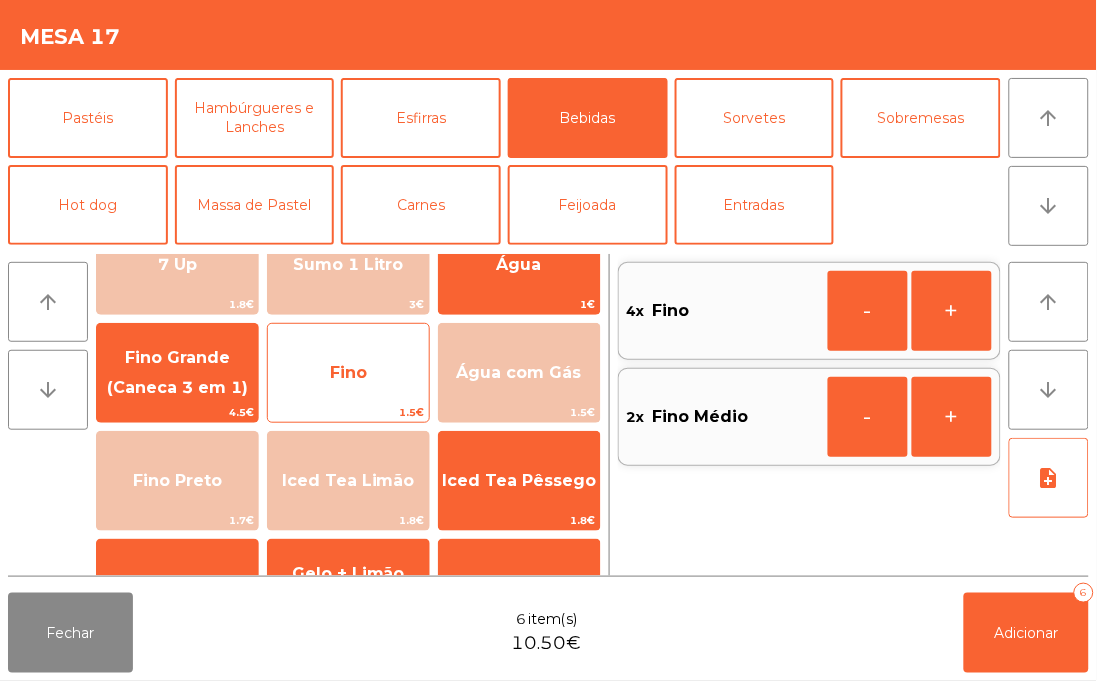 click on "Fino" 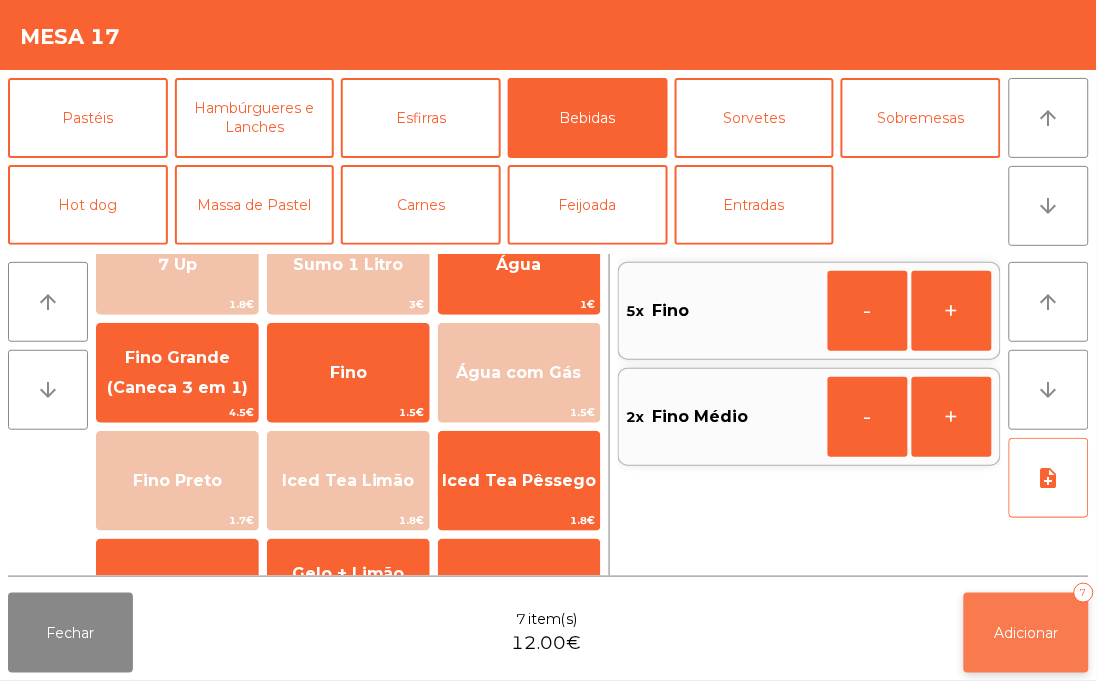 click on "Adicionar   7" 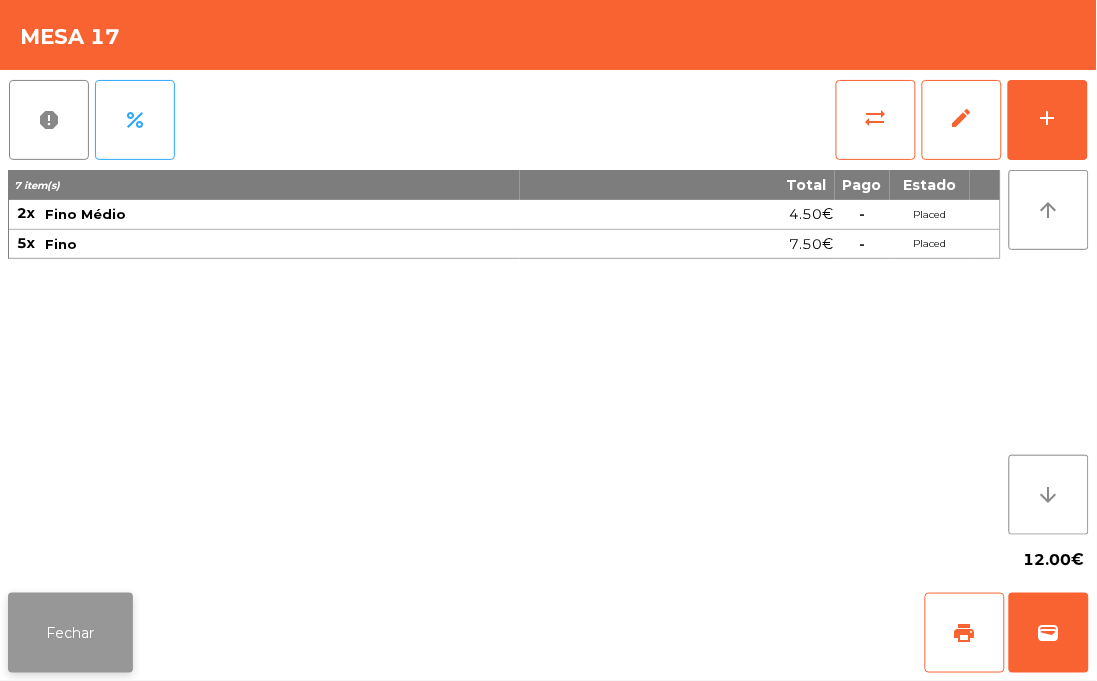 click on "Fechar" 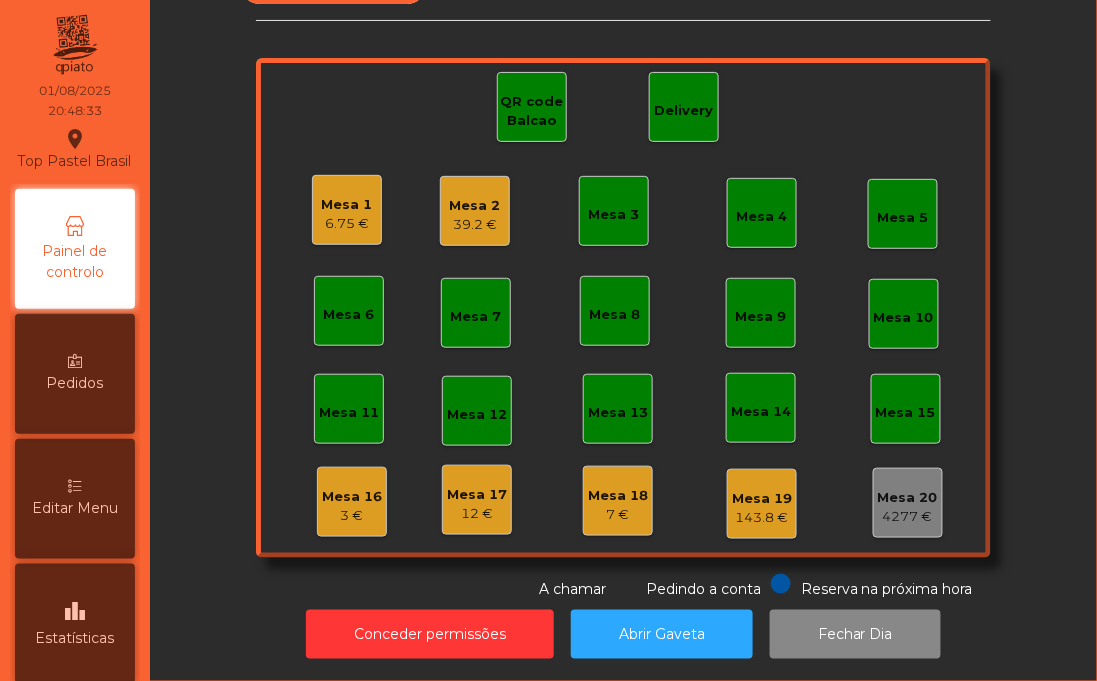 click on "Mesa 16" 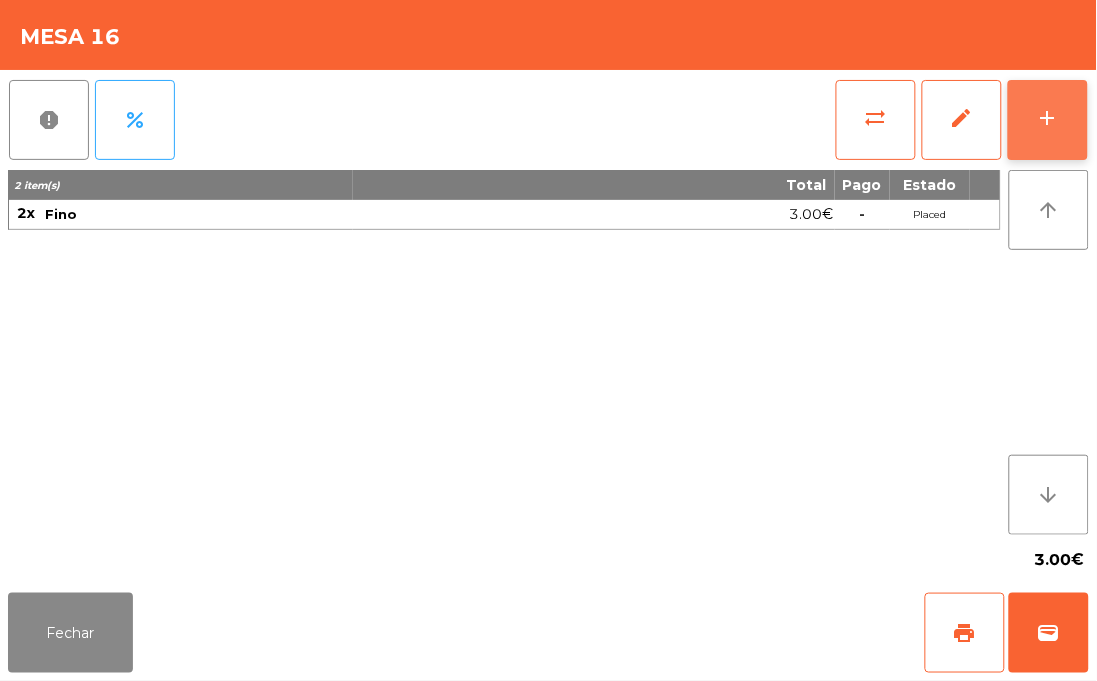 click on "add" 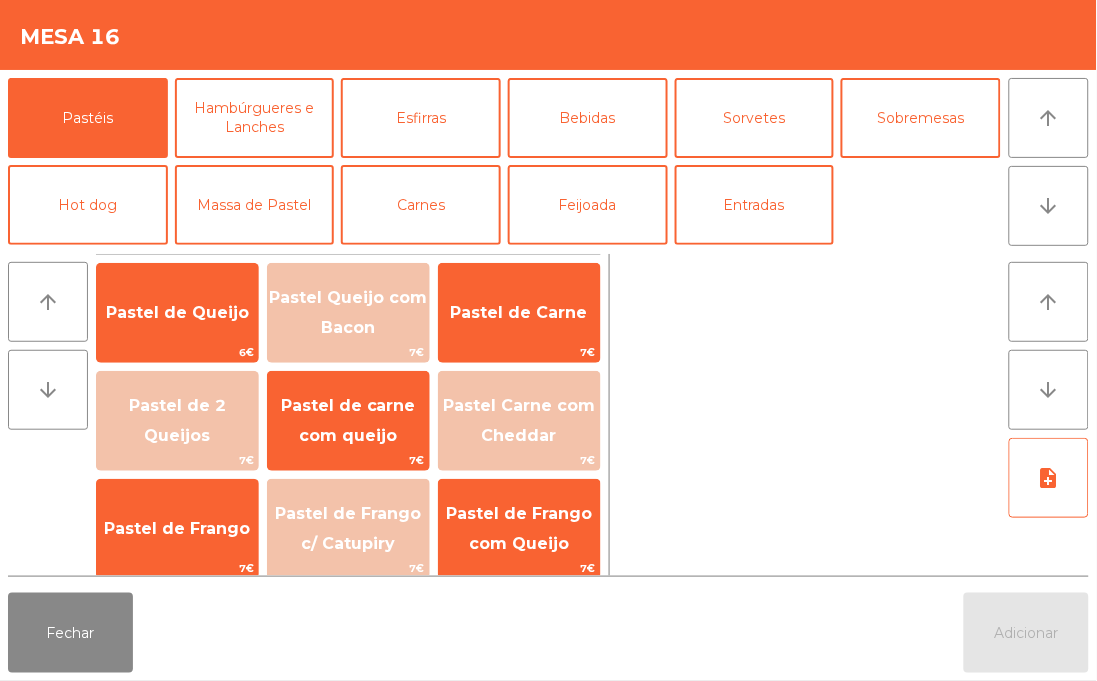 scroll, scrollTop: 4, scrollLeft: 0, axis: vertical 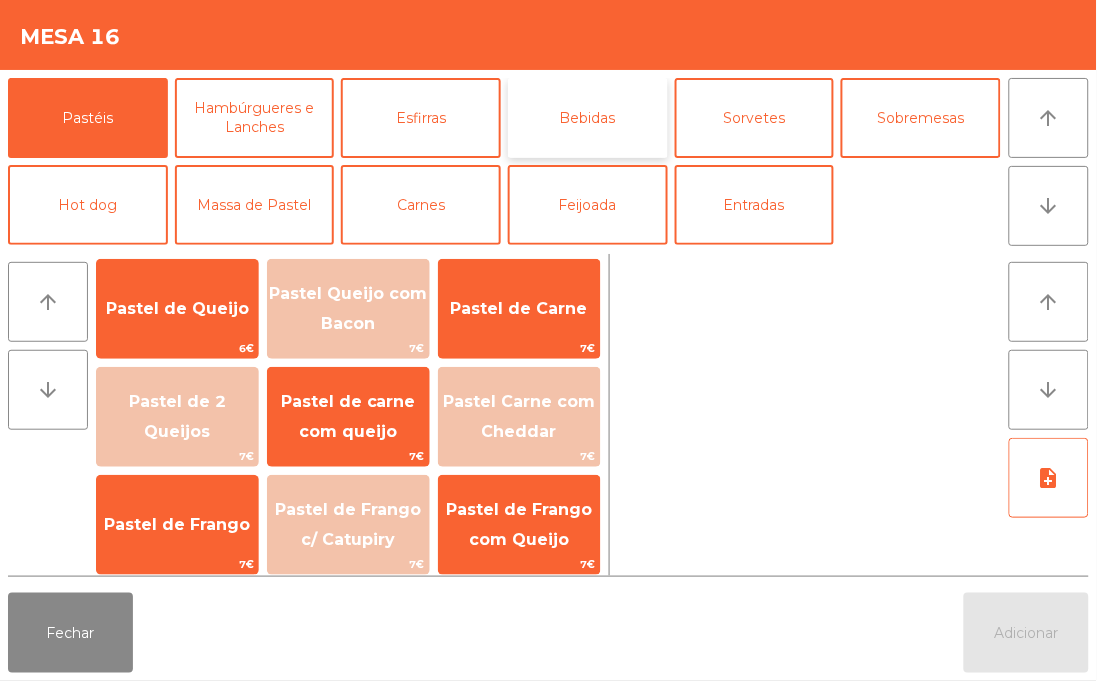 click on "Bebidas" 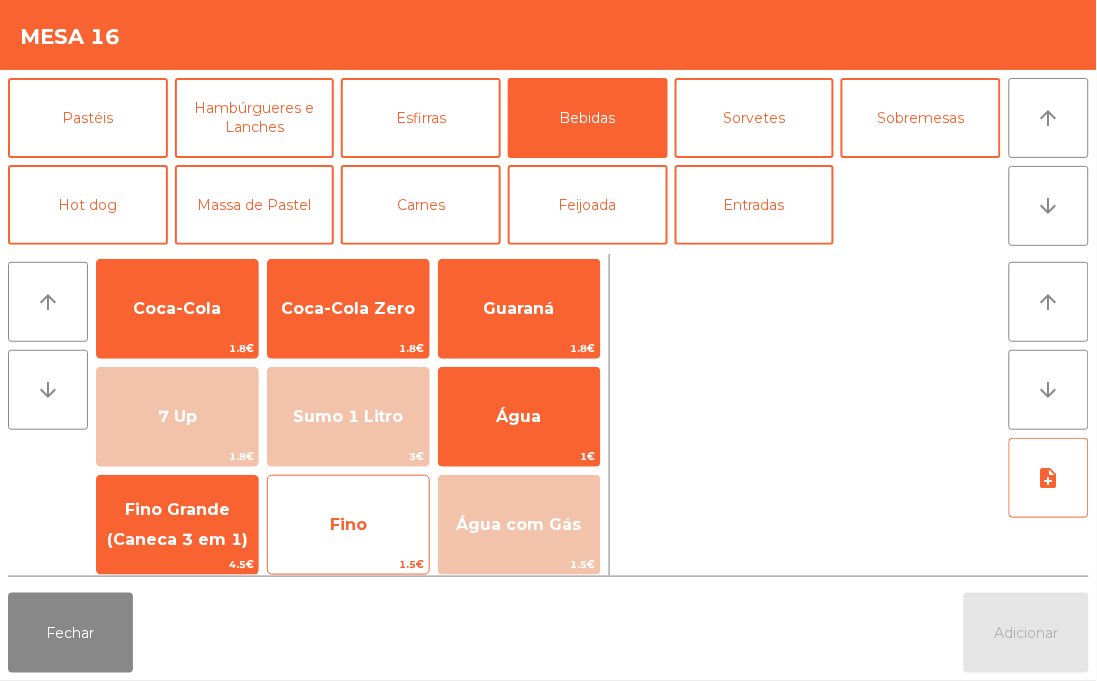 click on "Fino" 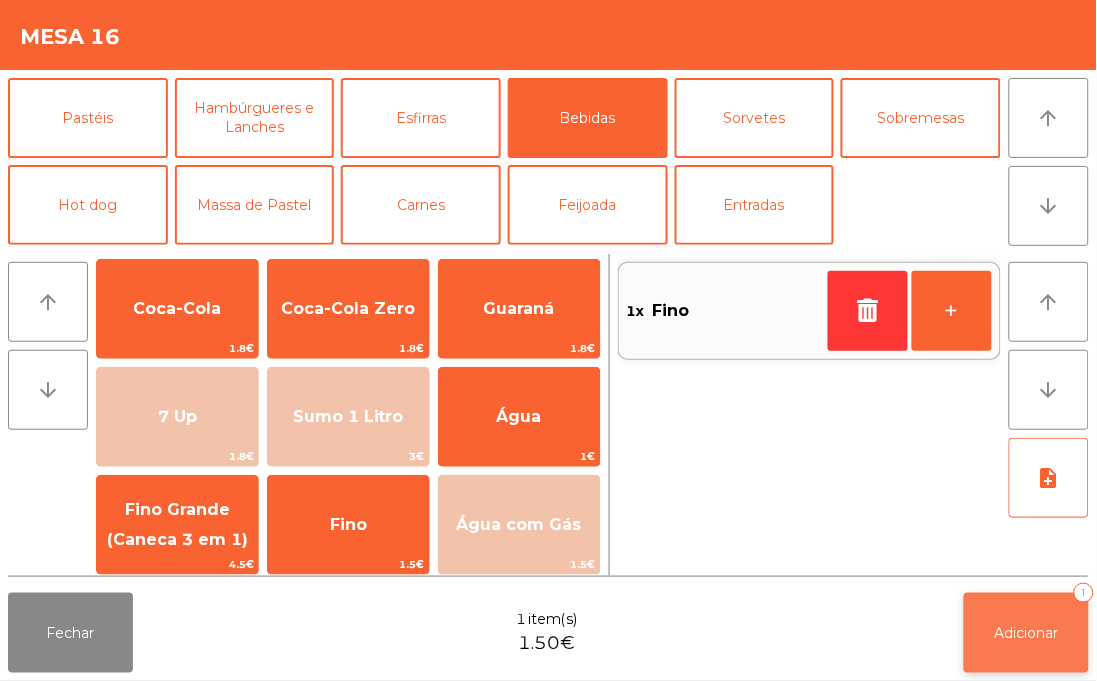 click on "Adicionar" 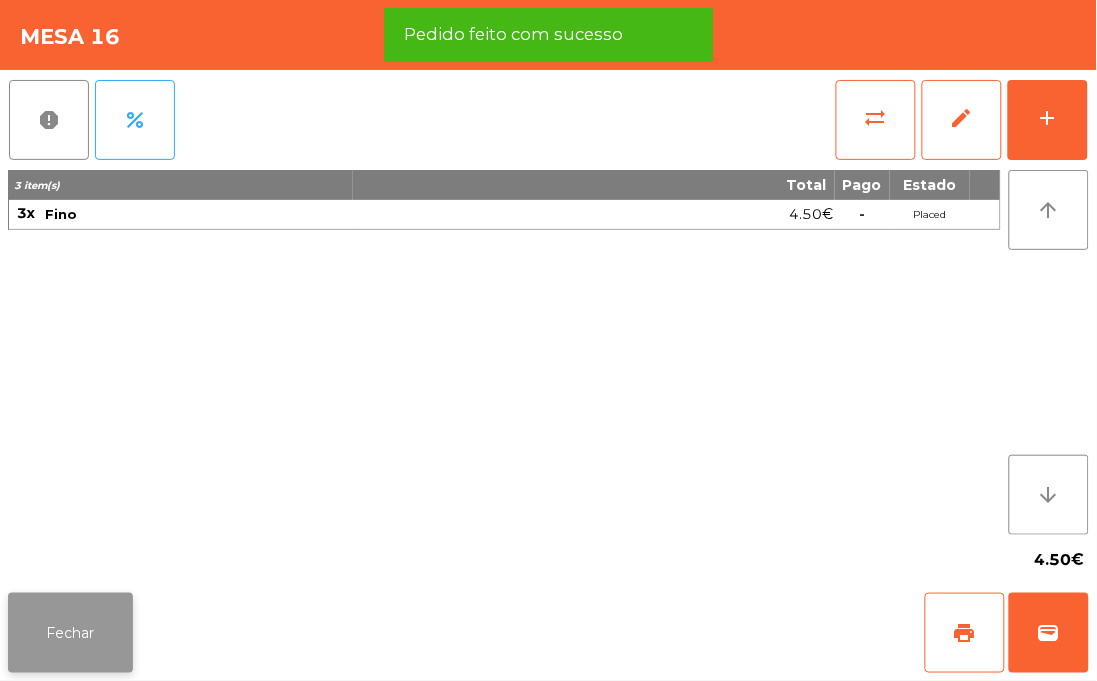 click on "Fechar" 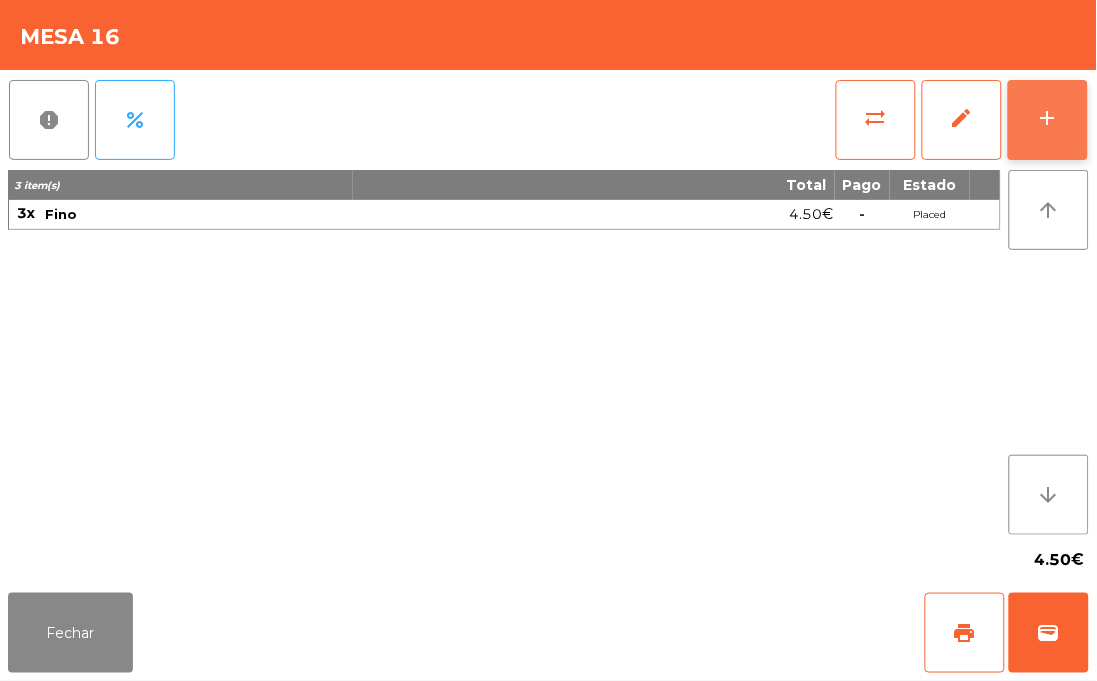 click on "add" 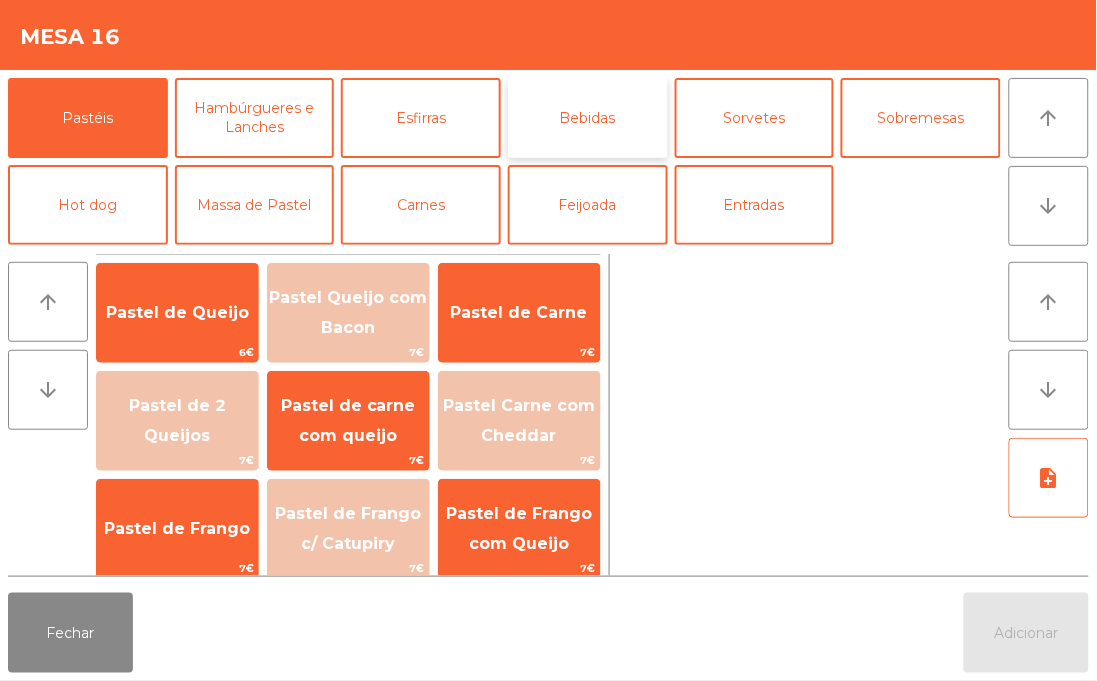click on "Bebidas" 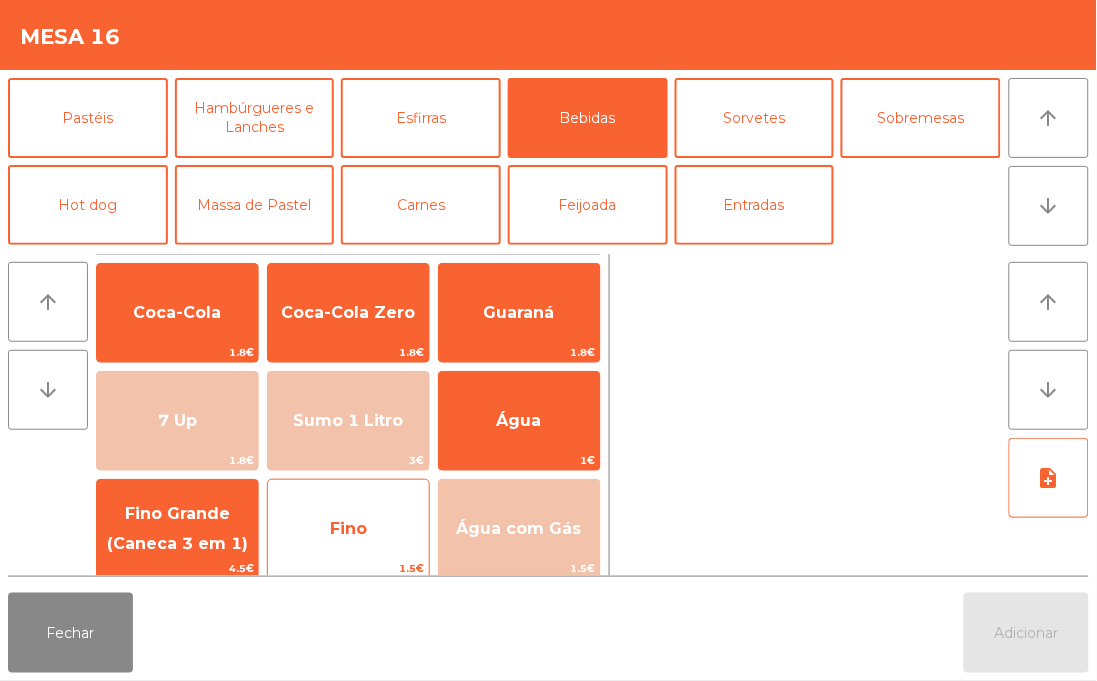 click on "Fino" 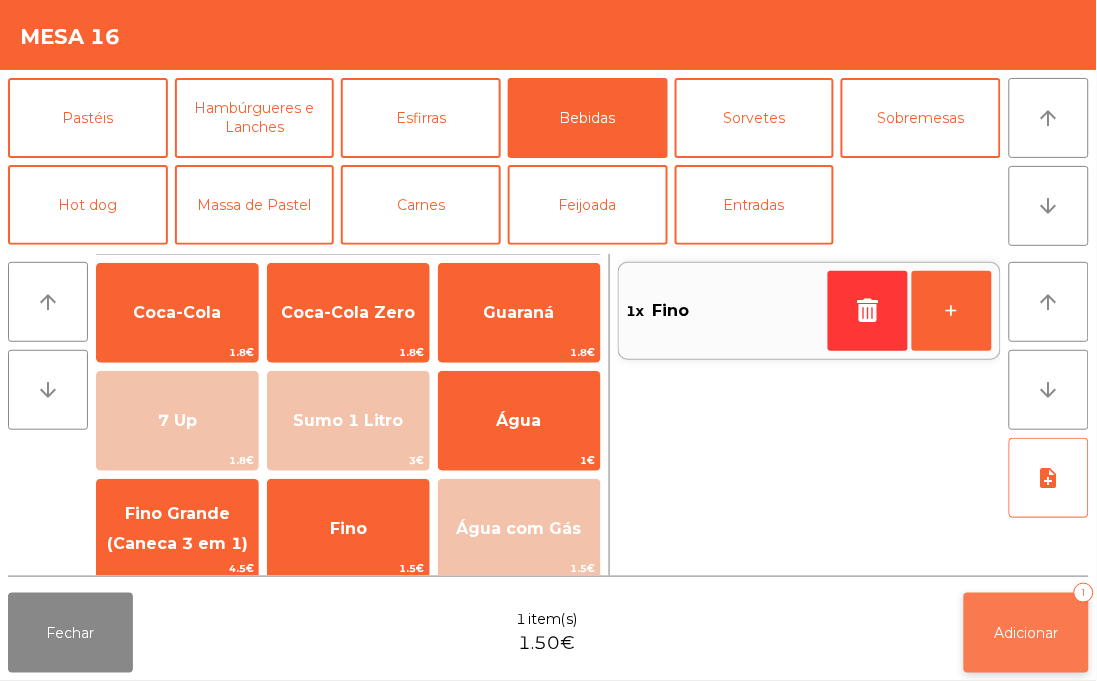 click on "Adicionar" 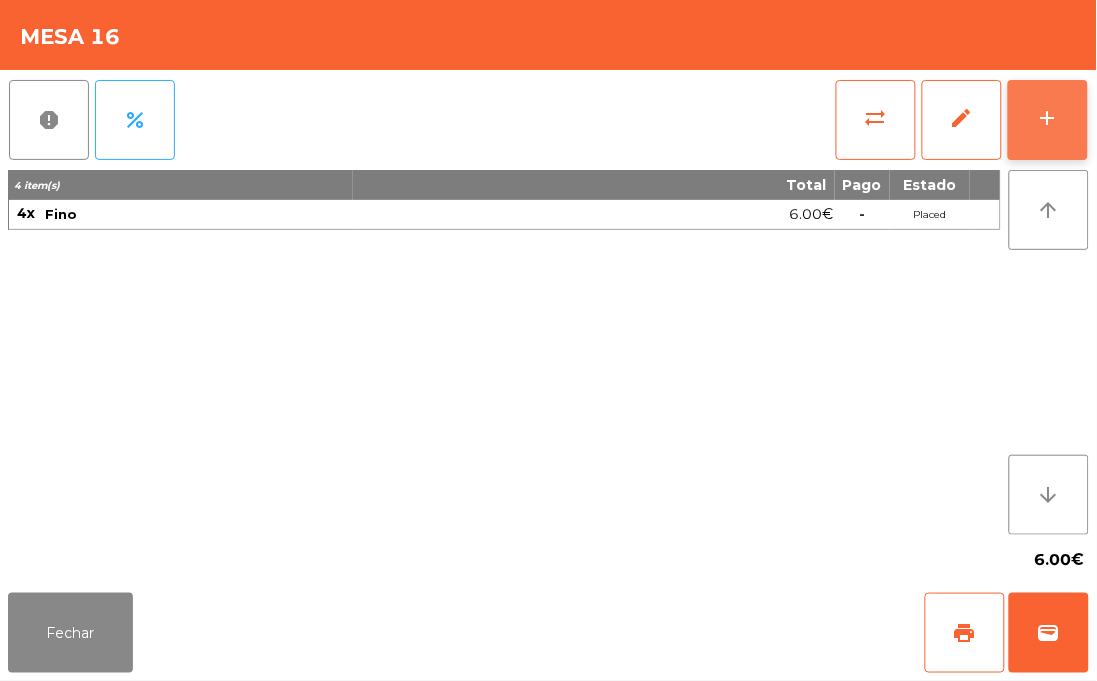 click on "add" 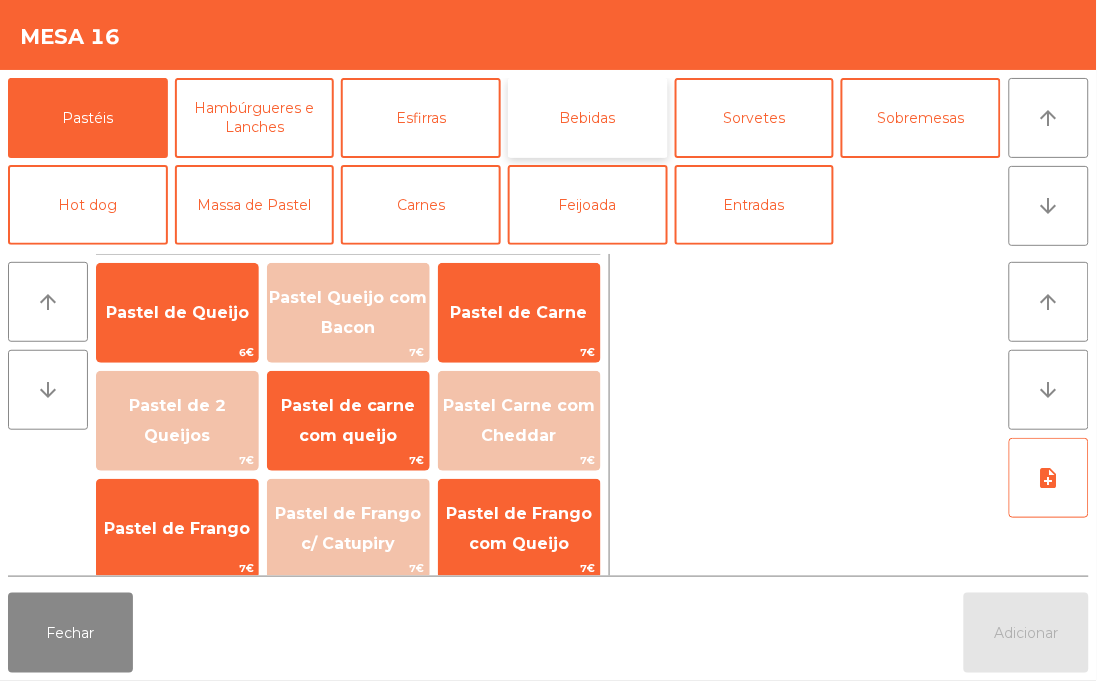 click on "Bebidas" 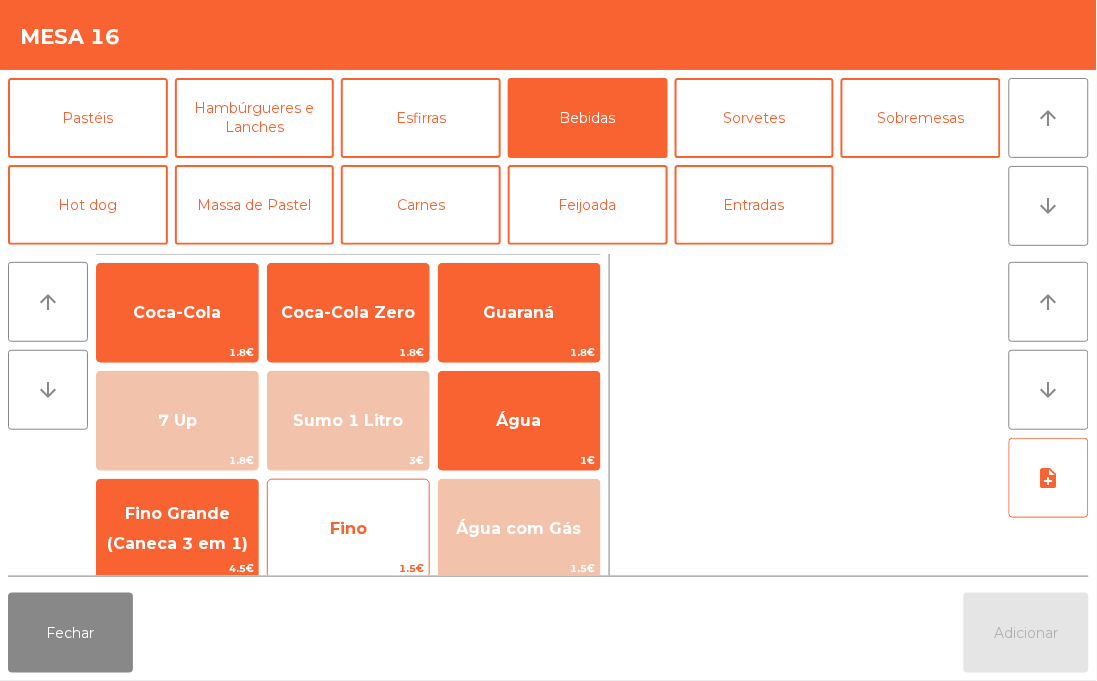 click on "Fino" 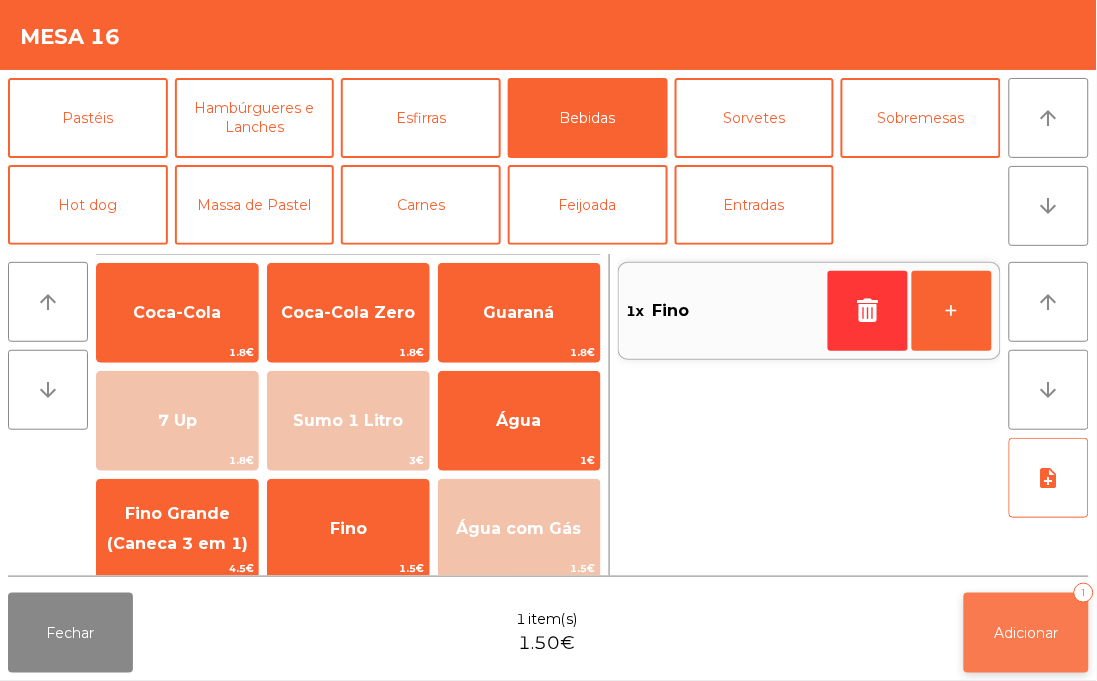 click on "Adicionar   1" 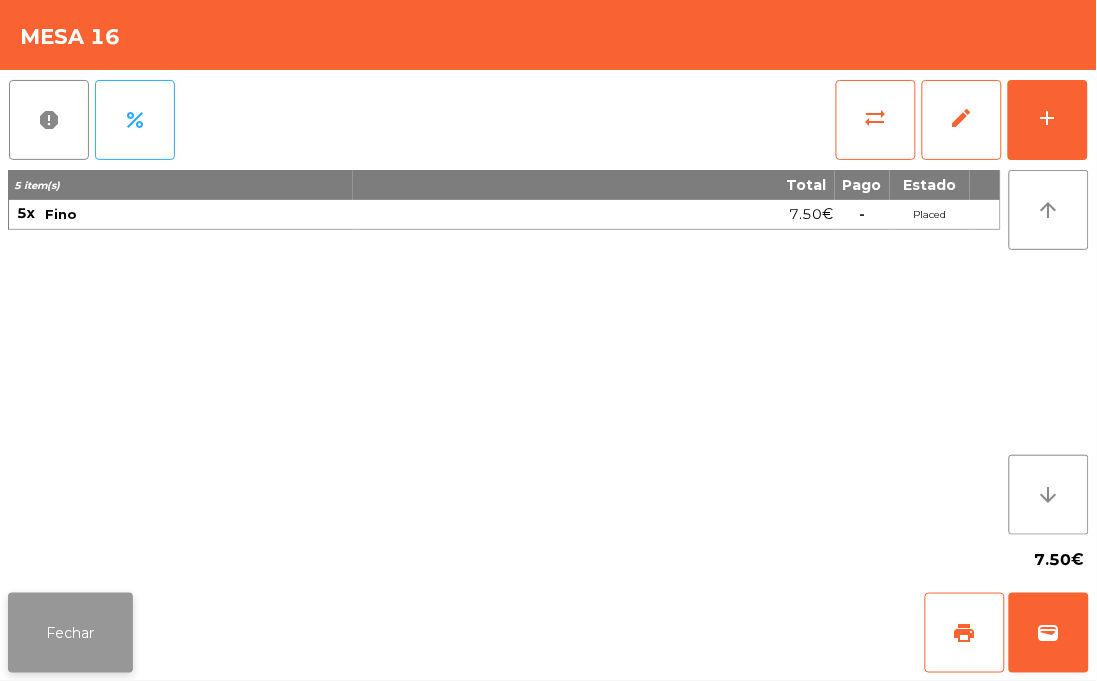 click on "Fechar" 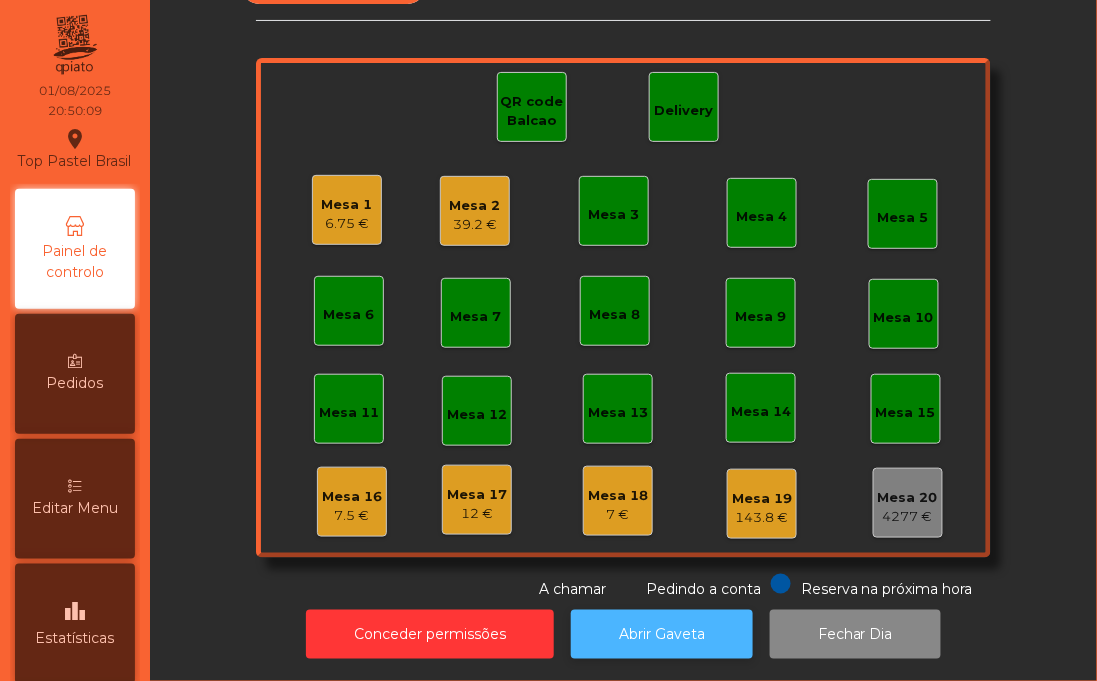 click on "Abrir Gaveta" 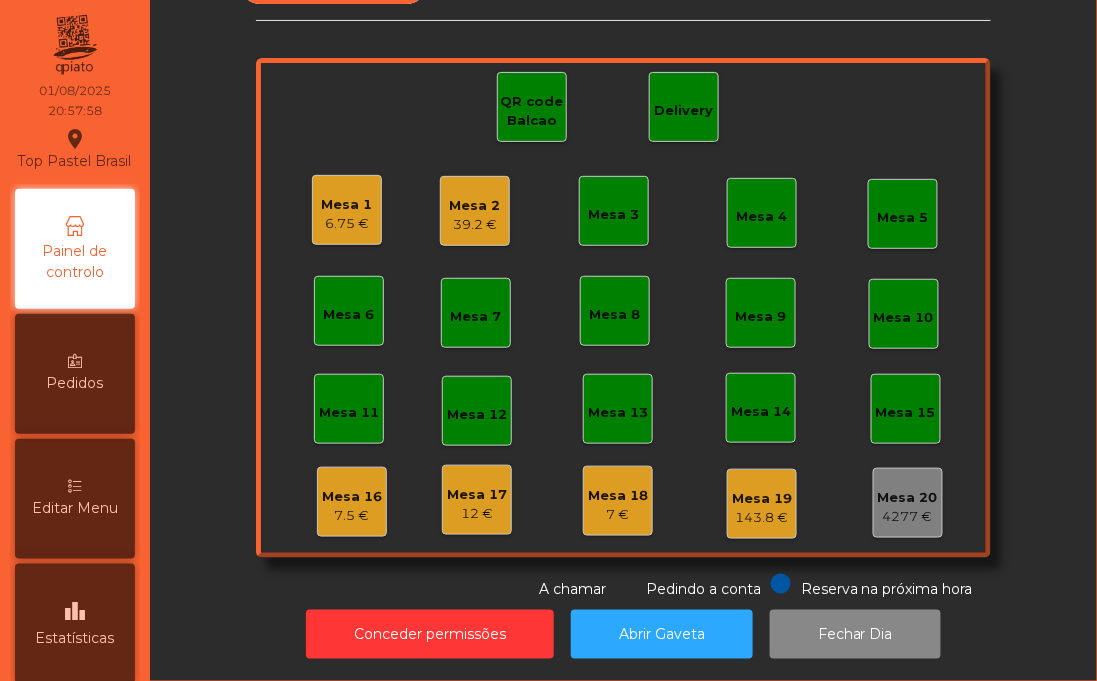click on "Mesa 17" 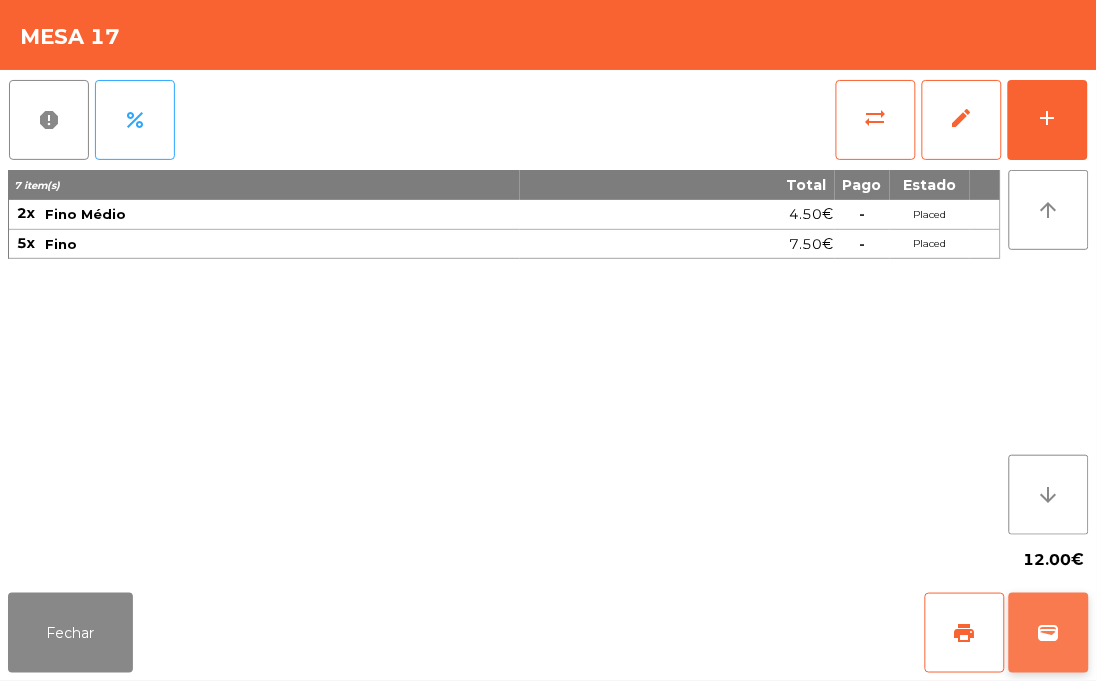 click on "wallet" 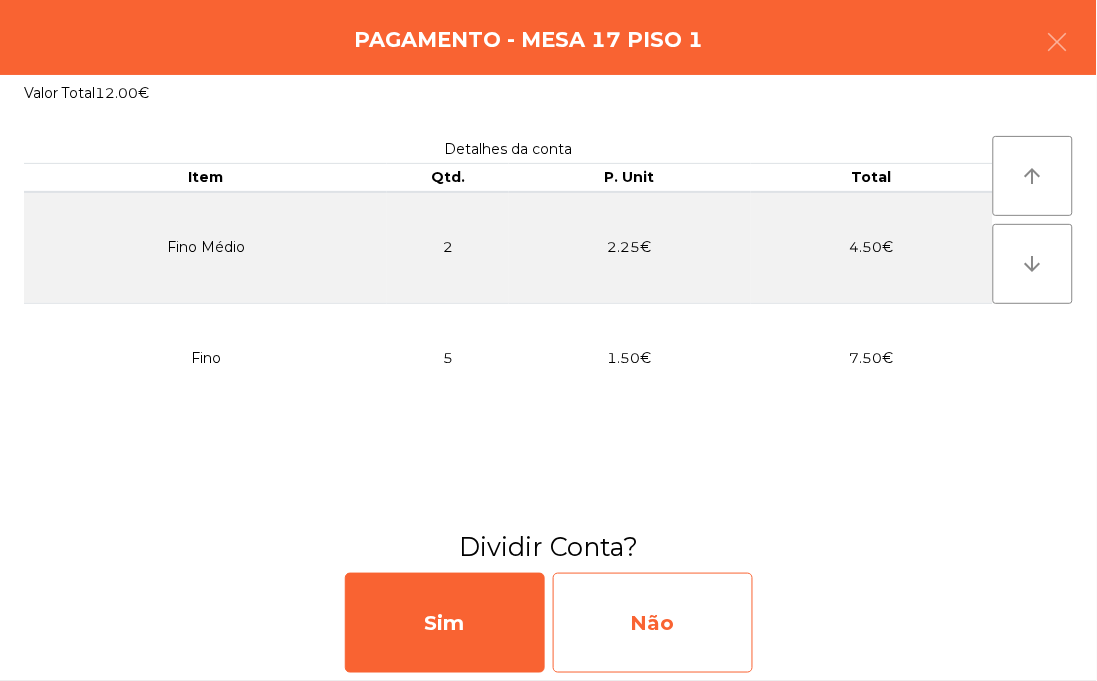 click on "Não" 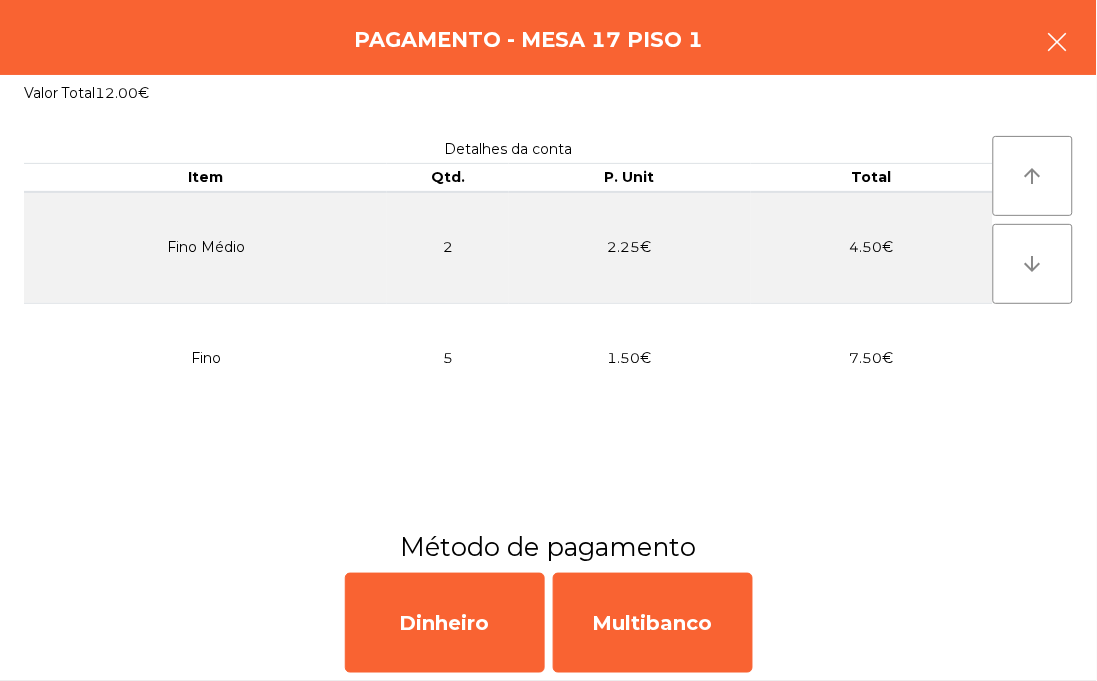 click 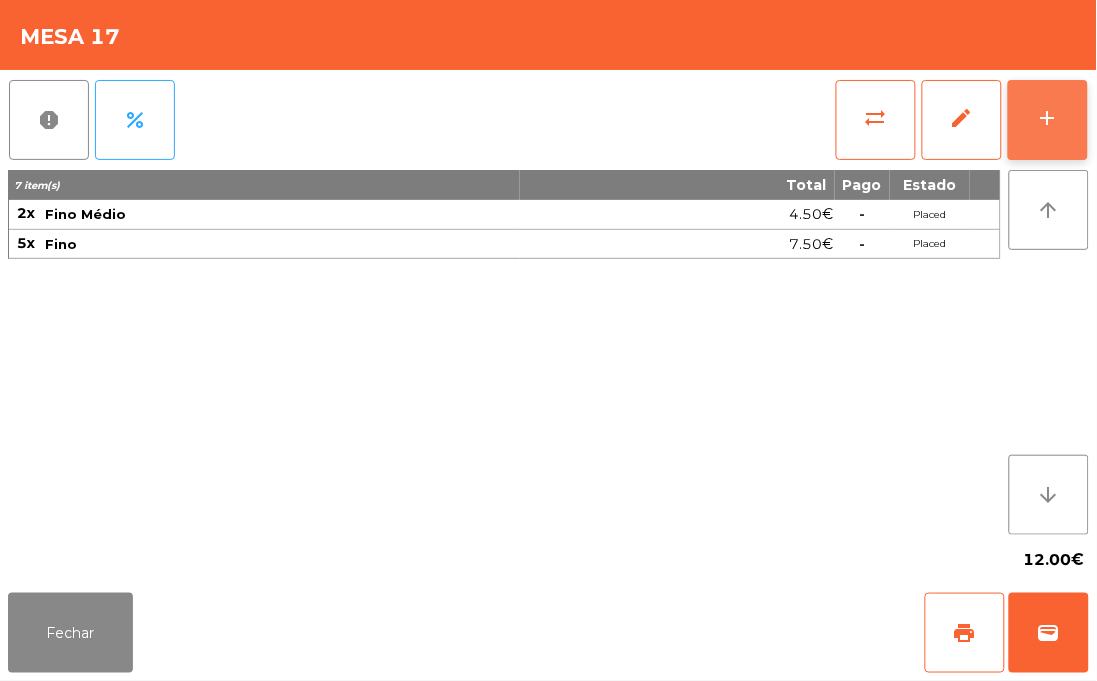 click on "add" 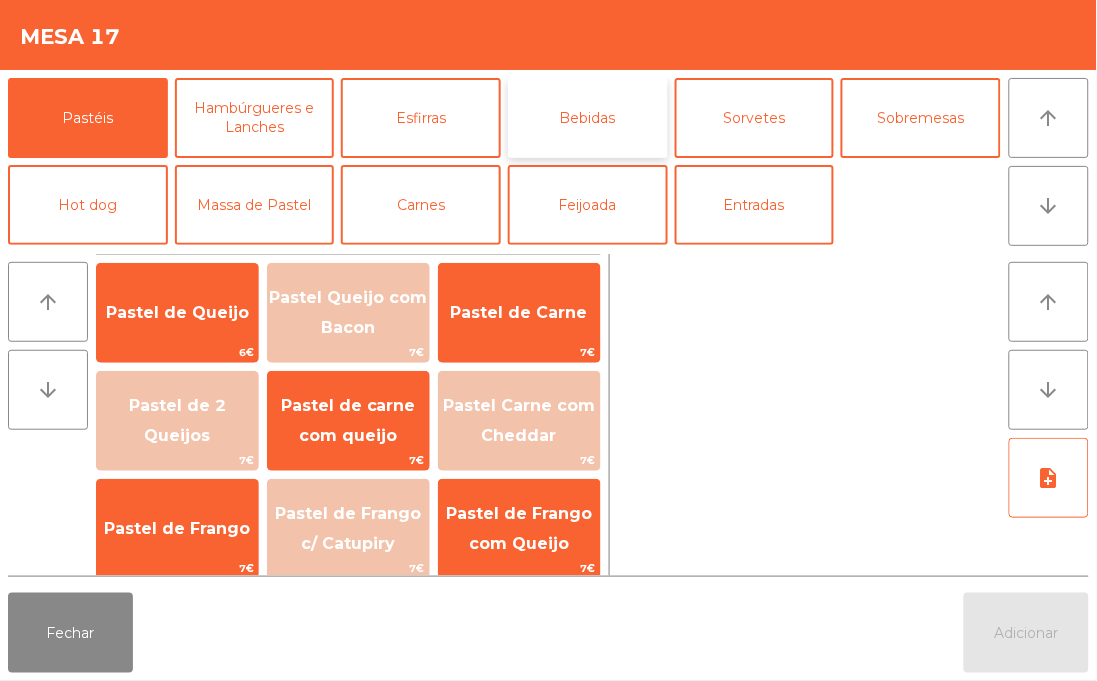 click on "Bebidas" 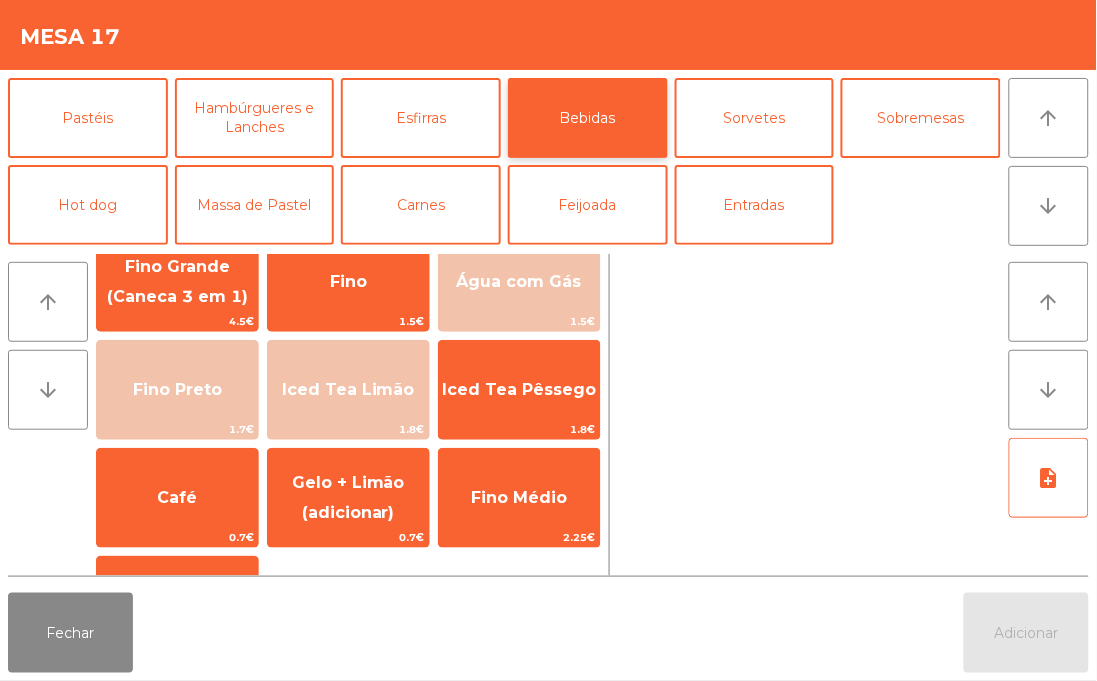 scroll, scrollTop: 246, scrollLeft: 0, axis: vertical 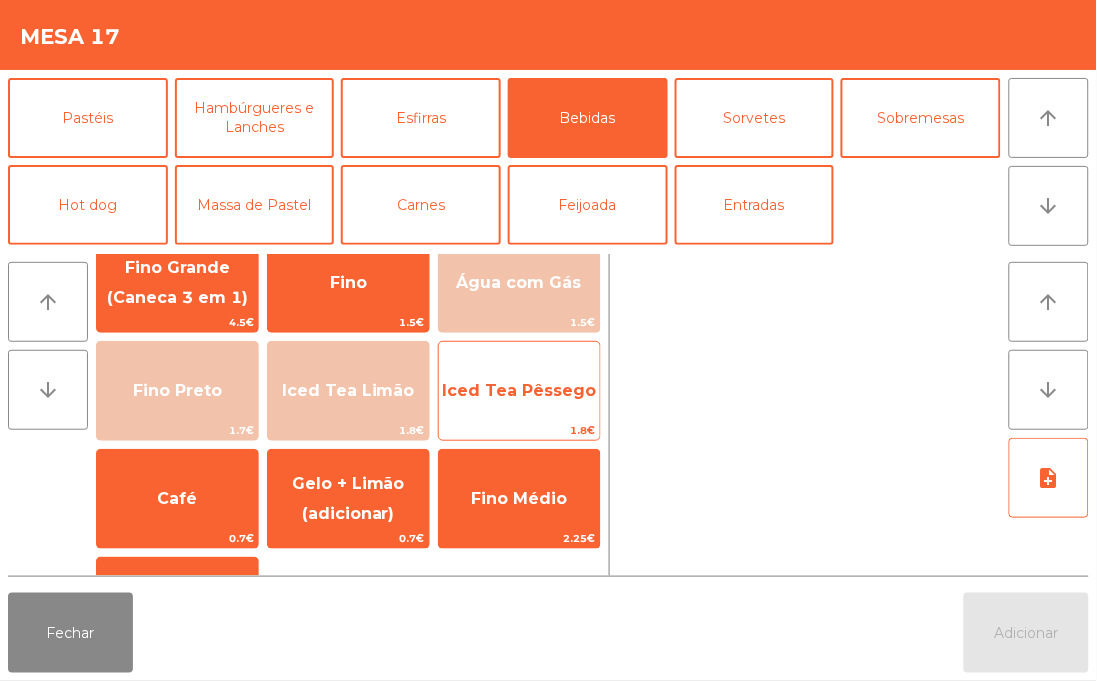 click on "Iced Tea Pêssego" 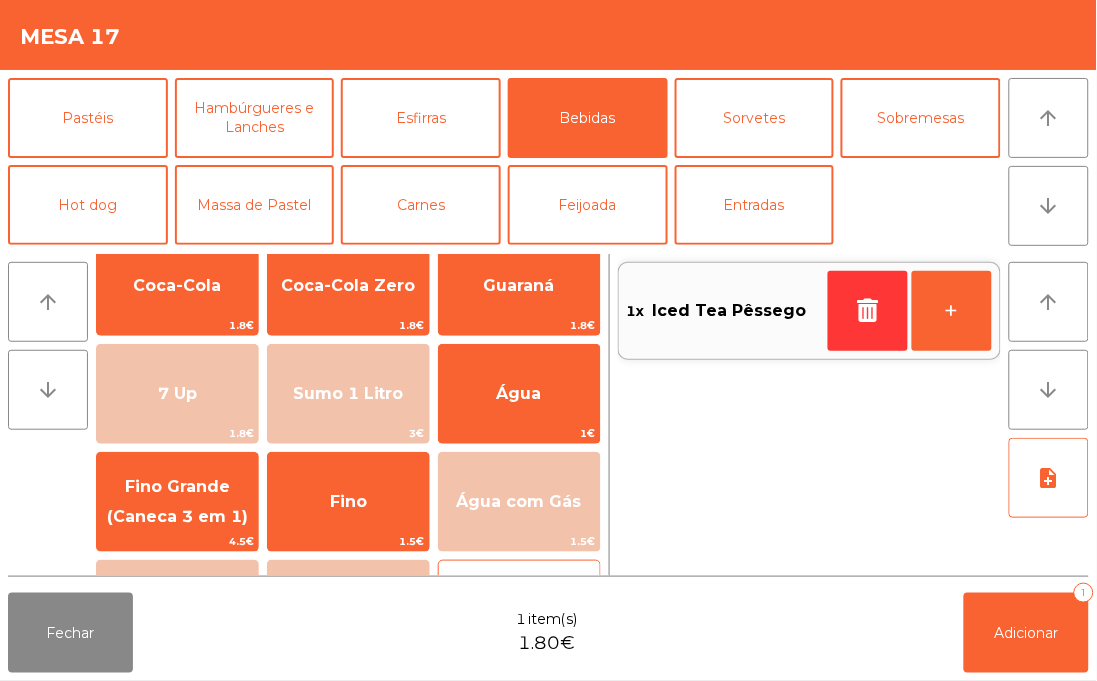 scroll, scrollTop: 24, scrollLeft: 0, axis: vertical 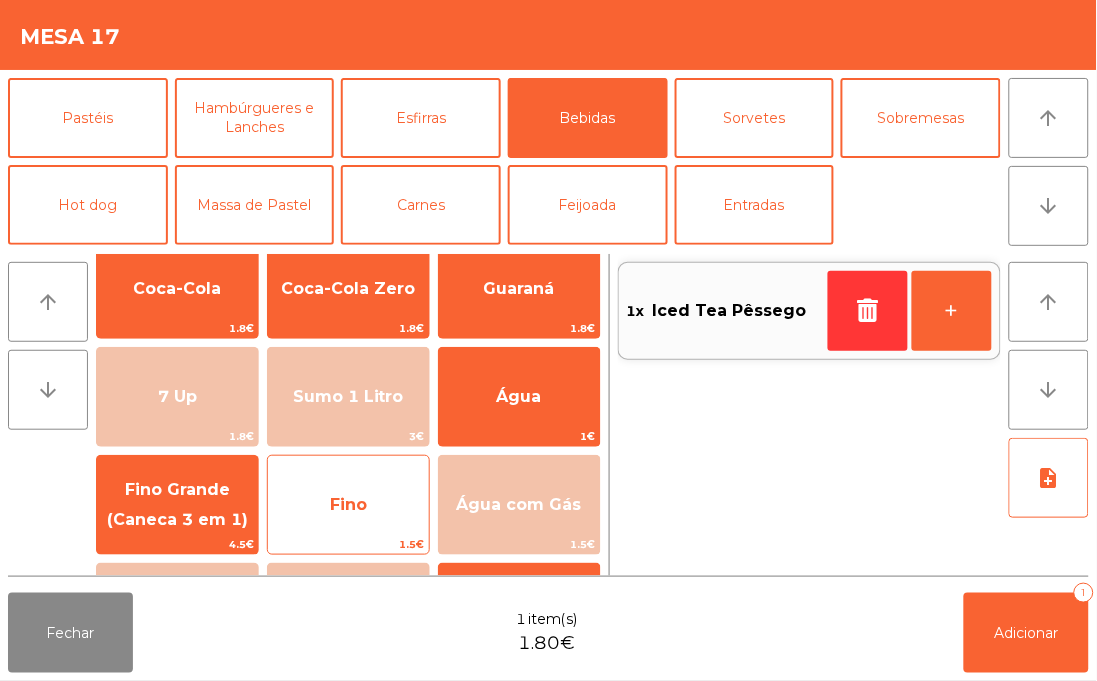 click on "Fino" 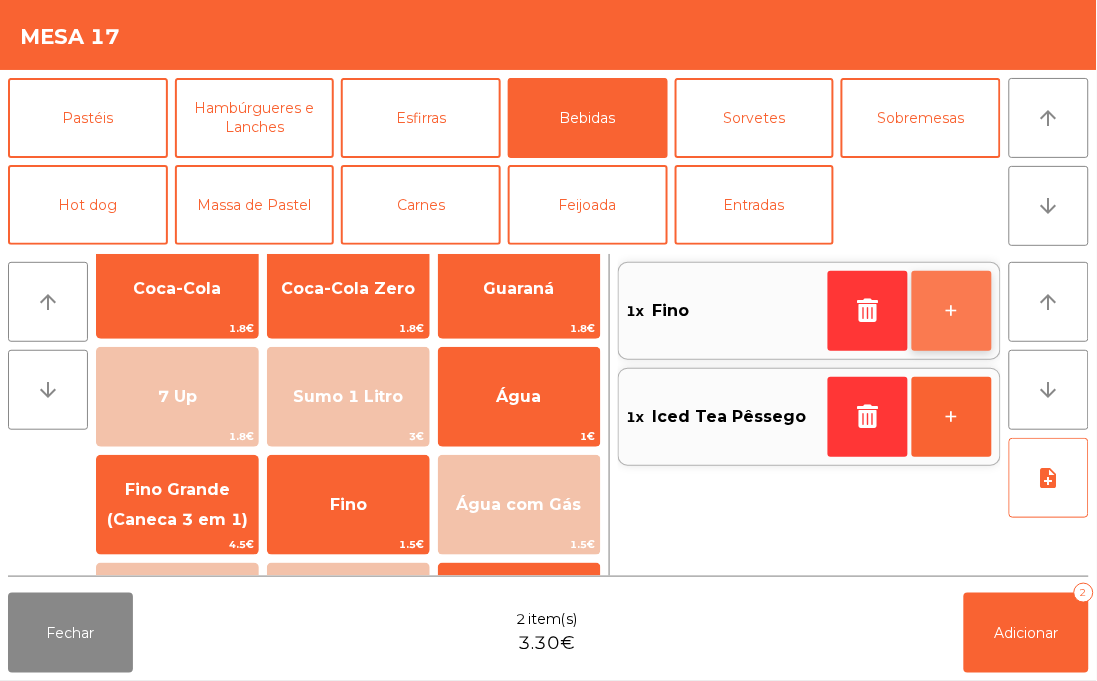 click on "+" 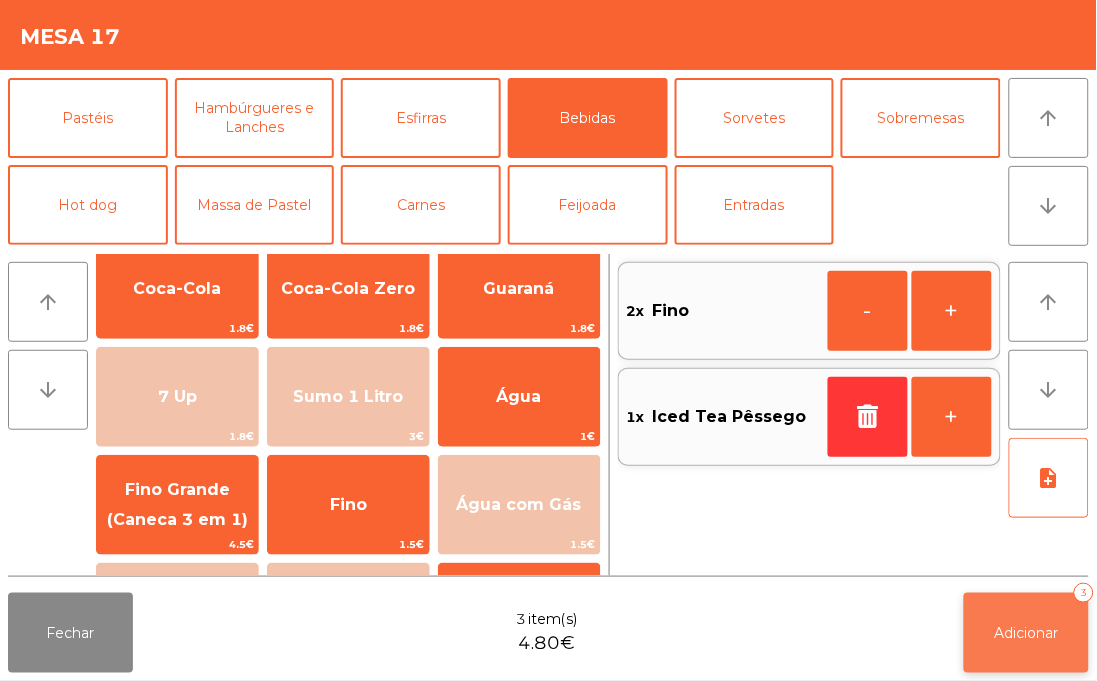 click on "Adicionar" 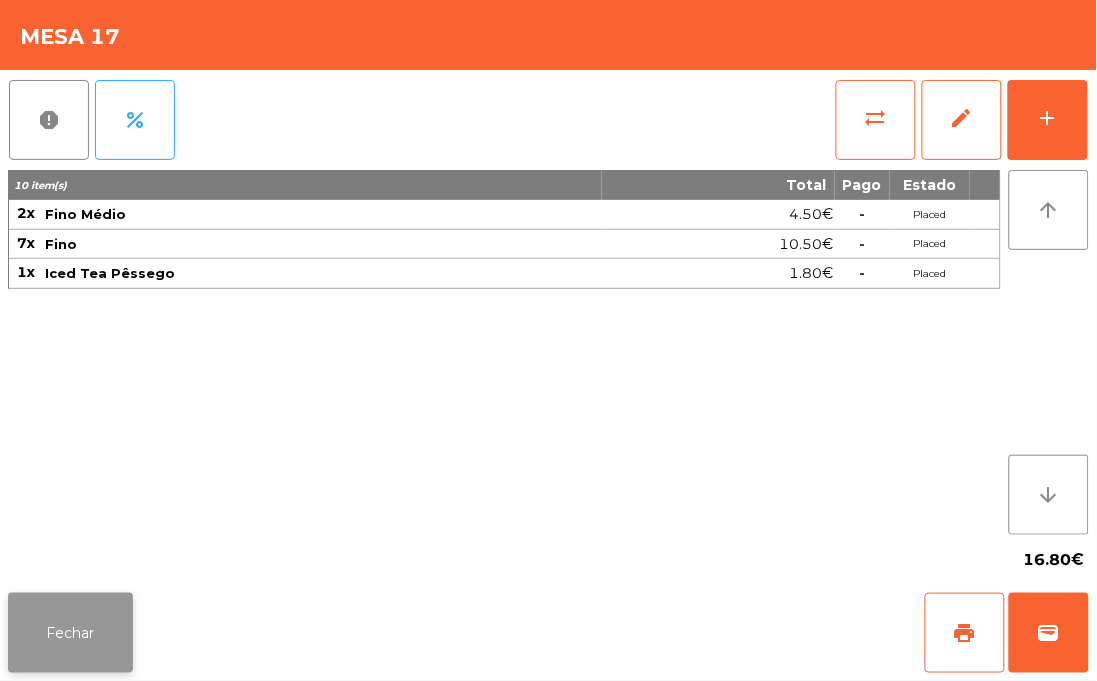 click on "Fechar" 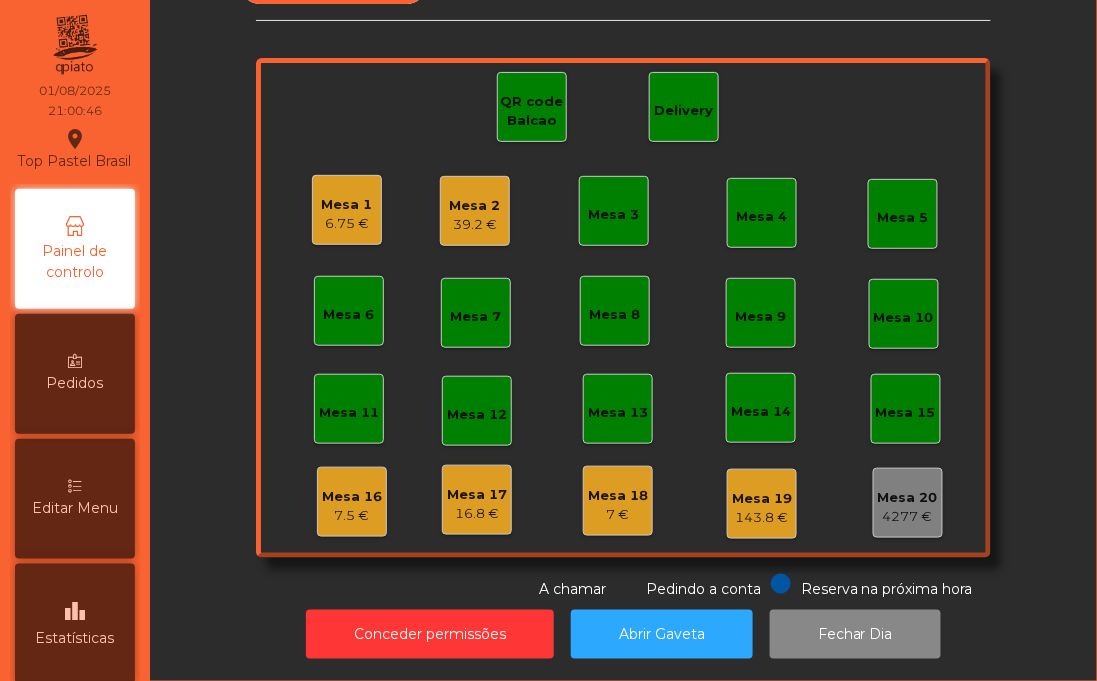click on "143.8 €" 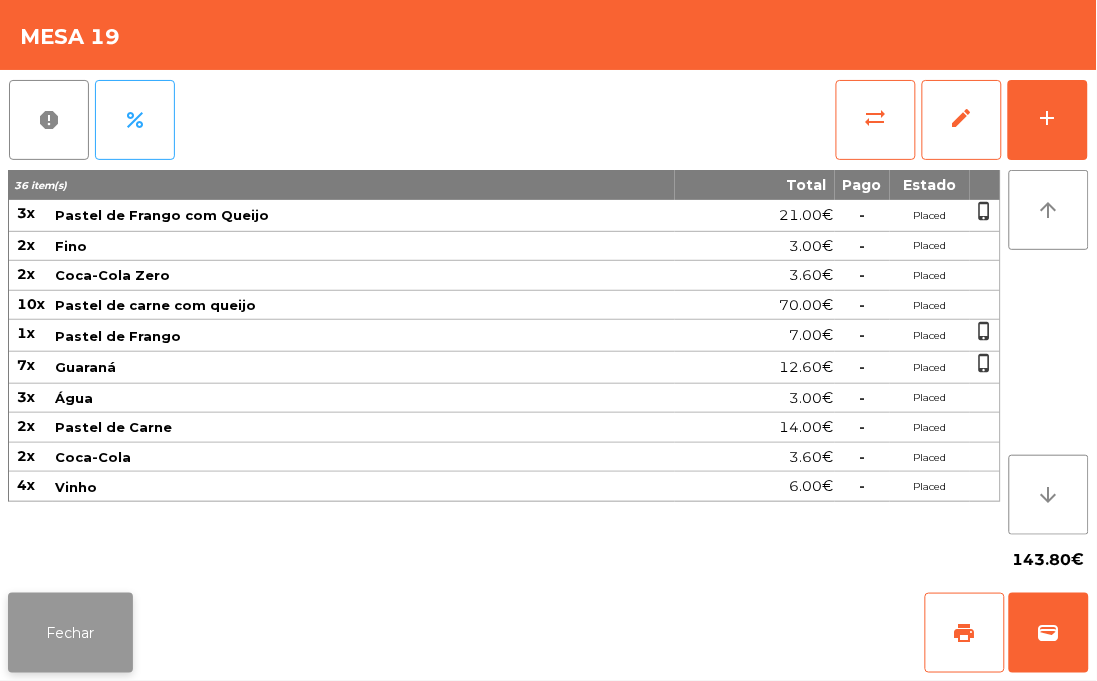 click on "Fechar" 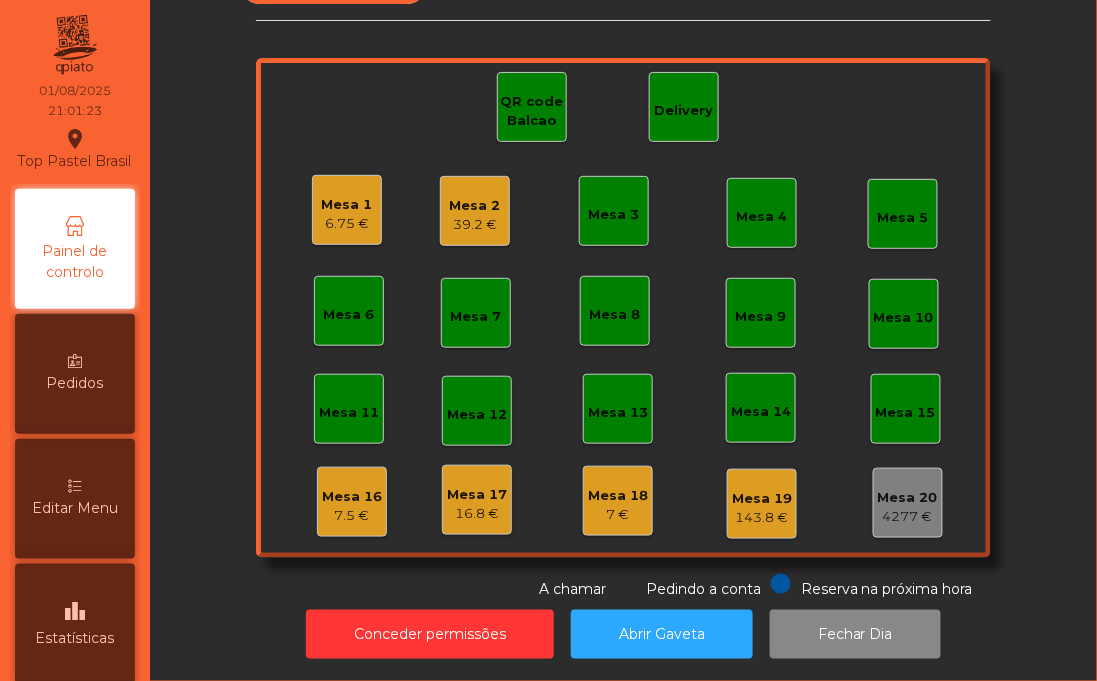 click on "Mesa 16   7.5 €" 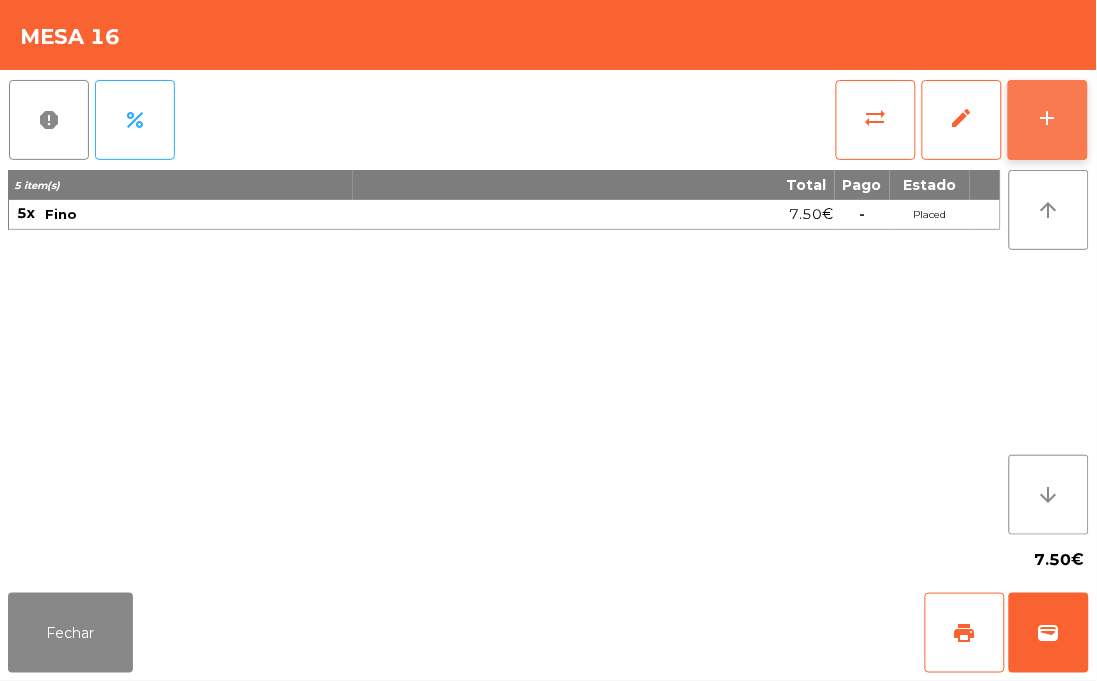 click on "add" 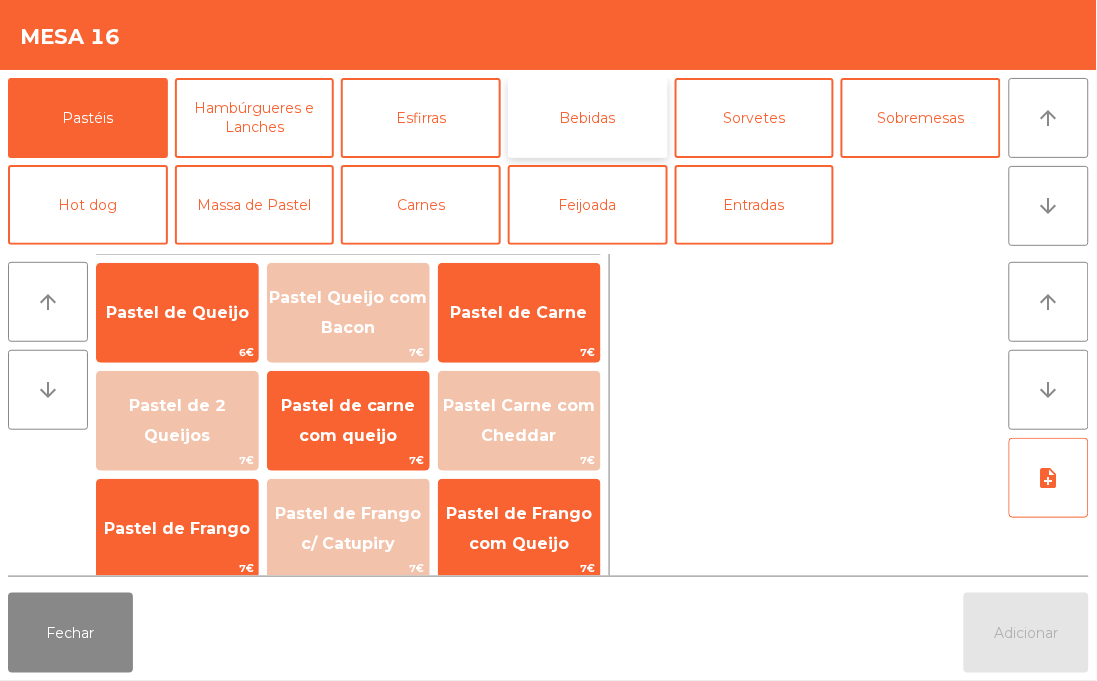 click on "Bebidas" 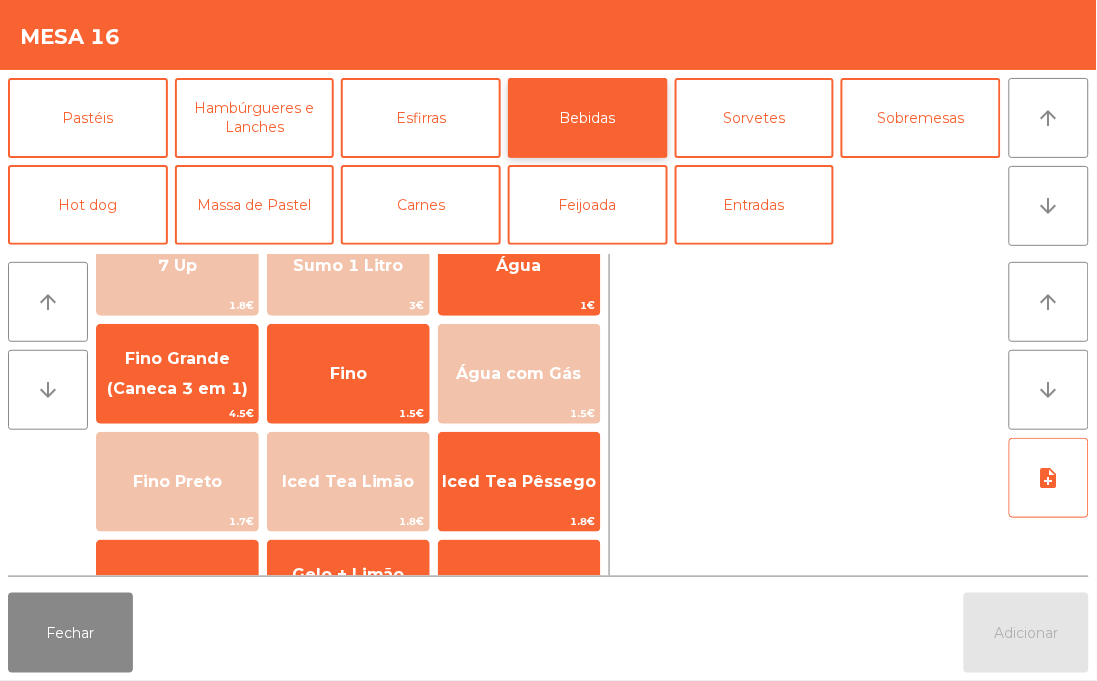 scroll, scrollTop: 0, scrollLeft: 0, axis: both 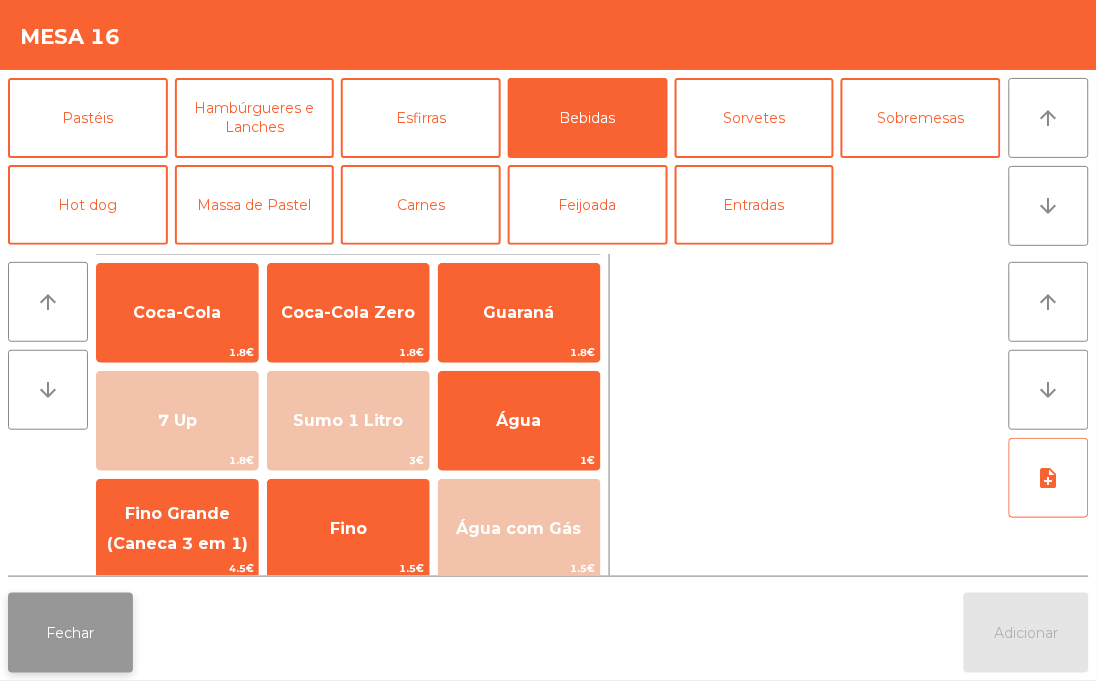 click on "Fechar" 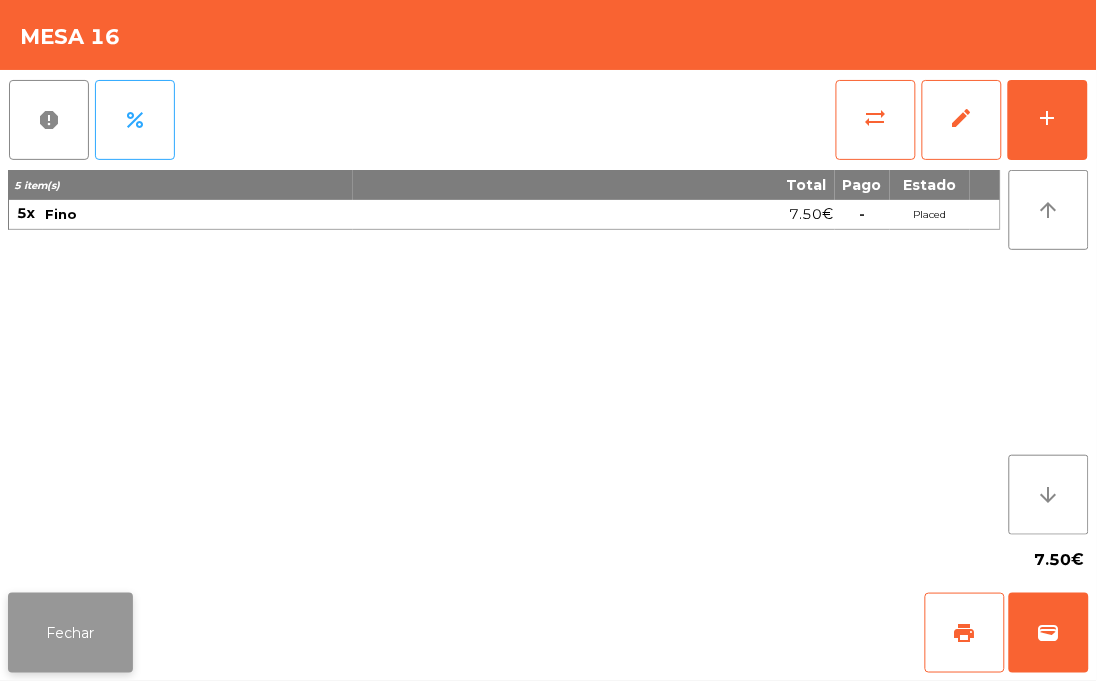click on "Fechar" 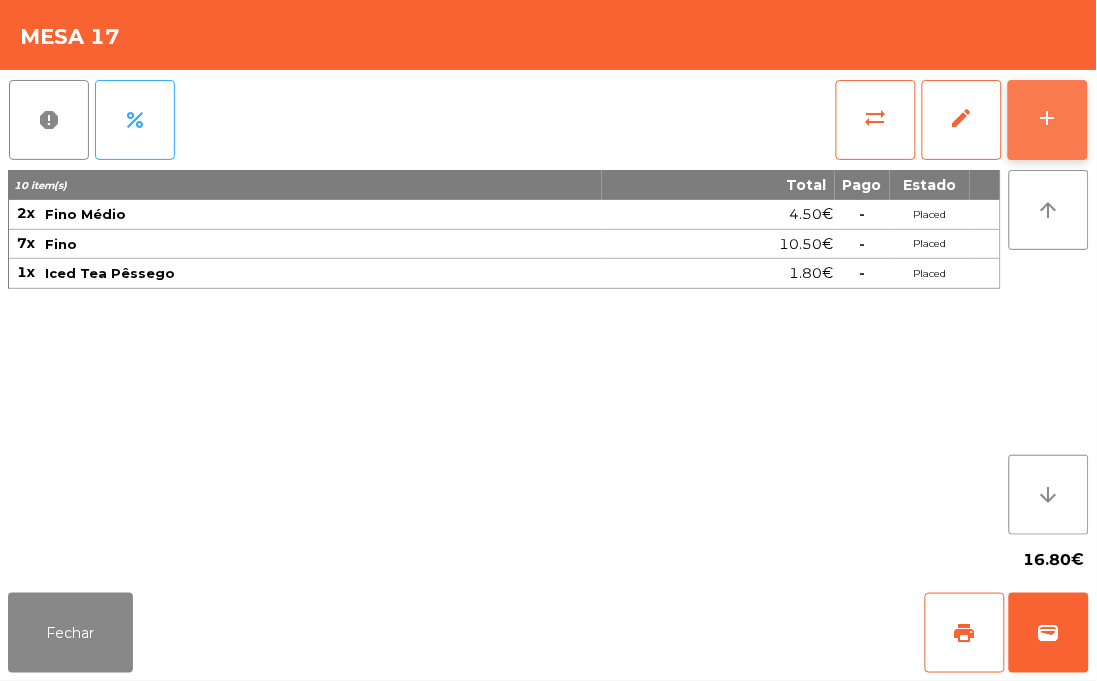 click on "add" 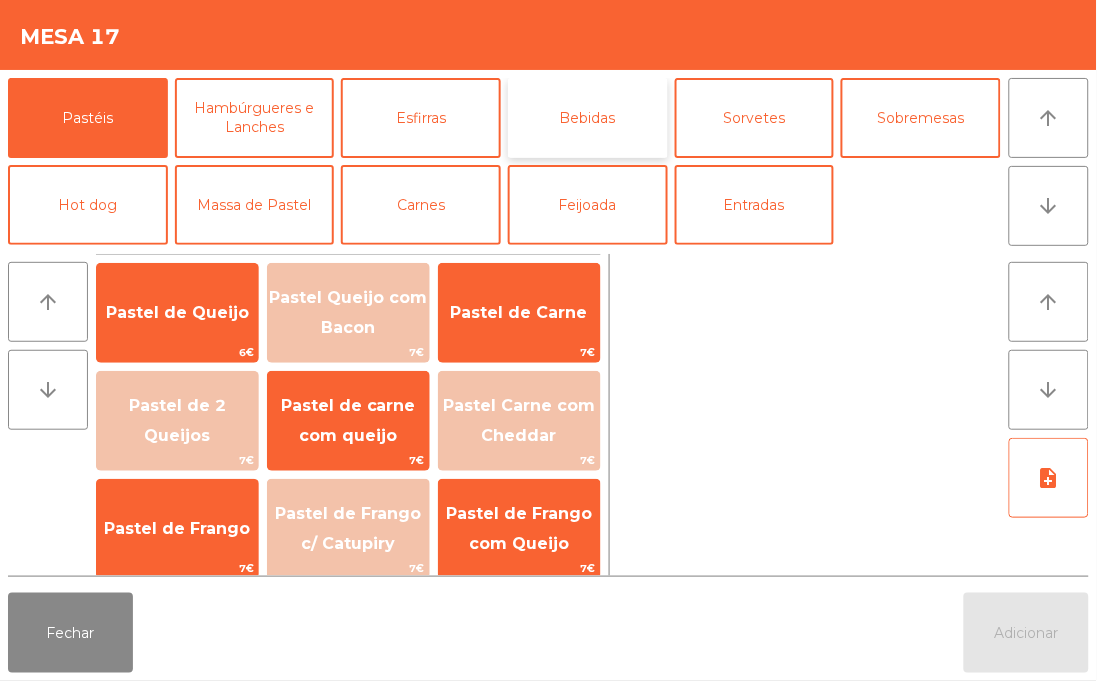 click on "Bebidas" 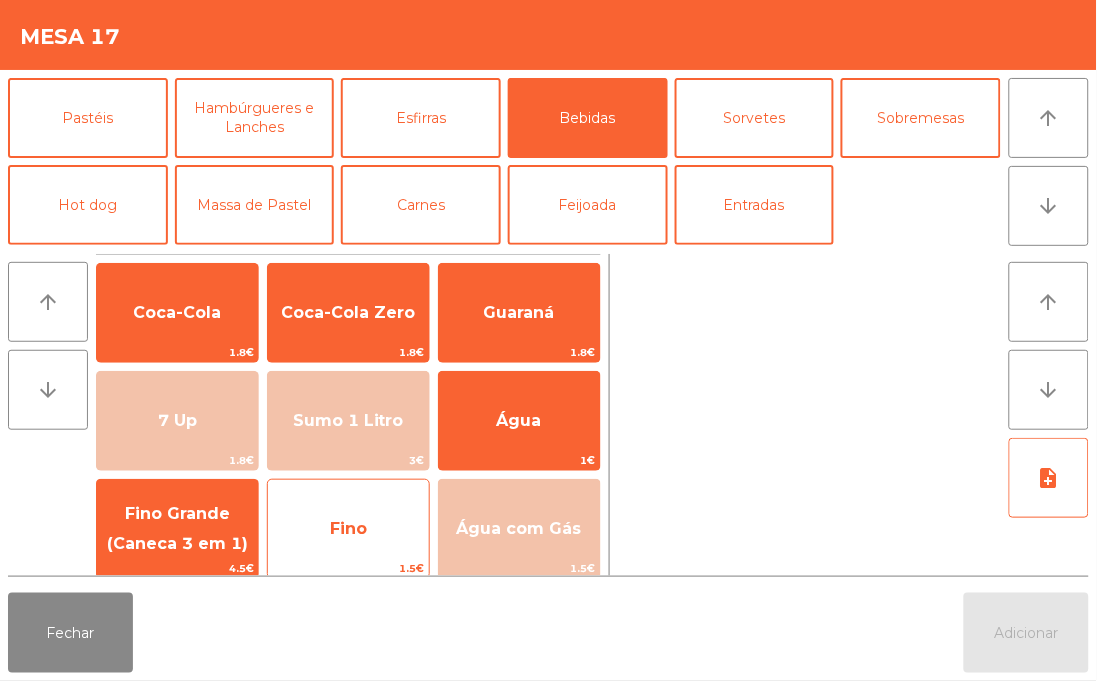 click on "Fino" 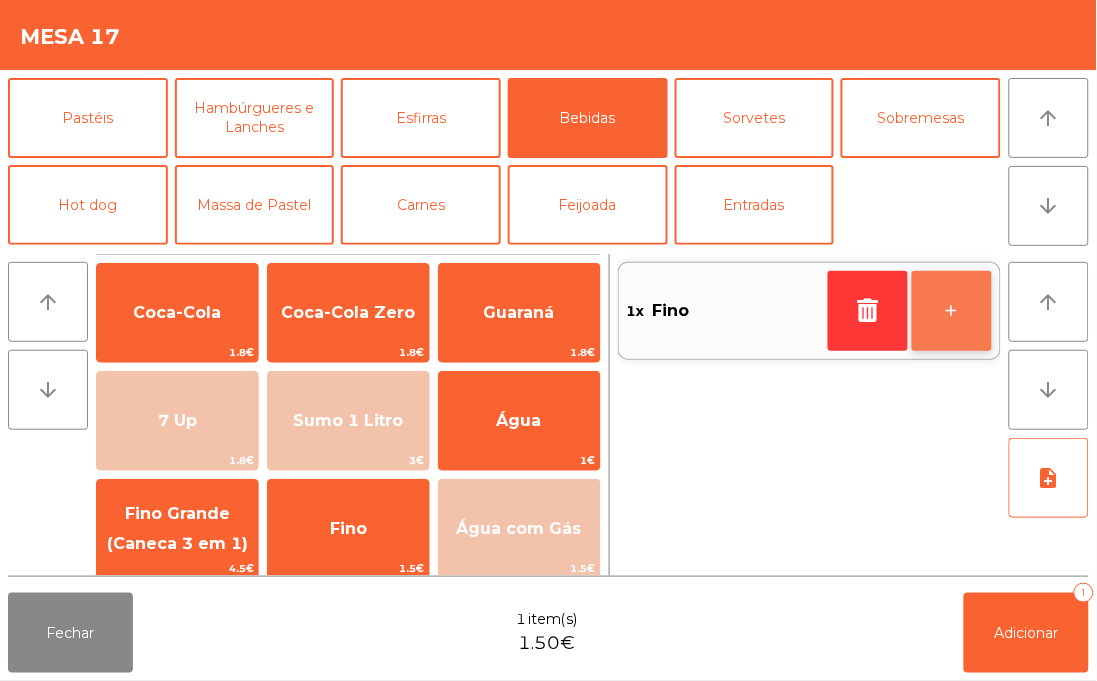 click on "+" 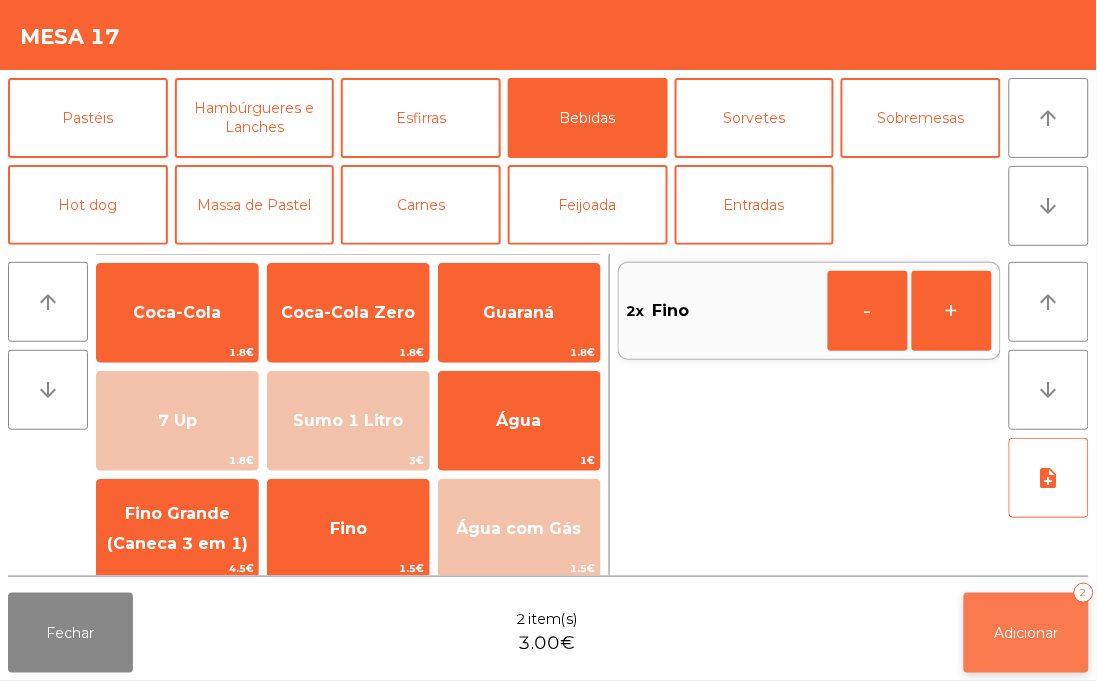 click on "Adicionar   2" 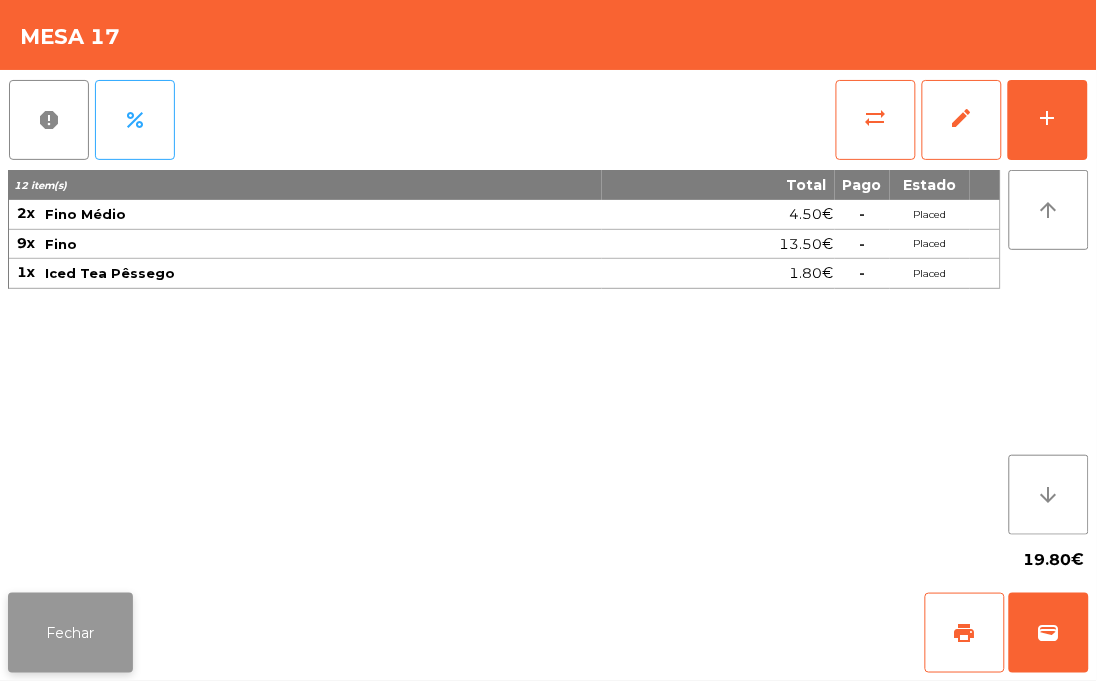 click on "Fechar" 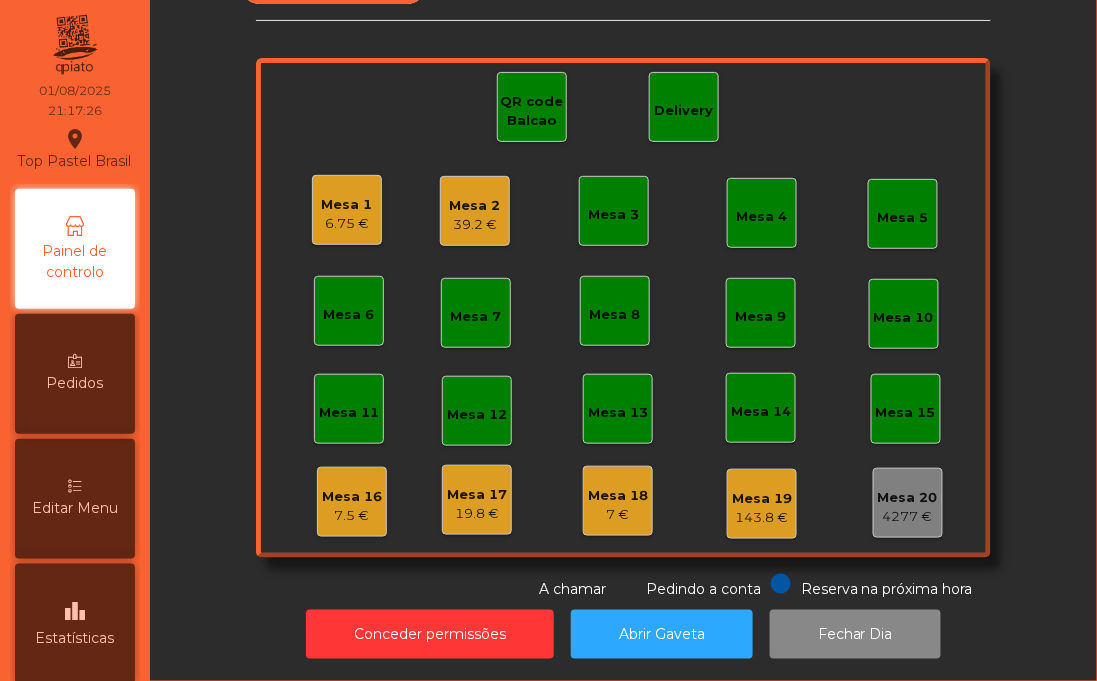 click on "Mesa 17" 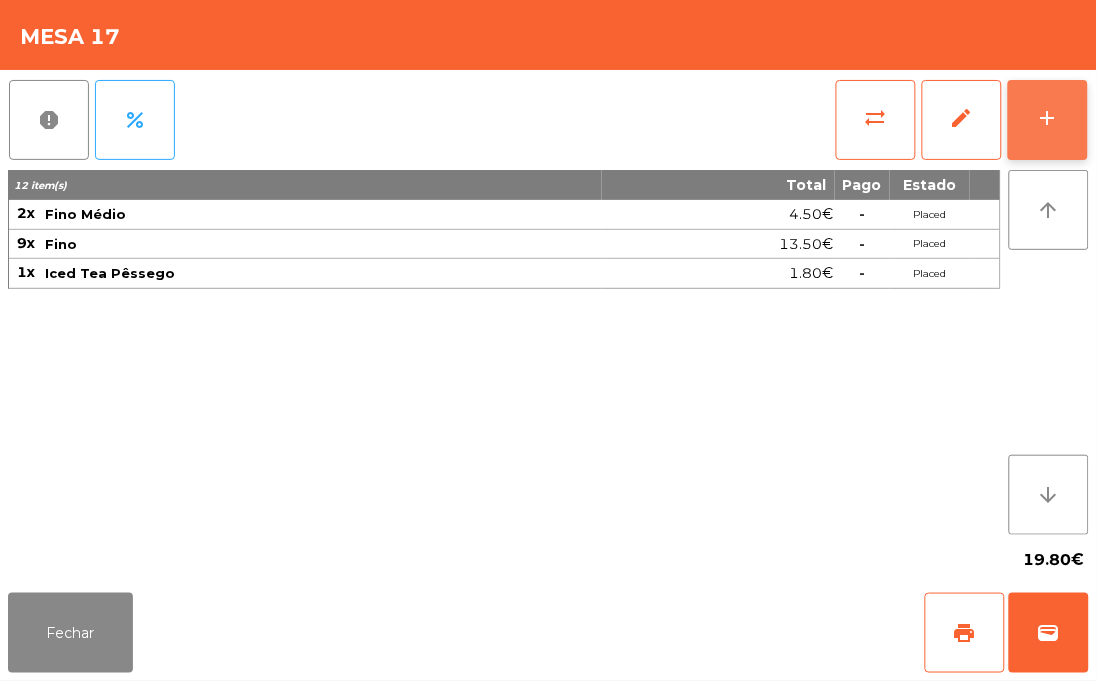 click on "add" 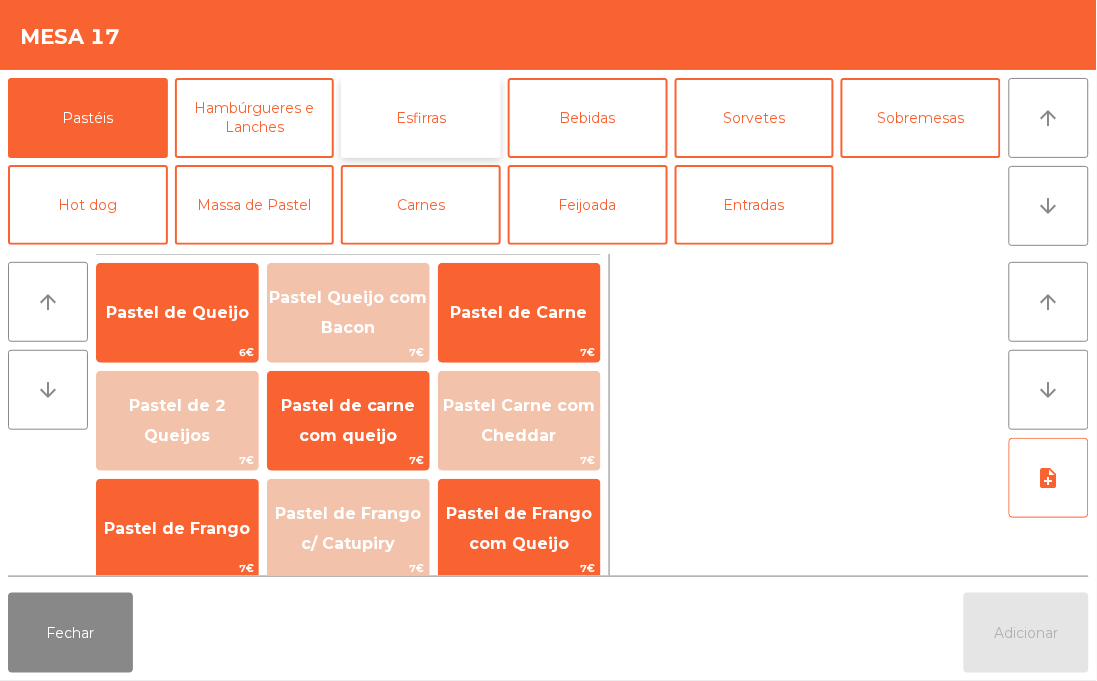 click on "Esfirras" 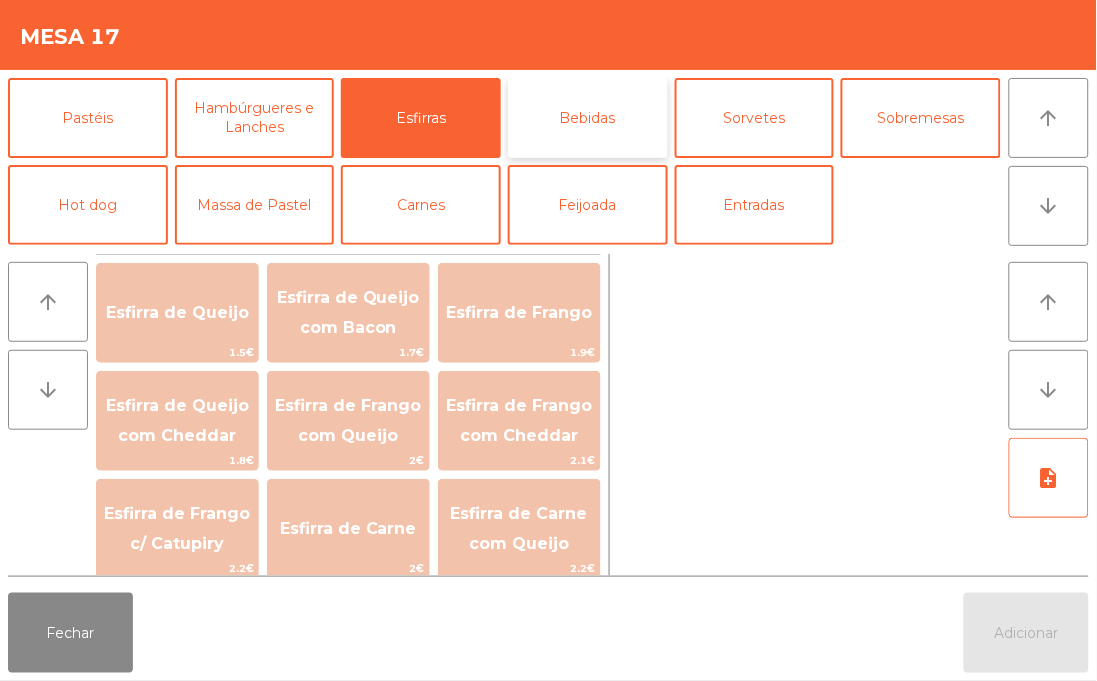 click on "Bebidas" 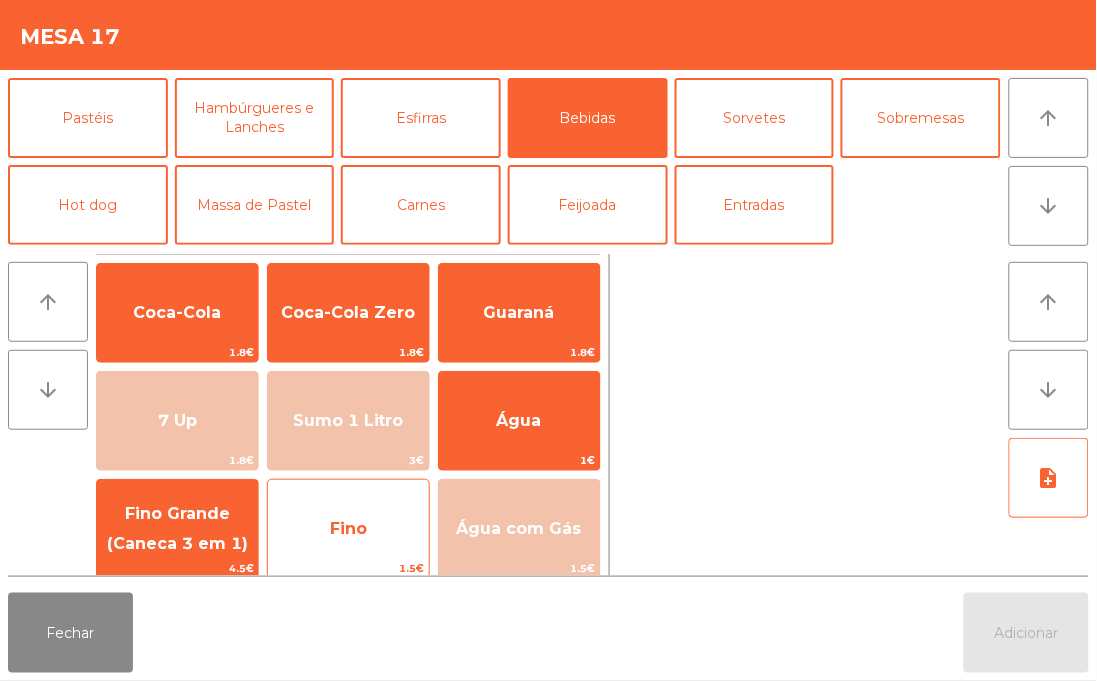 click on "Fino" 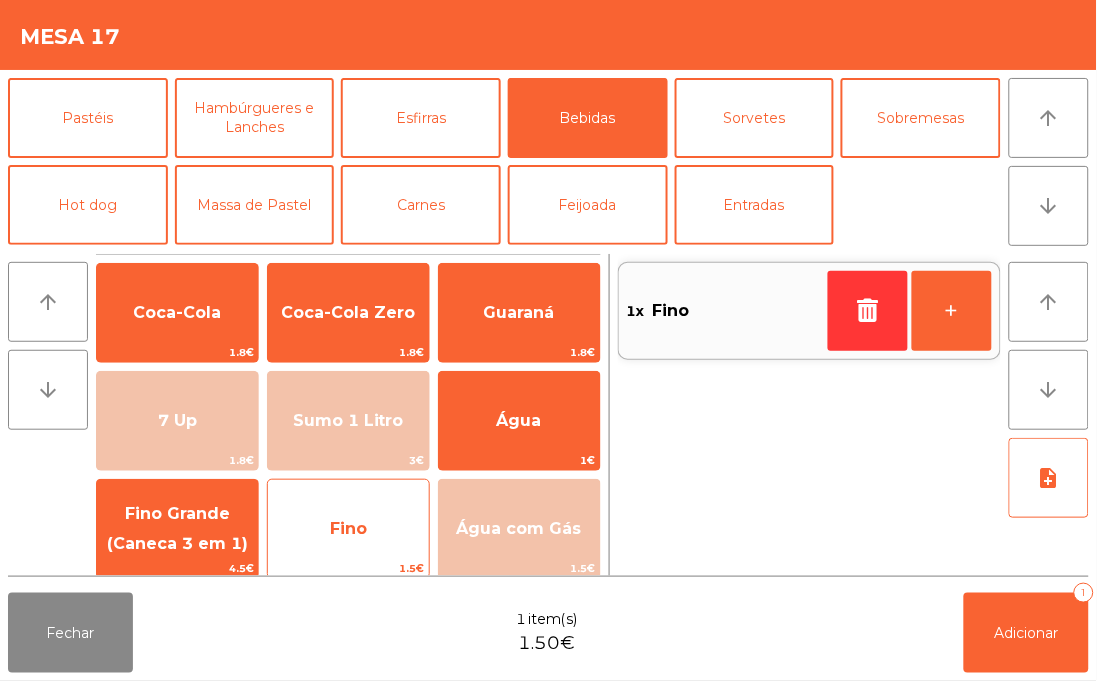 click on "Fino" 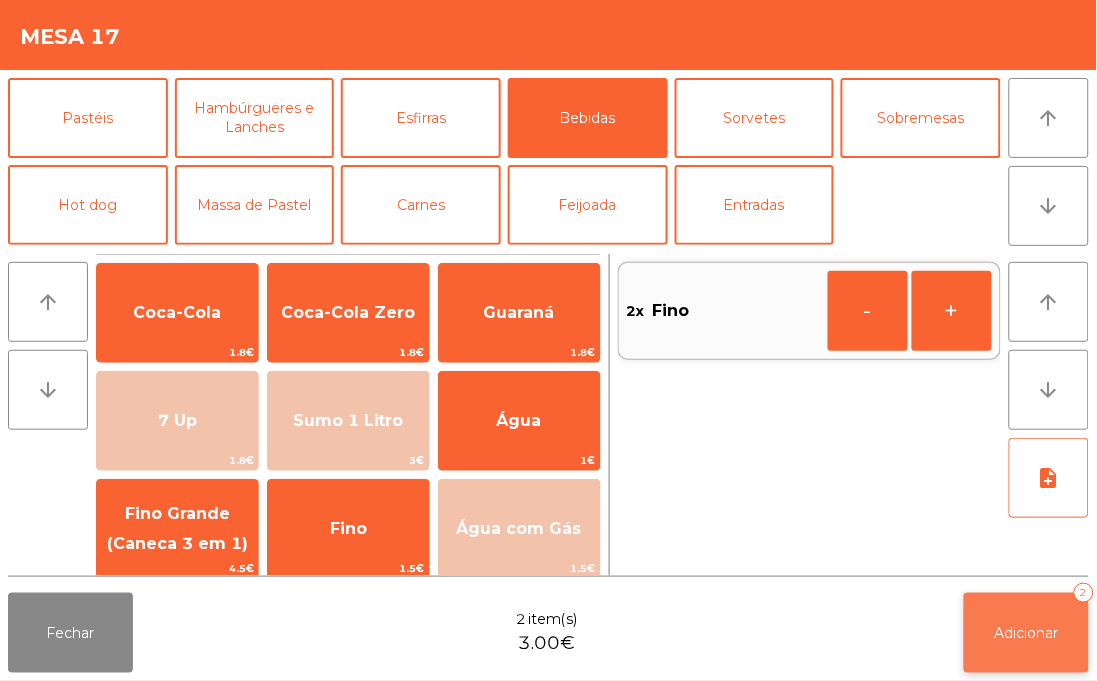 click on "Adicionar   2" 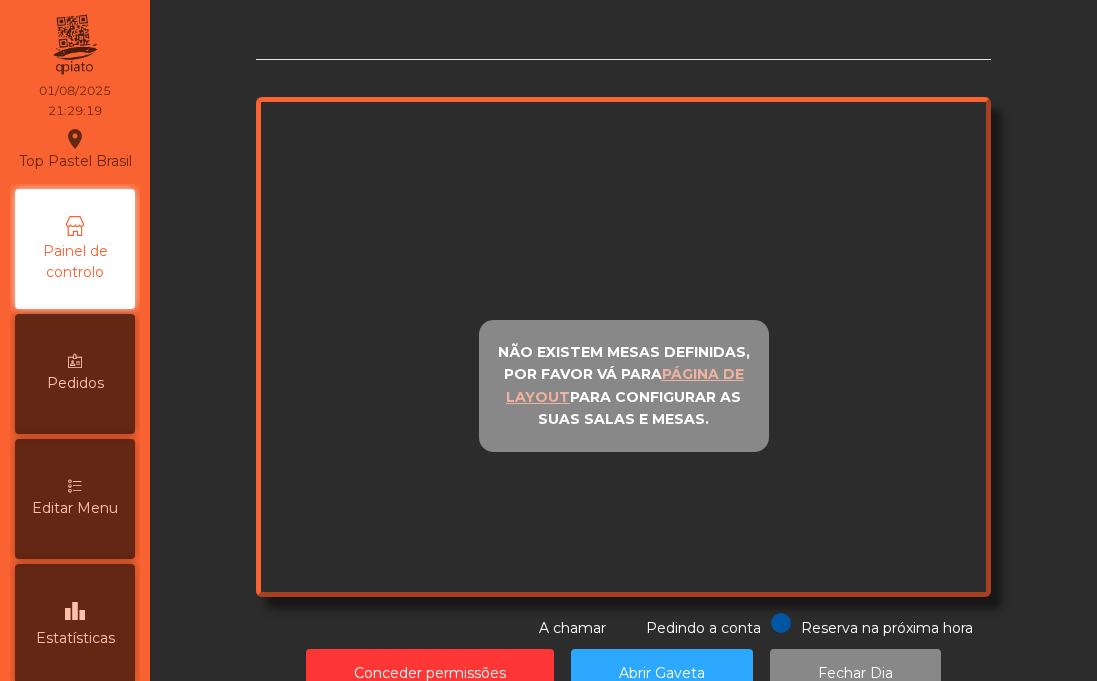 scroll, scrollTop: 0, scrollLeft: 0, axis: both 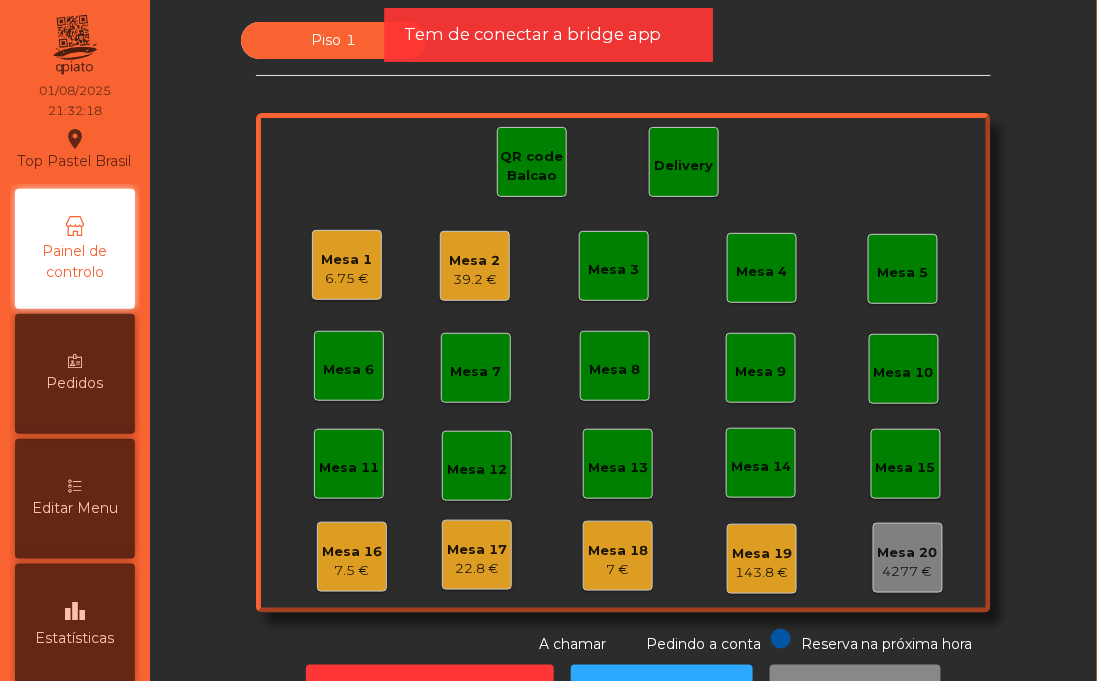 click on "22.8 €" 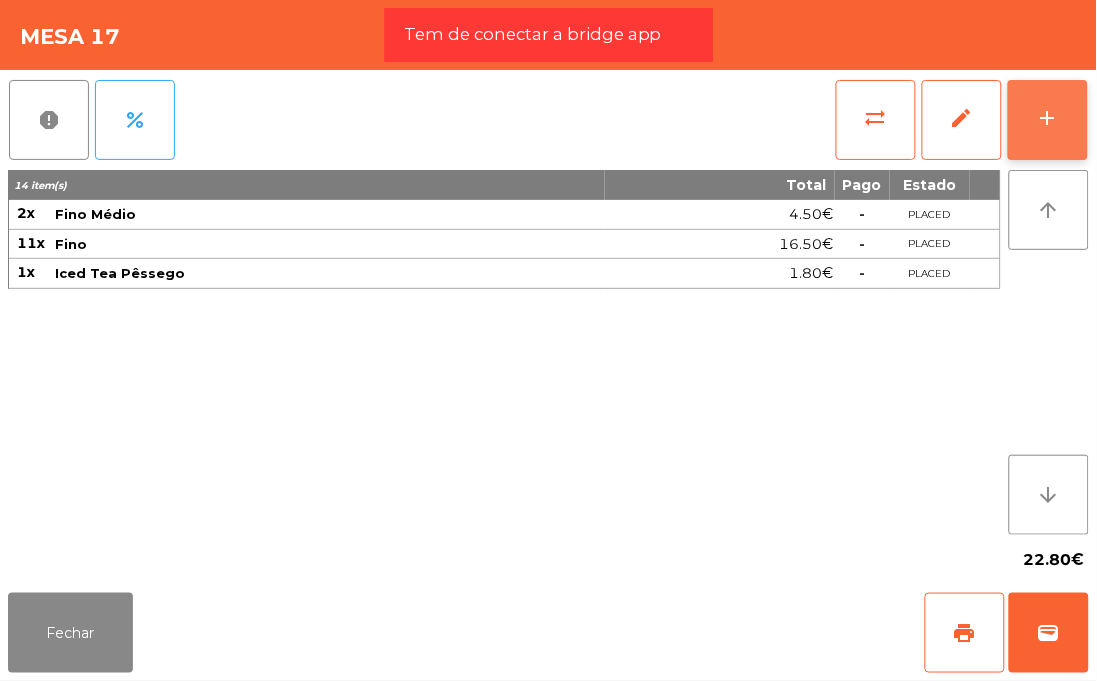 click on "add" 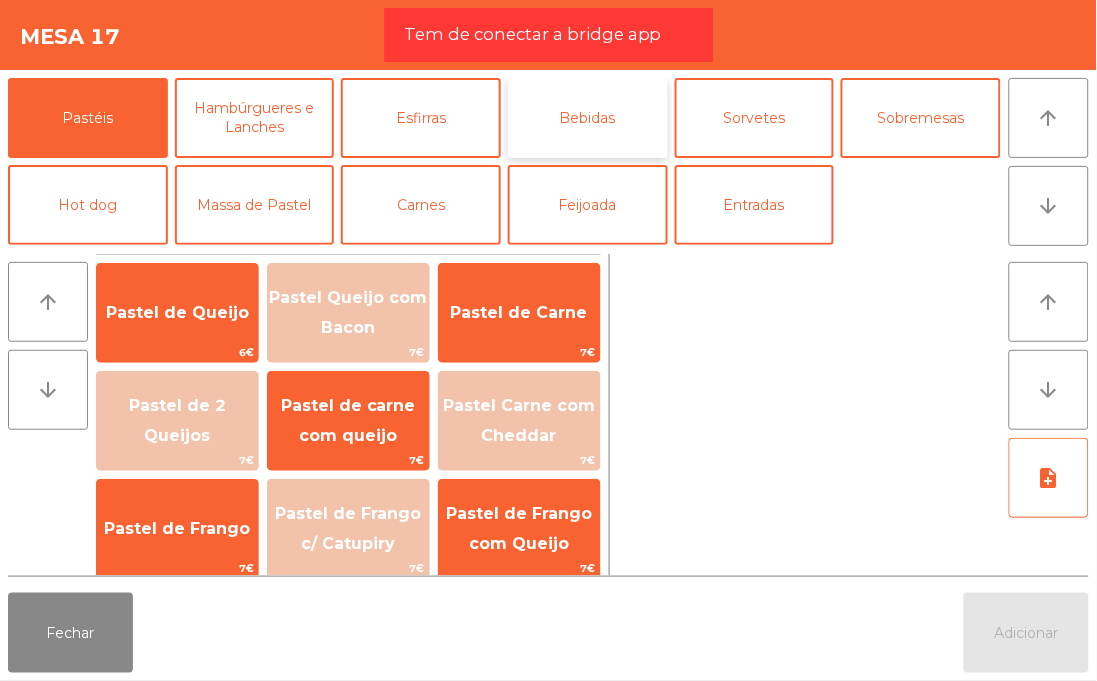 click on "Bebidas" 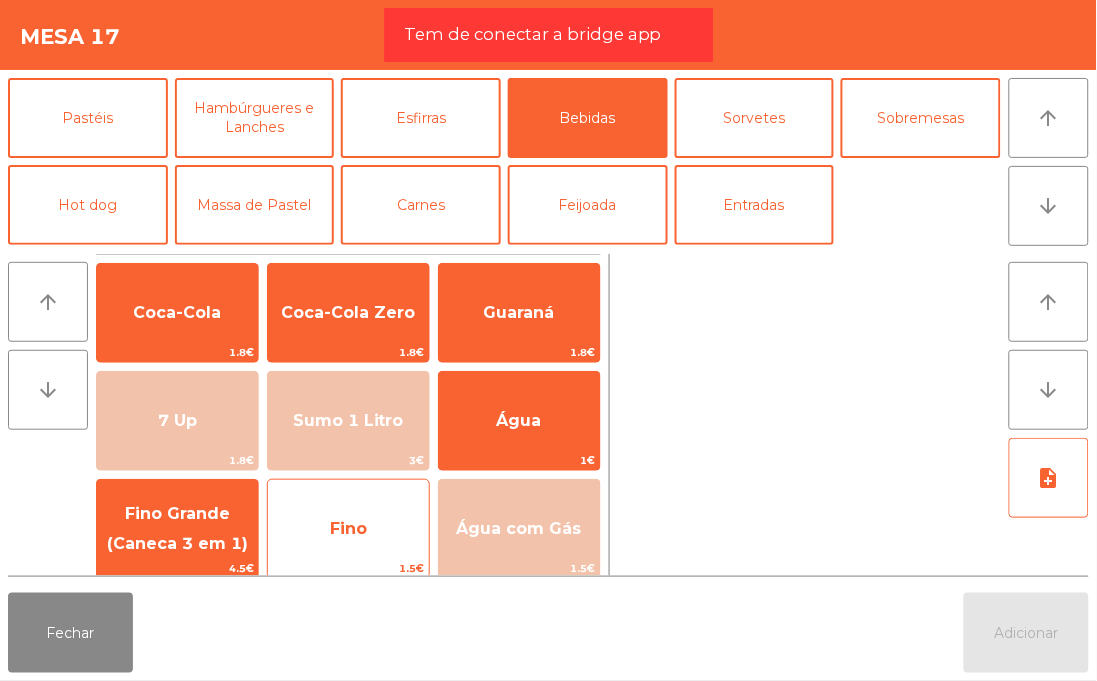click on "Fino" 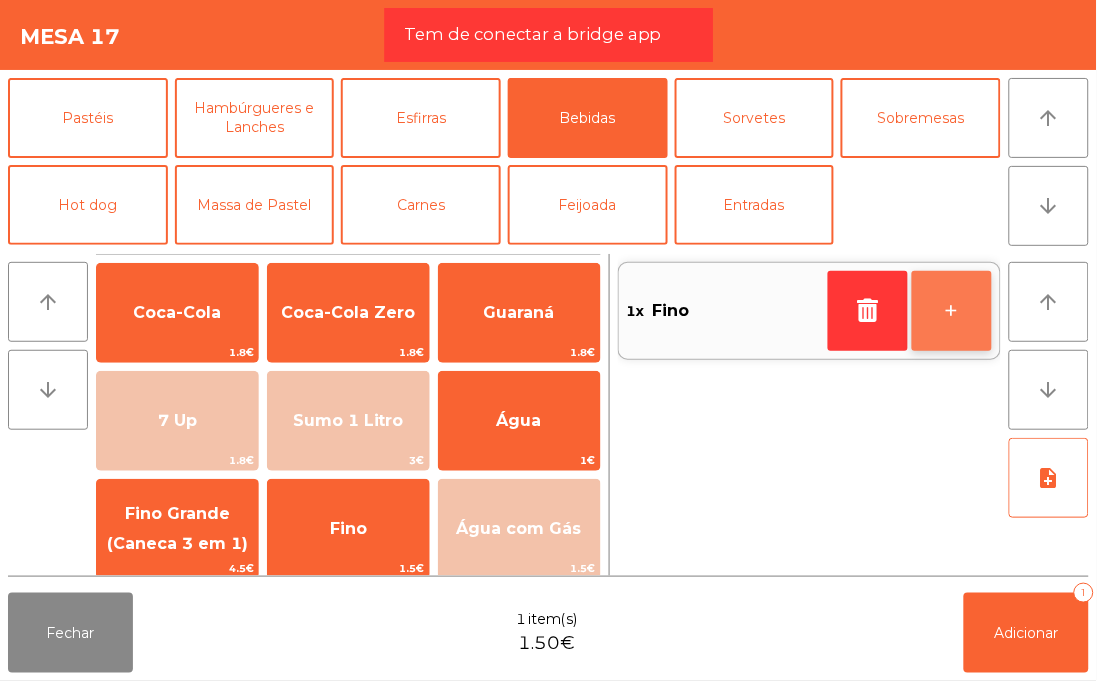 click on "+" 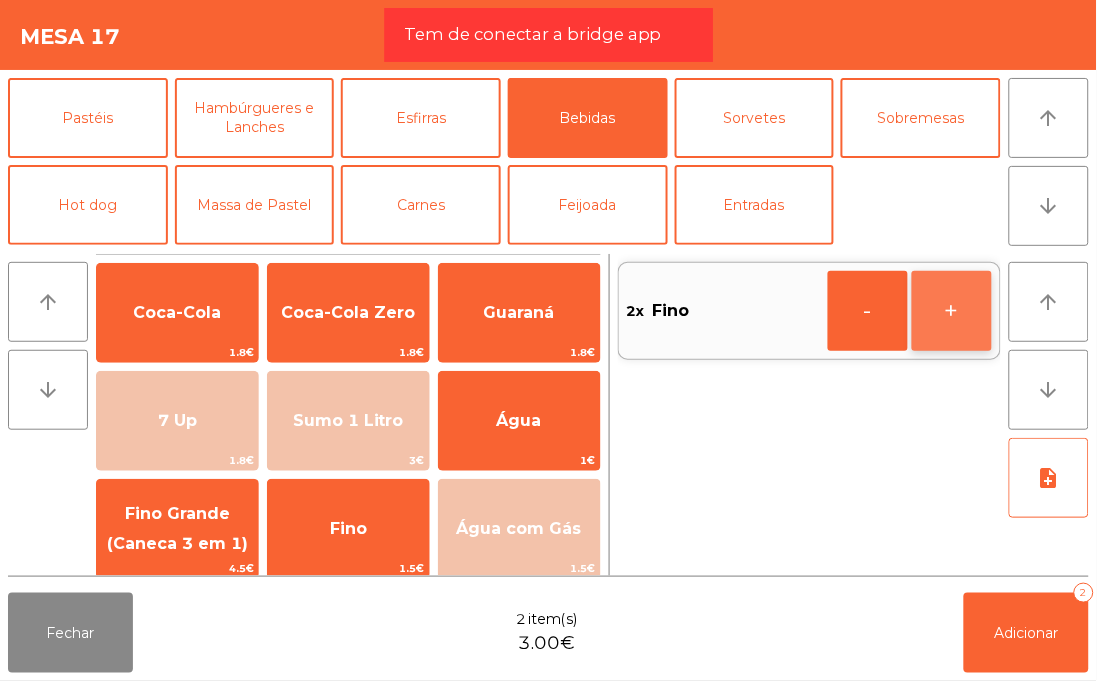 click on "+" 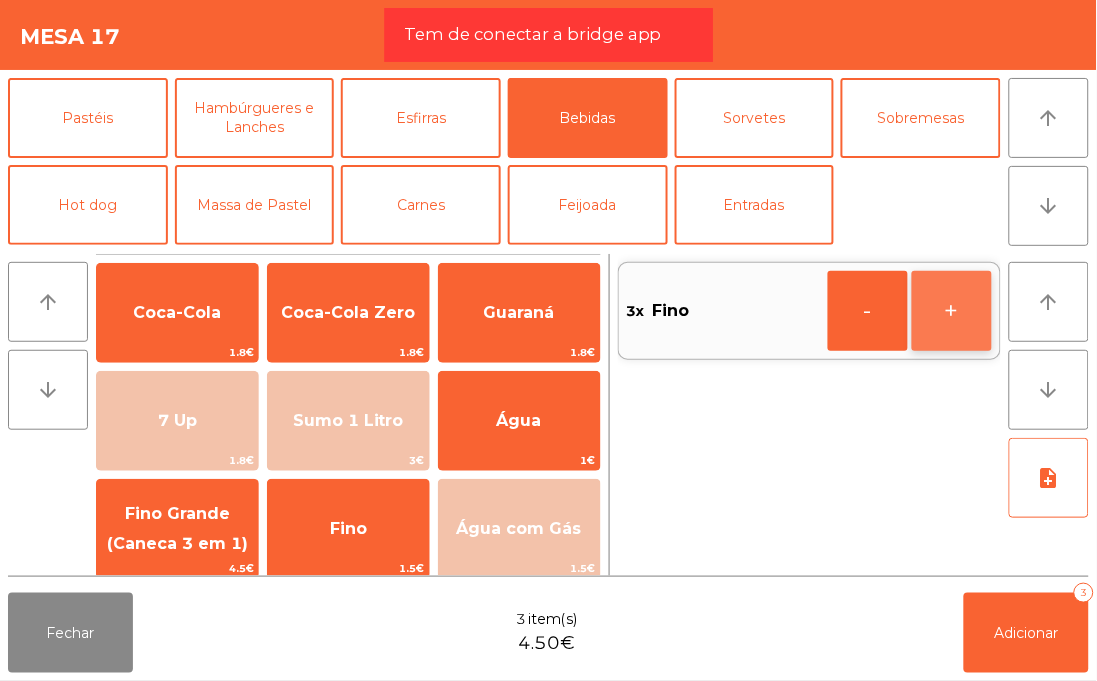 click on "+" 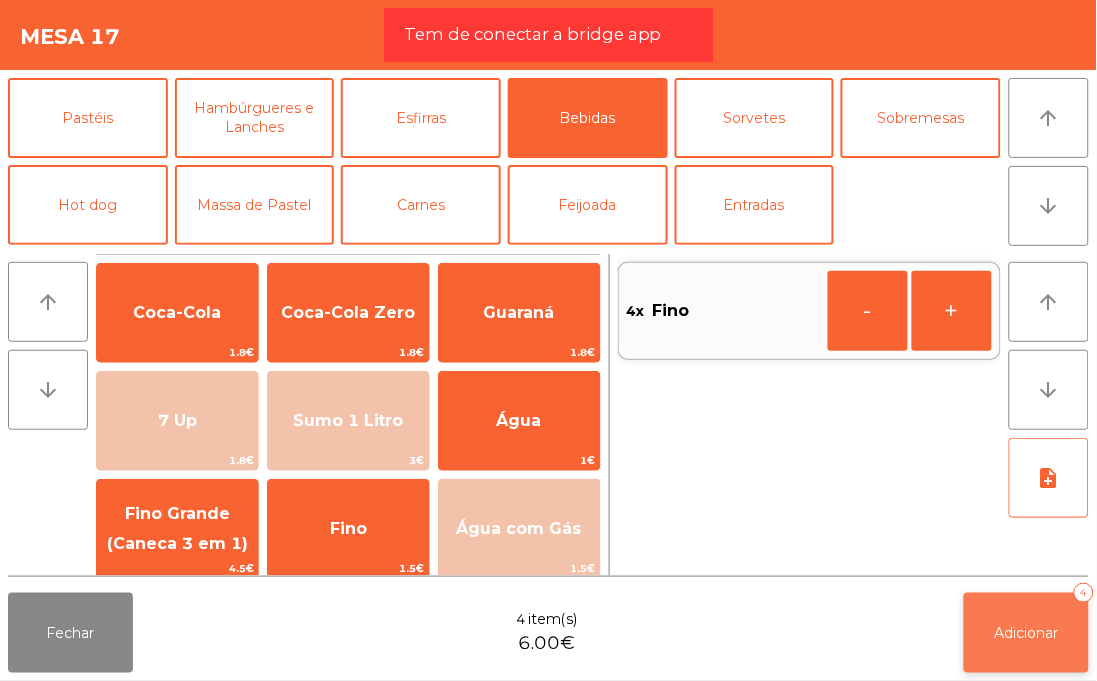 click on "Adicionar" 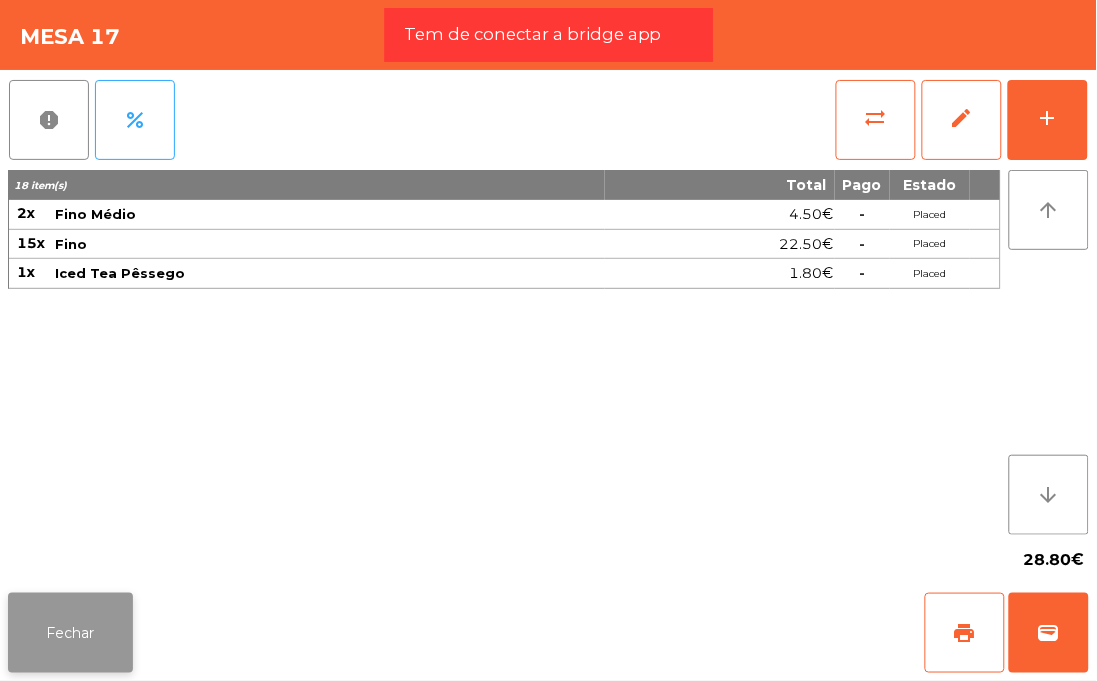 click on "Fechar" 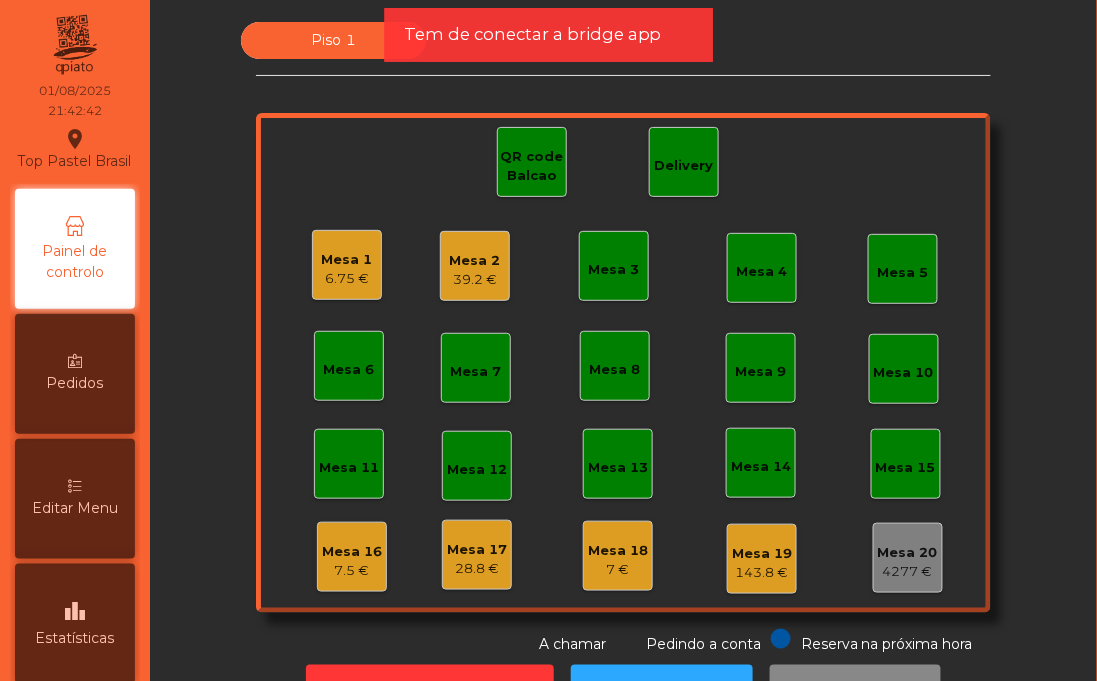 scroll, scrollTop: 72, scrollLeft: 0, axis: vertical 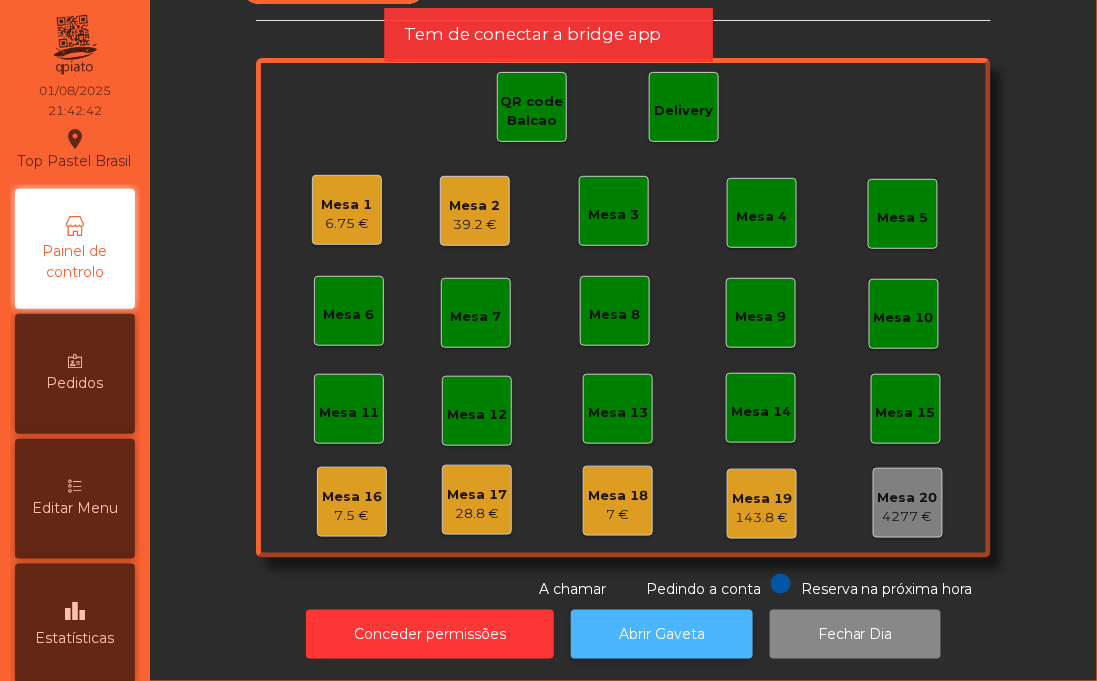 click on "Abrir Gaveta" 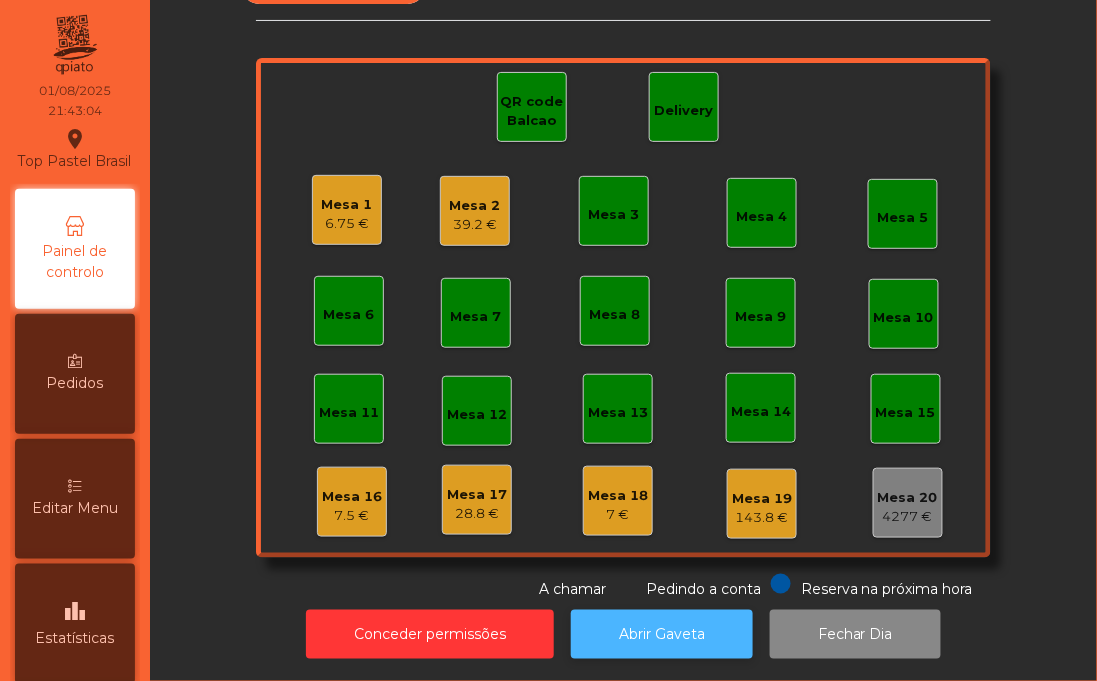 click on "Abrir Gaveta" 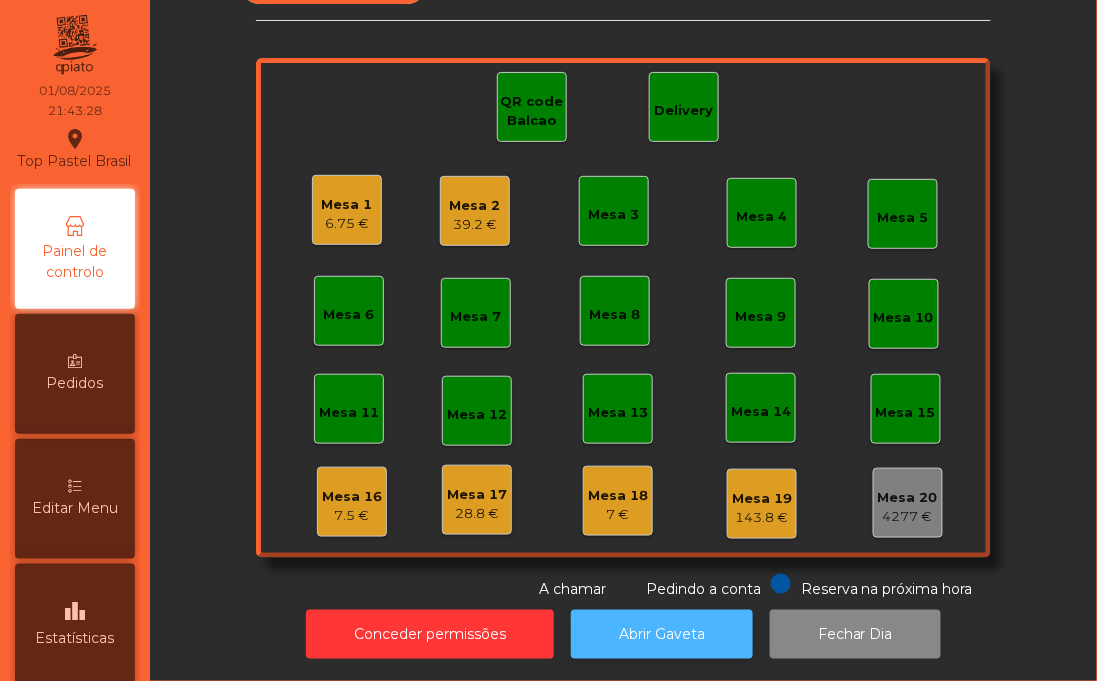 click on "Abrir Gaveta" 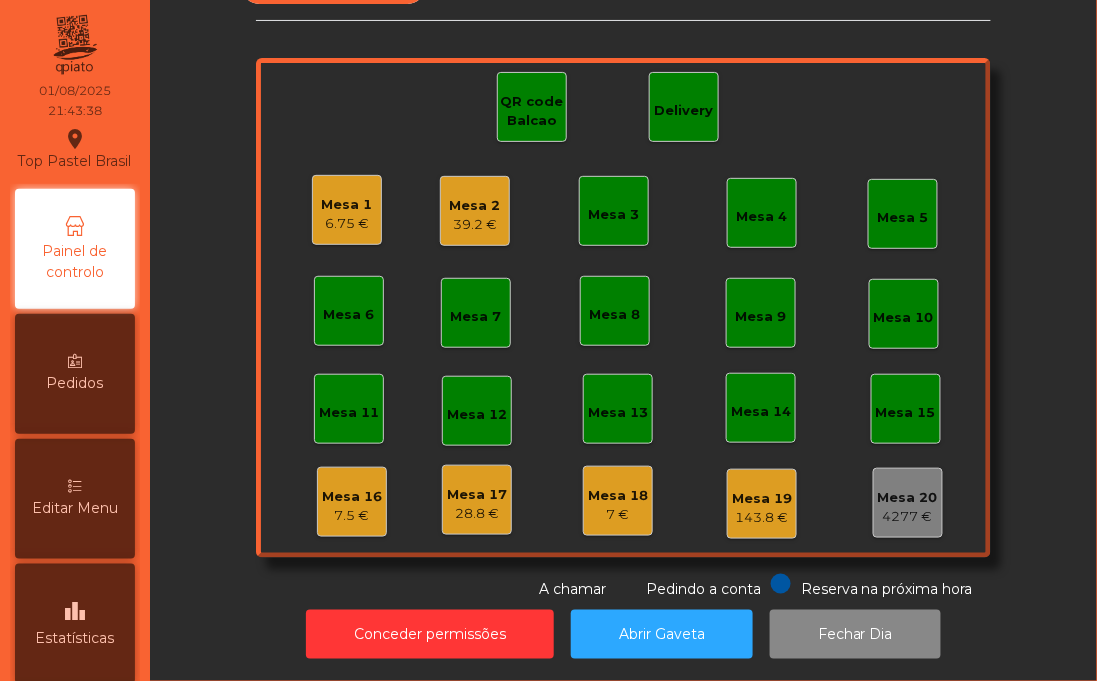 click on "28.8 €" 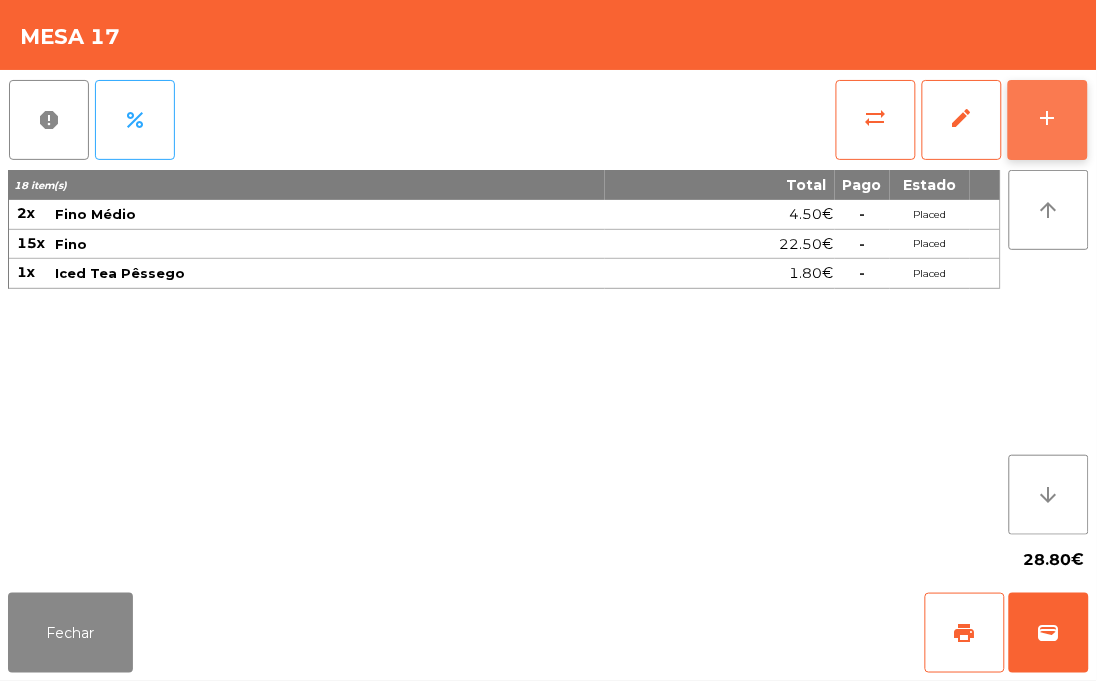 click on "add" 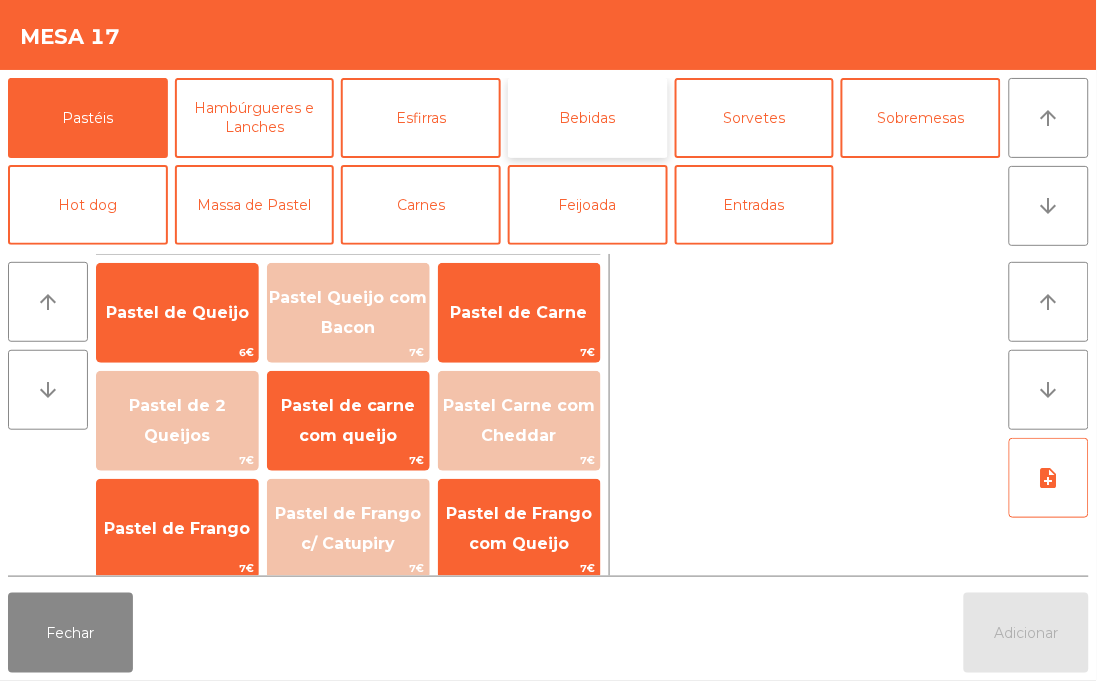 click on "Bebidas" 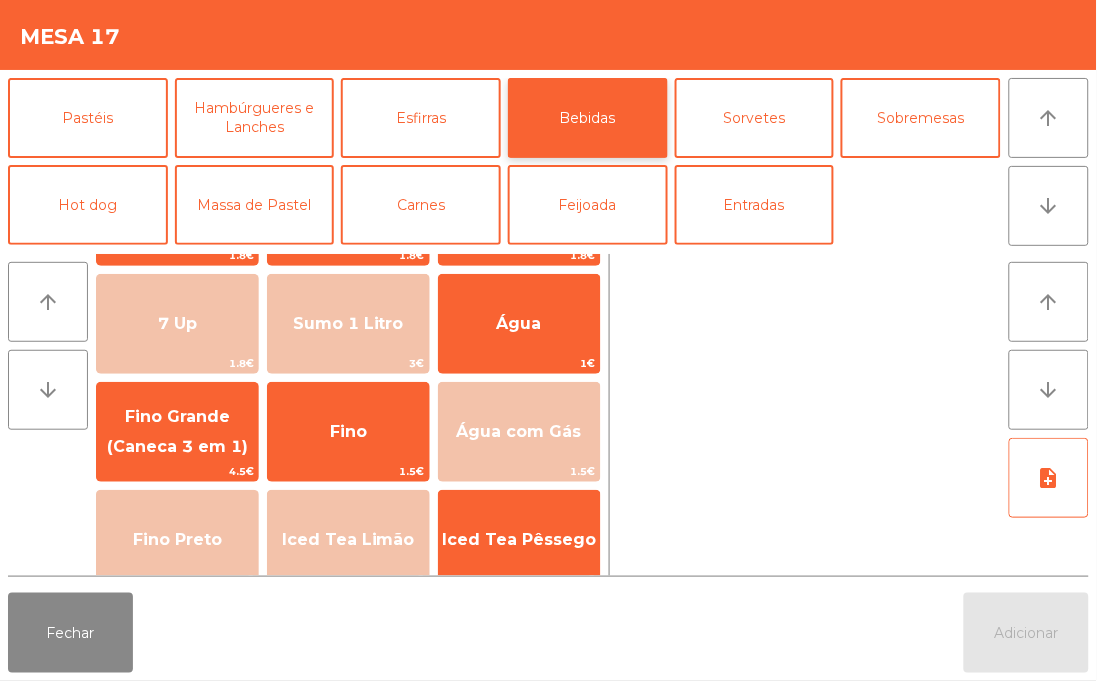scroll, scrollTop: 100, scrollLeft: 0, axis: vertical 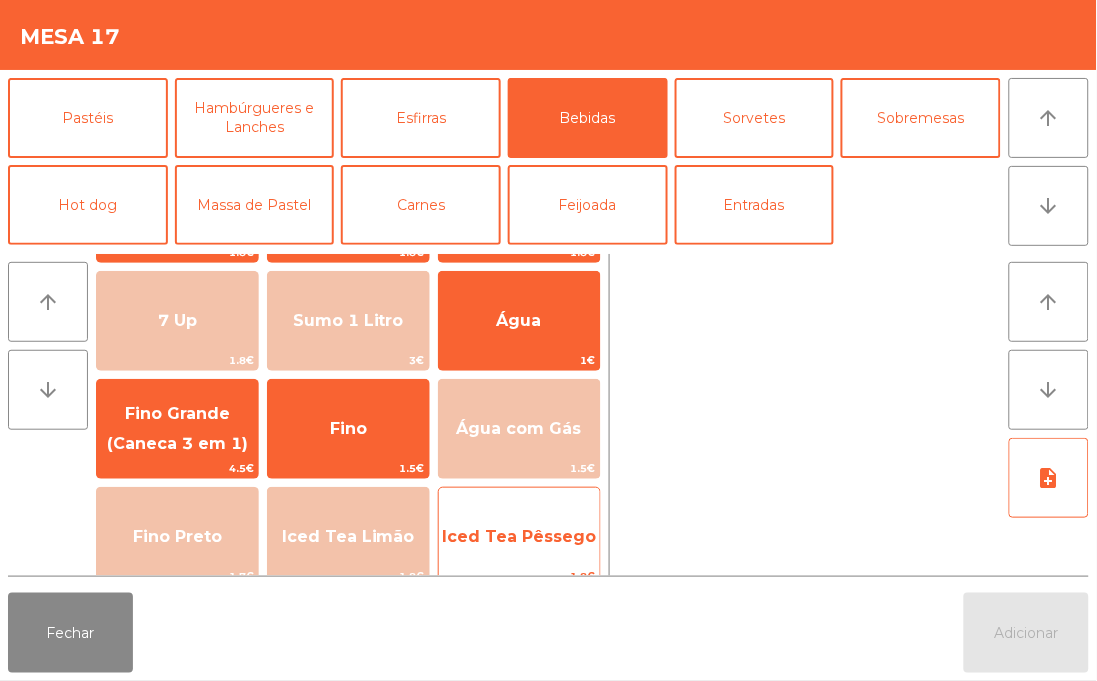 click on "Iced Tea Pêssego" 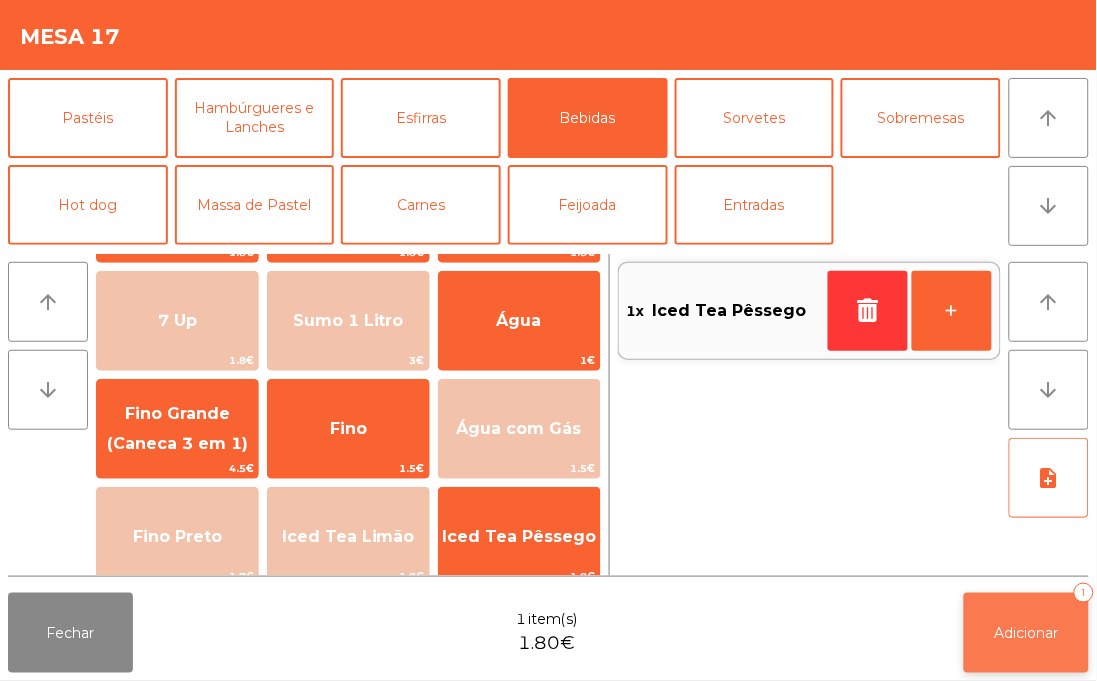 click on "Adicionar" 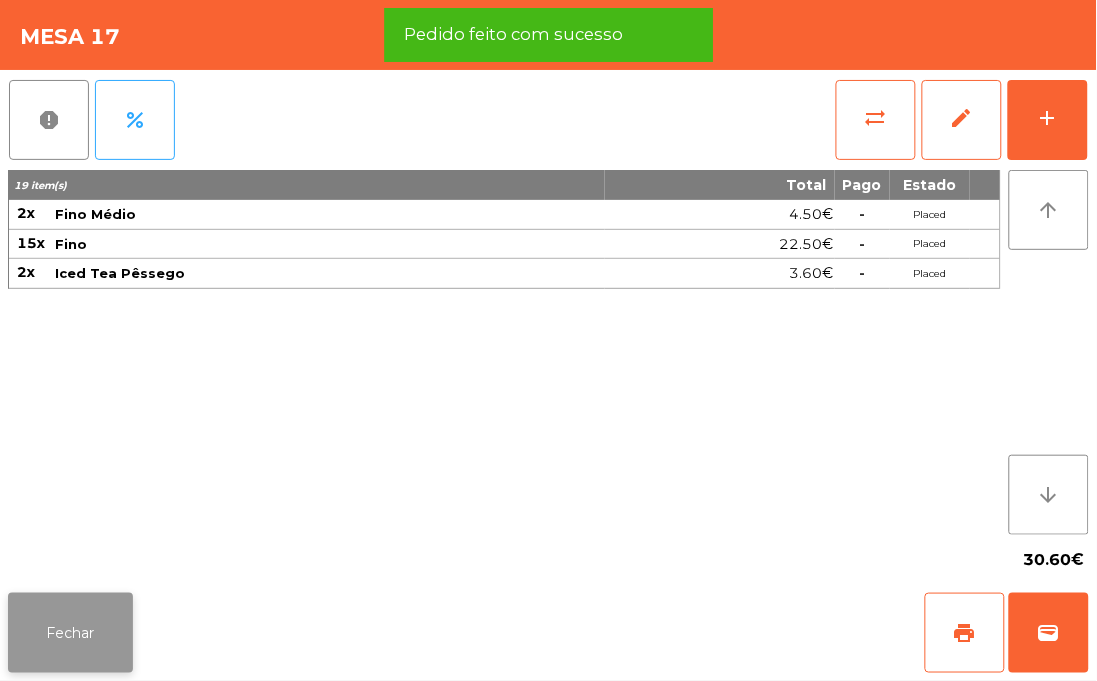 click on "Fechar" 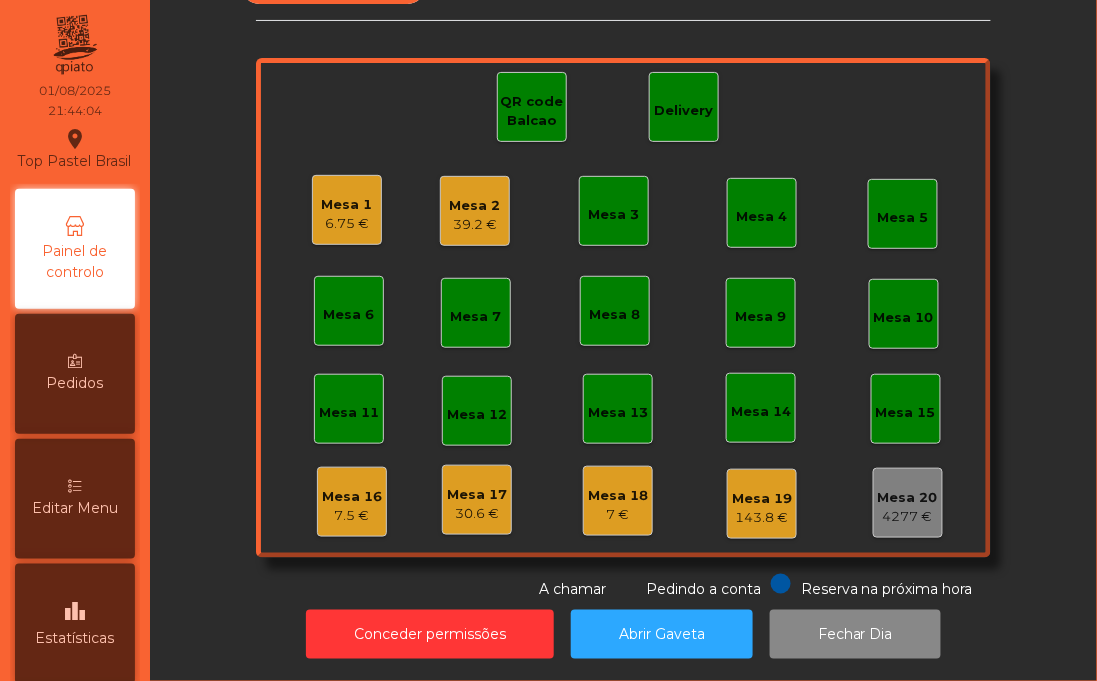 click on "Mesa 17" 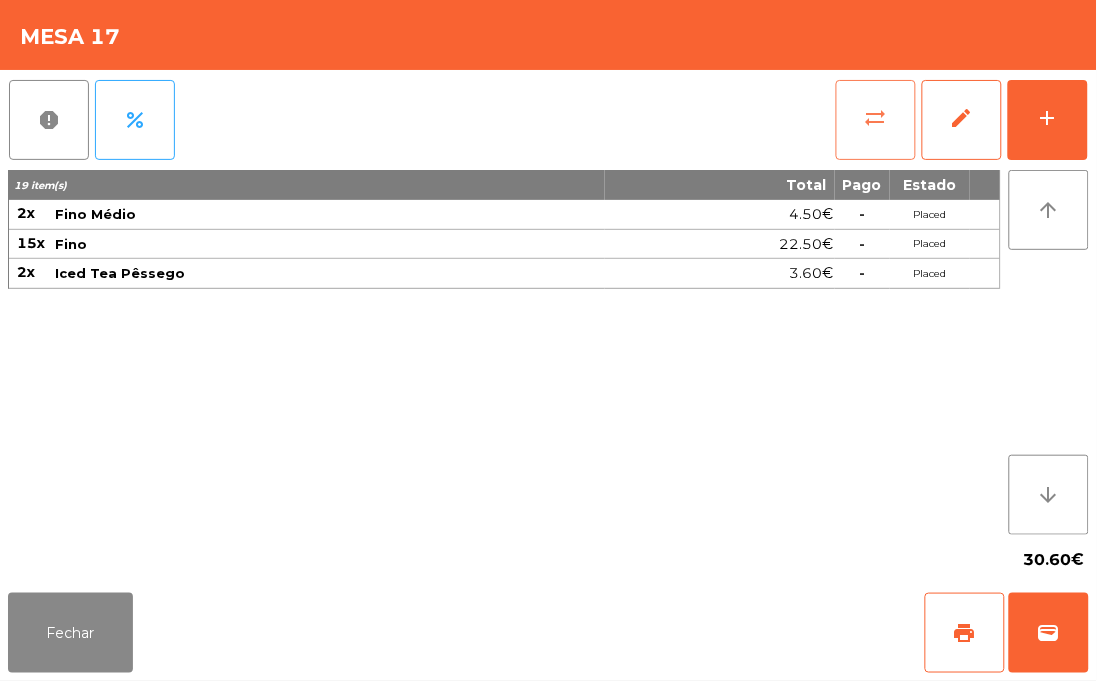 click on "sync_alt" 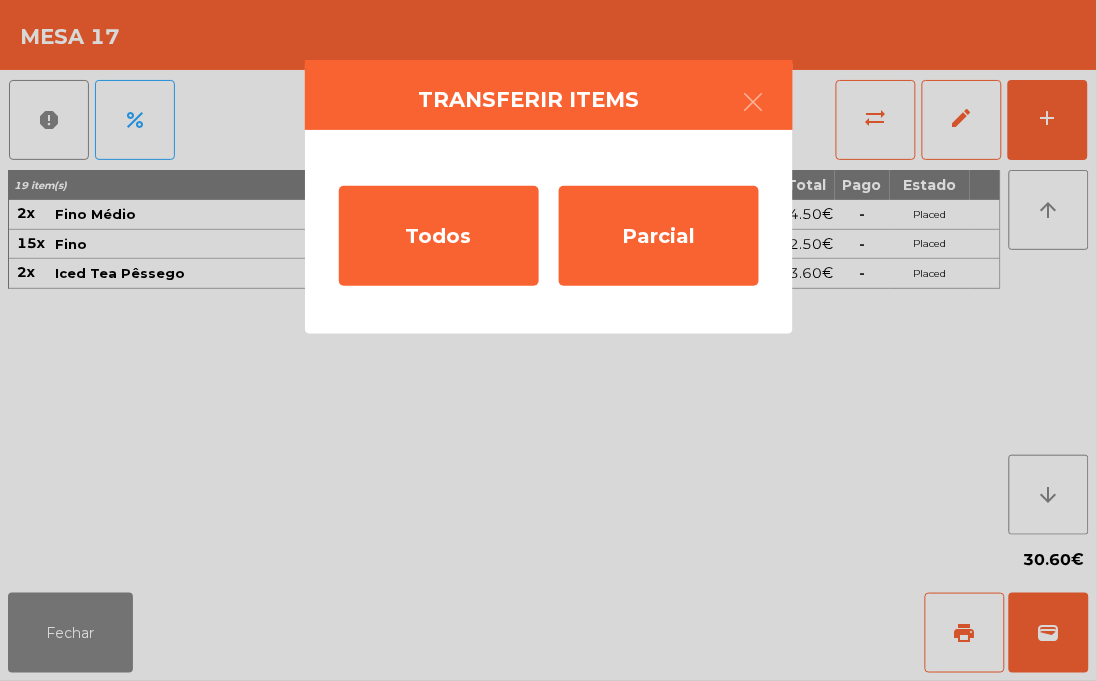click on "Transferir items  Todos   Parcial" 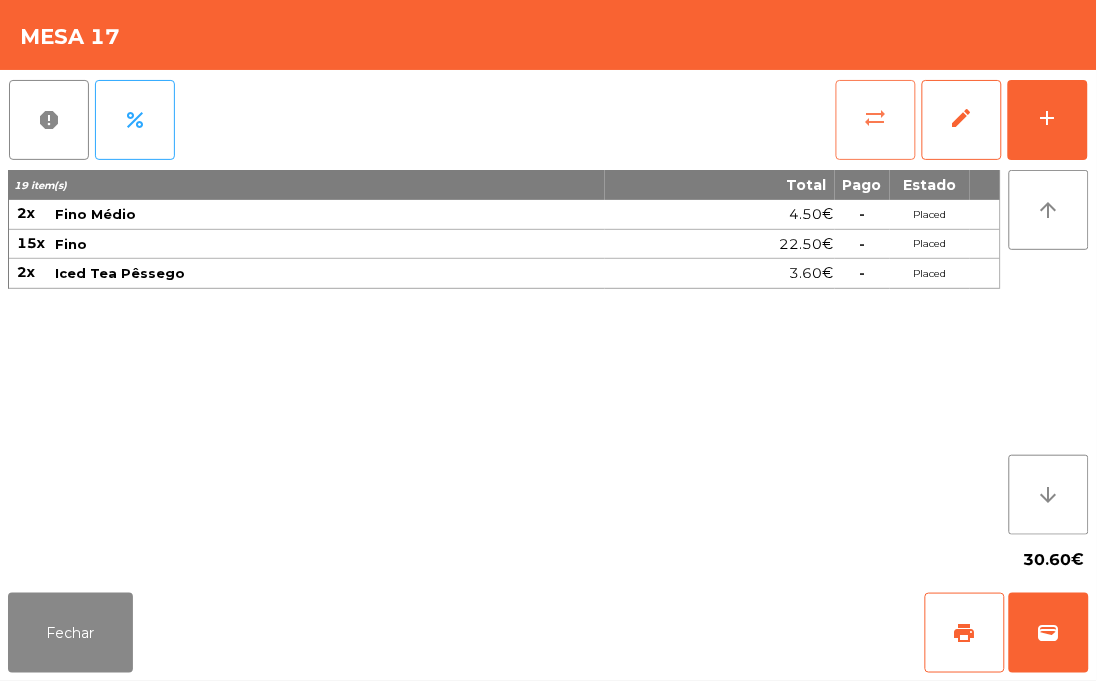 click on "sync_alt" 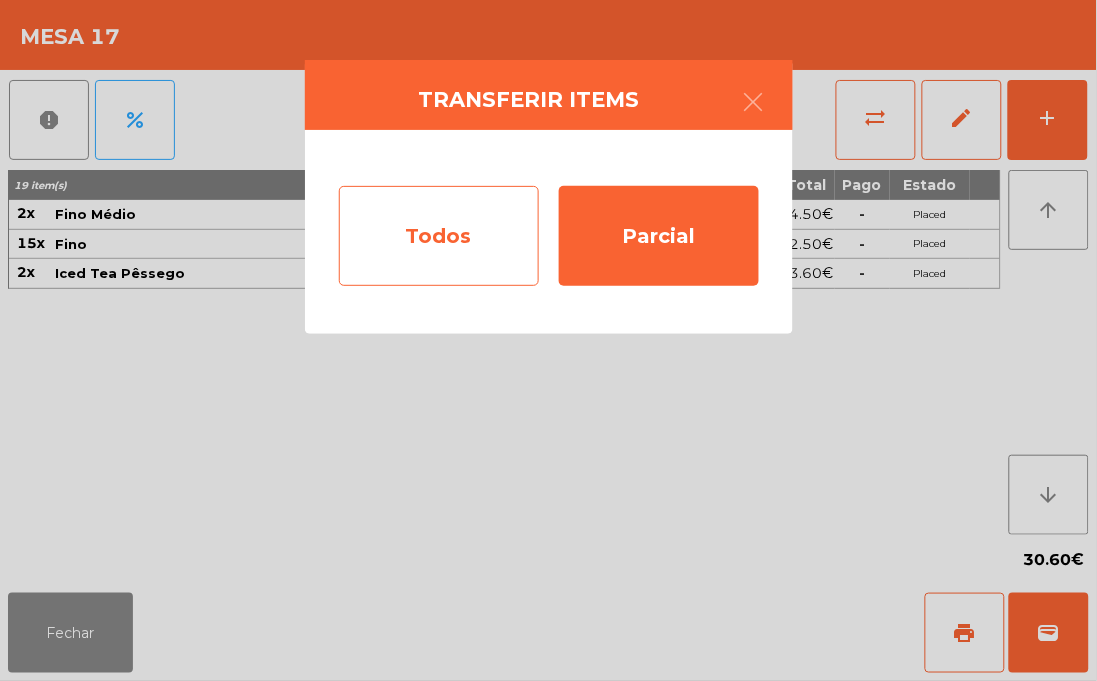 click on "Todos" 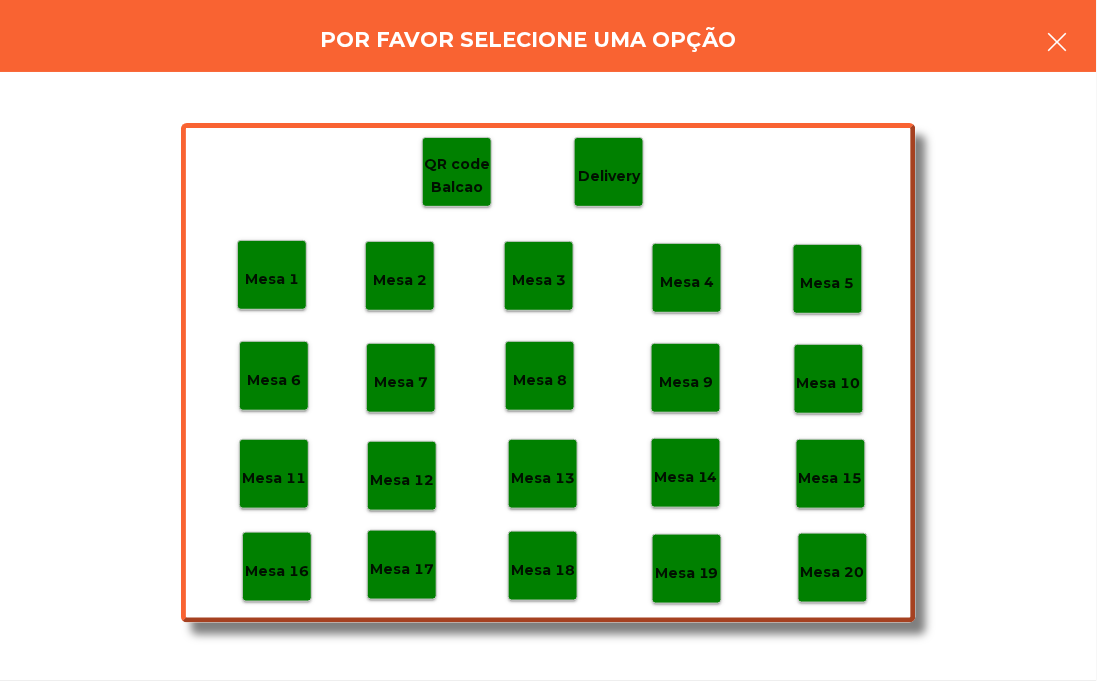 click 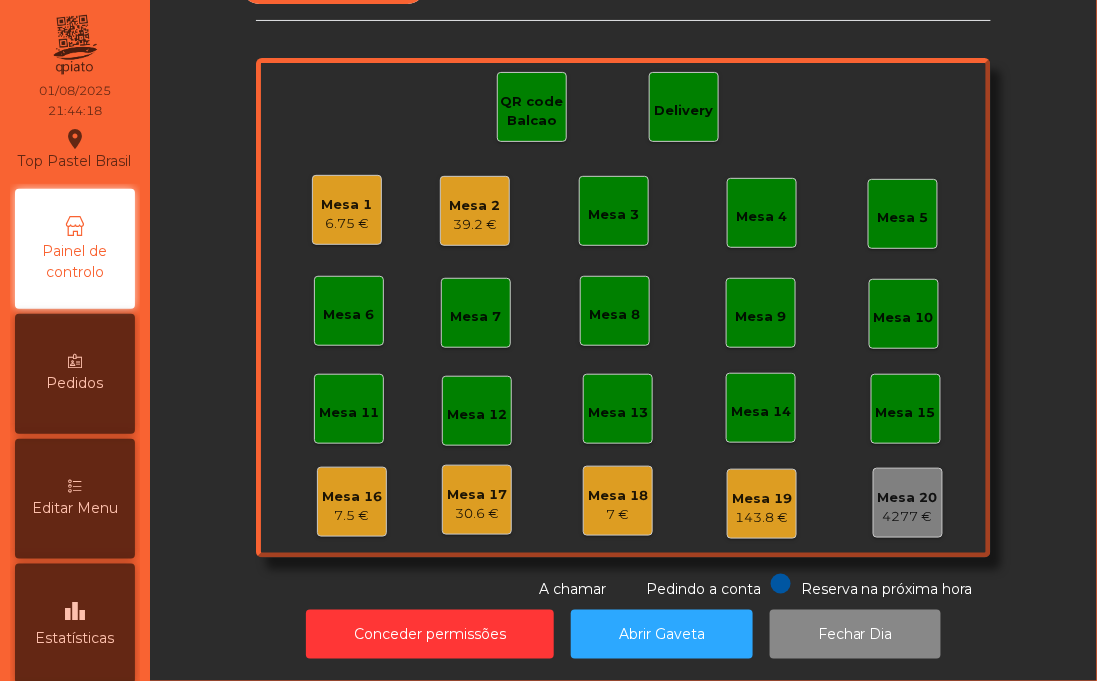 click on "Mesa 11" 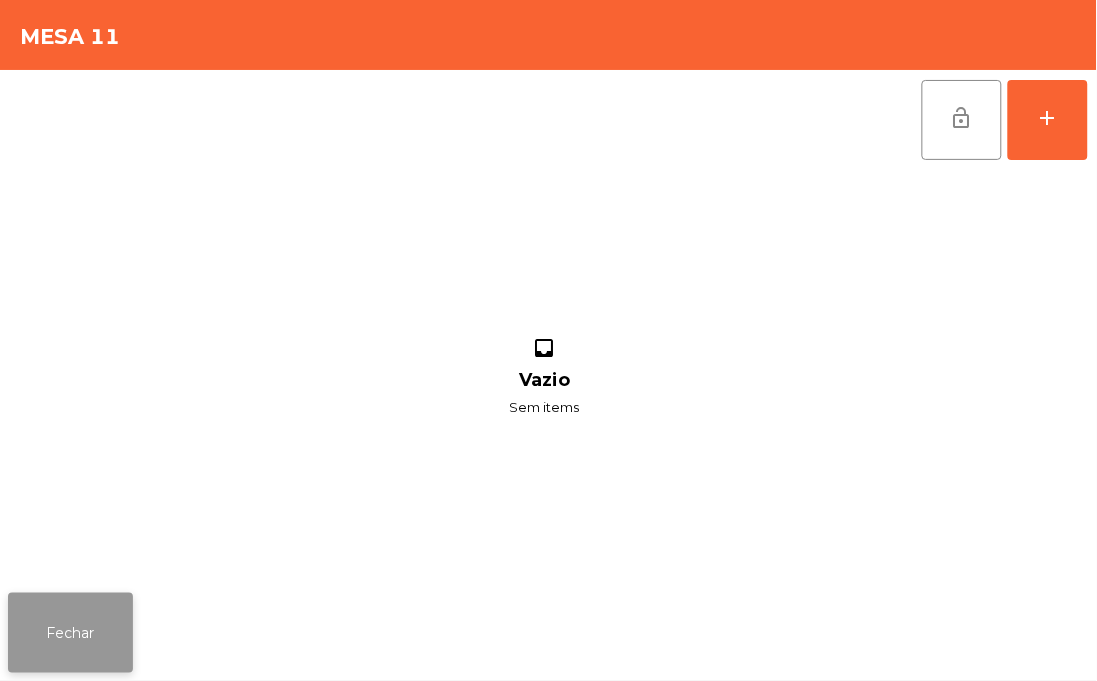 click on "Fechar" 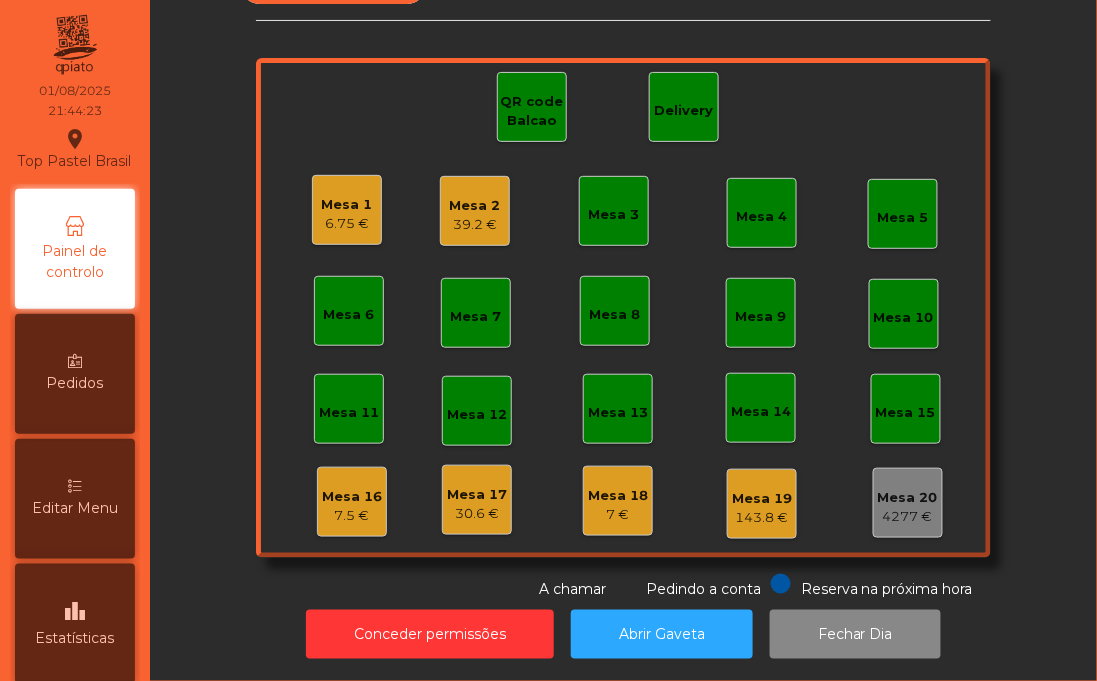click on "Mesa 11" 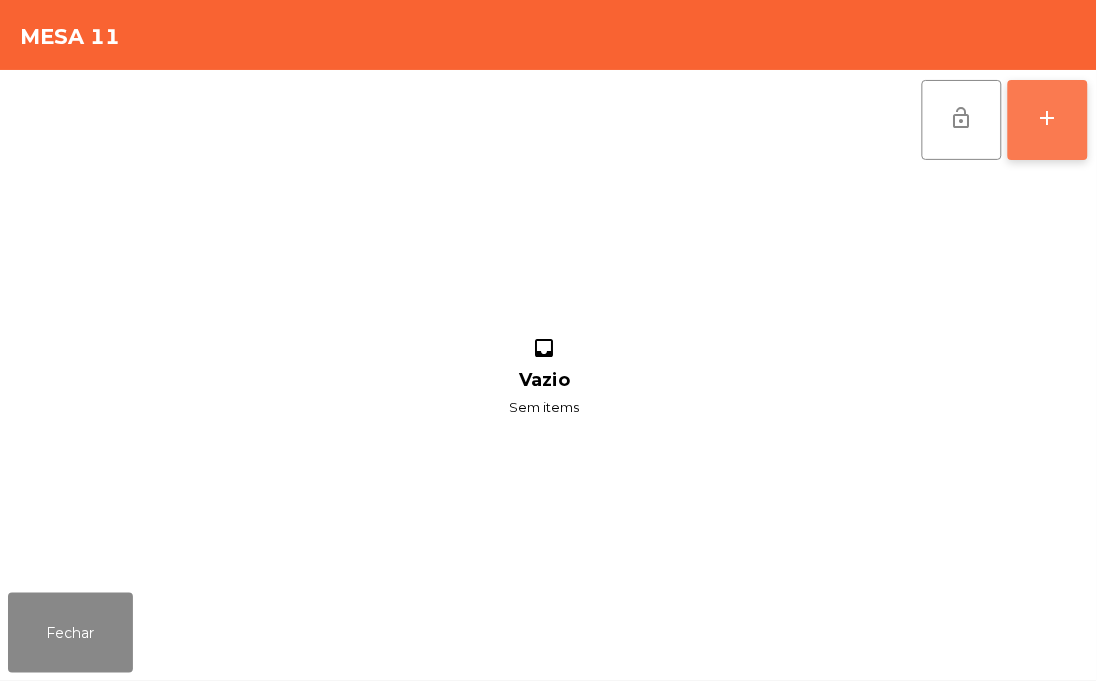 click on "add" 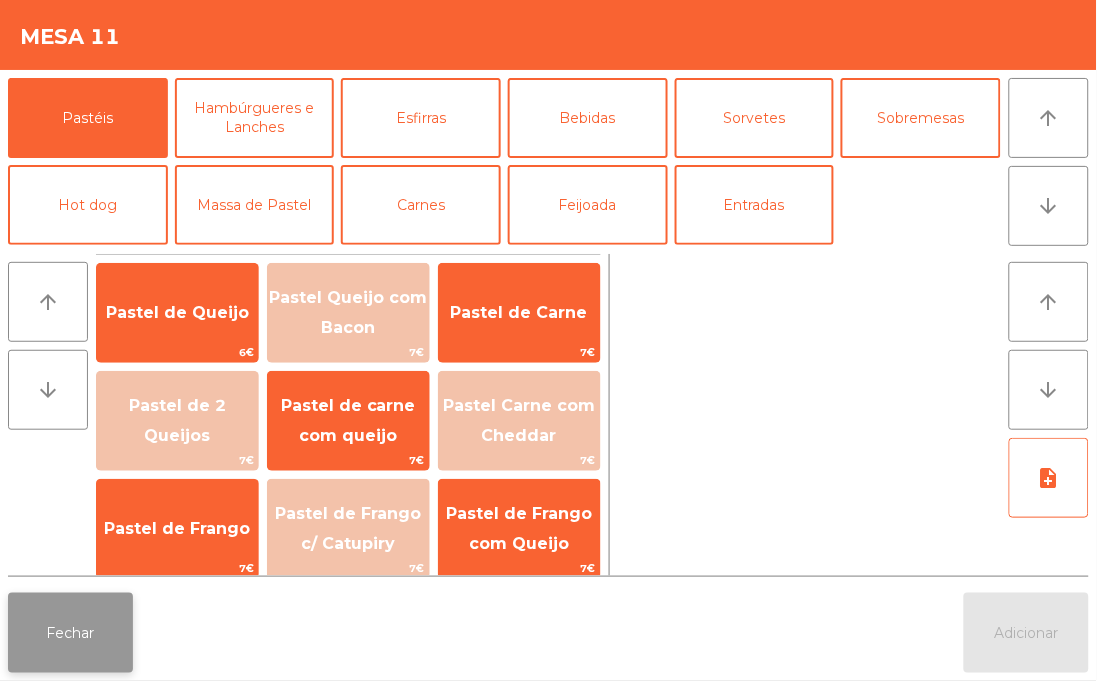 click on "Fechar" 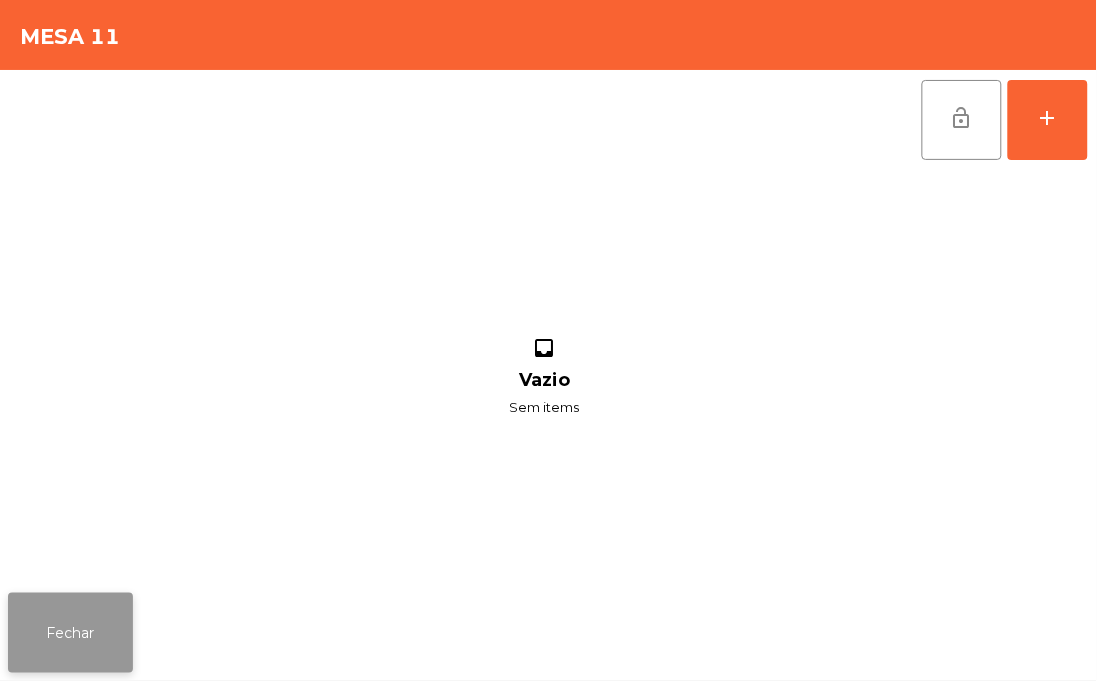 click on "Fechar" 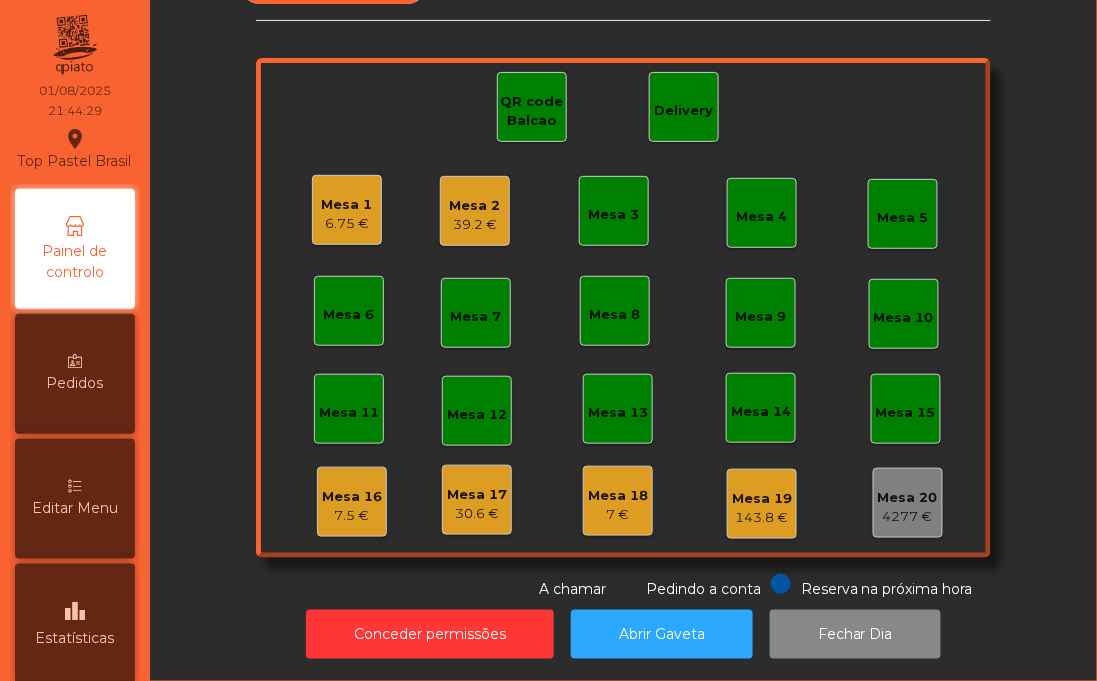 click on "30.6 €" 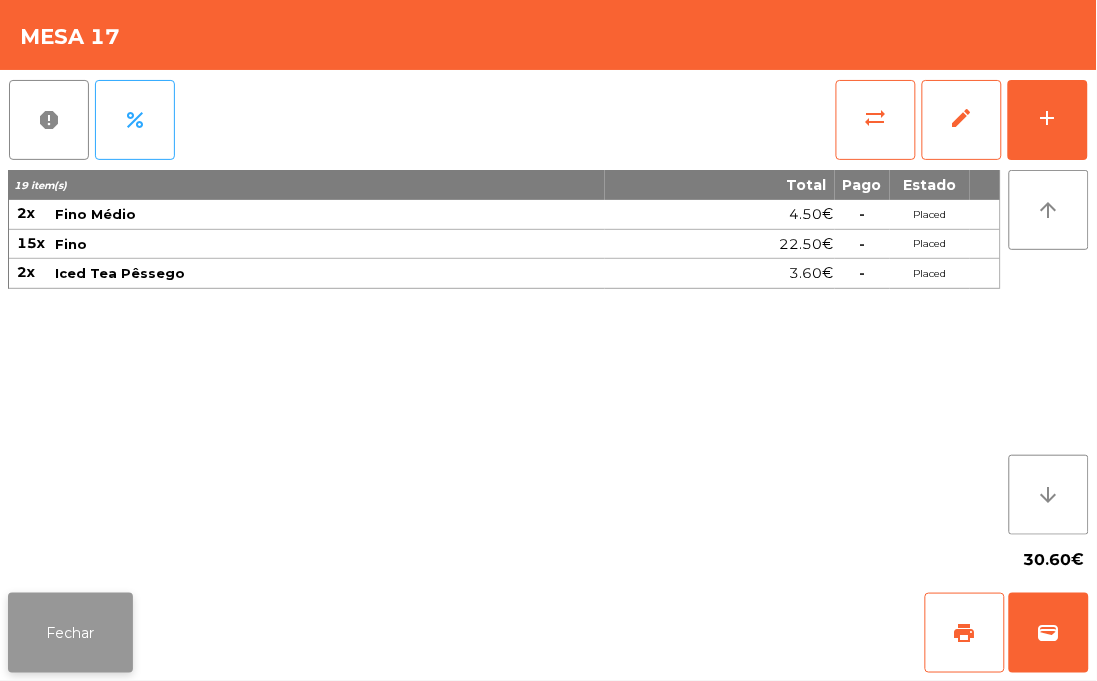 click on "Fechar" 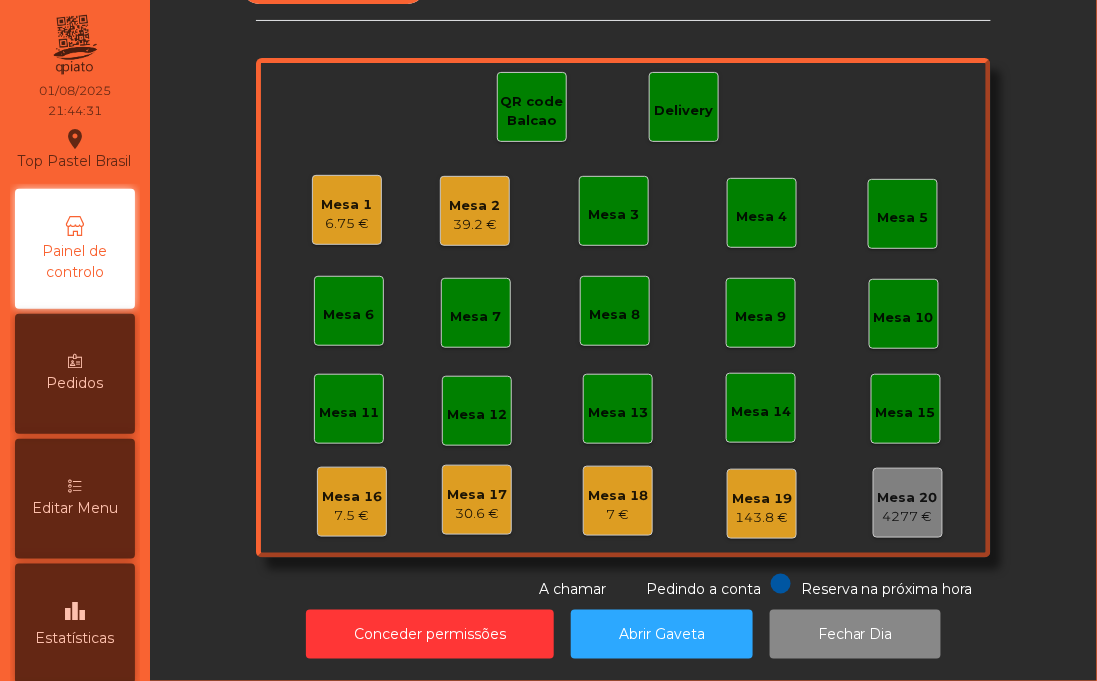 click on "7 €" 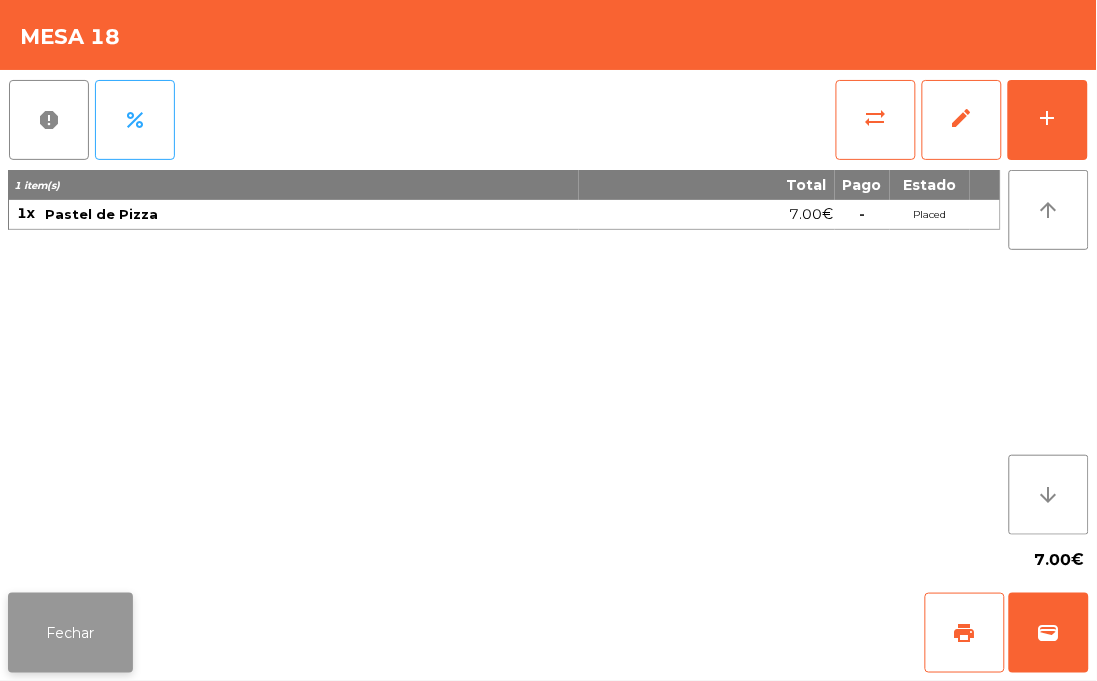 click on "Fechar" 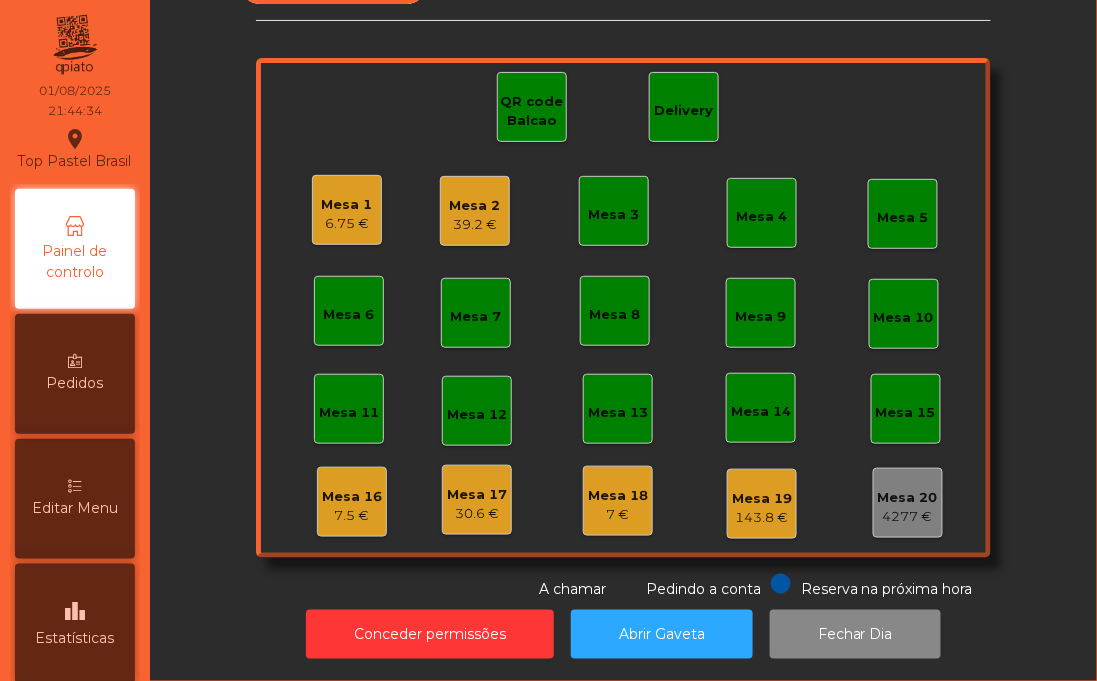 click on "7.5 €" 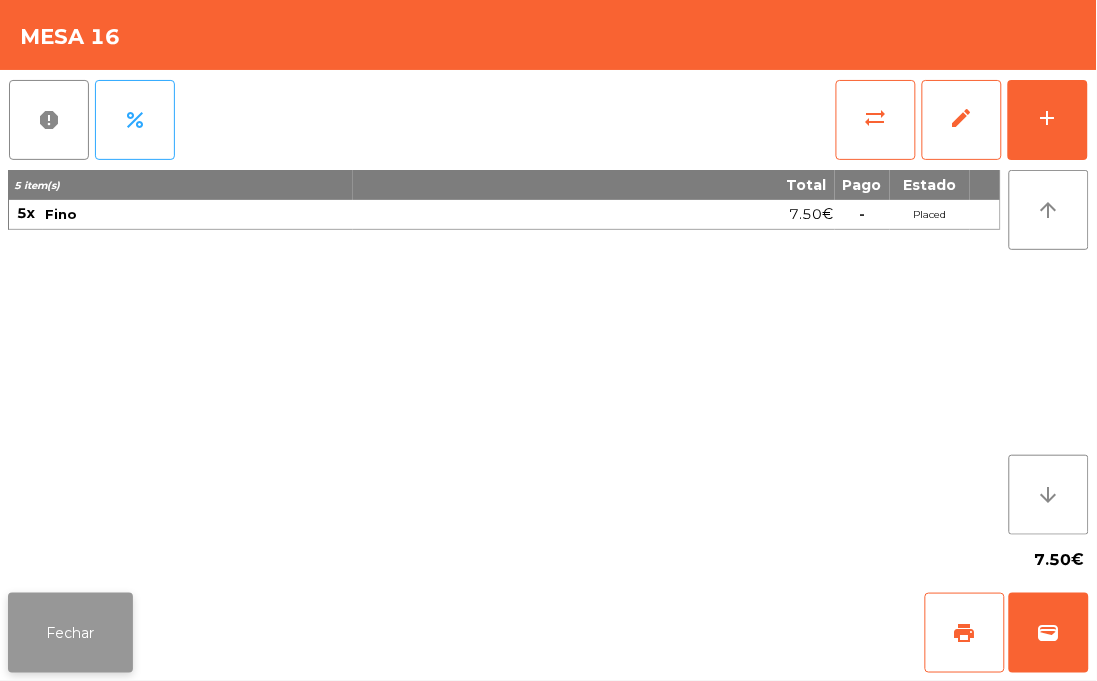 click on "Fechar" 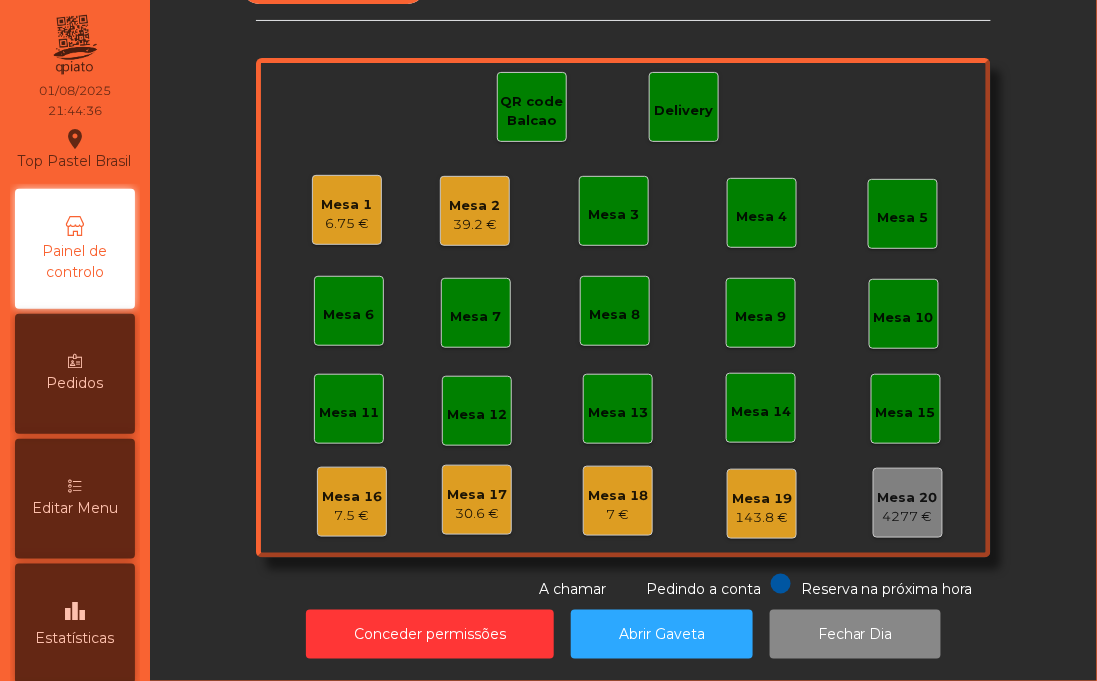 click on "30.6 €" 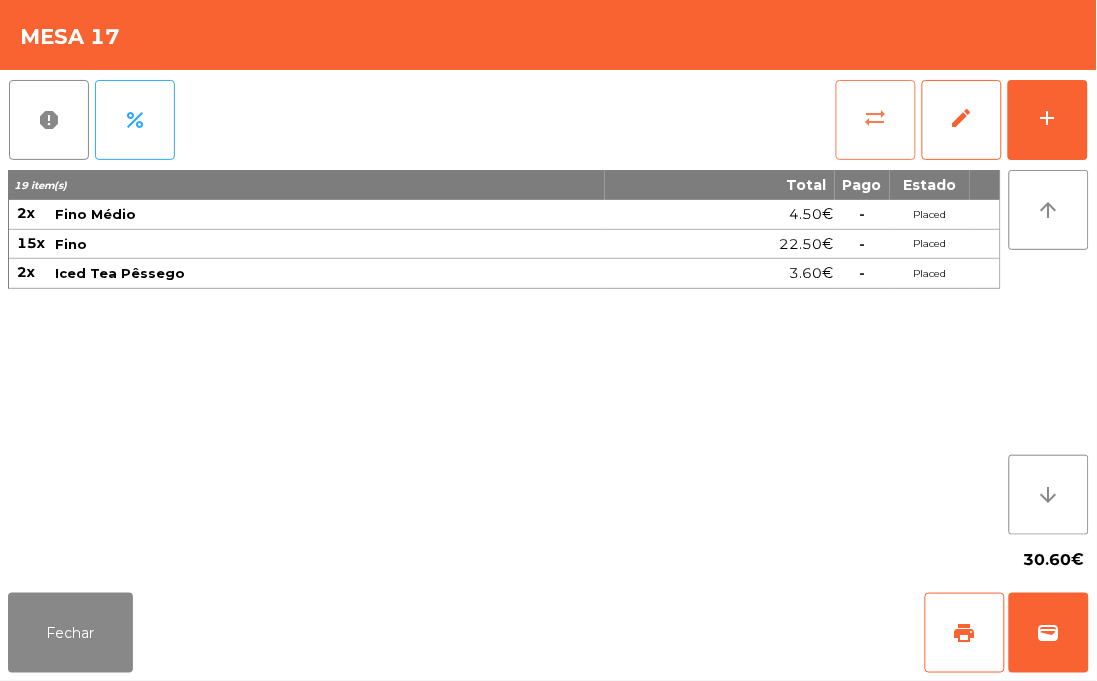 click on "sync_alt" 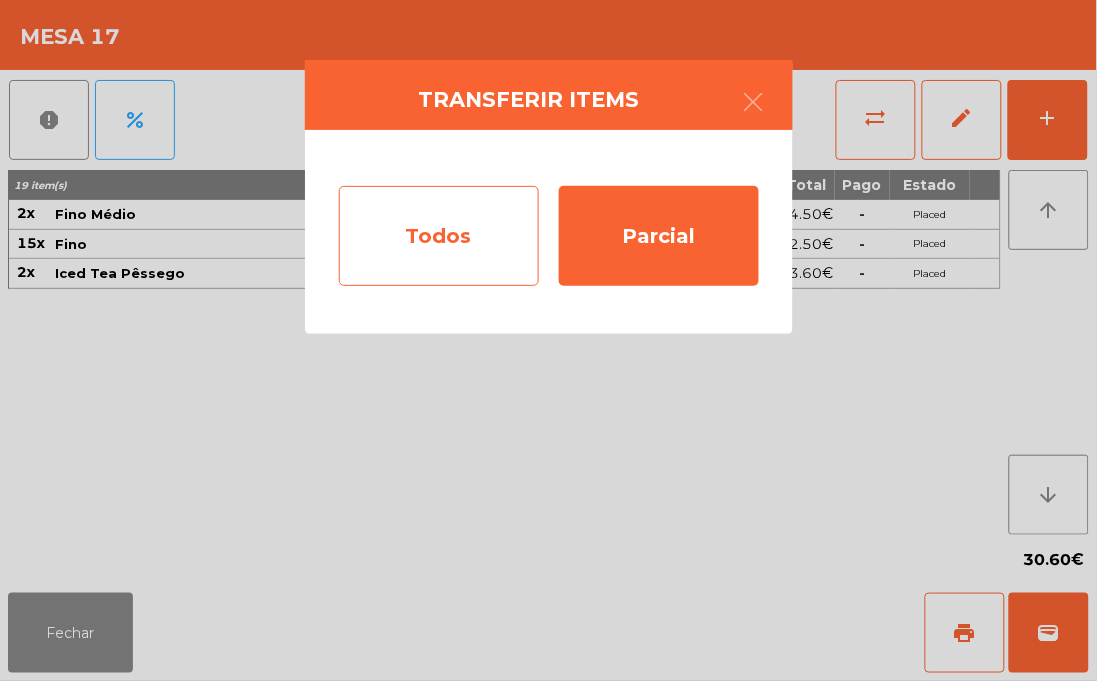 click on "Todos" 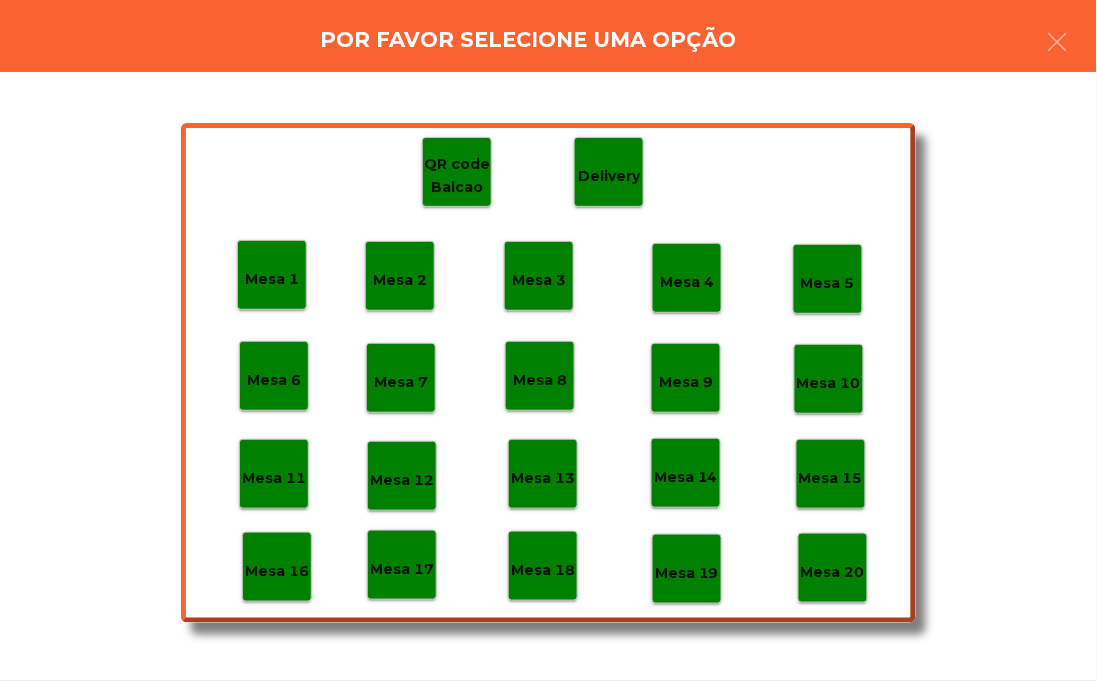 click on "Mesa 11" 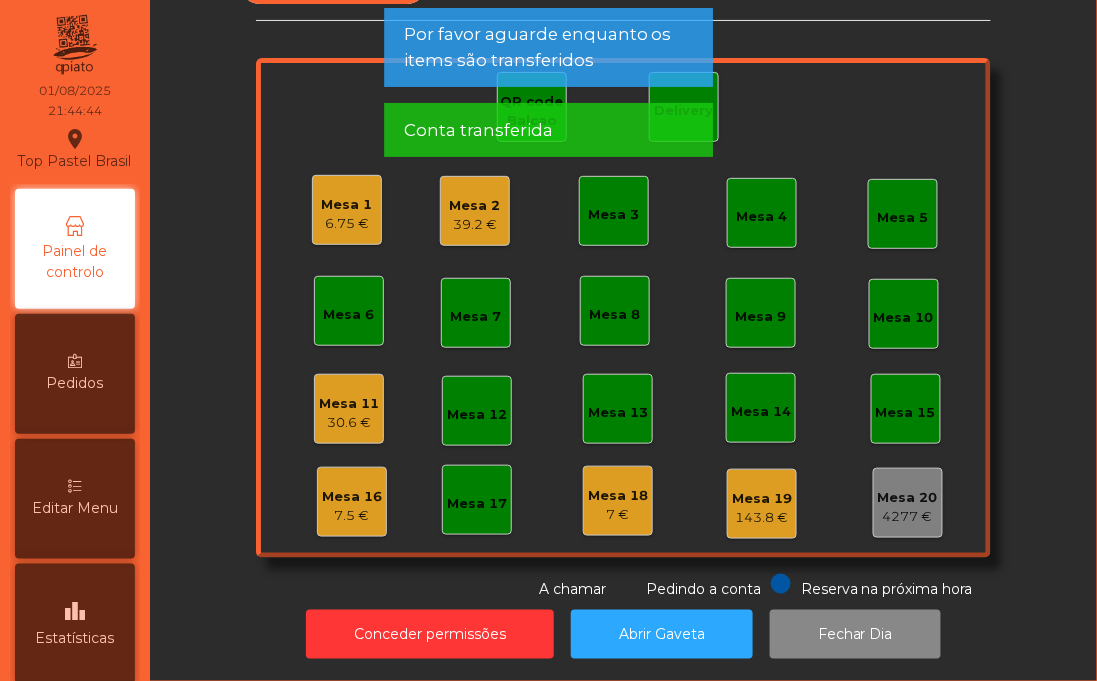click on "Piso 1   Mesa 1   6.75 €   Mesa 2   39.2 €   Mesa 3   Mesa 4   Mesa 5   Mesa 6   Mesa 7   Mesa 8   Mesa 9   Mesa 10   Mesa 11   30.6 €   Mesa 12   Mesa 13   Mesa 14   Mesa 15   Mesa 16   7.5 €   Mesa 17   Mesa 18   7 €   Mesa 19   143.8 €   Mesa 20   4277 €   QR code Balcao   Delivery  Reserva na próxima hora Pedindo a conta A chamar" 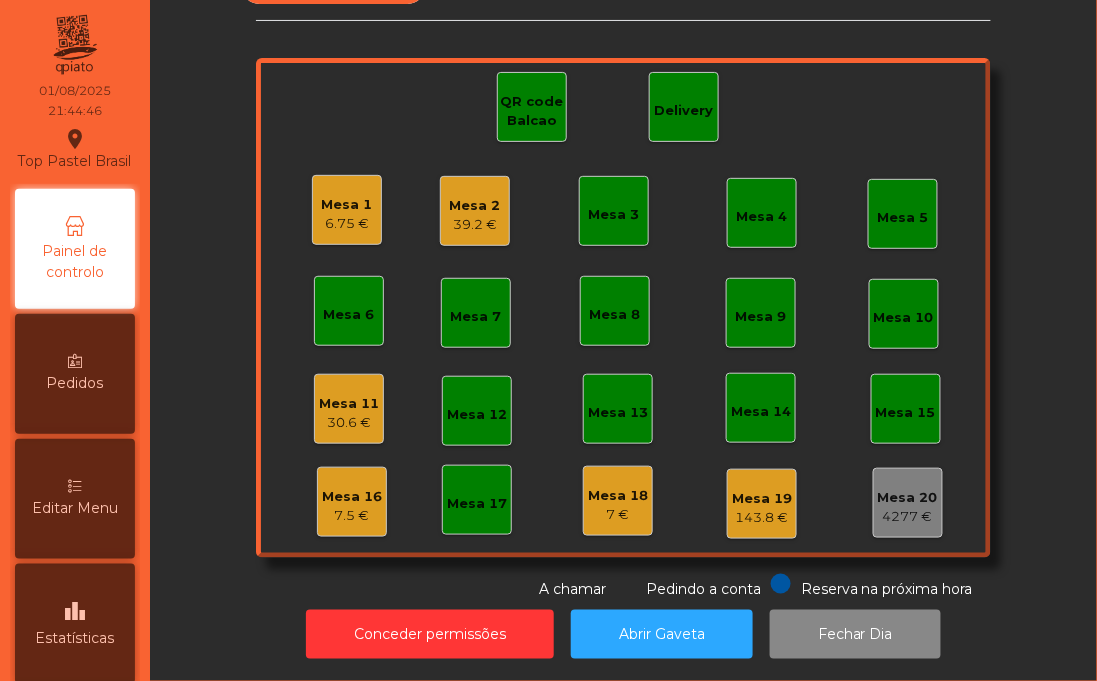 click on "Piso 1   Mesa 1   6.75 €   Mesa 2   39.2 €   Mesa 3   Mesa 4   Mesa 5   Mesa 6   Mesa 7   Mesa 8   Mesa 9   Mesa 10   Mesa 11   30.6 €   Mesa 12   Mesa 13   Mesa 14   Mesa 15   Mesa 16   7.5 €   Mesa 17   Mesa 18   7 €   Mesa 19   143.8 €   Mesa 20   4277 €   QR code Balcao   Delivery  Reserva na próxima hora Pedindo a conta A chamar" 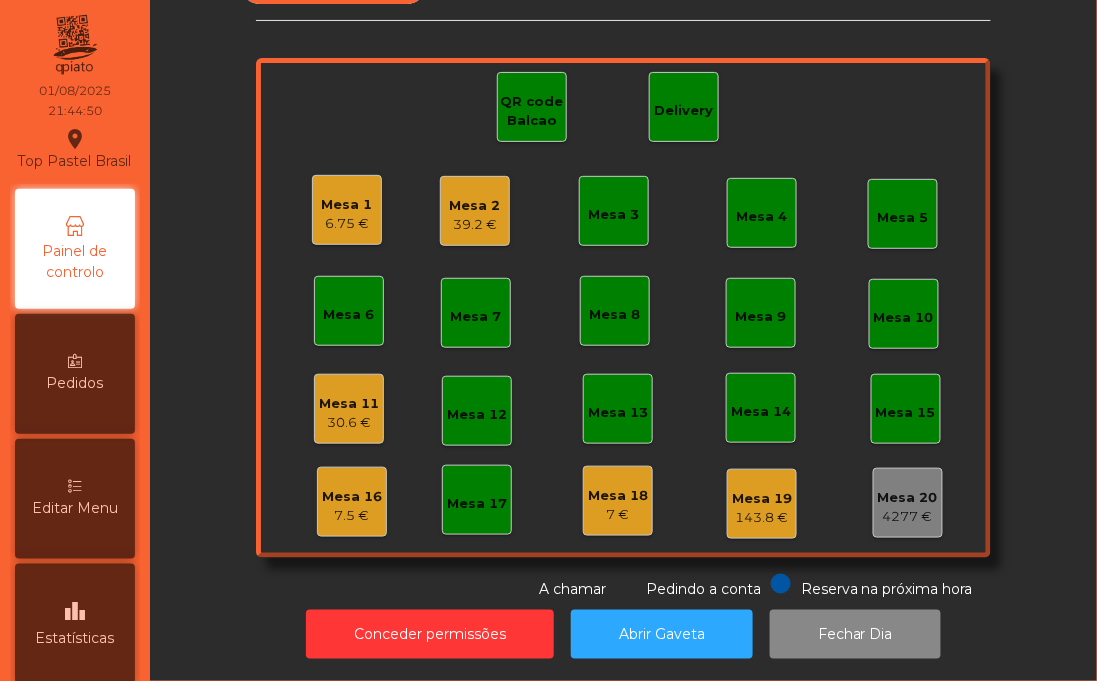 click on "Mesa 11" 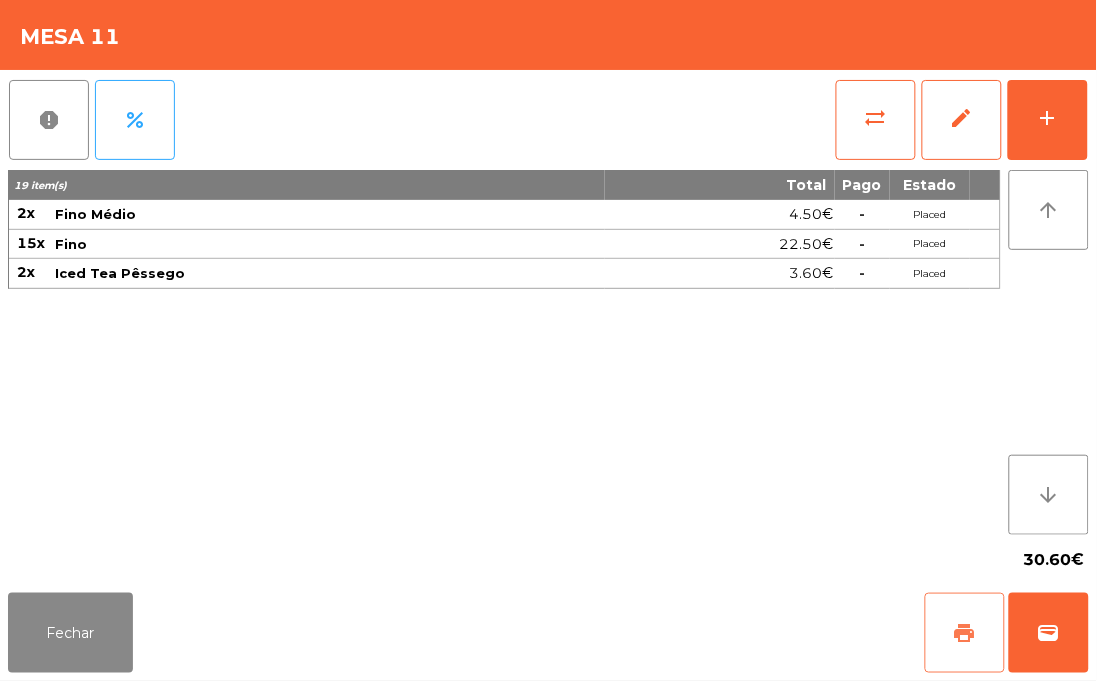 click on "print" 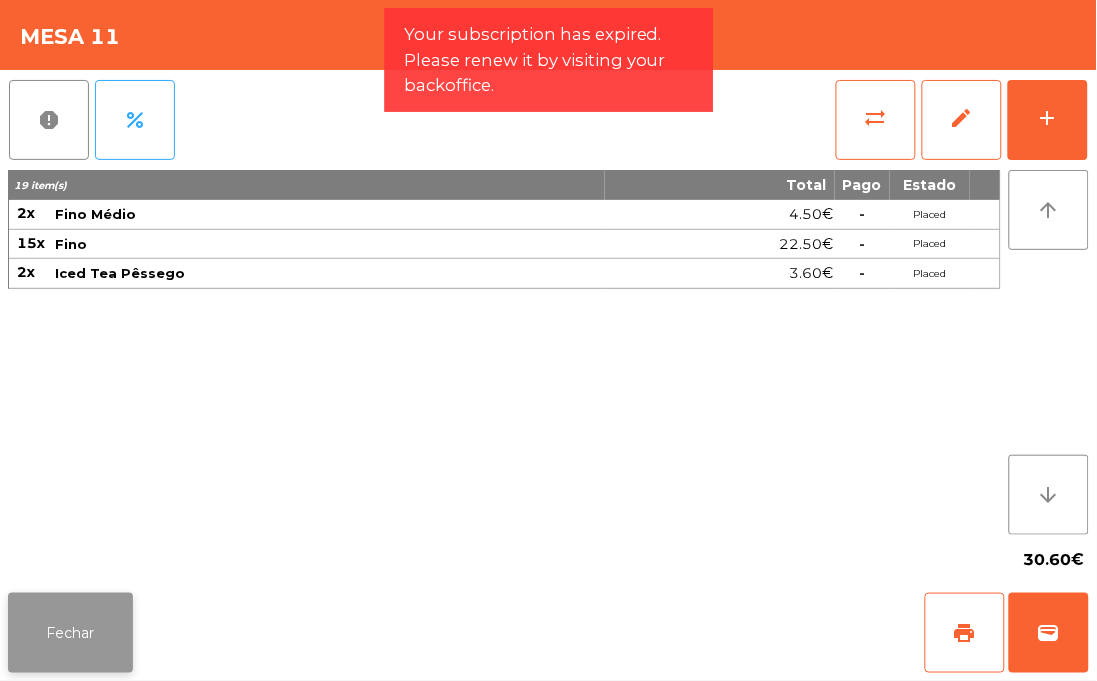 click on "Fechar" 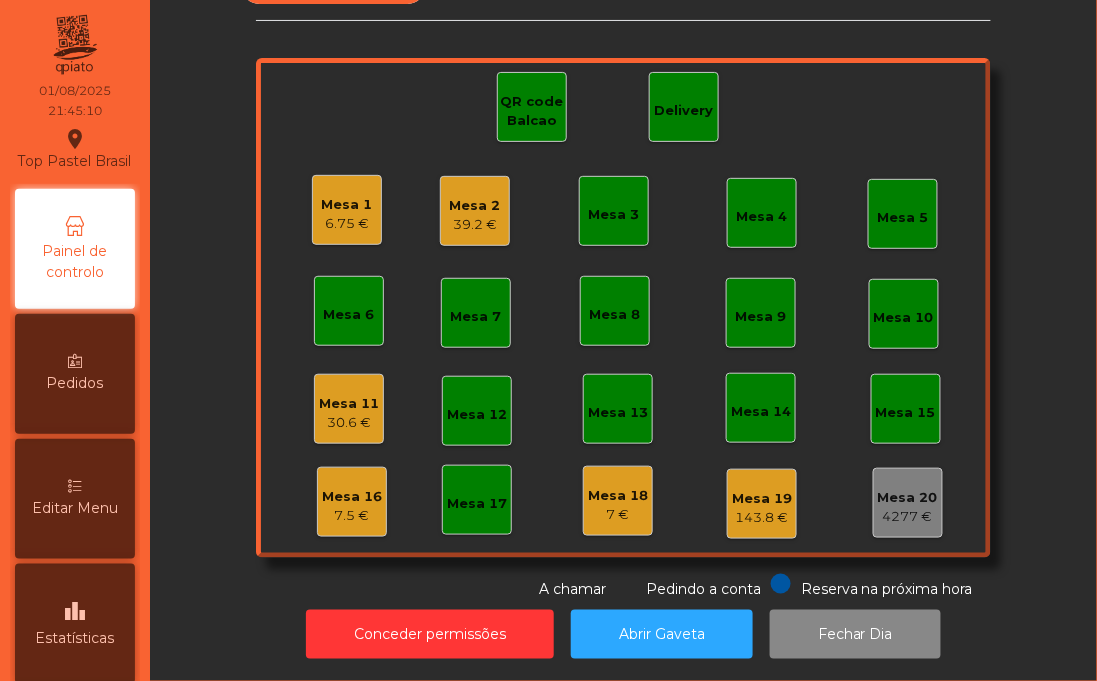 click on "30.6 €" 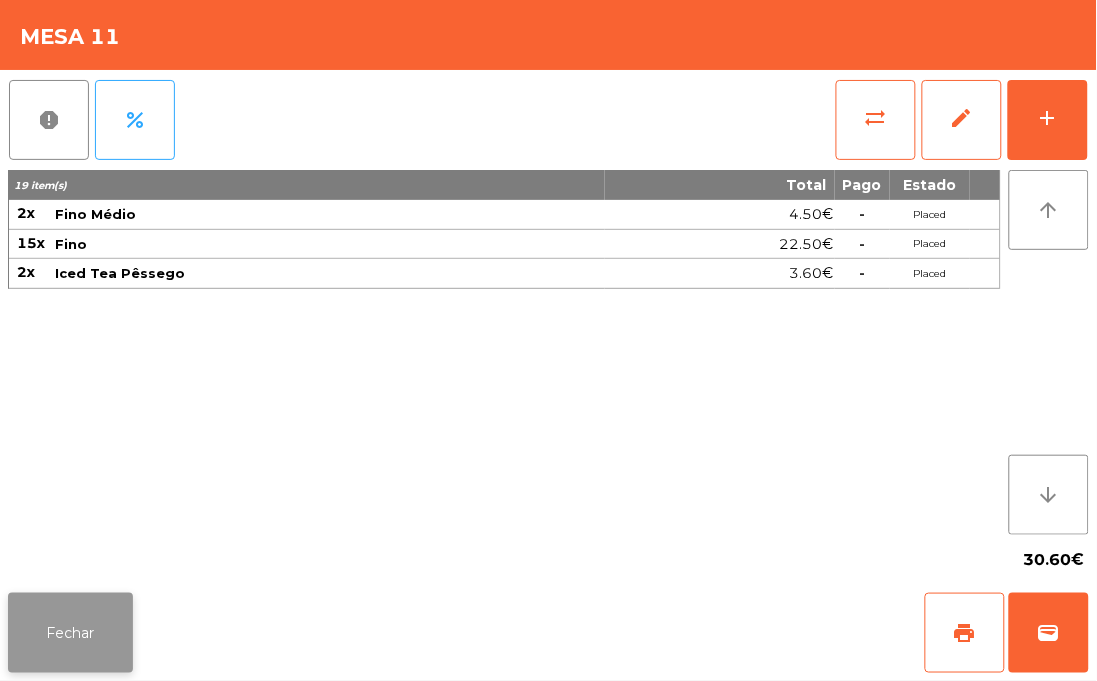 click on "Fechar" 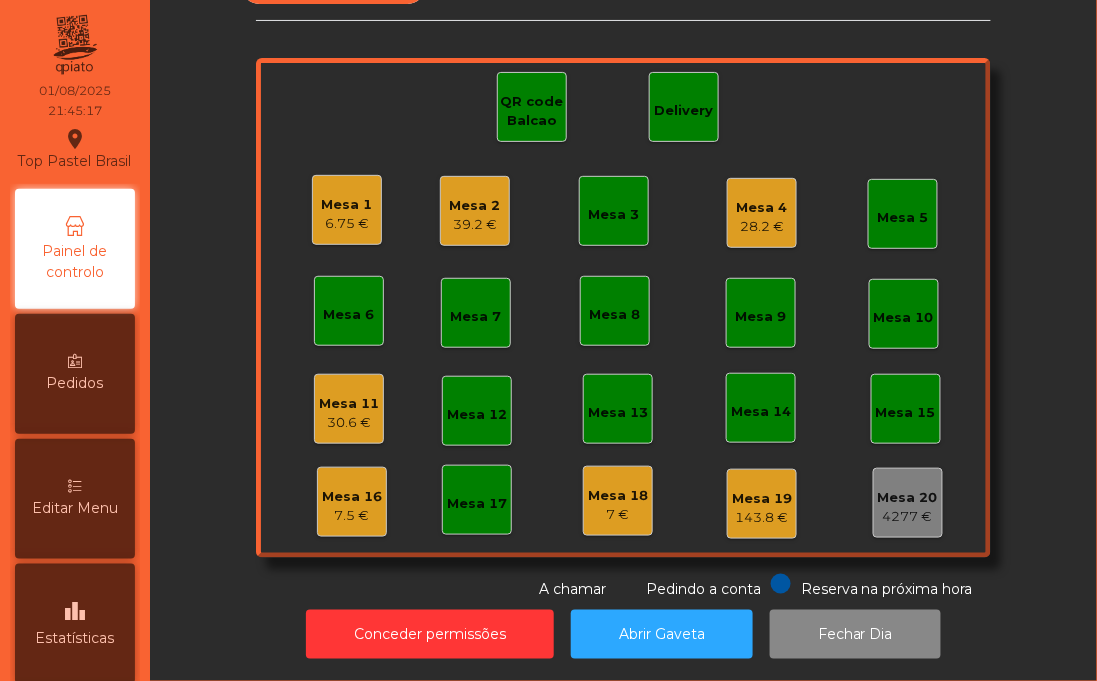click on "30.6 €" 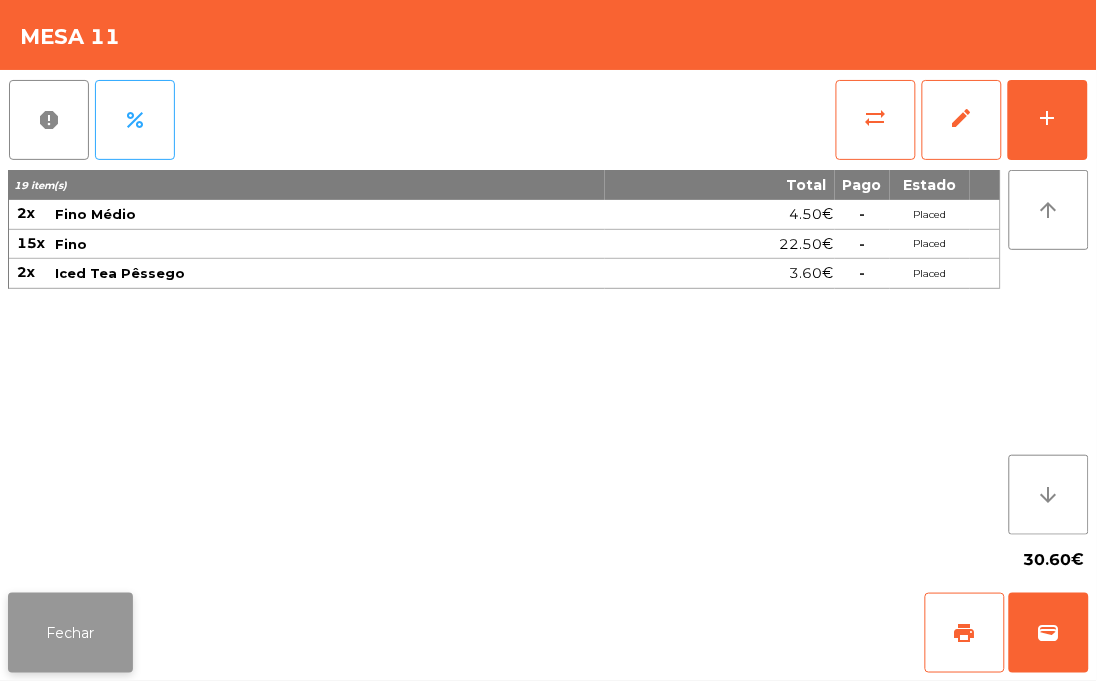 click on "Fechar" 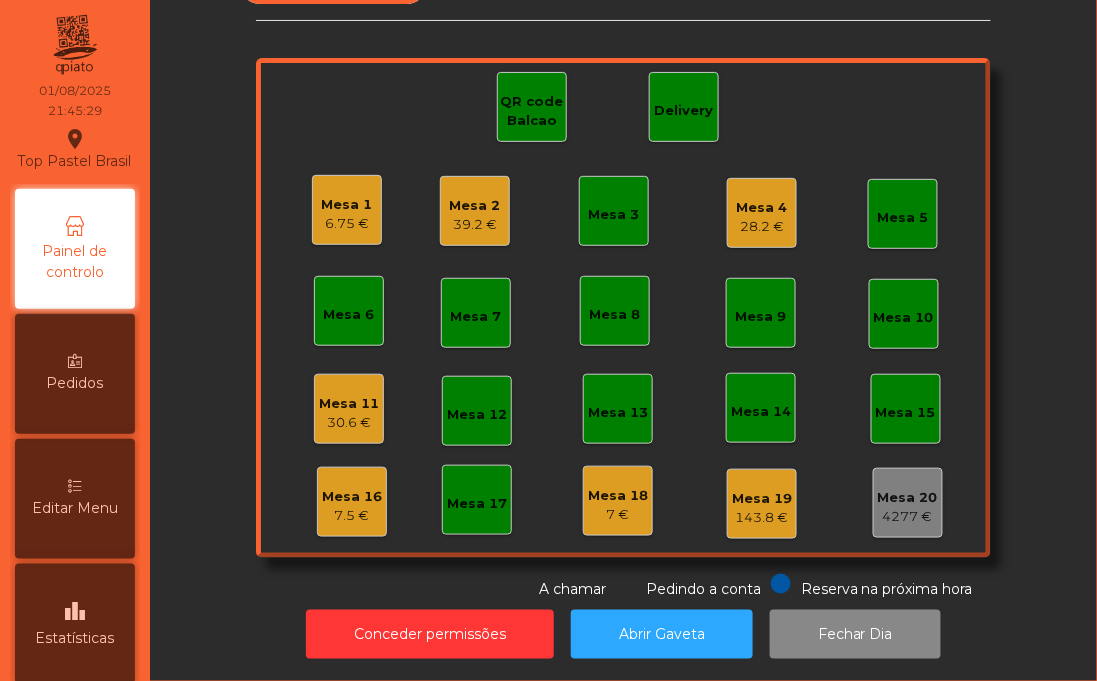 click on "Mesa 11" 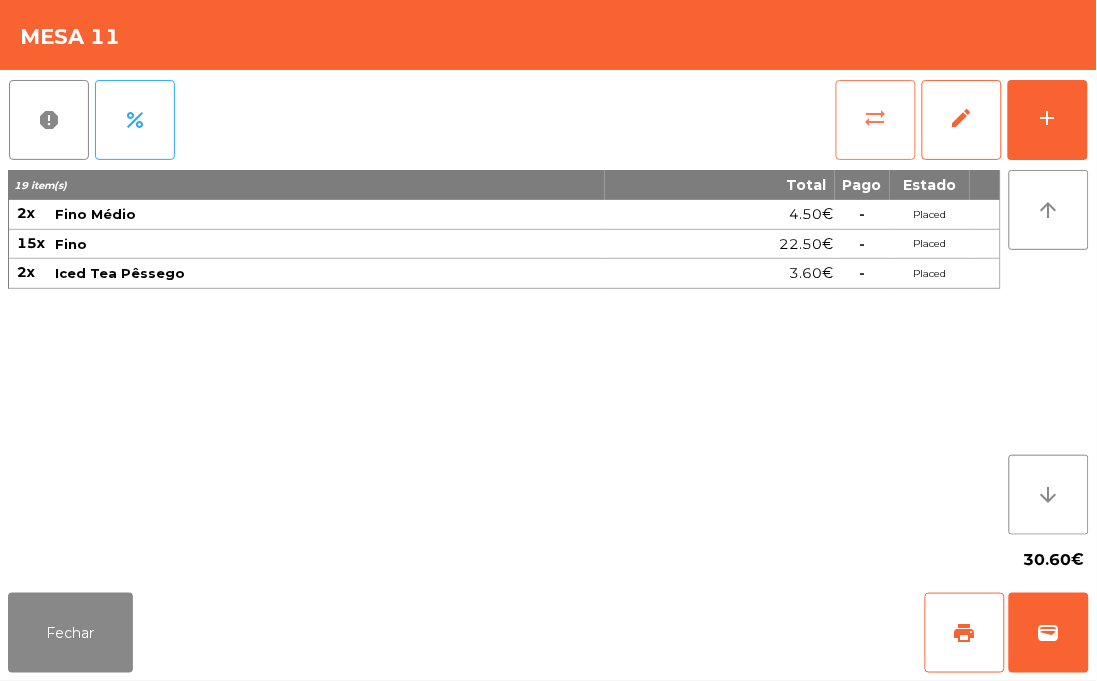 click on "sync_alt" 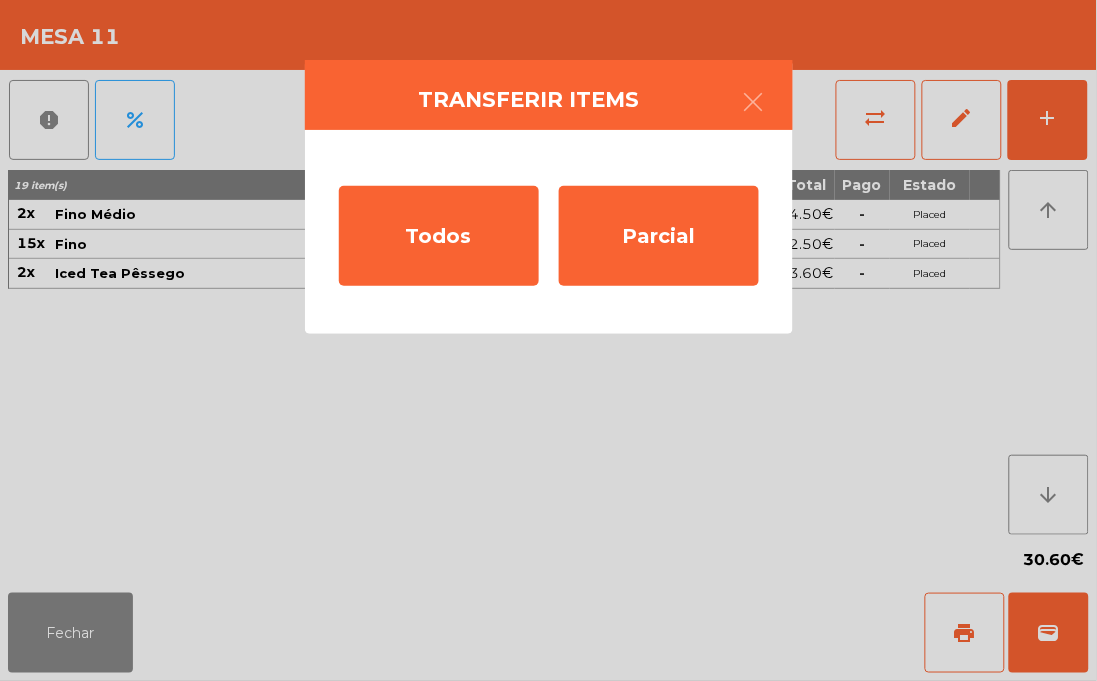 click on "Transferir items  Todos   Parcial" 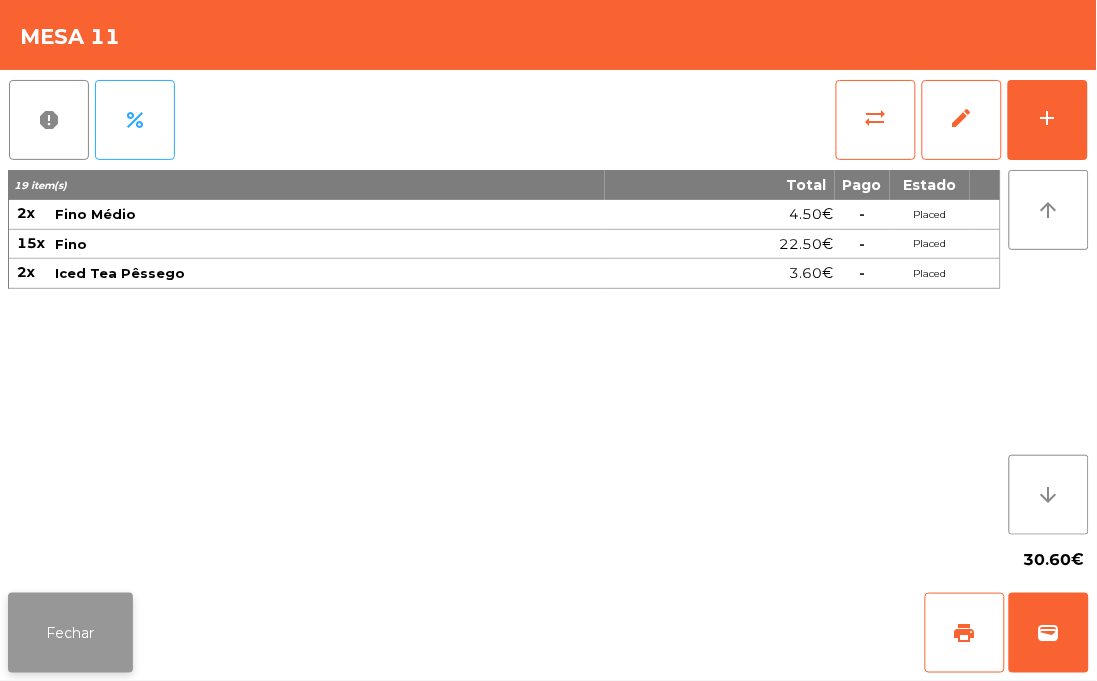 click on "Fechar" 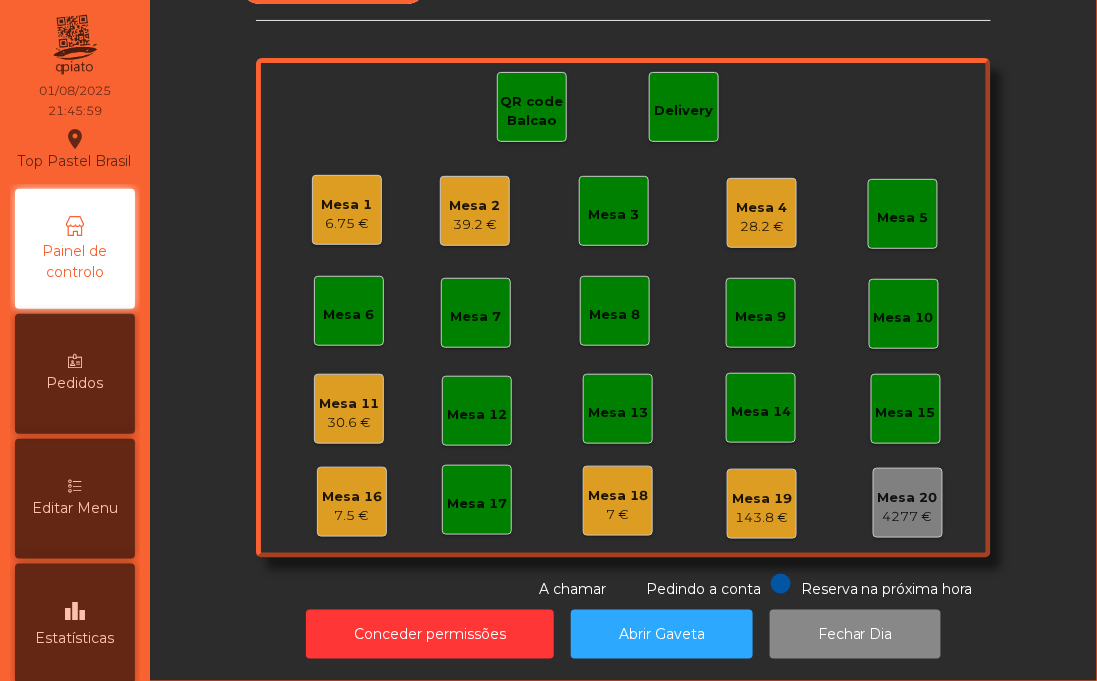 click on "30.6 €" 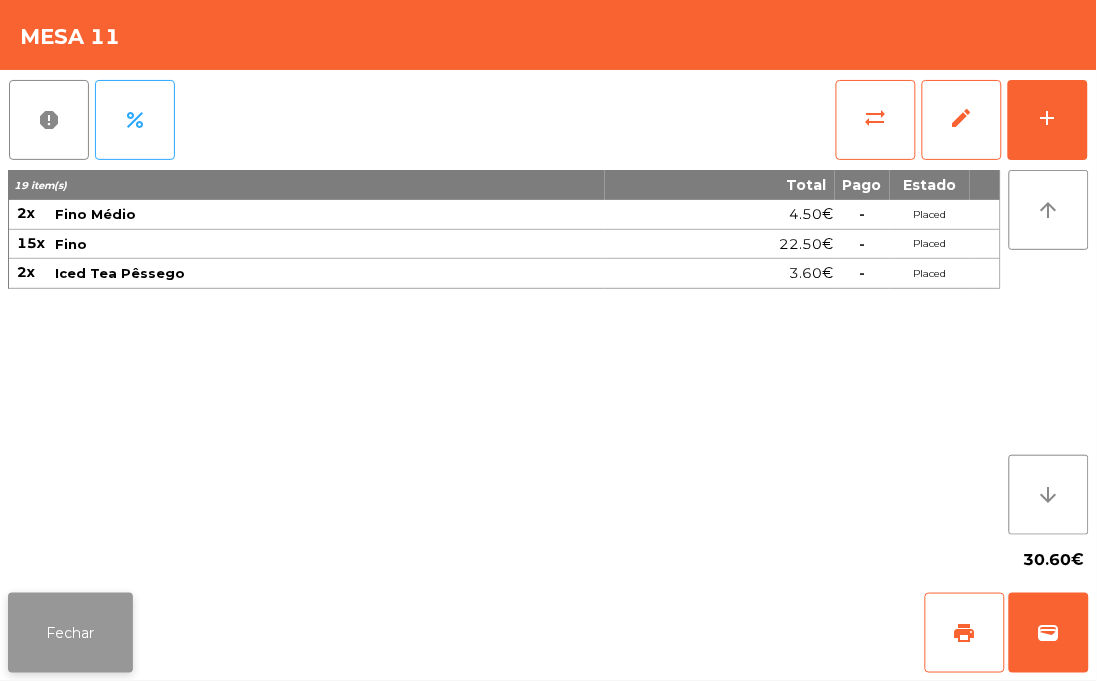 click on "Fechar" 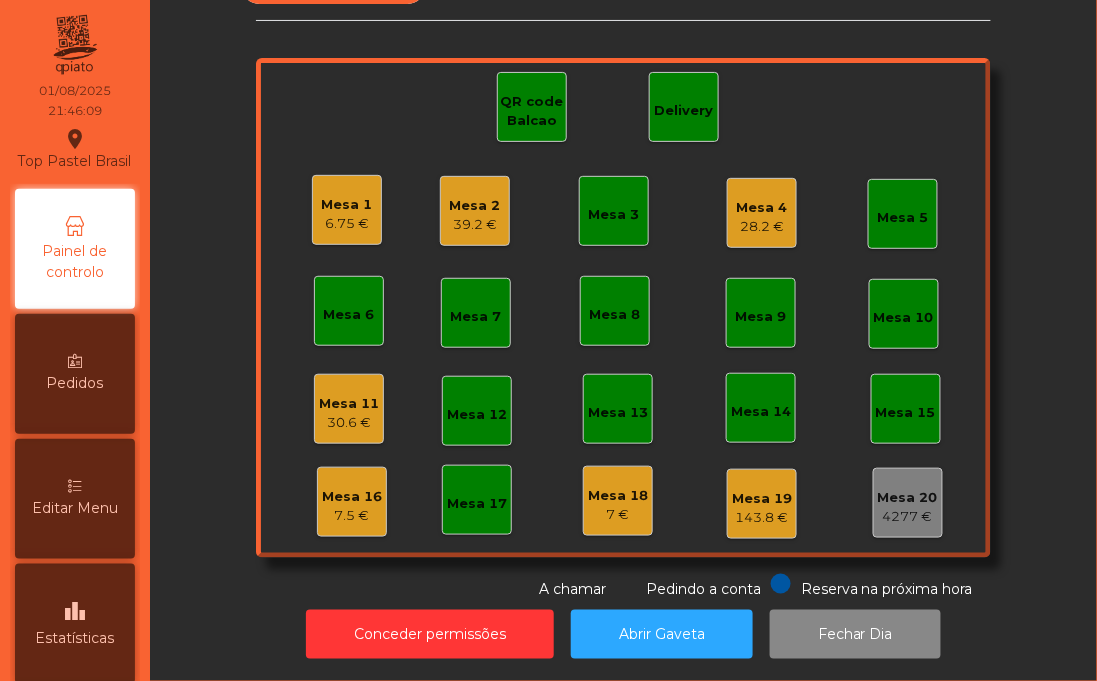 click on "Mesa 17" 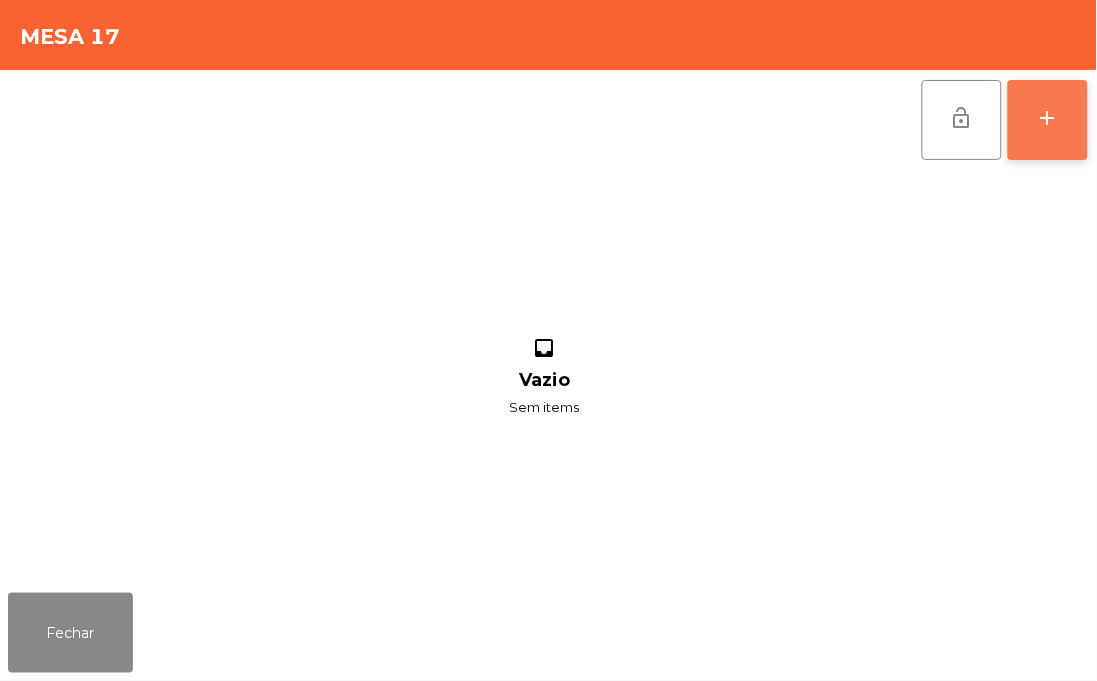 click on "add" 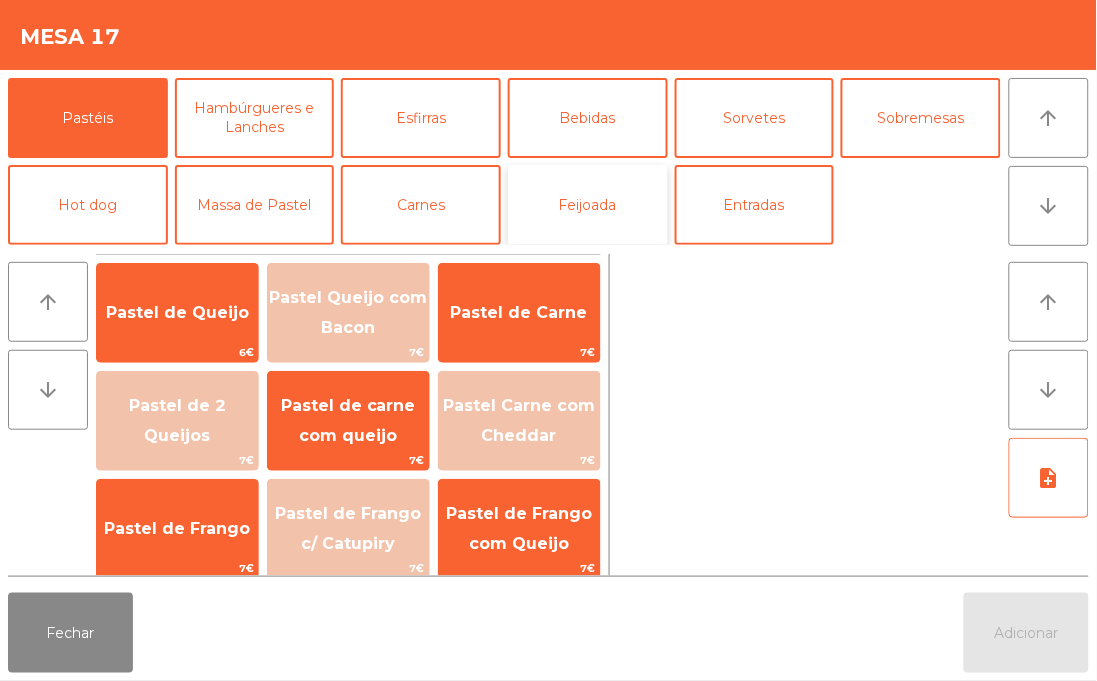 click on "Feijoada" 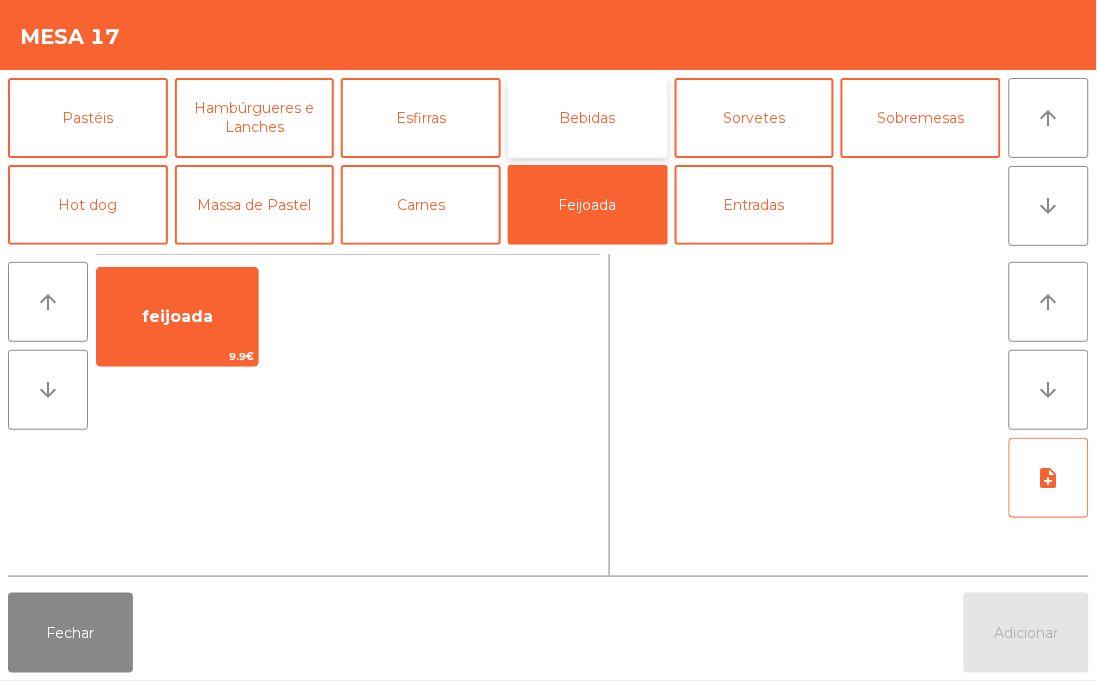 click on "Bebidas" 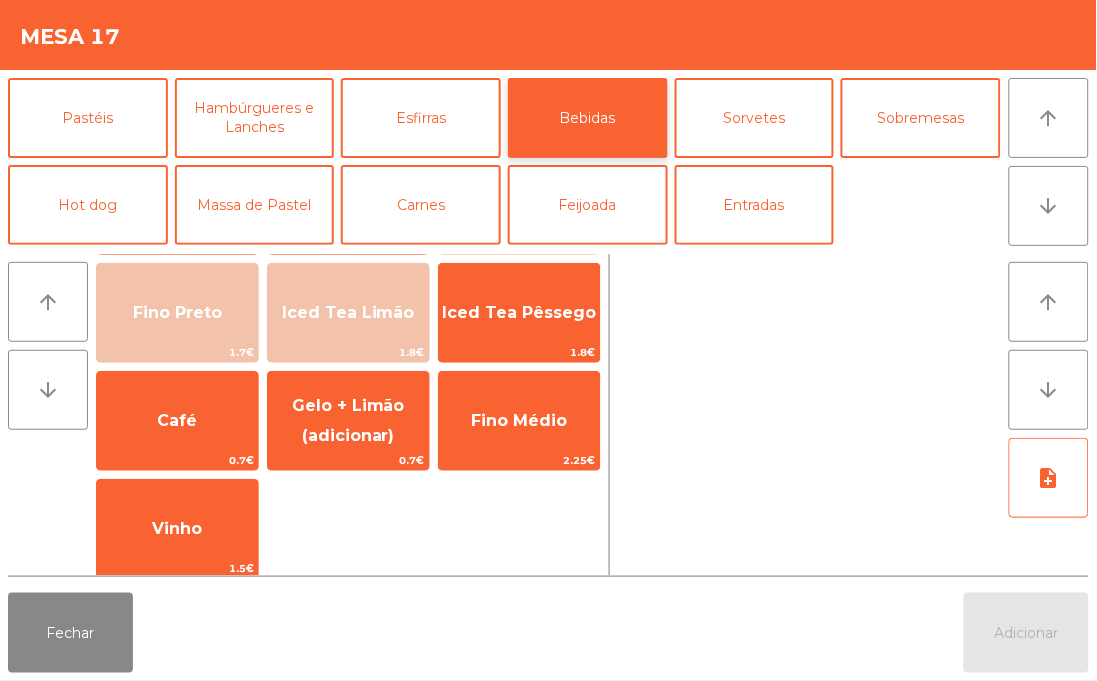 scroll, scrollTop: 327, scrollLeft: 0, axis: vertical 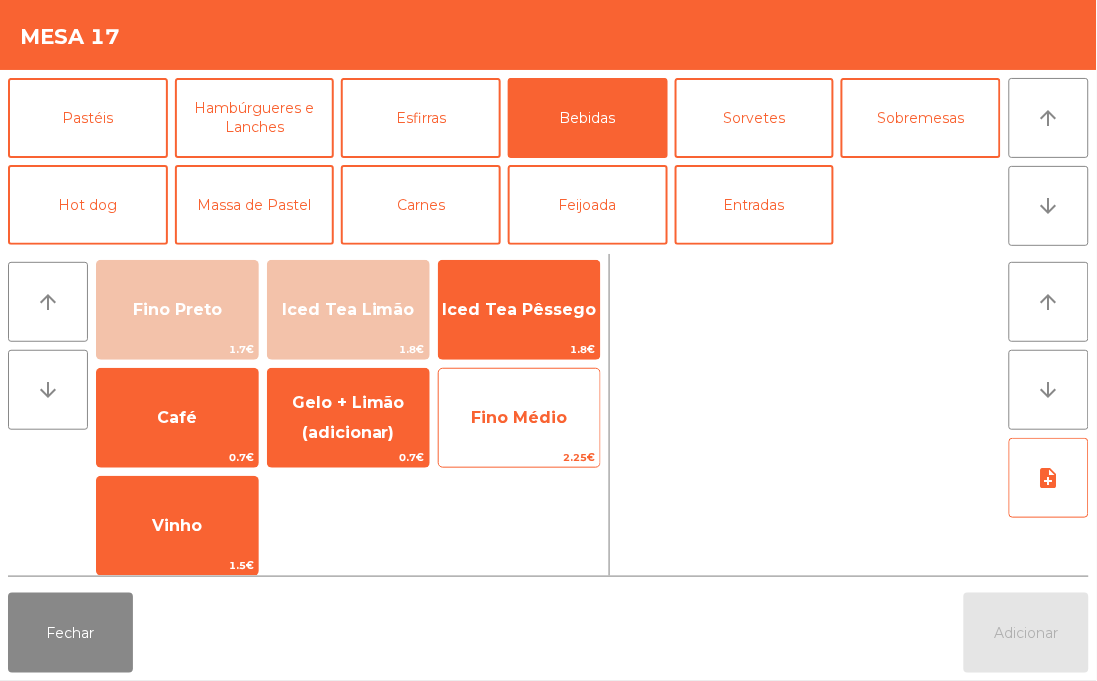 click on "Fino Médio" 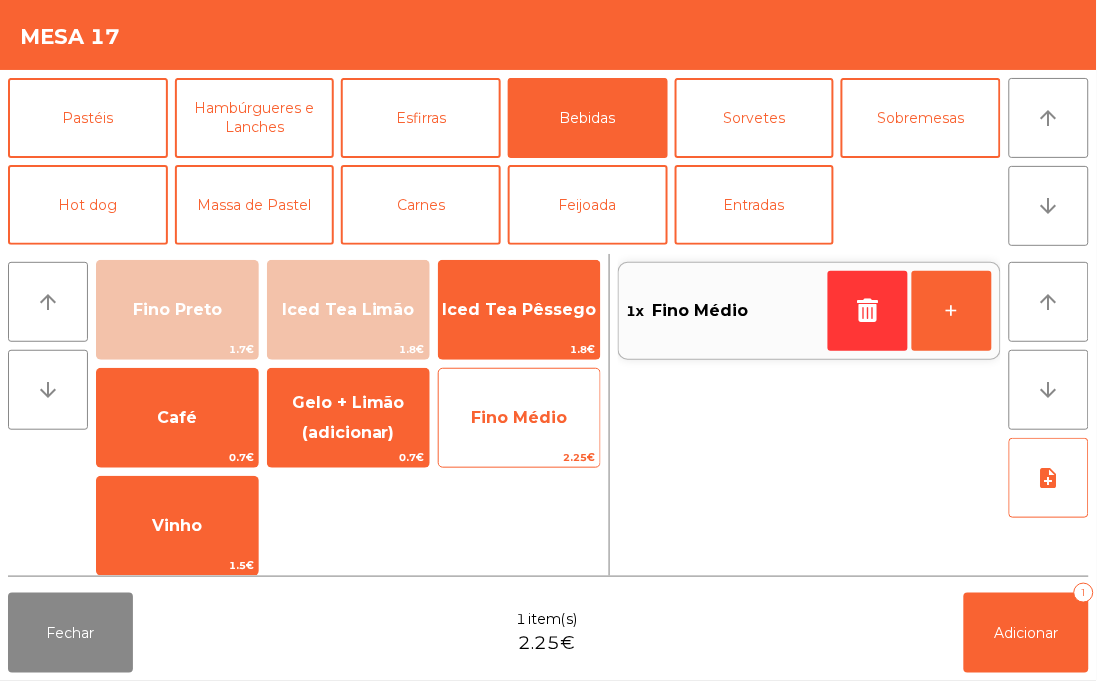 click on "Fino Médio" 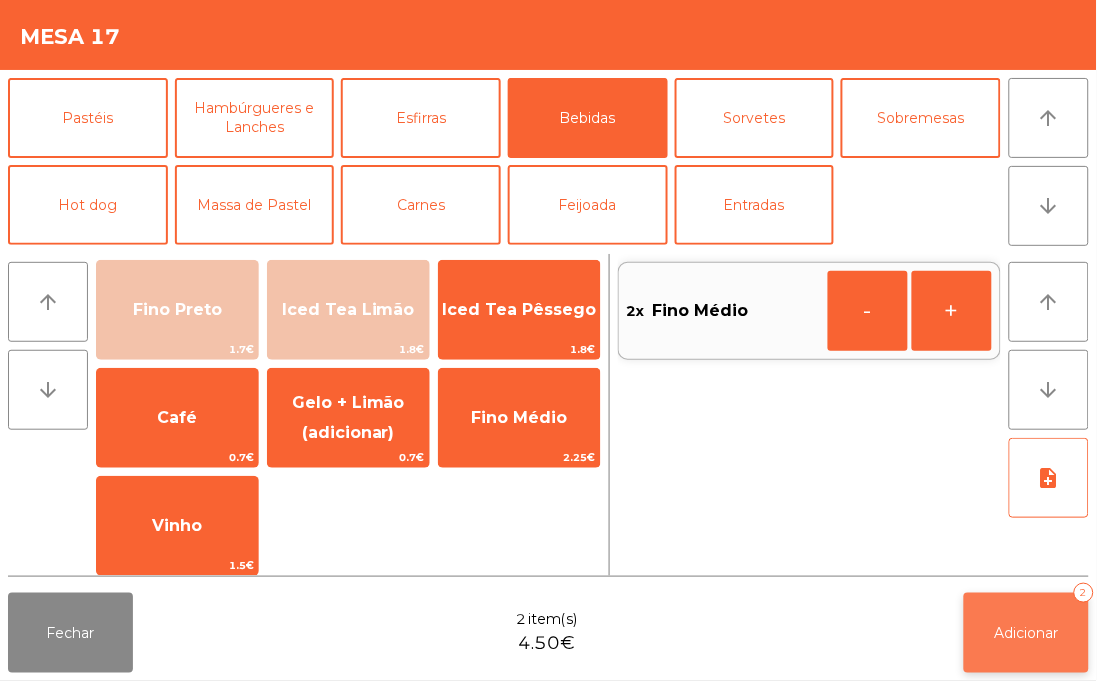 click on "Adicionar   2" 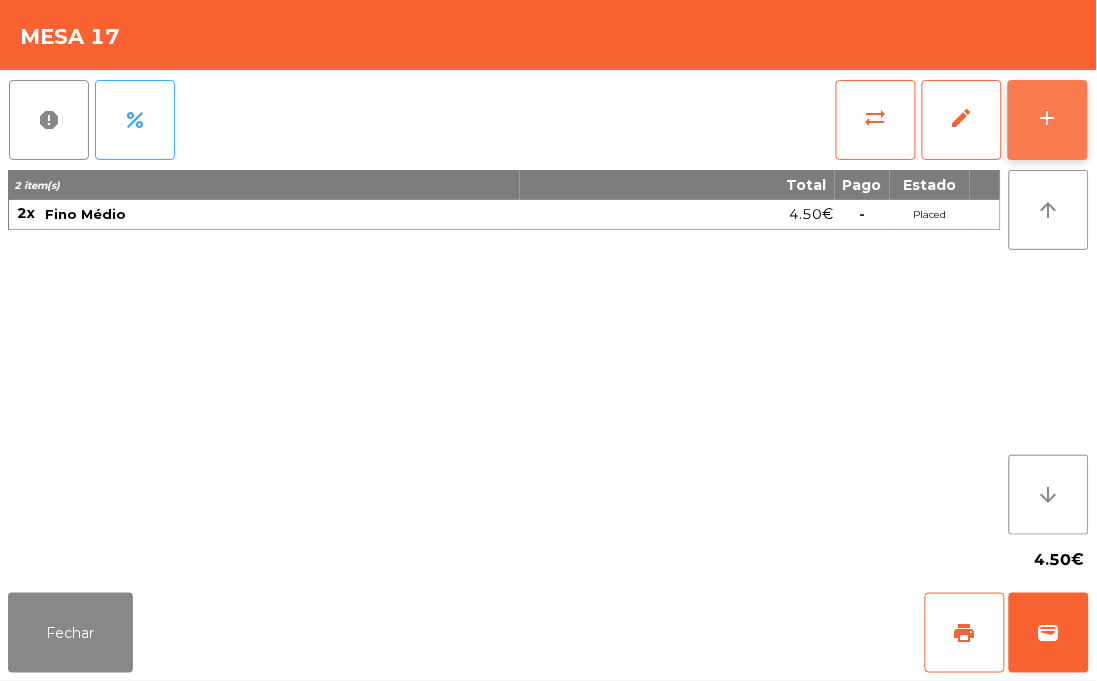 click on "add" 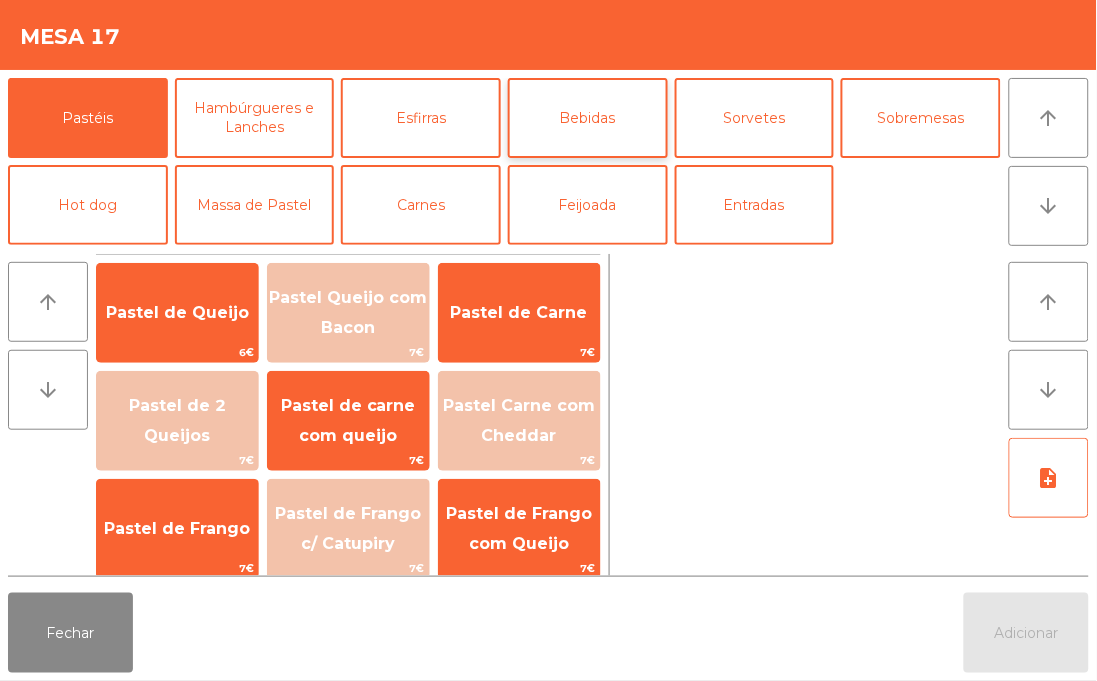 click on "Bebidas" 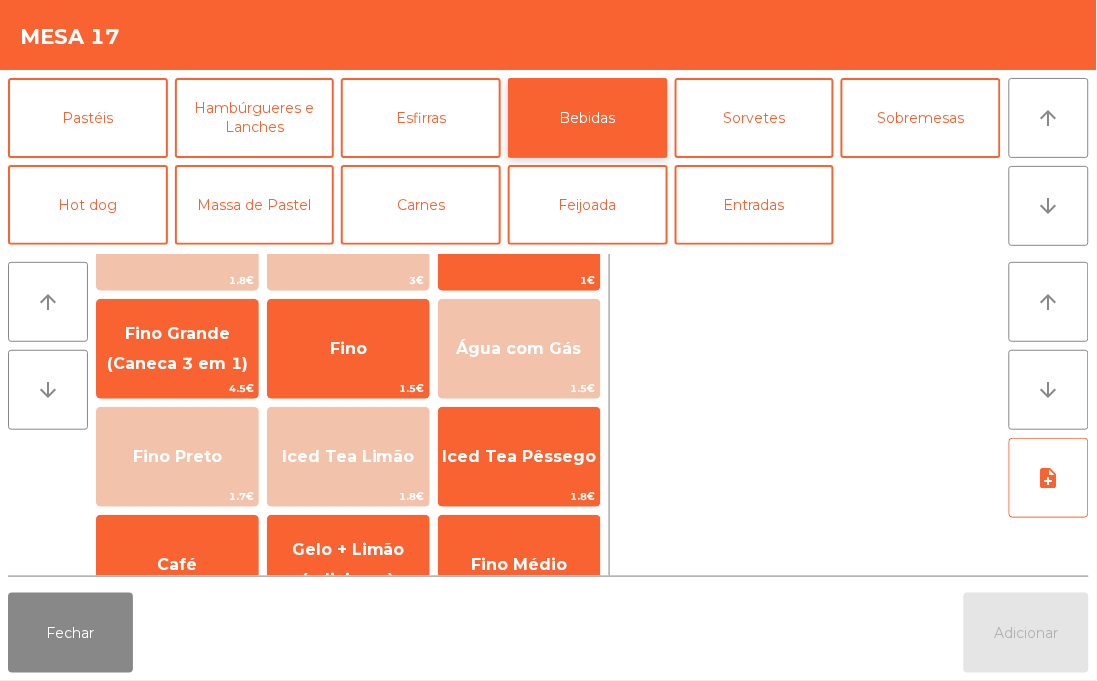 scroll, scrollTop: 181, scrollLeft: 0, axis: vertical 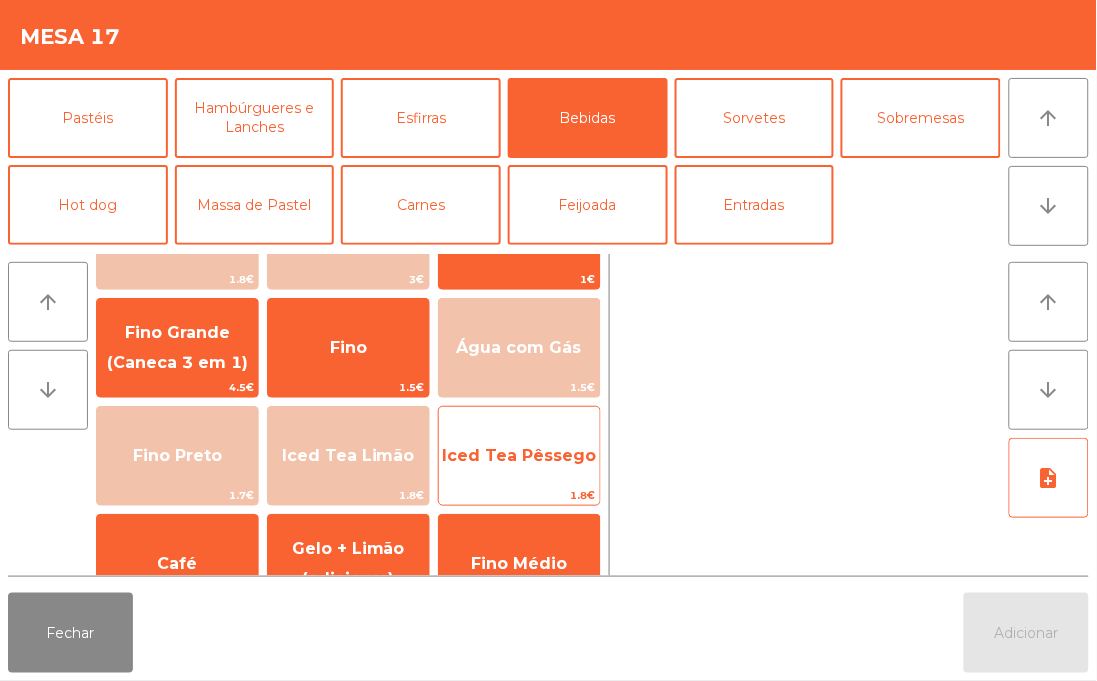click on "Iced Tea Pêssego" 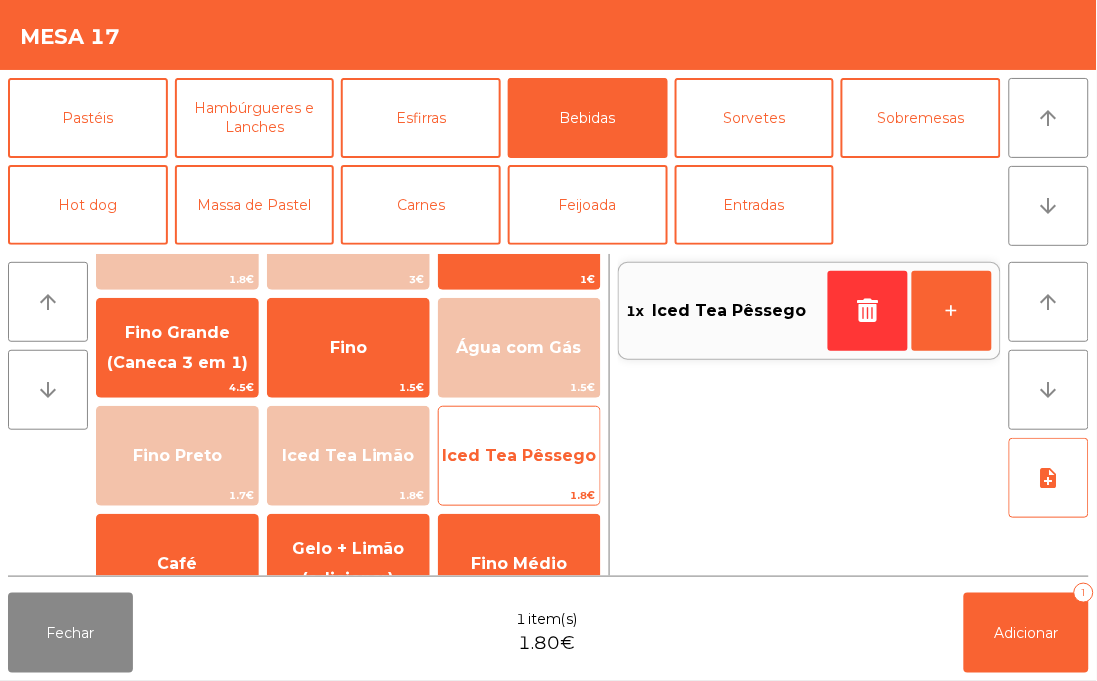 click on "Iced Tea Pêssego" 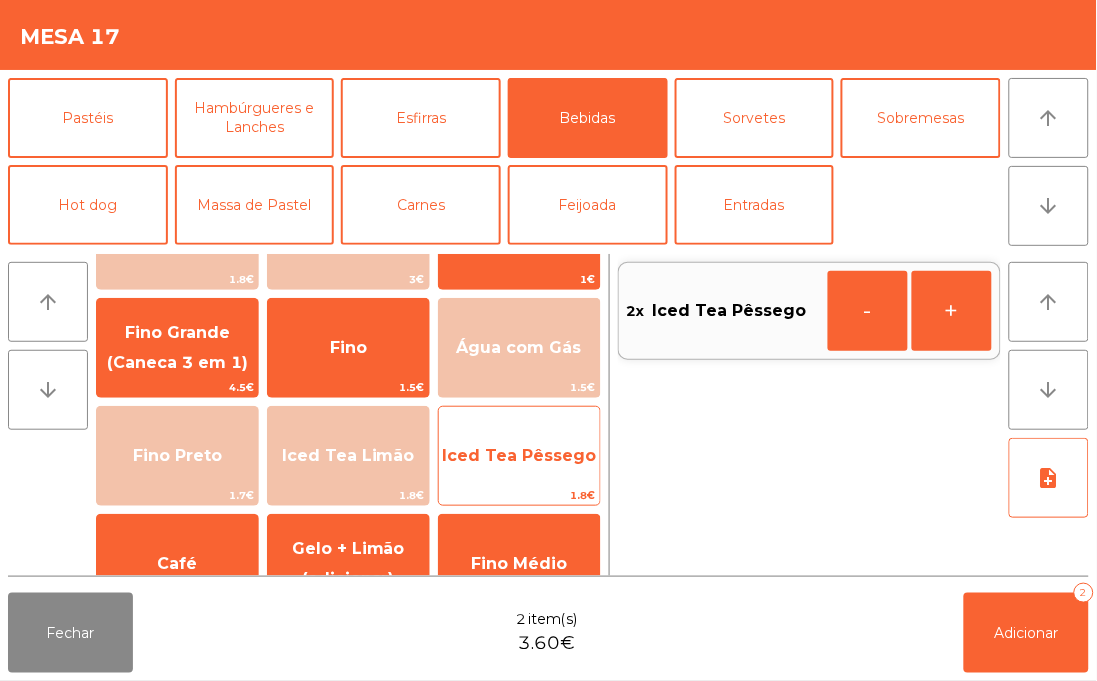 click on "Iced Tea Pêssego" 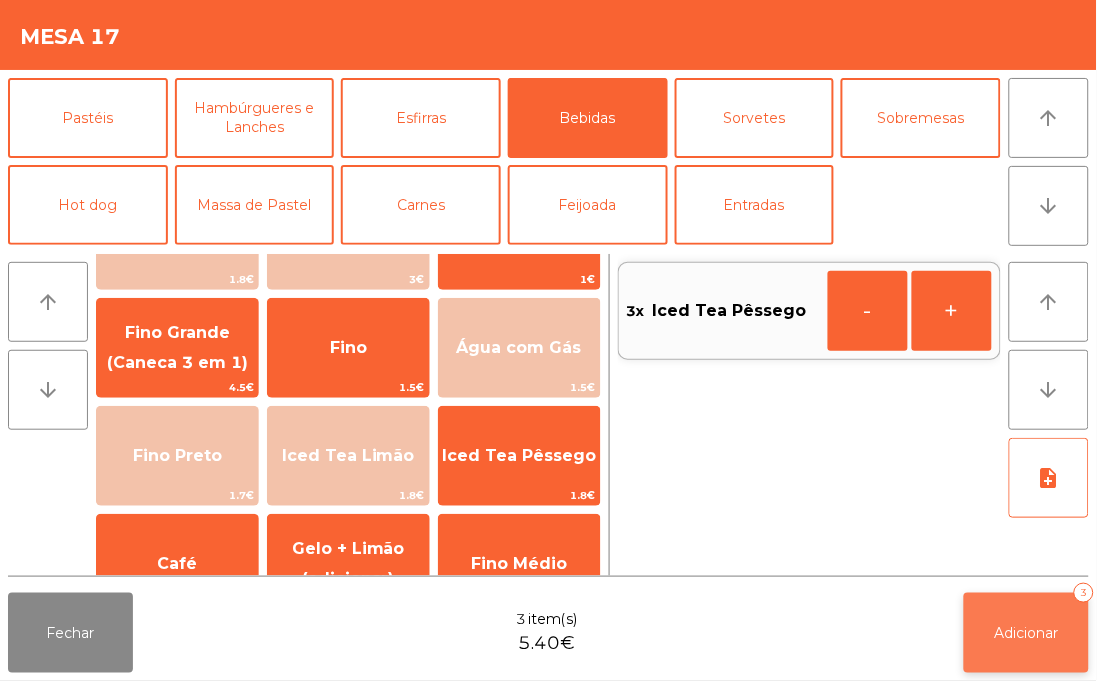 click on "Adicionar   3" 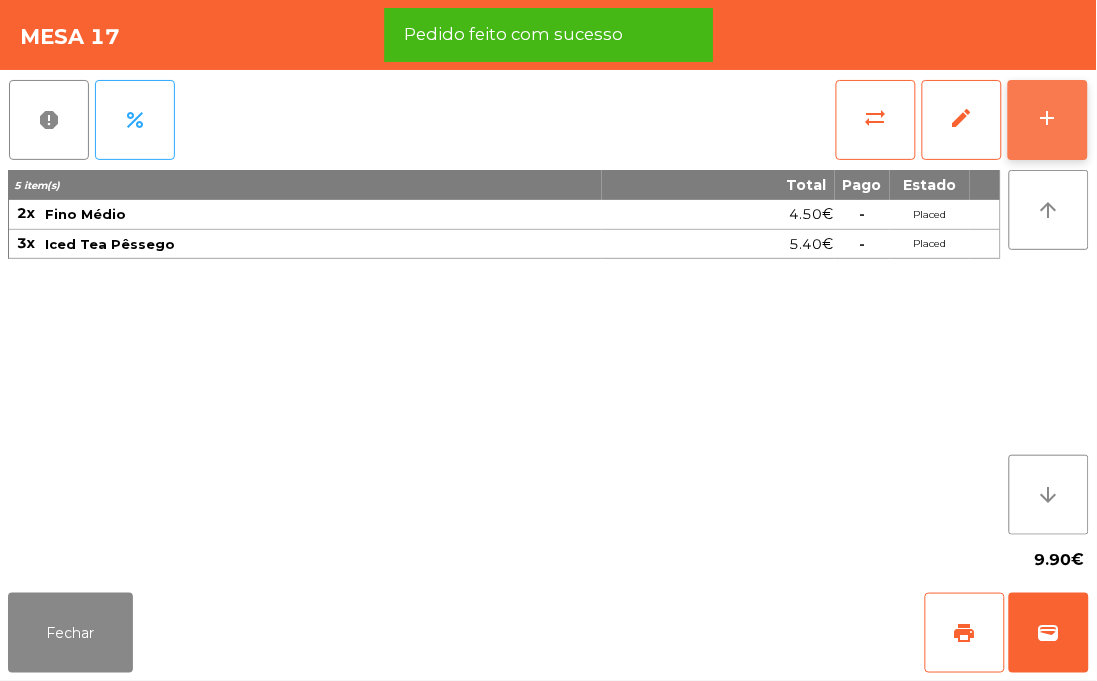 click on "add" 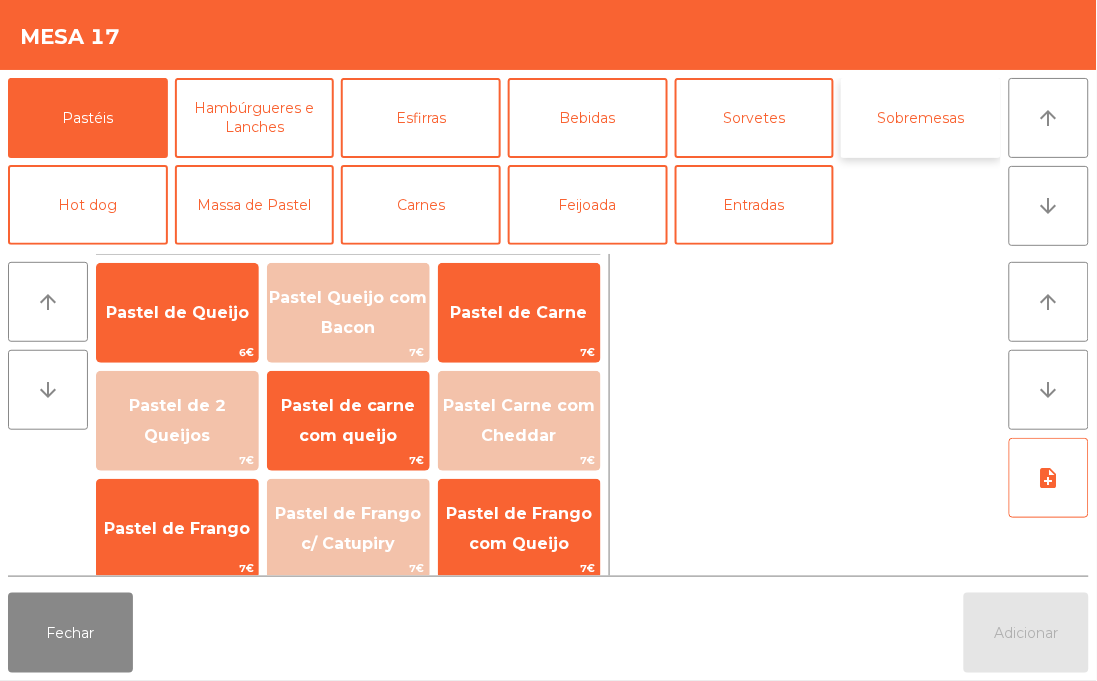 click on "Sobremesas" 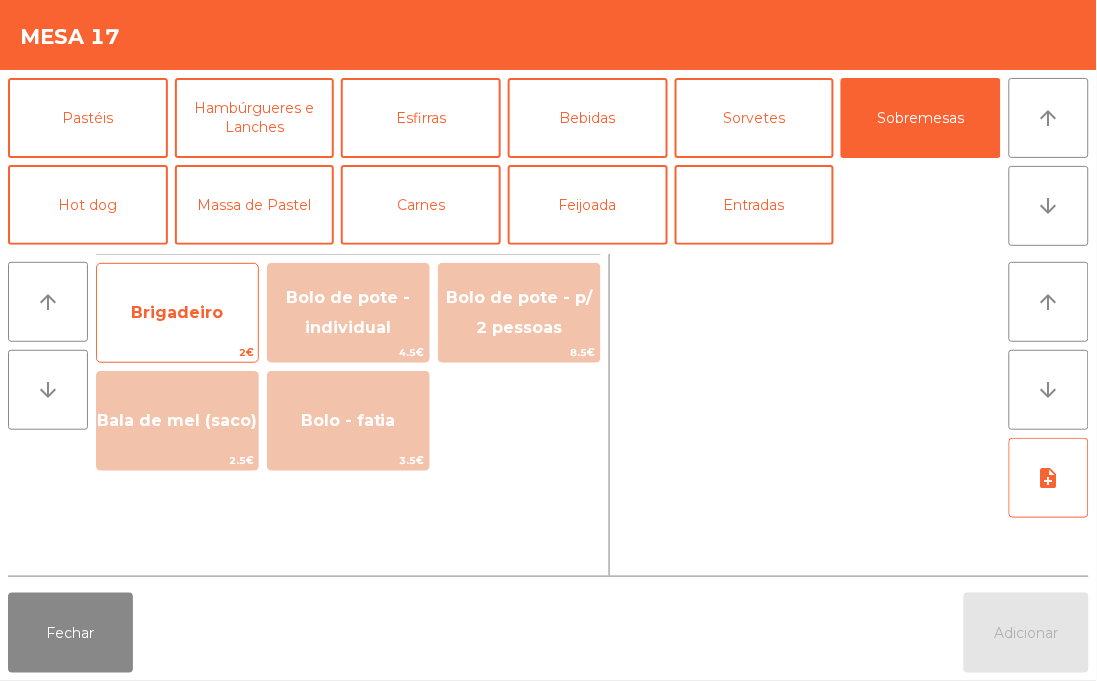 click on "Brigadeiro" 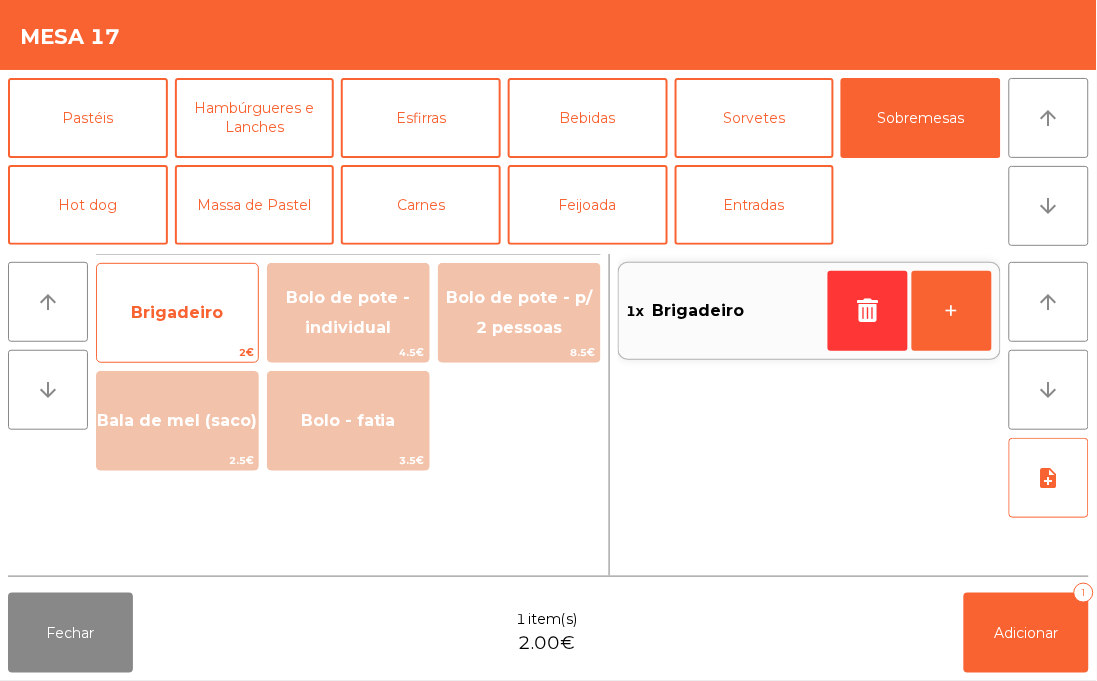 click on "Brigadeiro" 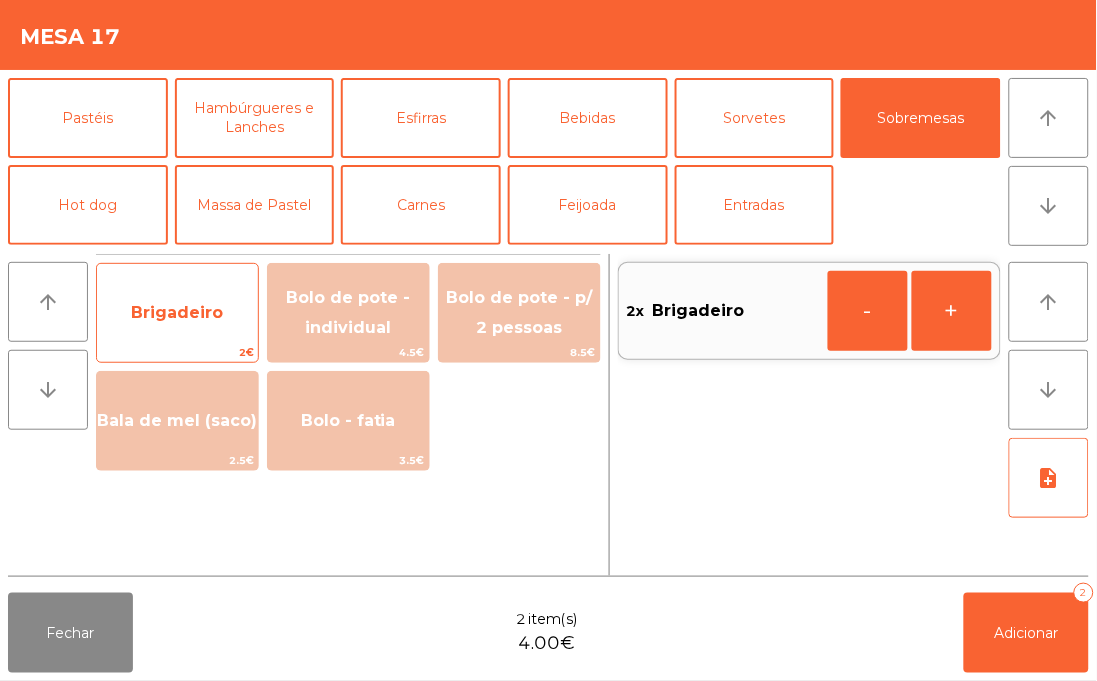 click on "Brigadeiro" 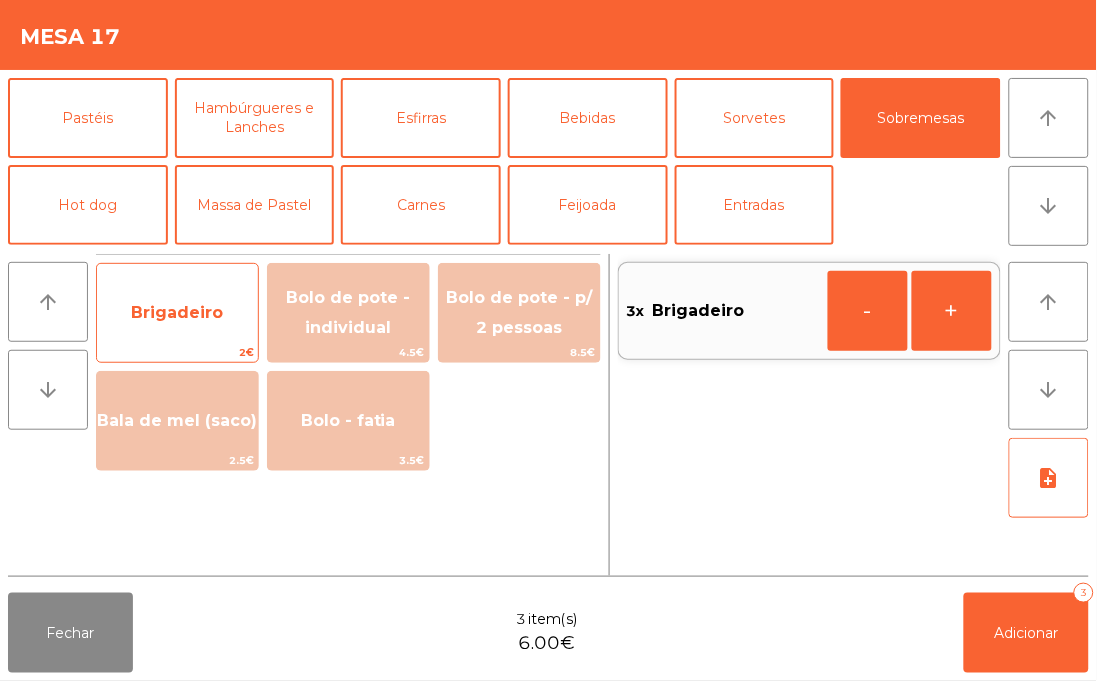 click on "Brigadeiro" 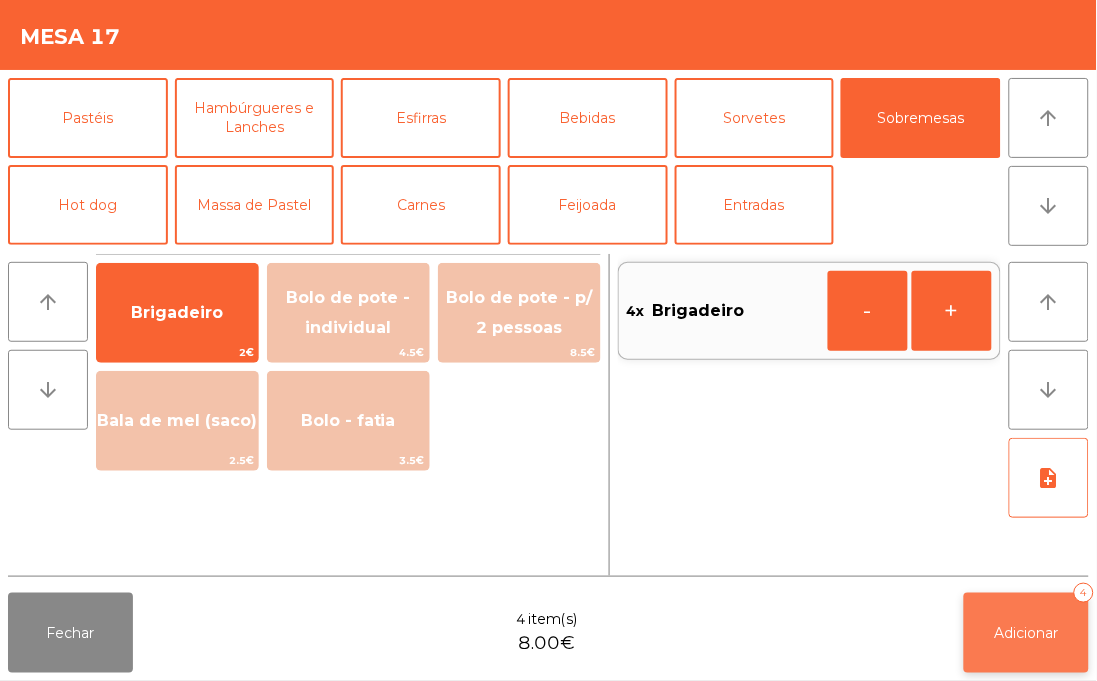 click on "Adicionar" 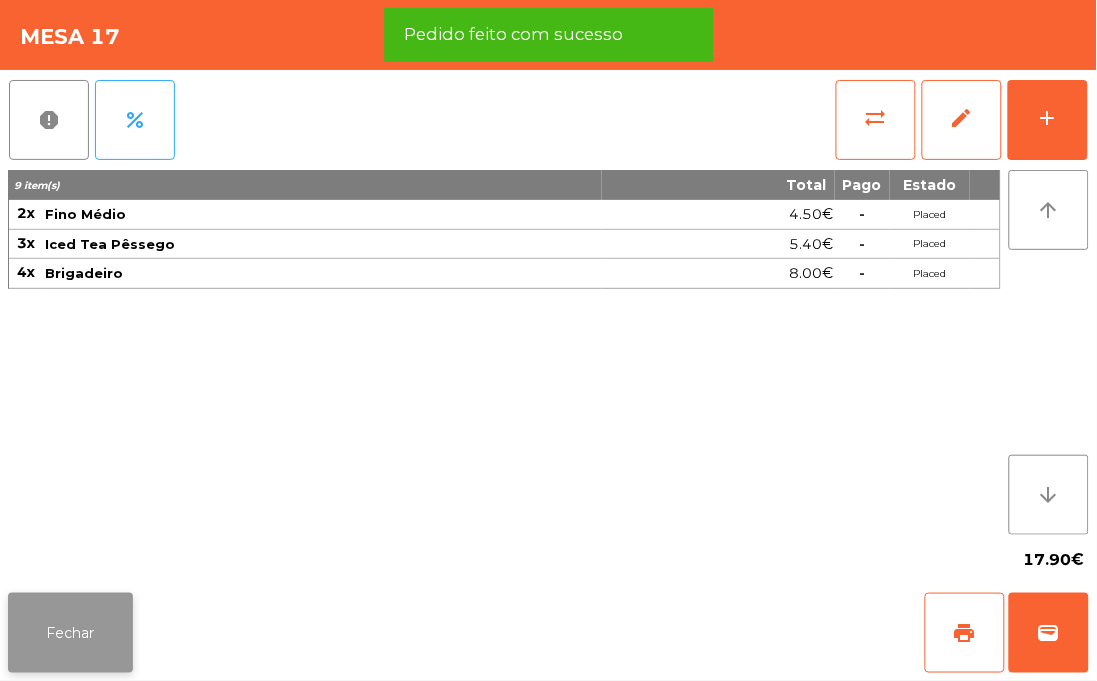 click on "Fechar" 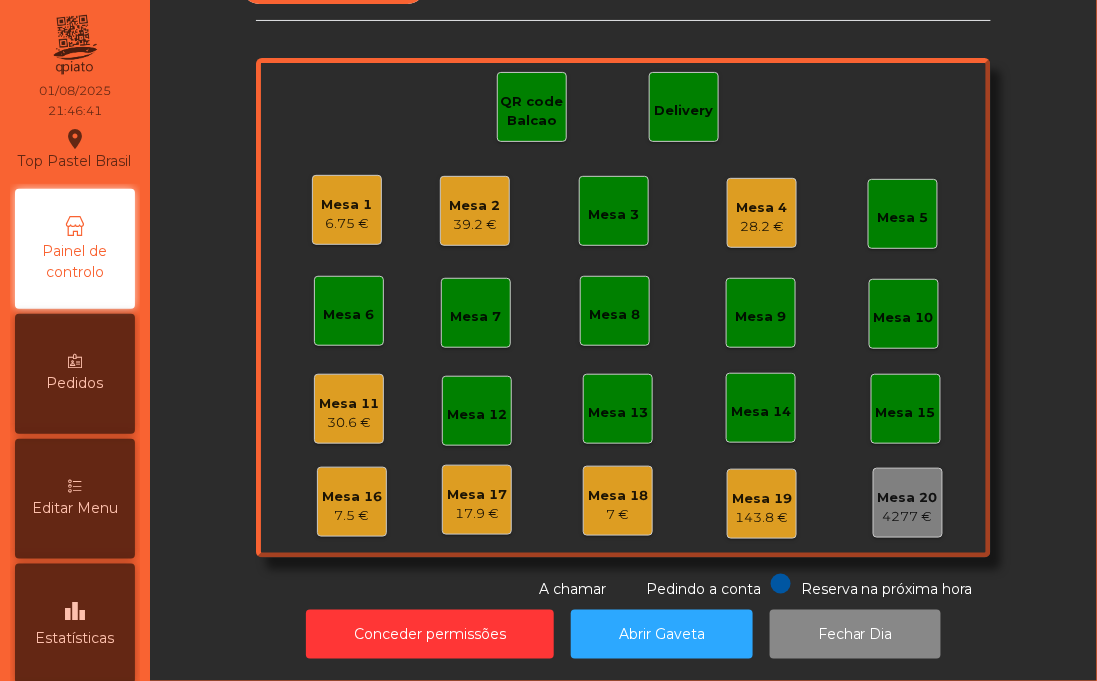 click on "Mesa 11" 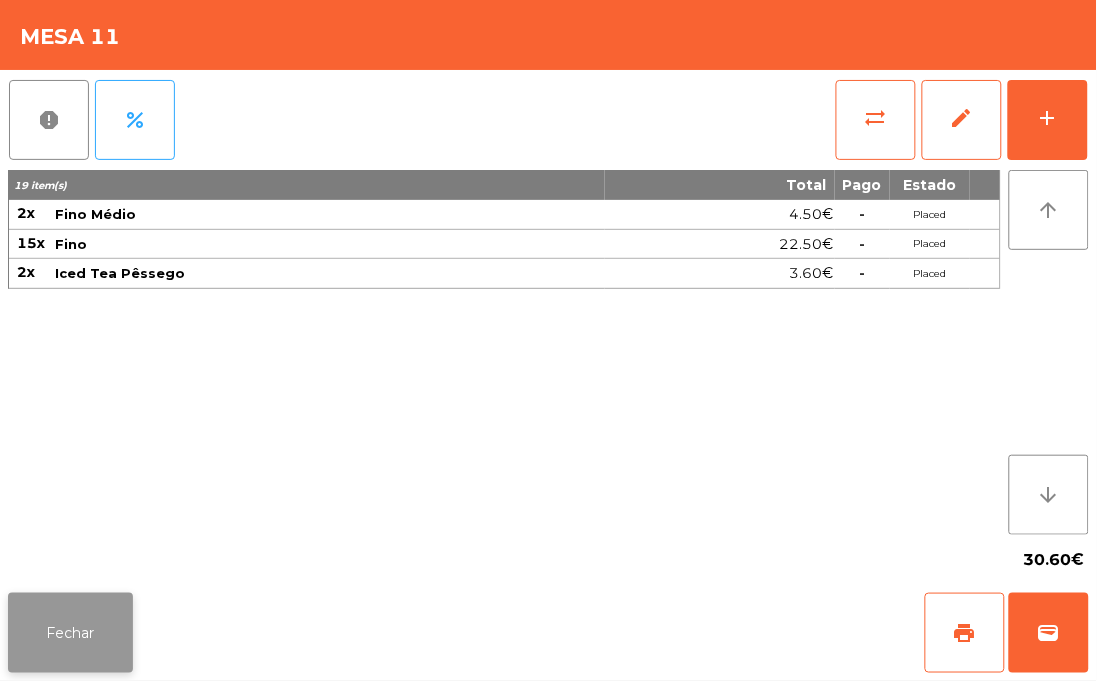 click on "Fechar" 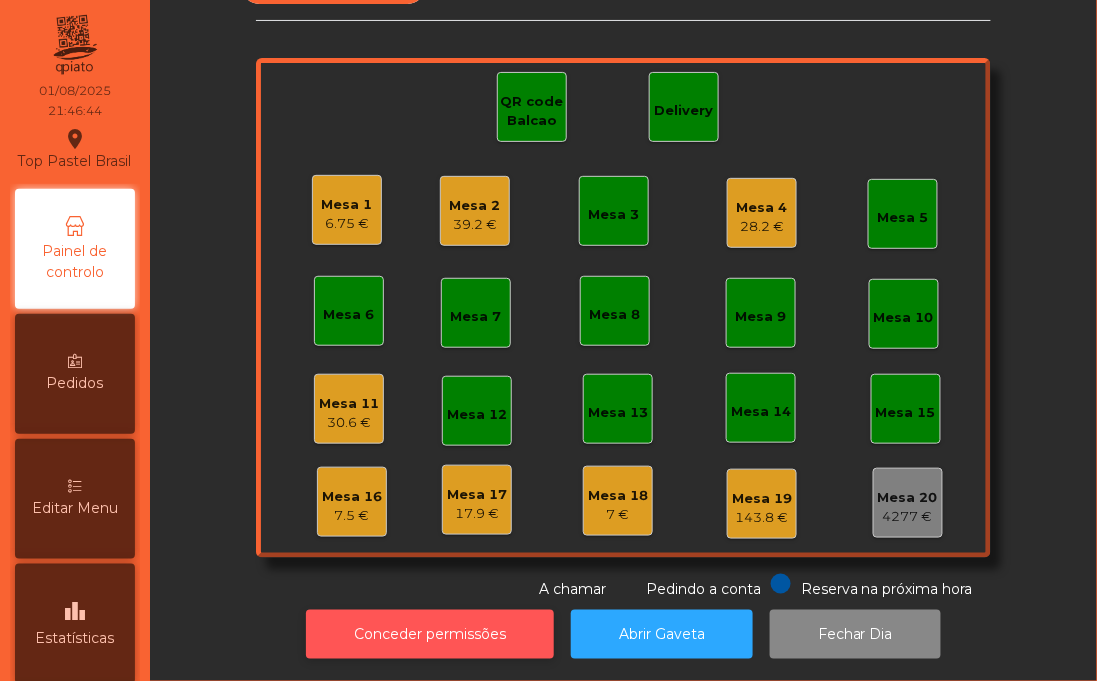 click on "Conceder permissões" 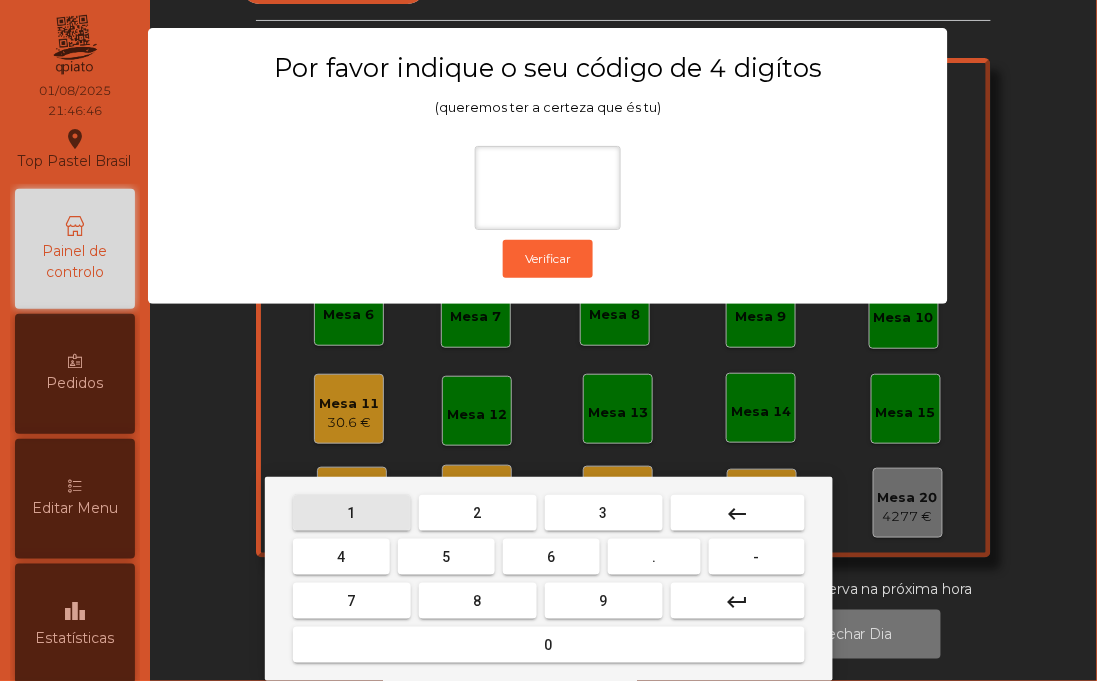 click on "1" at bounding box center [352, 513] 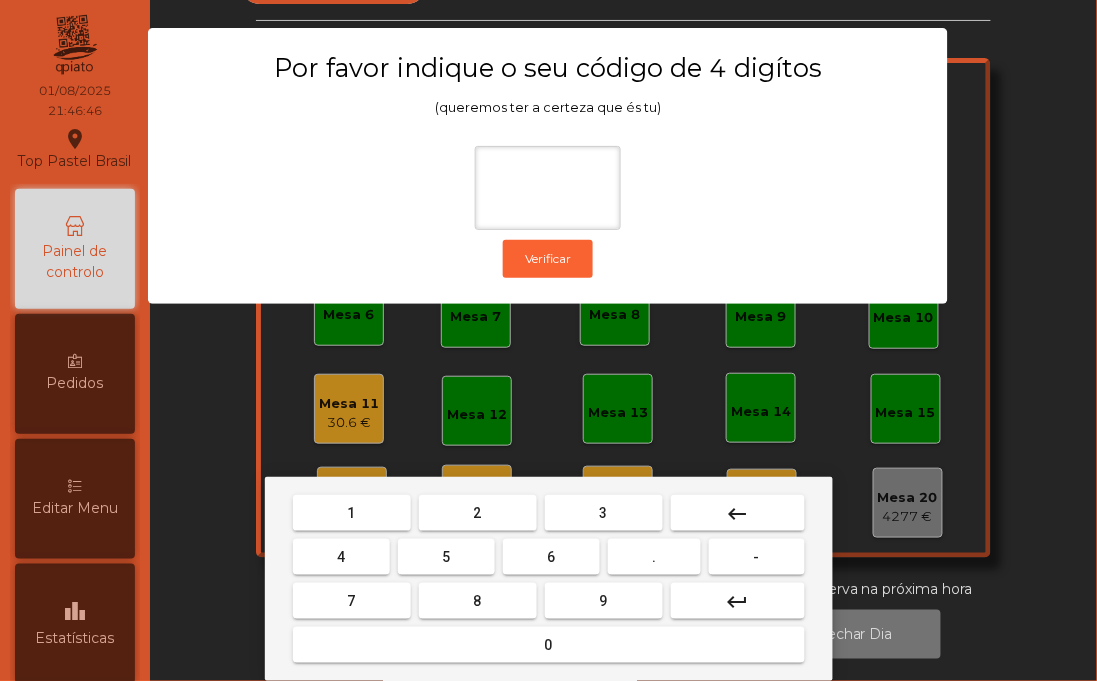 click on "0" at bounding box center [549, 645] 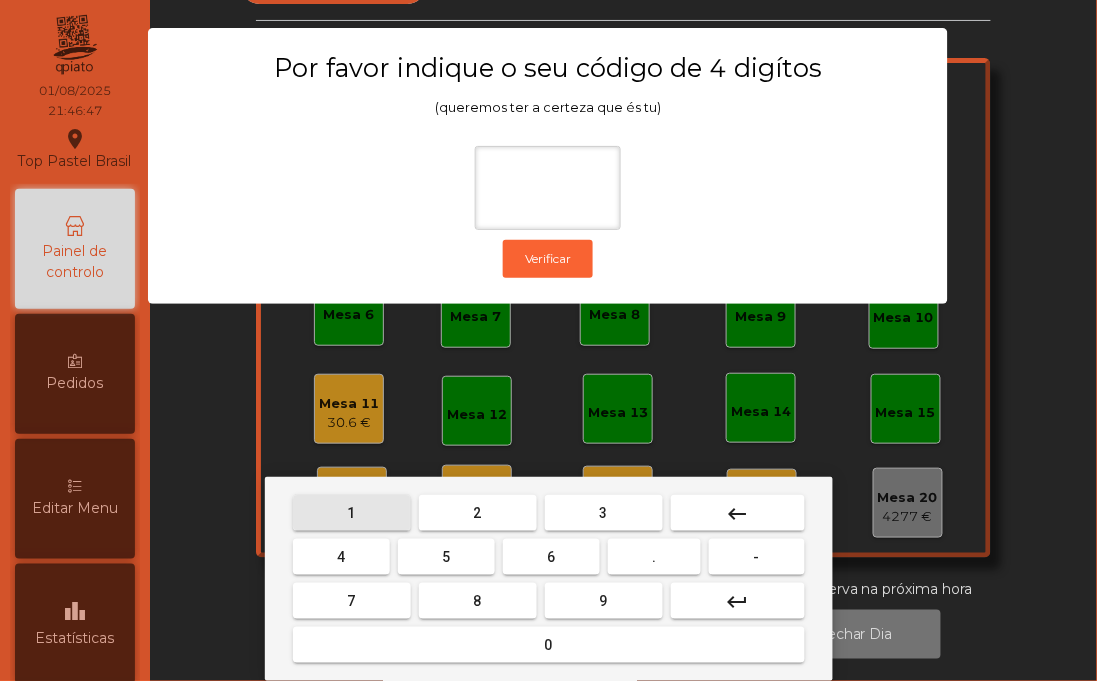 click on "1" at bounding box center (352, 513) 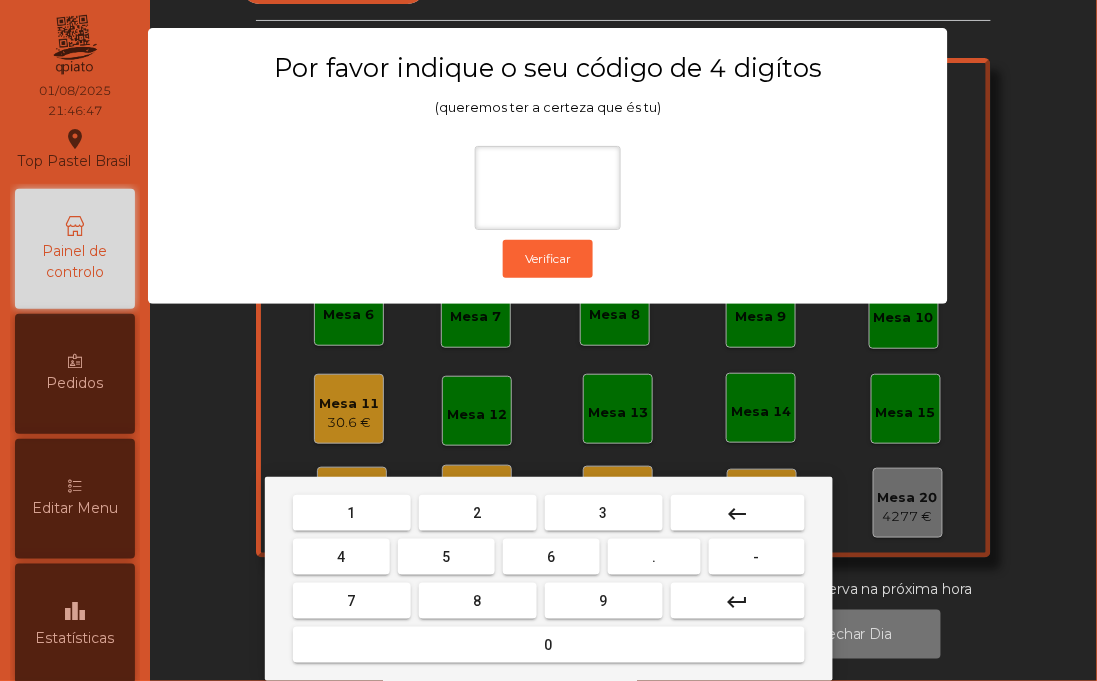 click on "0" at bounding box center [549, 645] 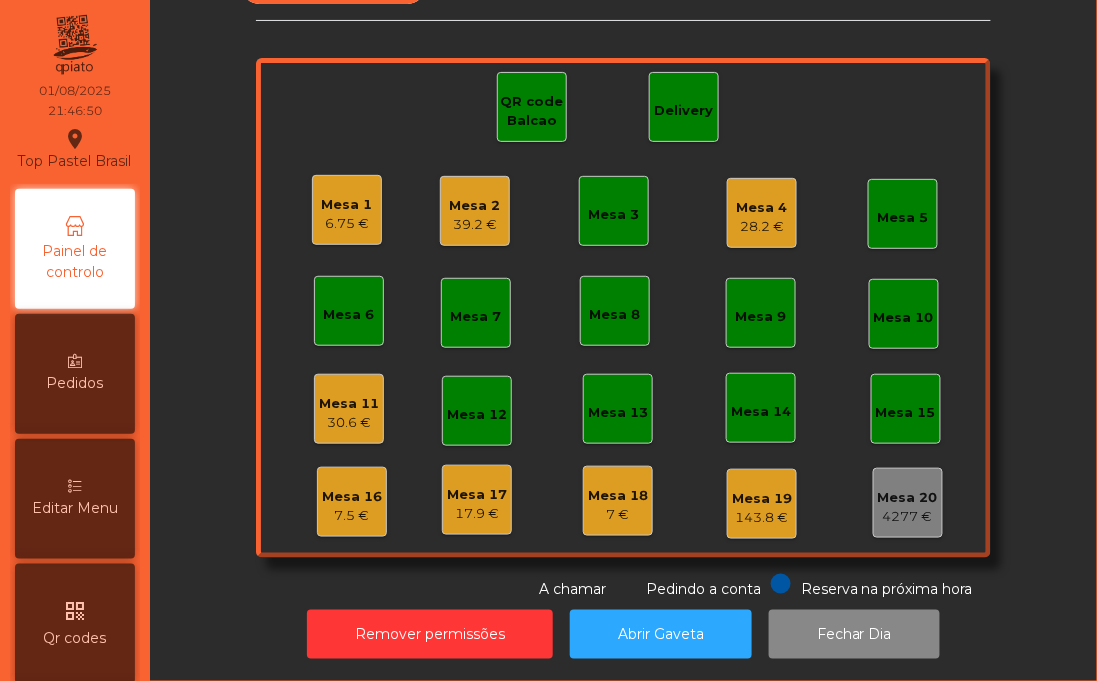 click on "Mesa 11" 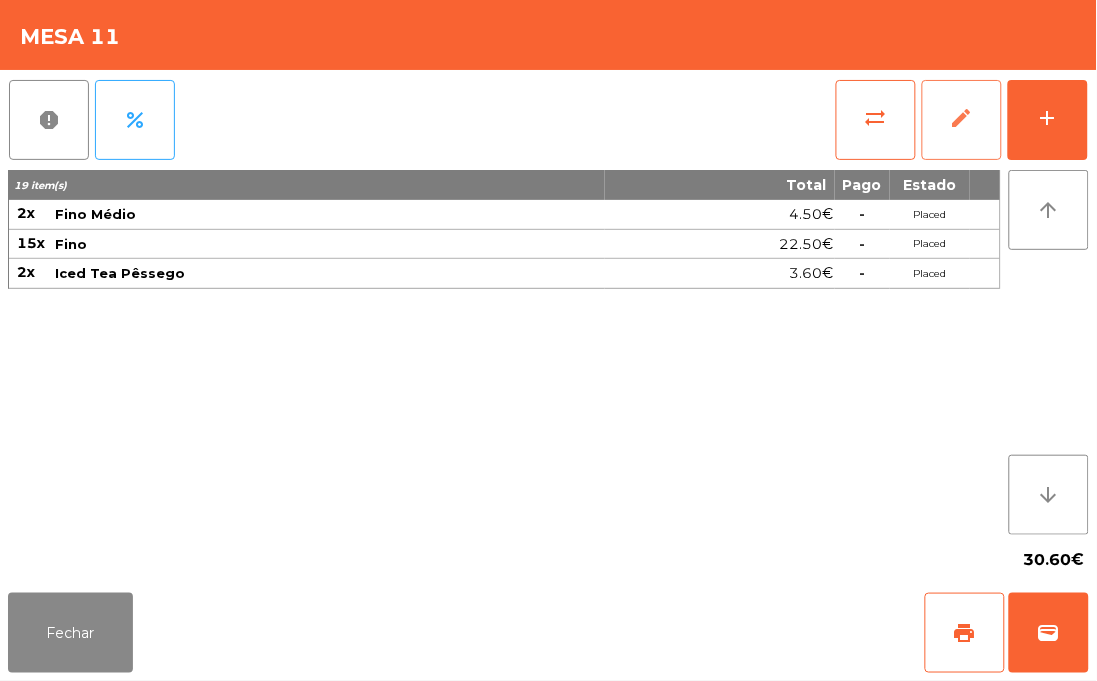 click on "edit" 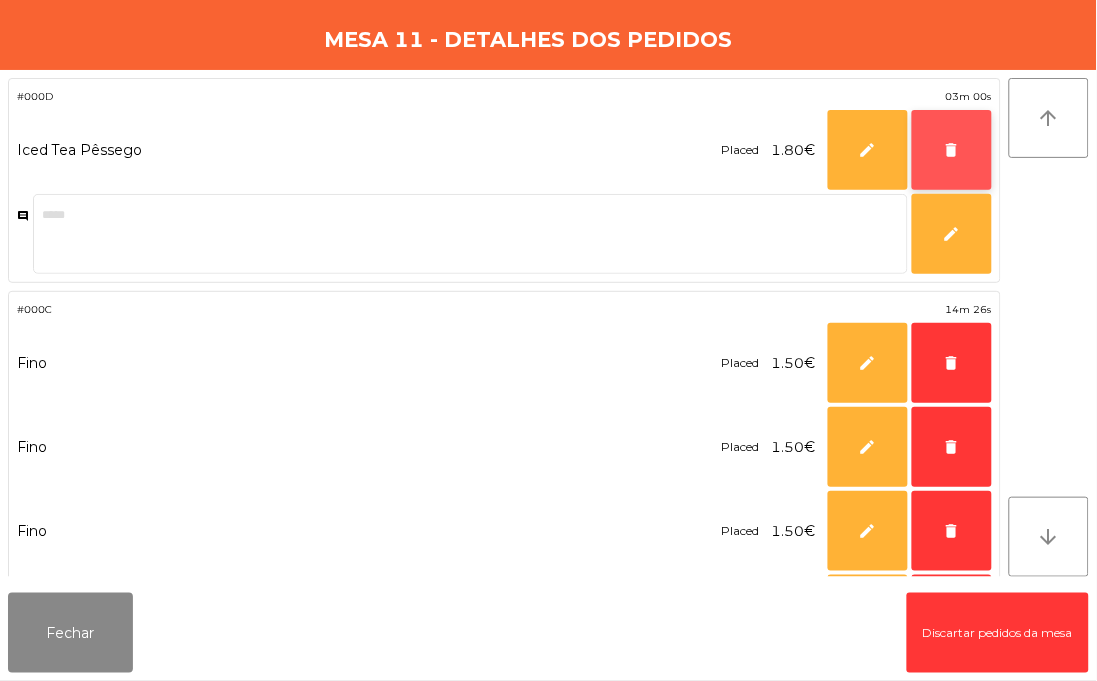 click on "delete" 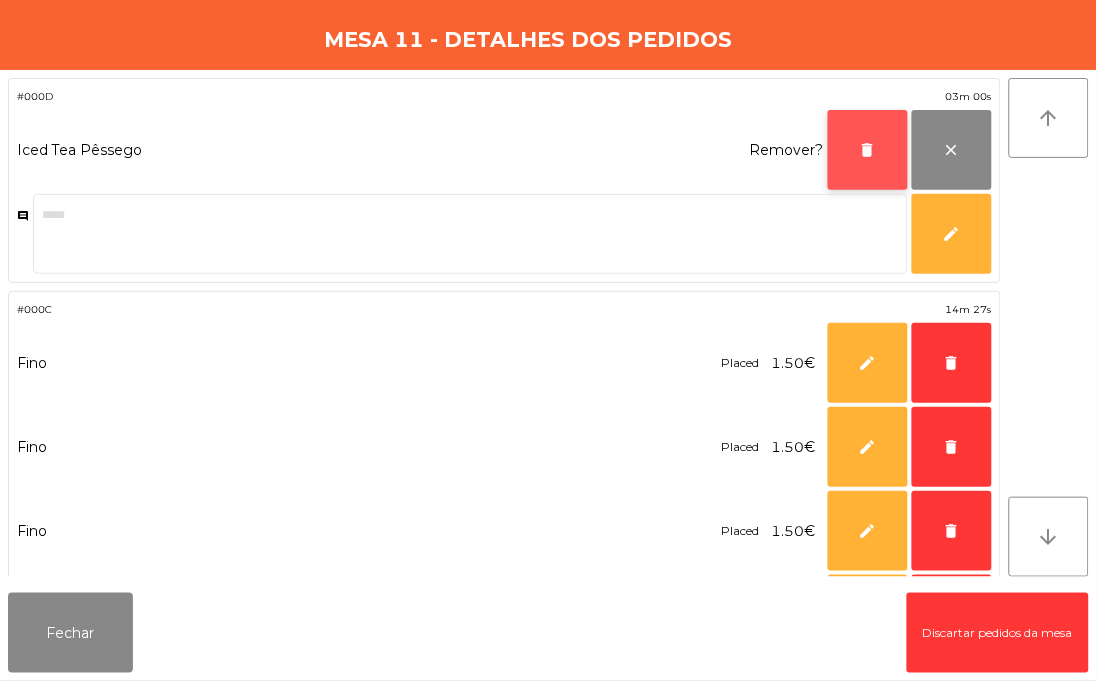 click on "delete" 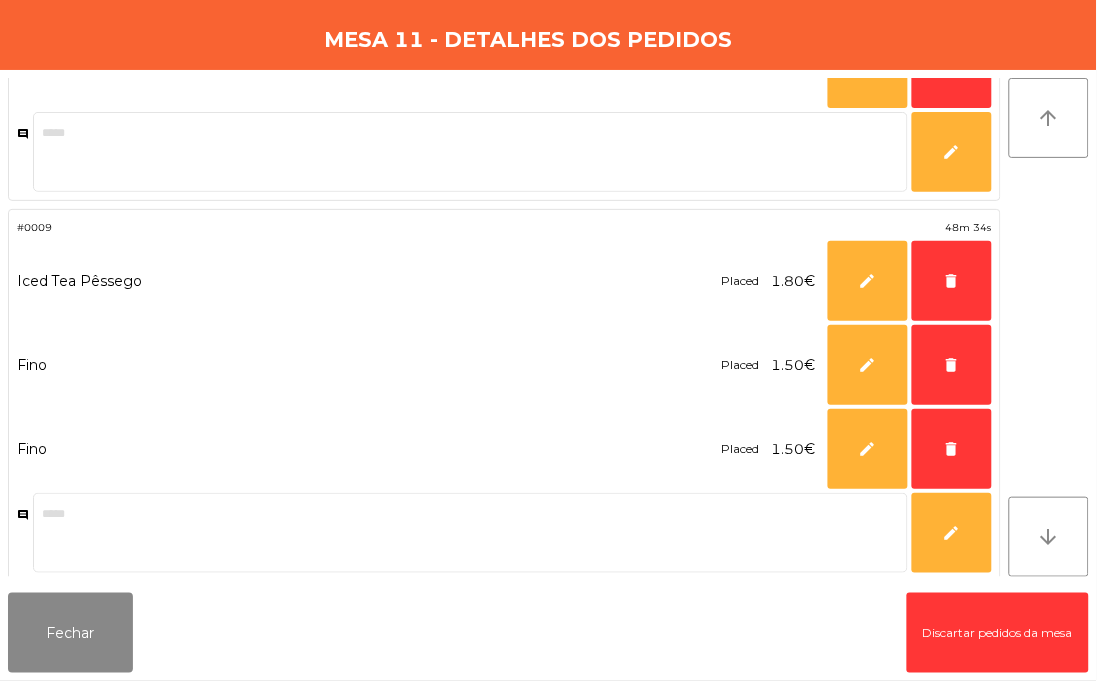 scroll, scrollTop: 960, scrollLeft: 0, axis: vertical 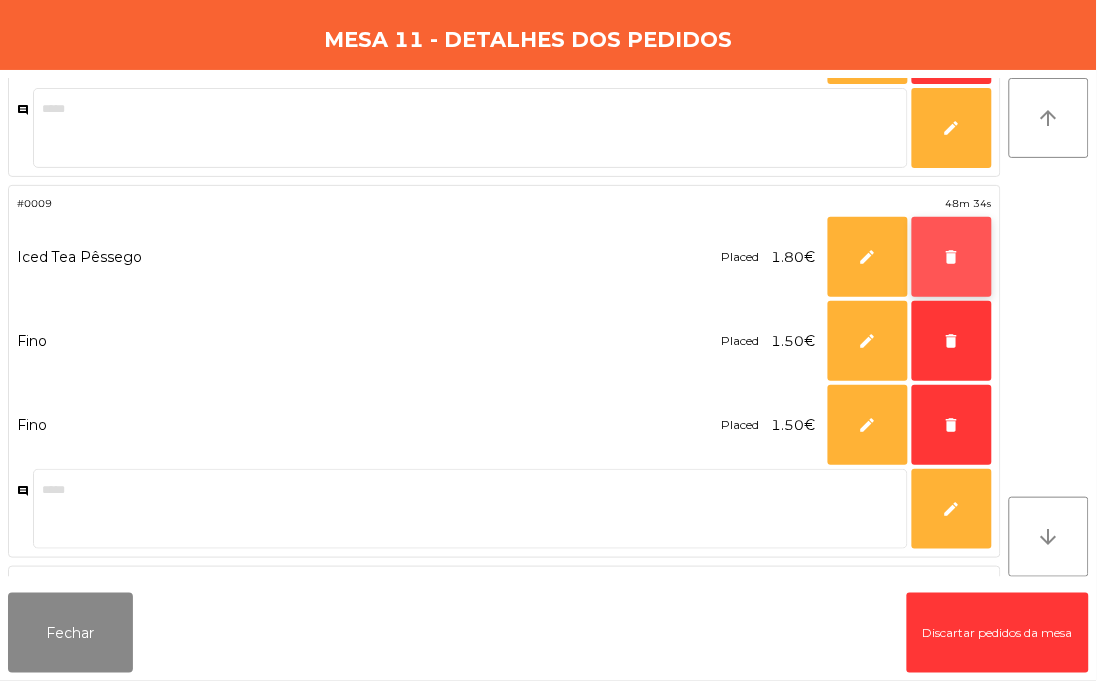 click on "delete" 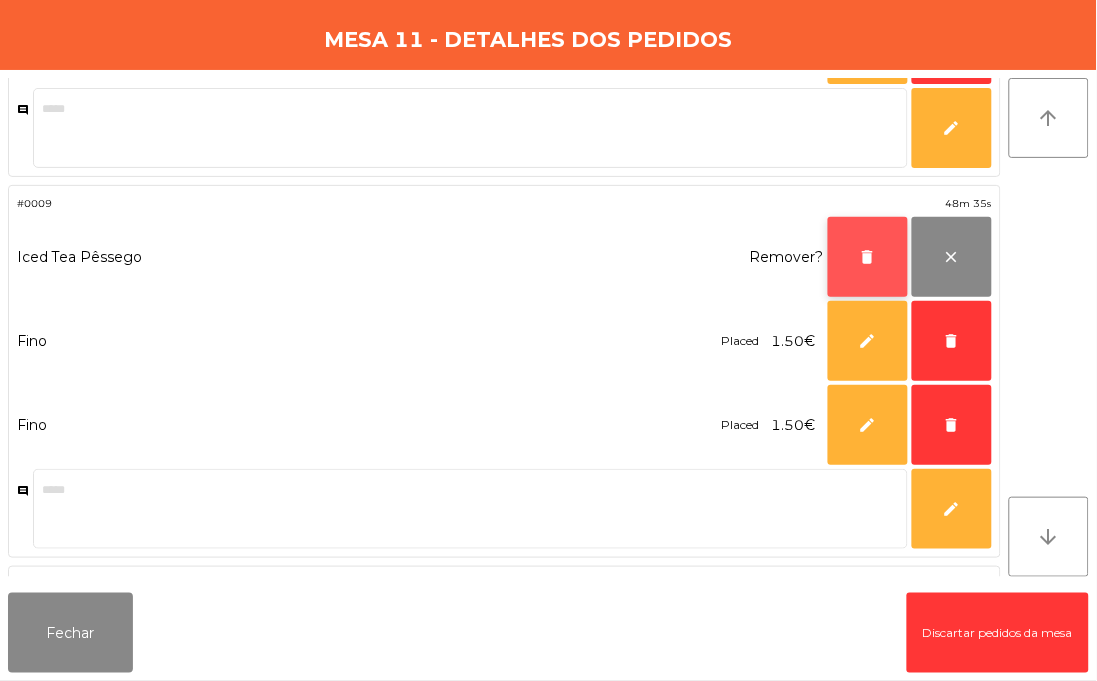 click on "delete" 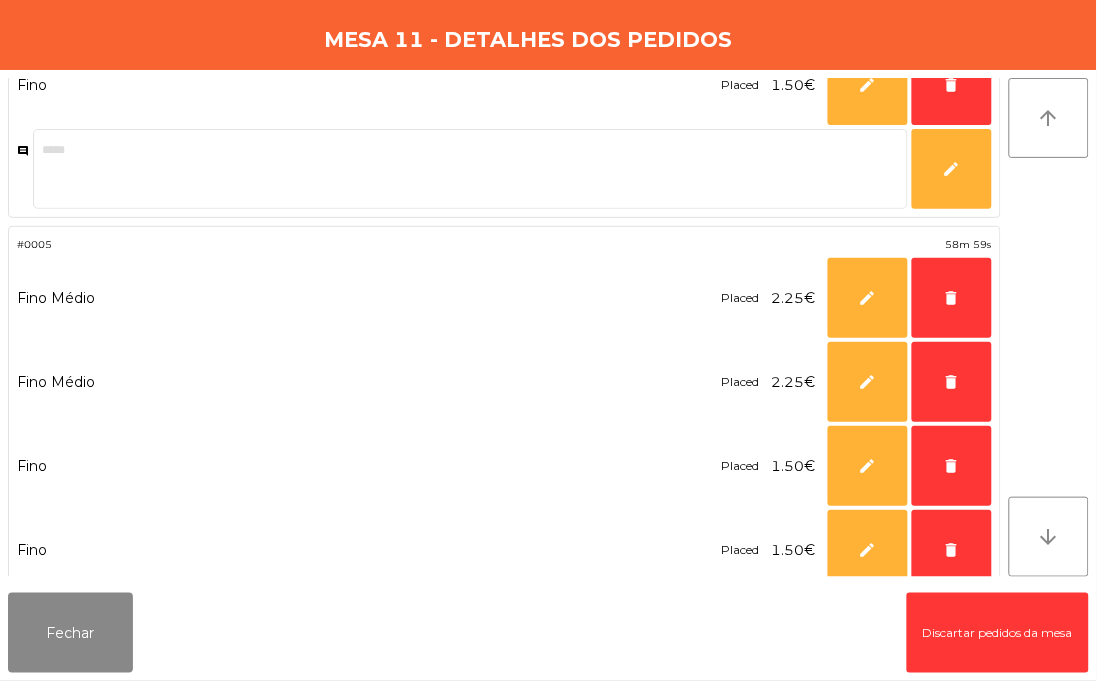 scroll, scrollTop: 1214, scrollLeft: 0, axis: vertical 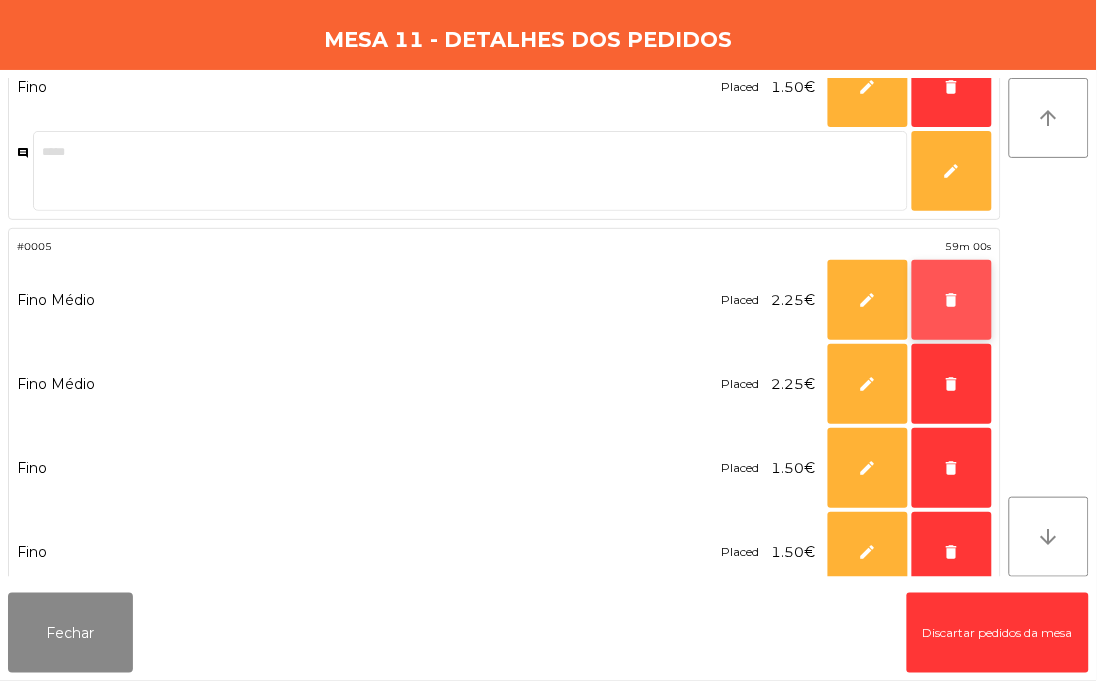 click on "delete" 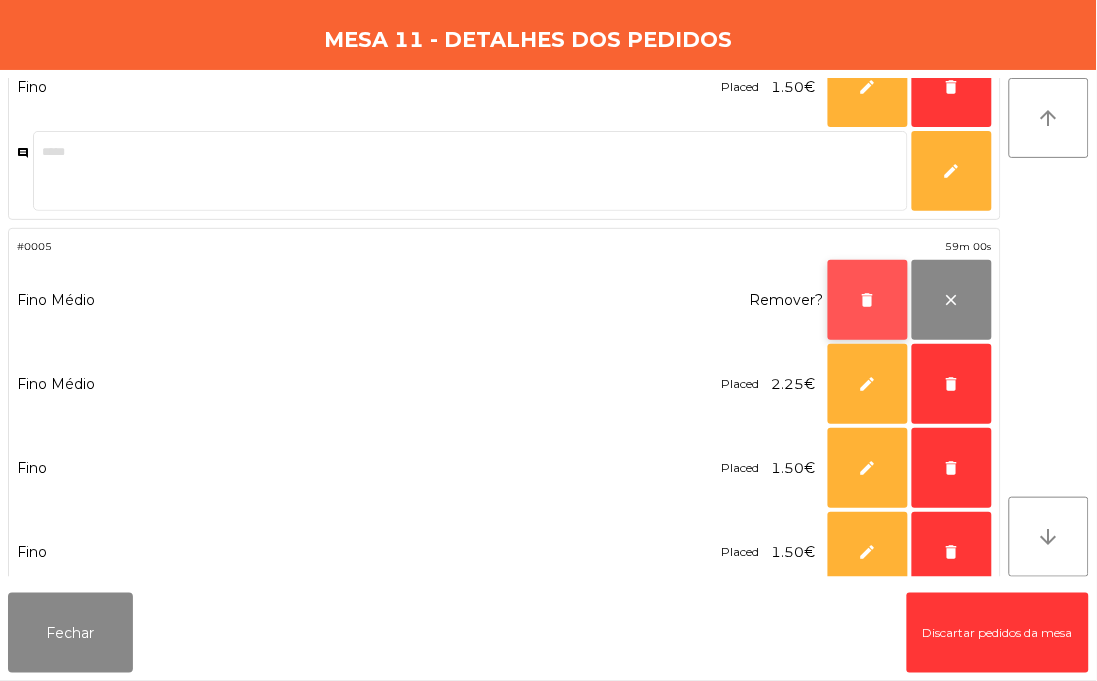 click on "delete" 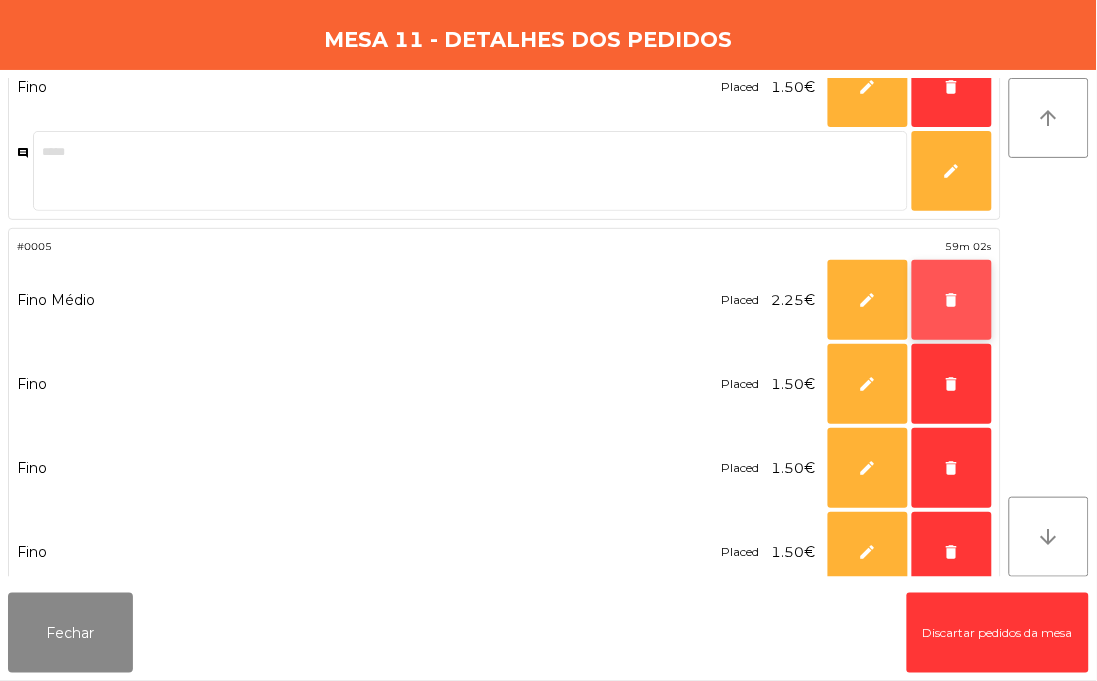 click on "delete" 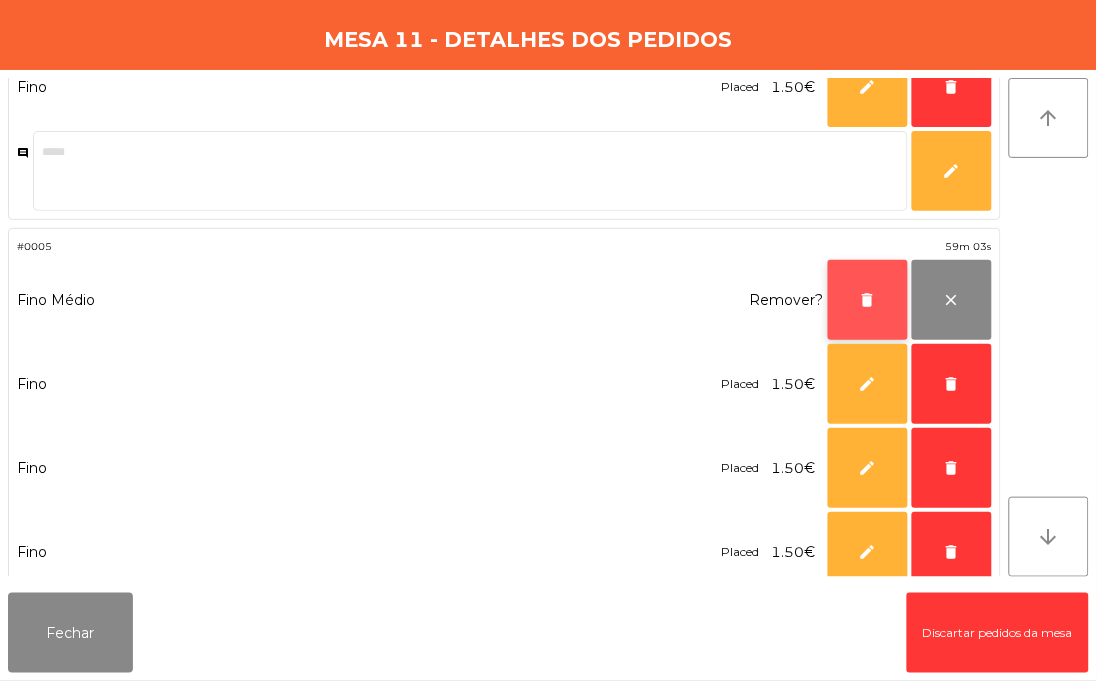 click on "delete" 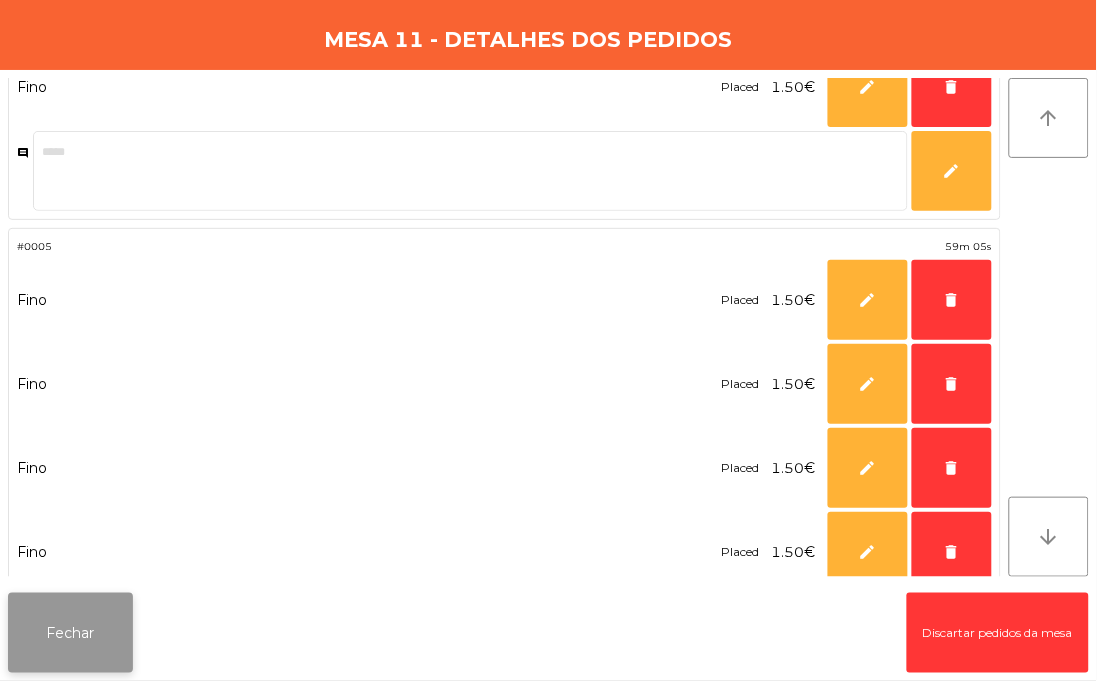 click on "Fechar" 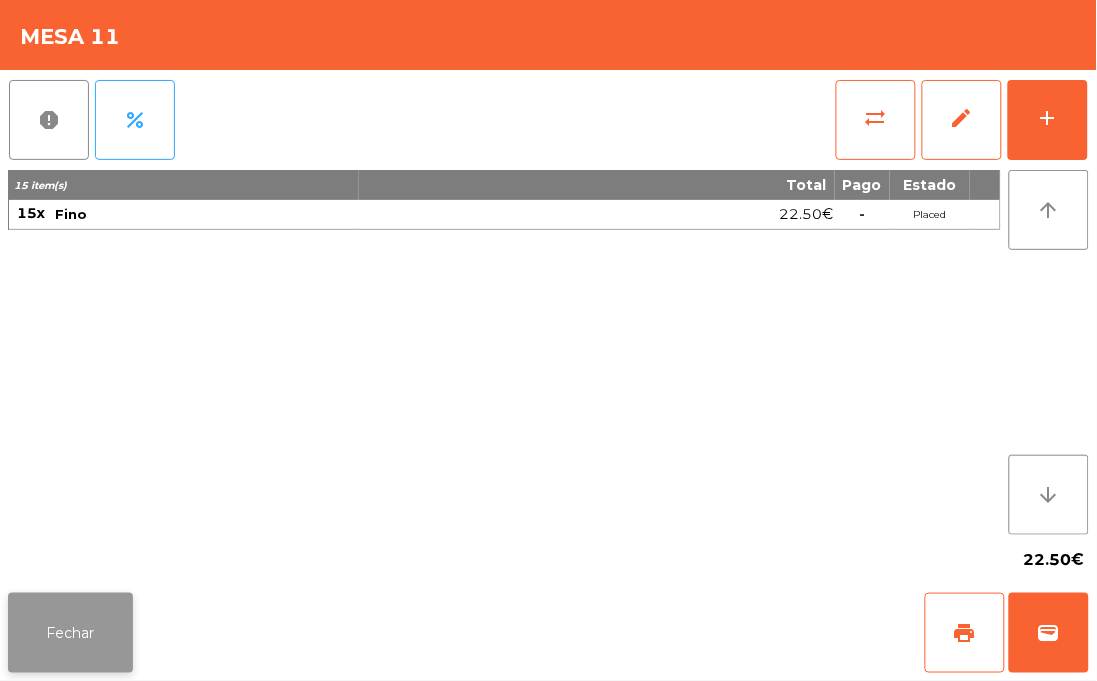 click on "Fechar" 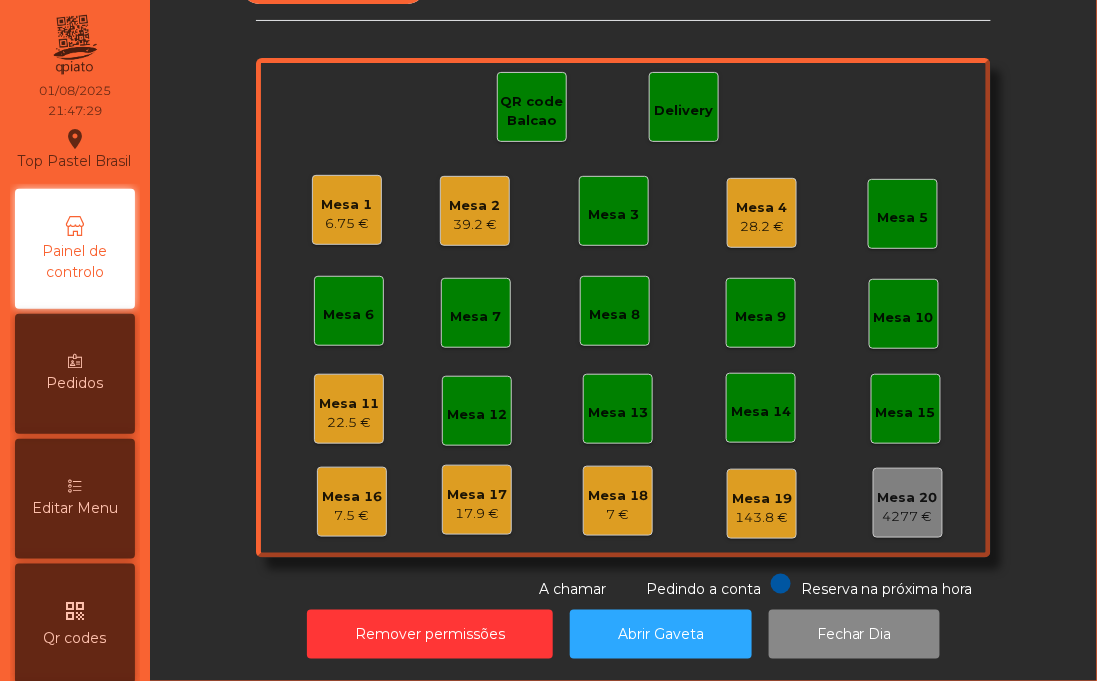 click on "Mesa 17" 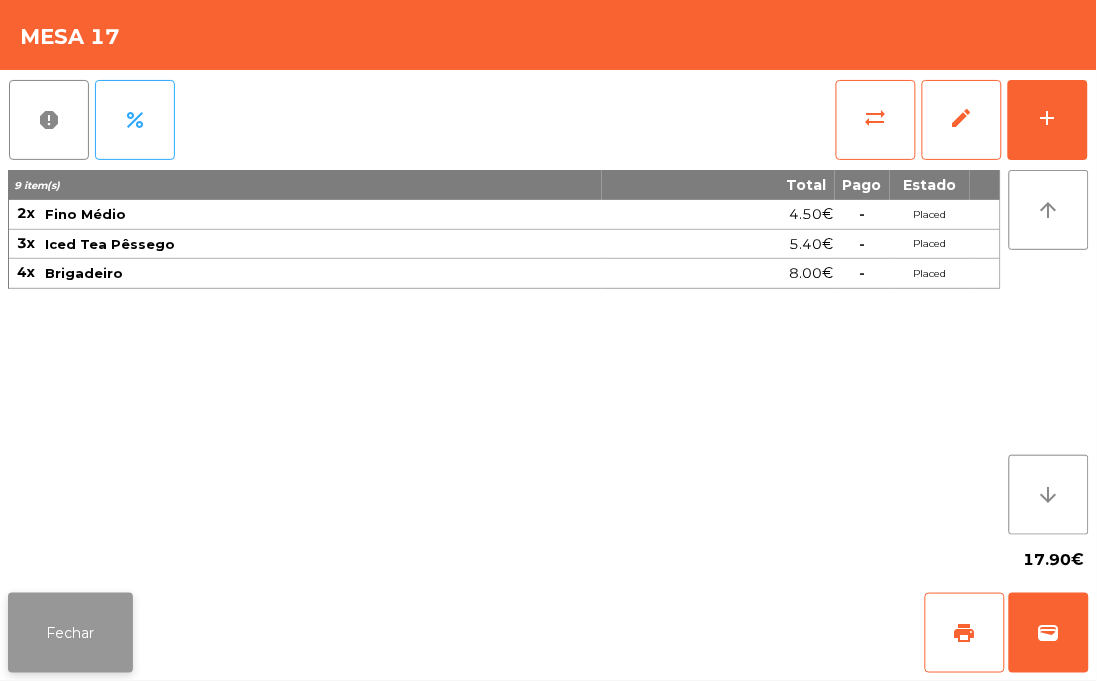 click on "Fechar" 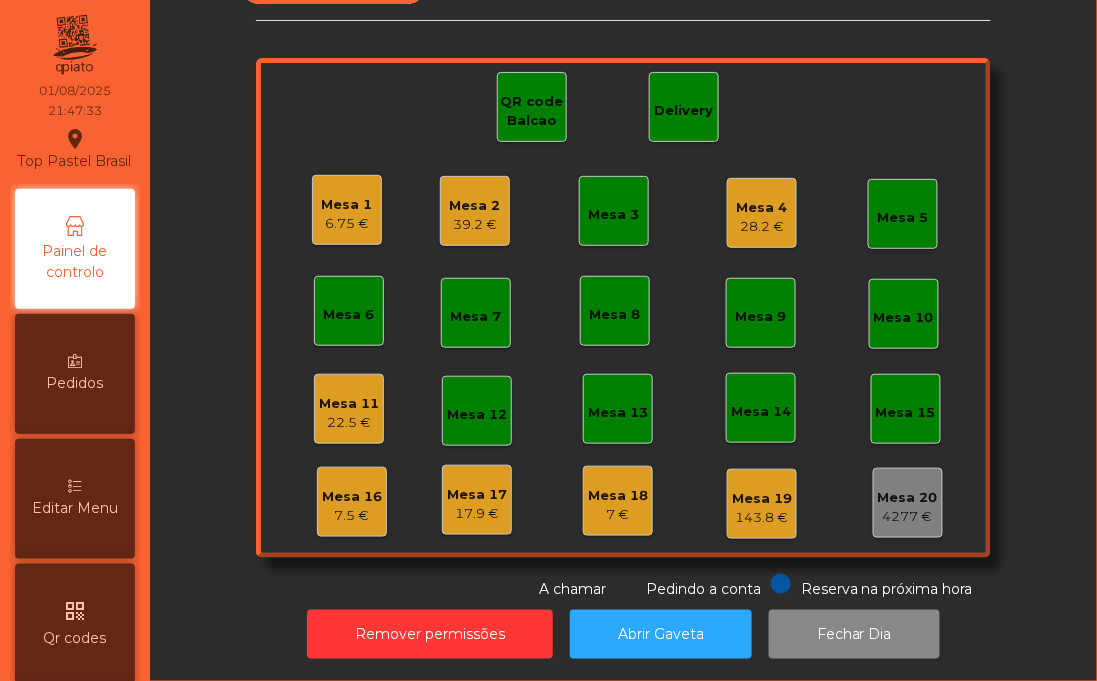 click on "22.5 €" 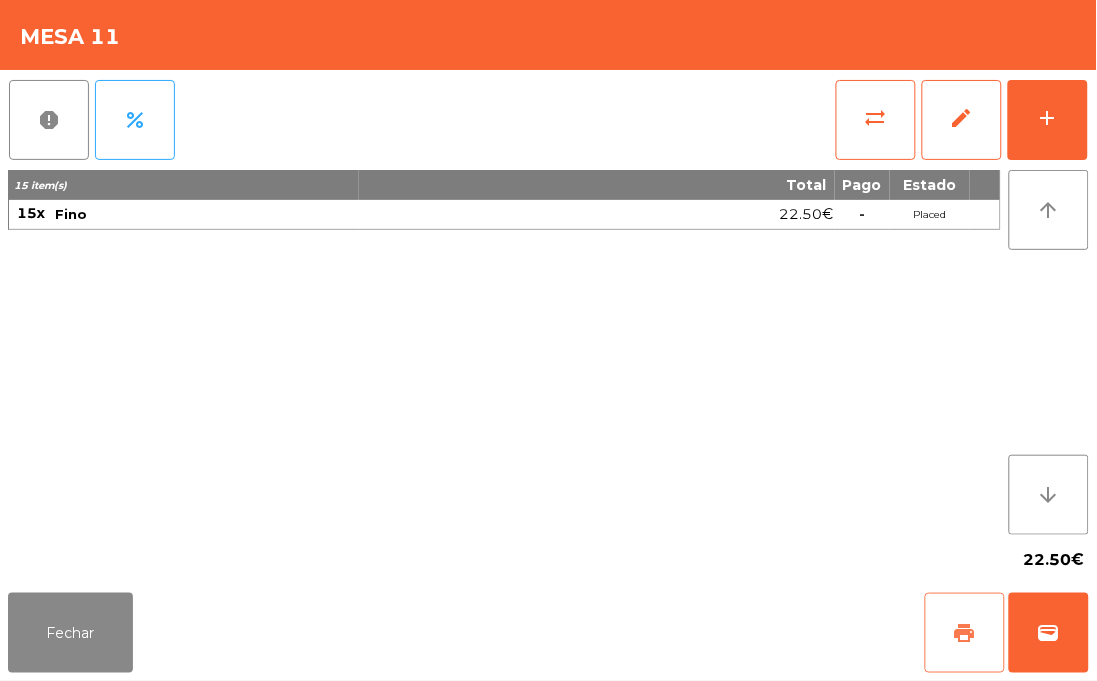 click on "print" 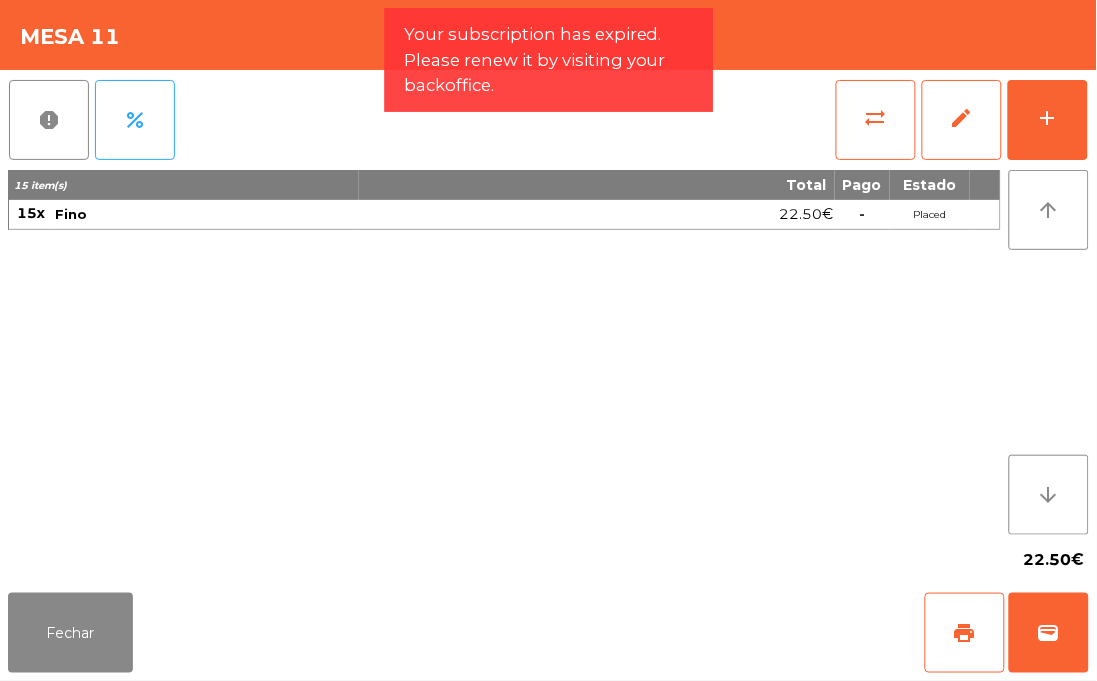 click on "15 item(s) Total Pago Estado 15x Fino 22.50€  -  Placed" 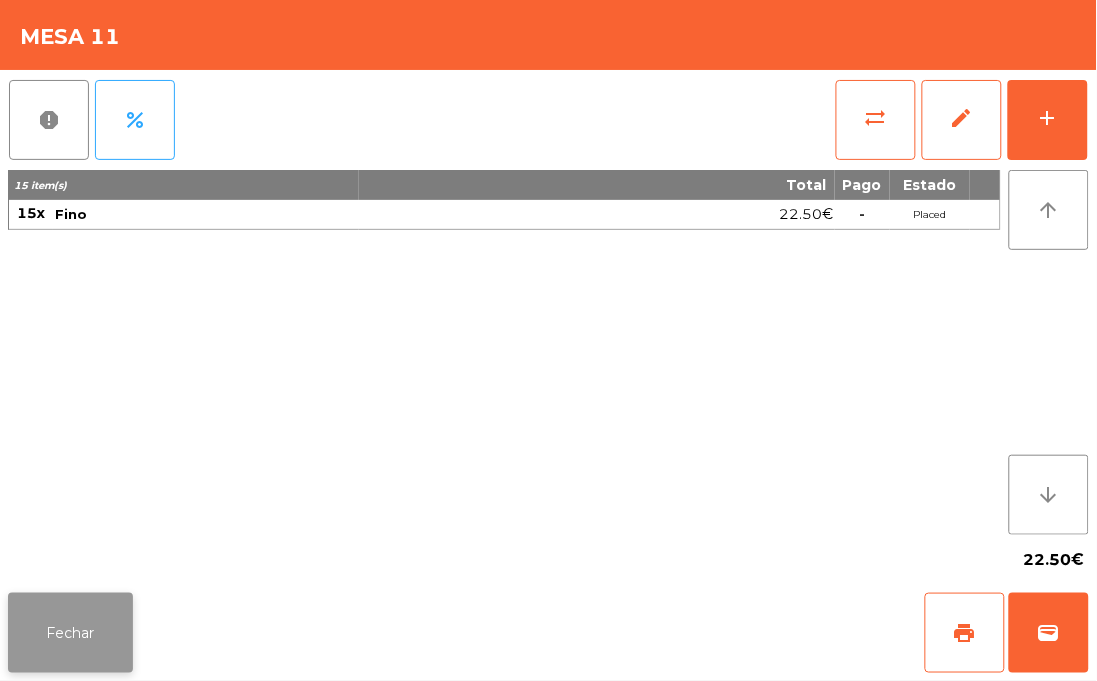 click on "Fechar" 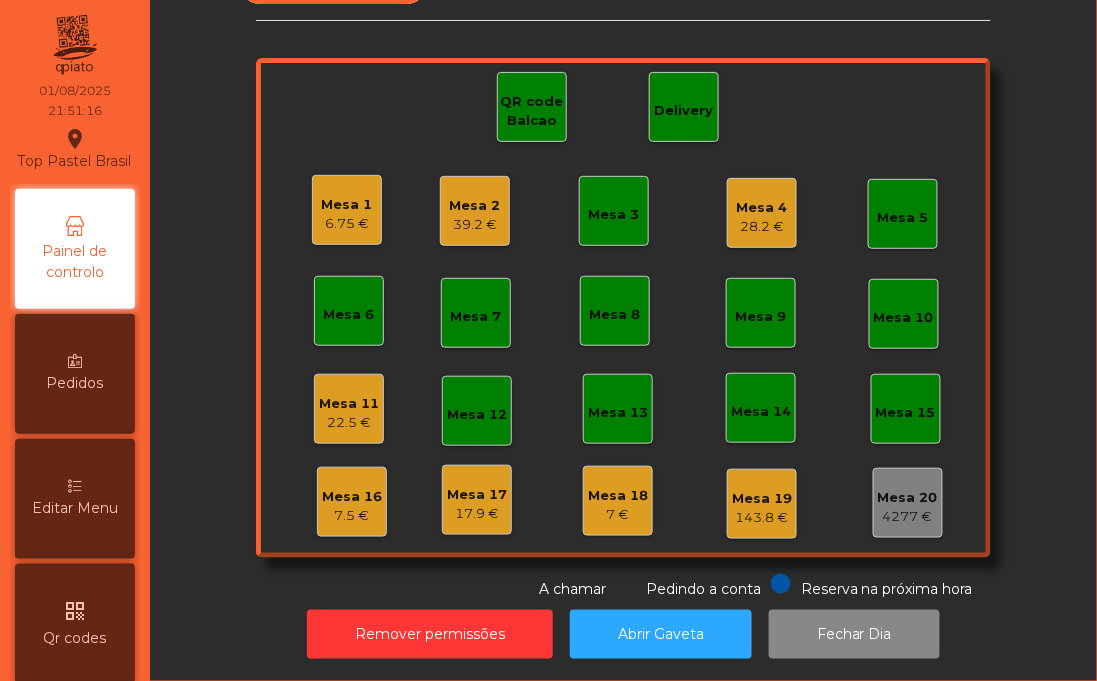 click on "Mesa 17" 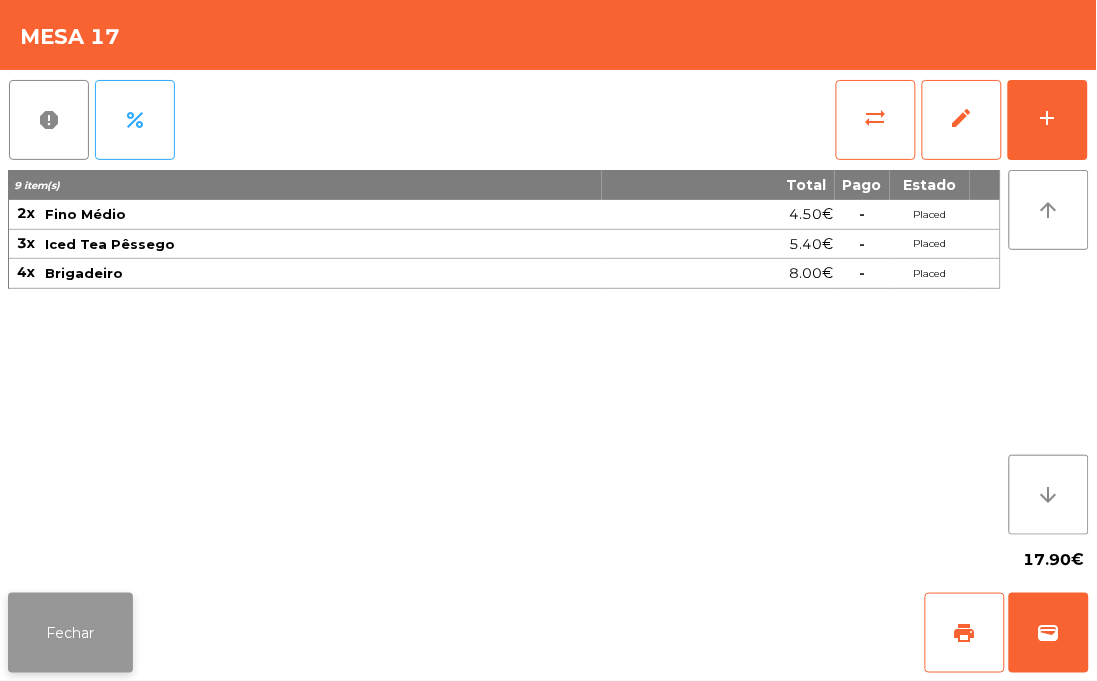 click on "Fechar" 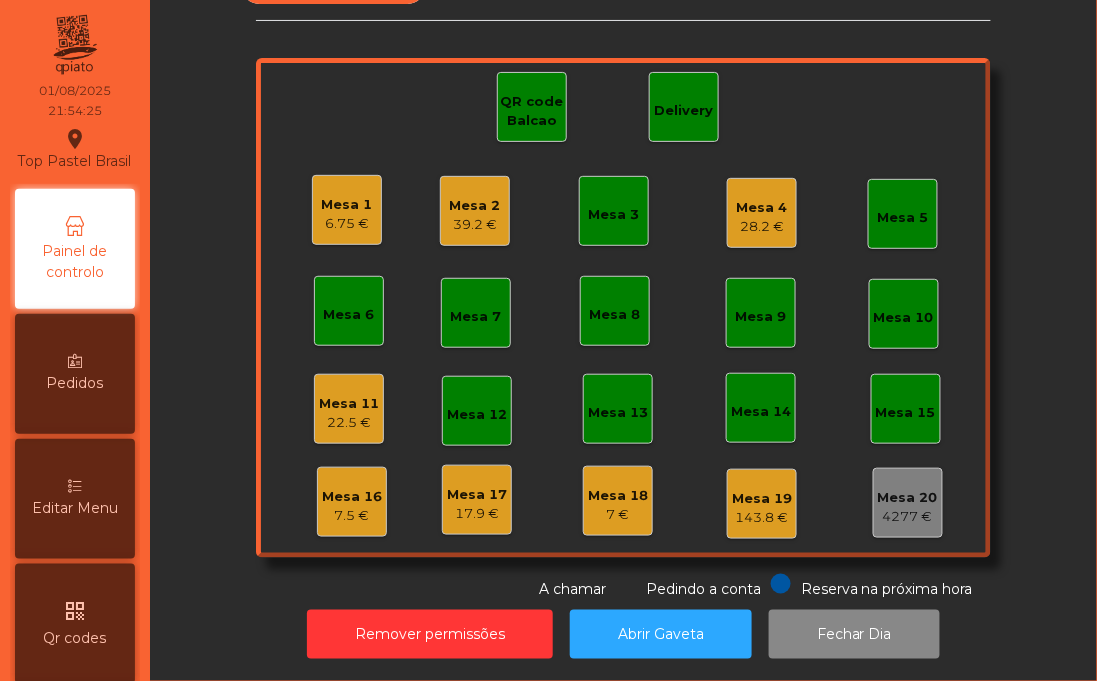 click on "28.2 €" 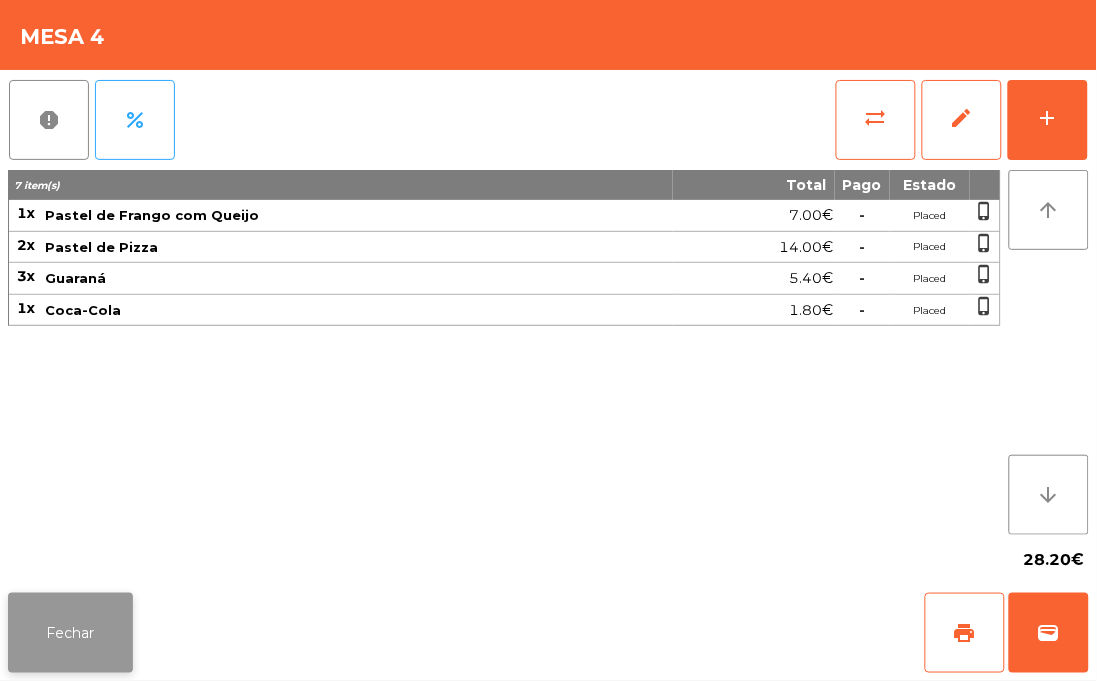 click on "Fechar" 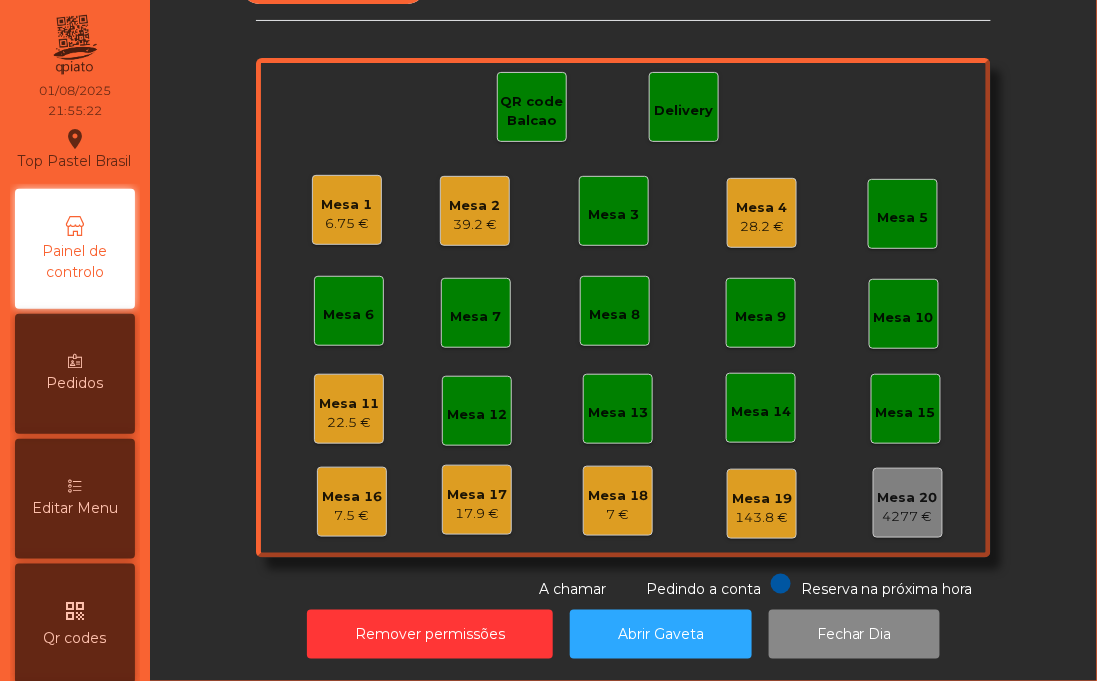 click on "Mesa 11   22.5 €" 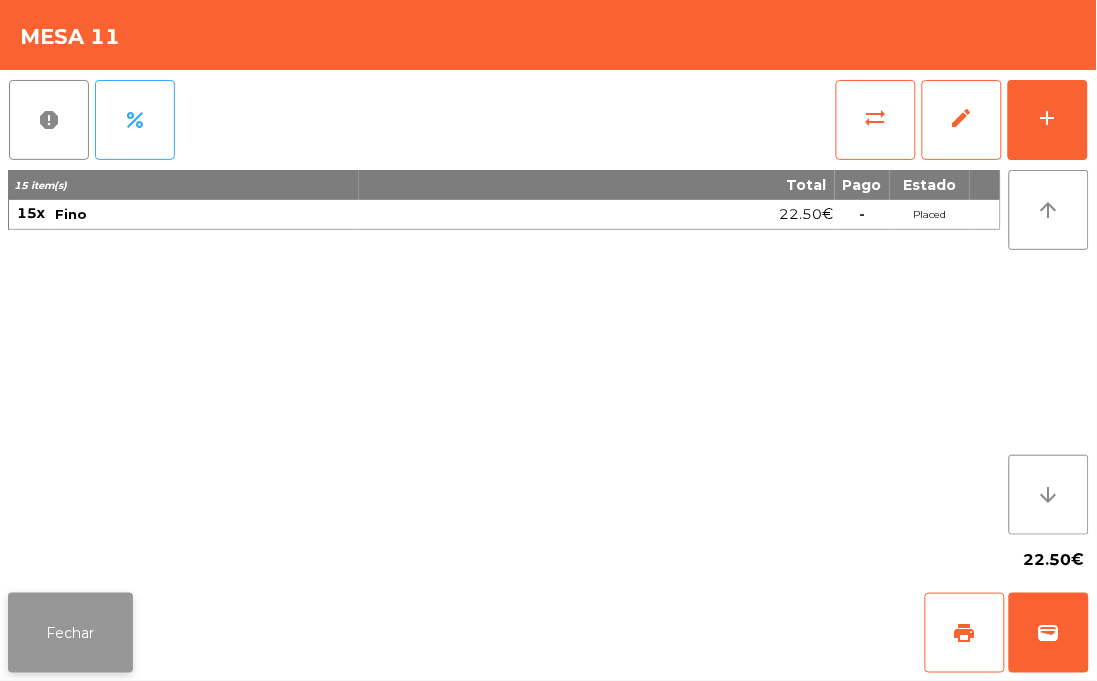 click on "Fechar" 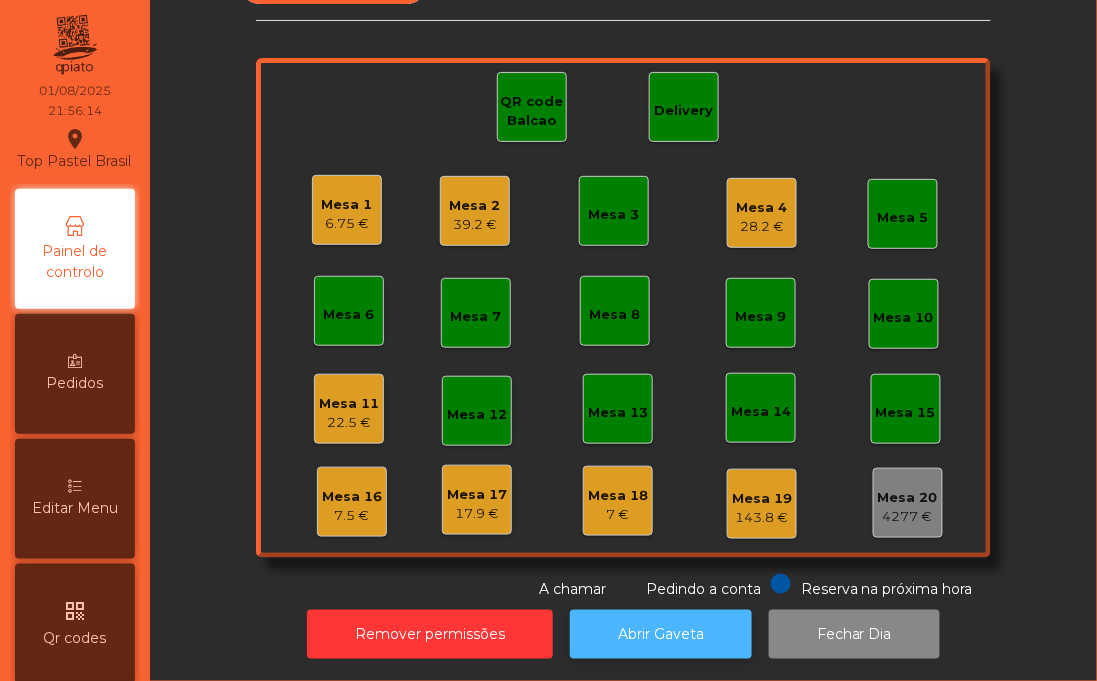 click on "Abrir Gaveta" 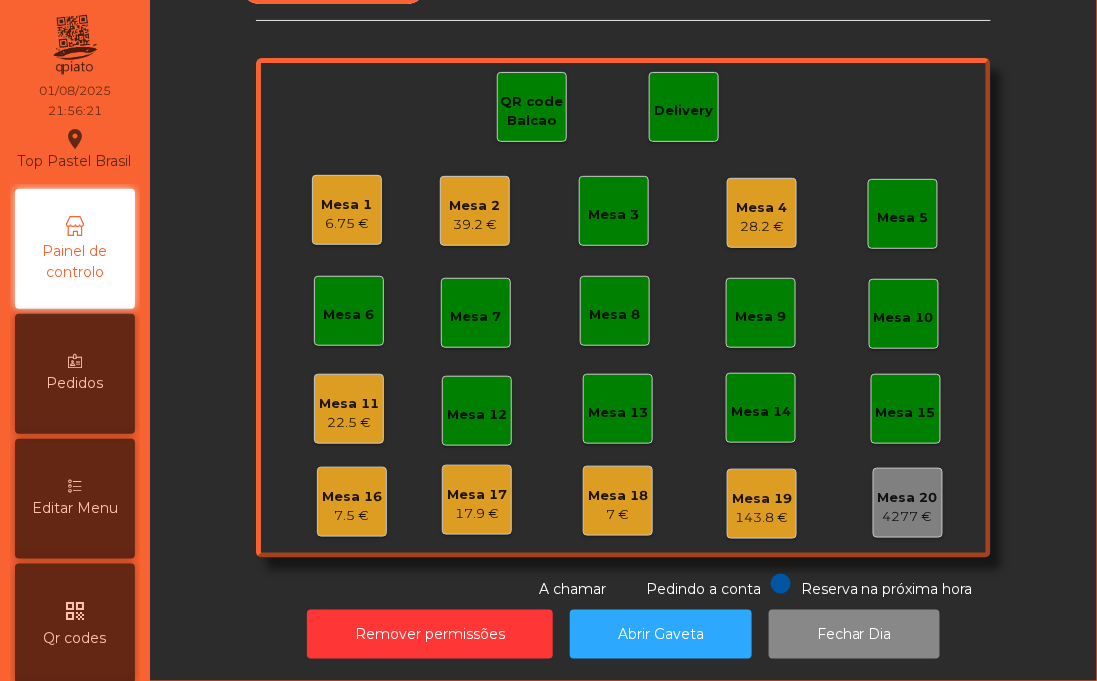 click on "Mesa 11" 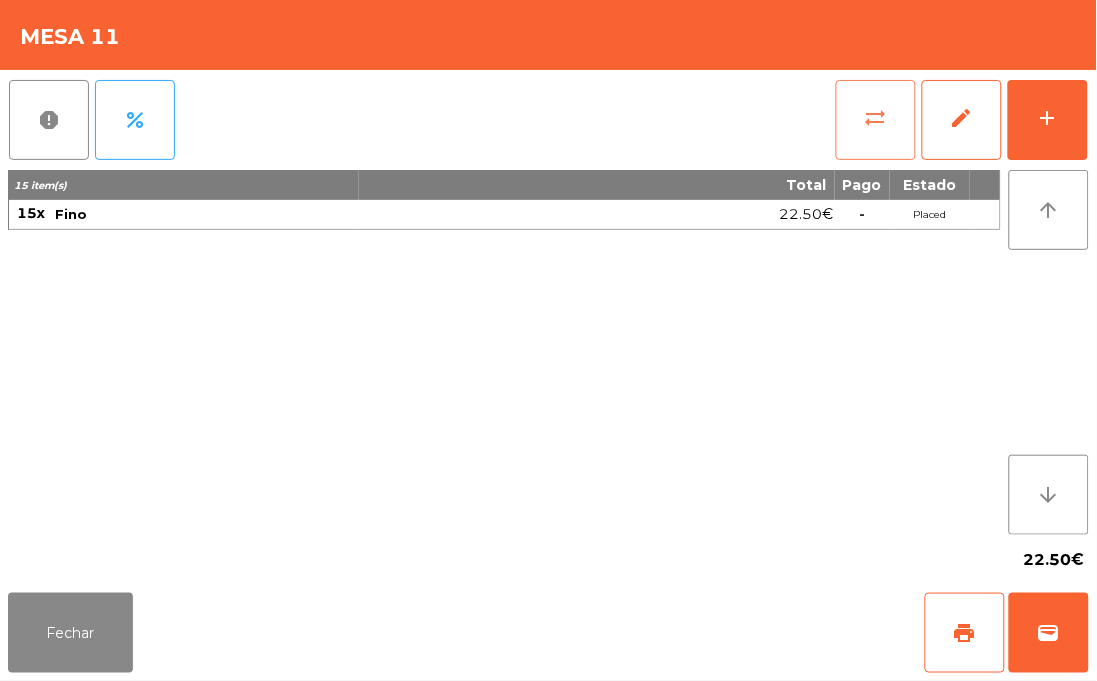 click on "sync_alt" 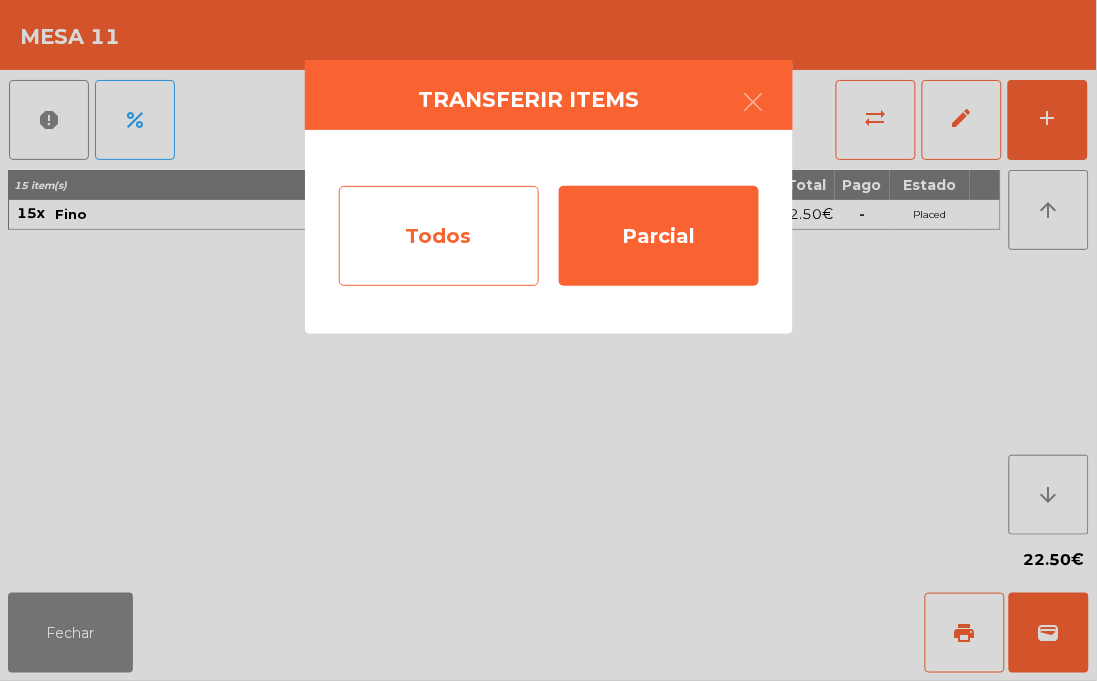 click on "Todos" 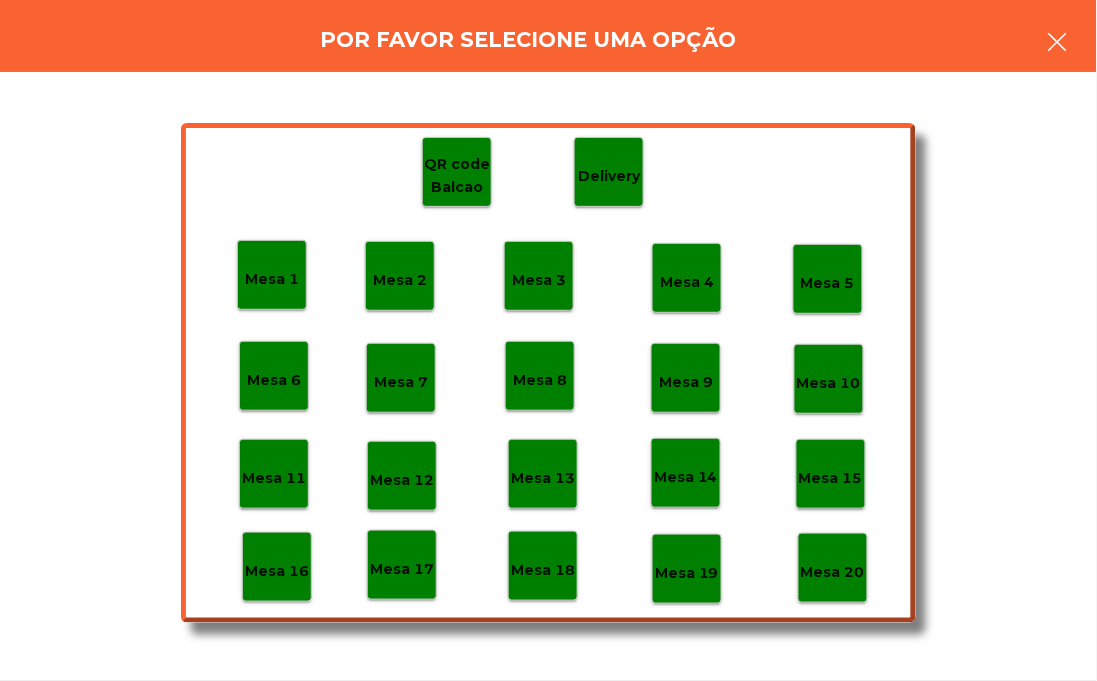 click 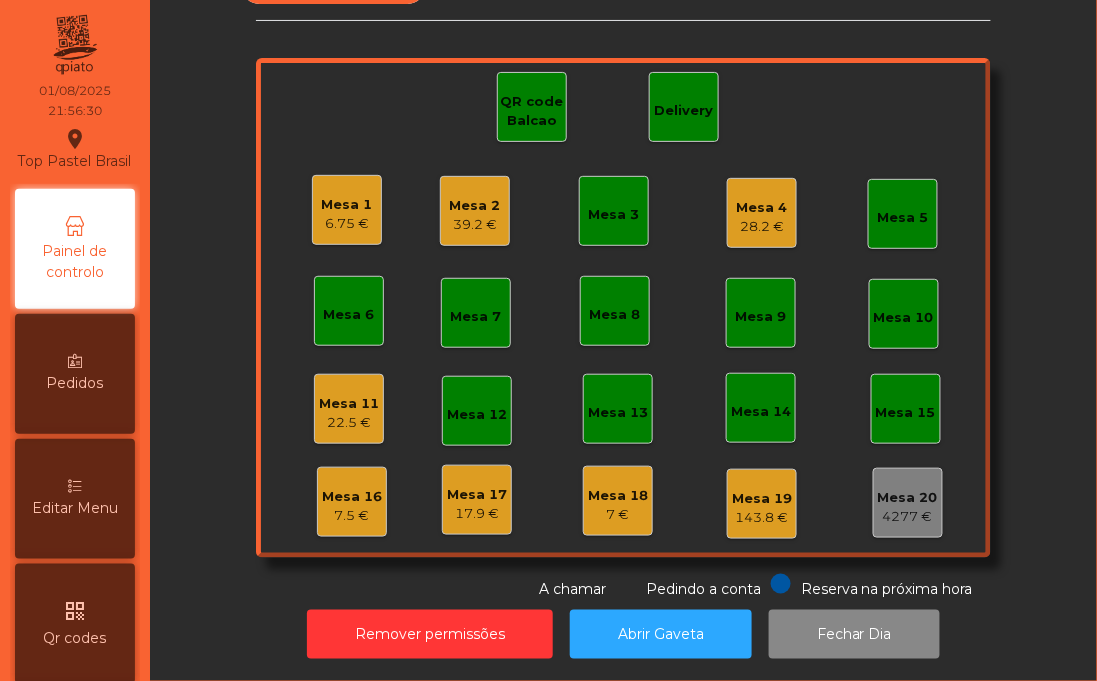 click on "Mesa 18" 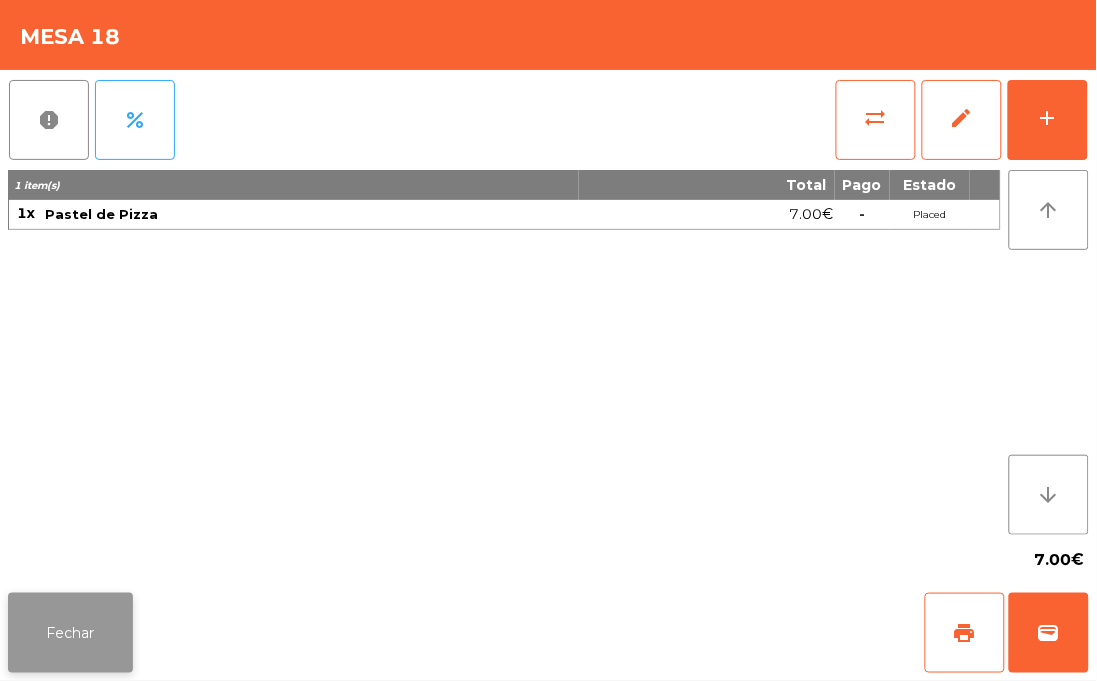 click on "Fechar" 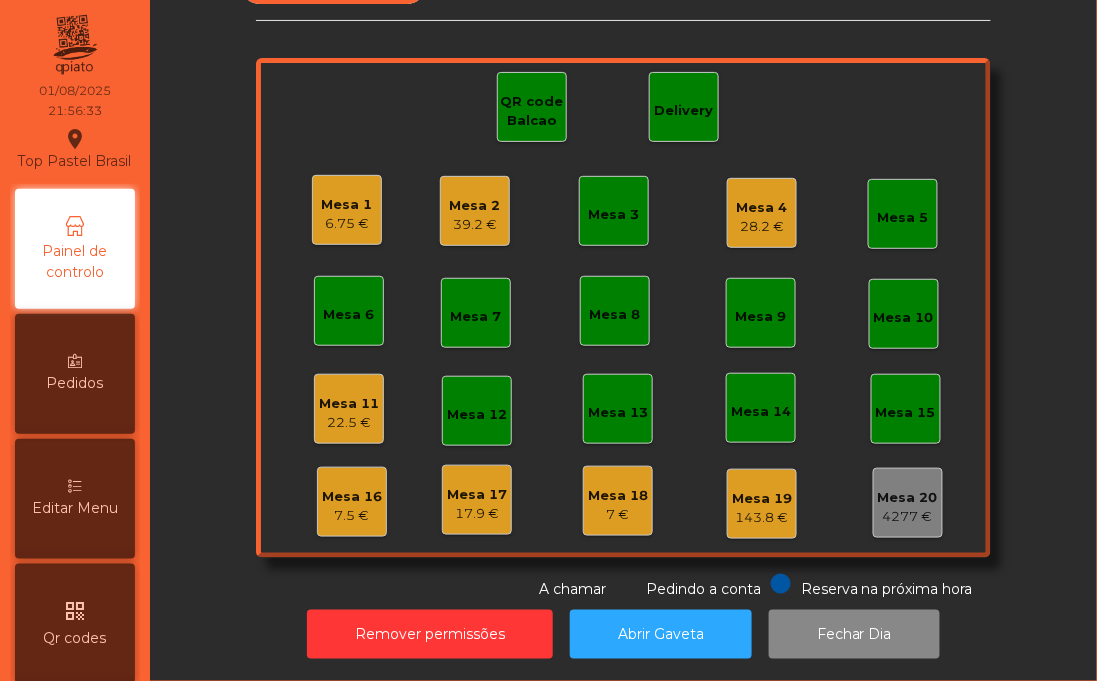 click on "Mesa 17" 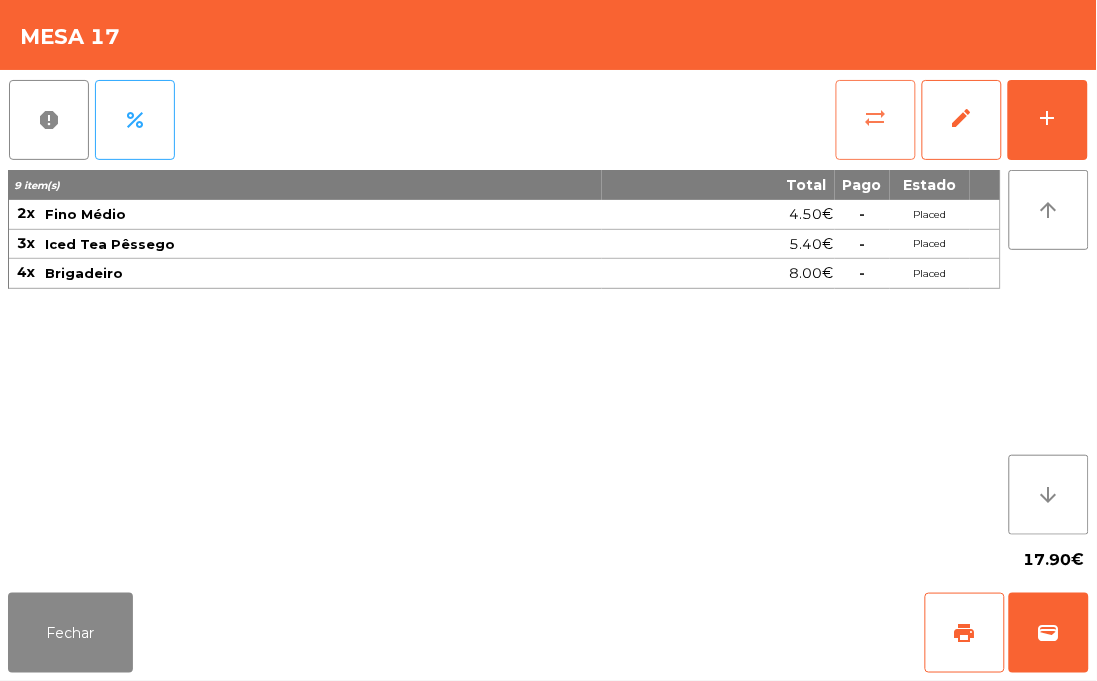 click on "sync_alt" 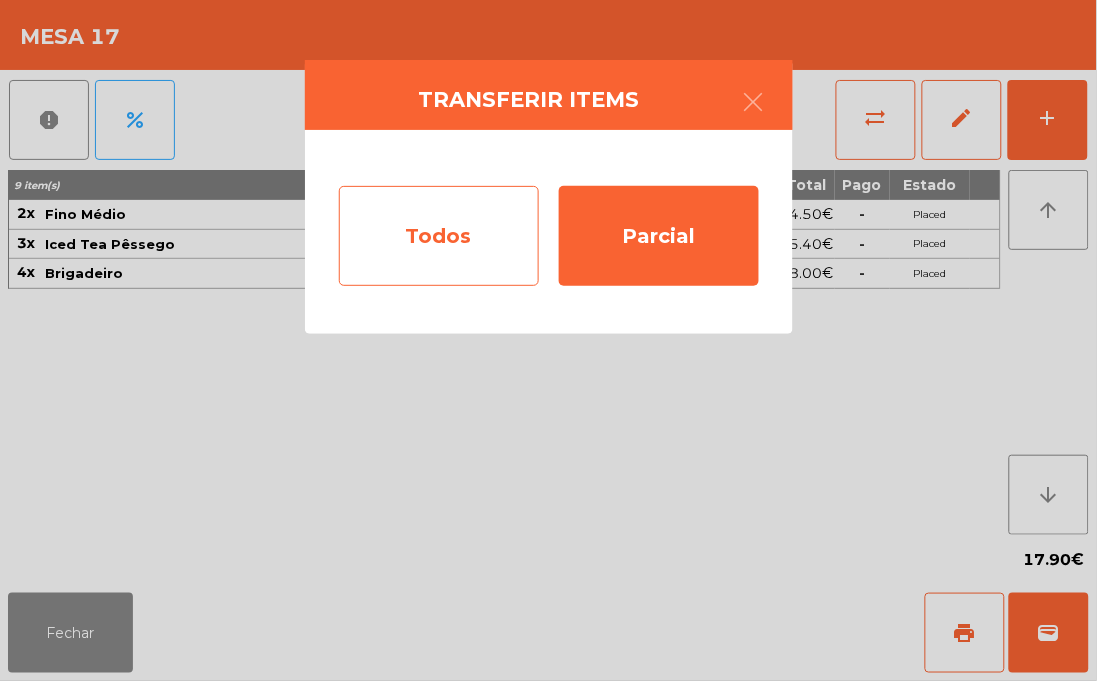 click on "Todos" 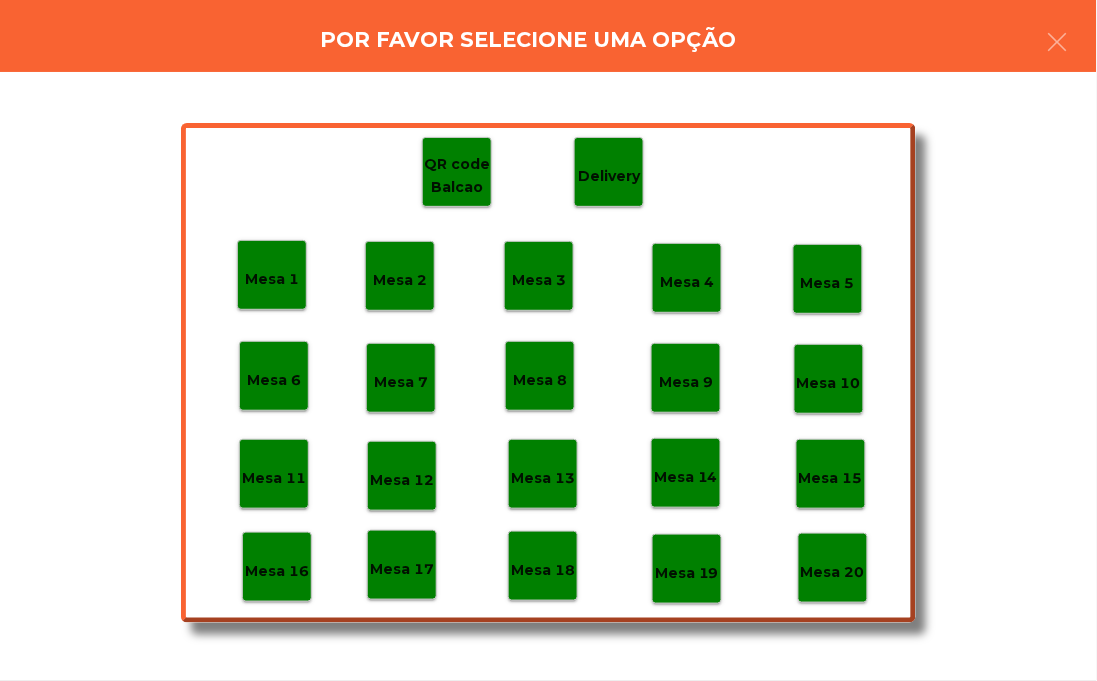 click on "Mesa 18" 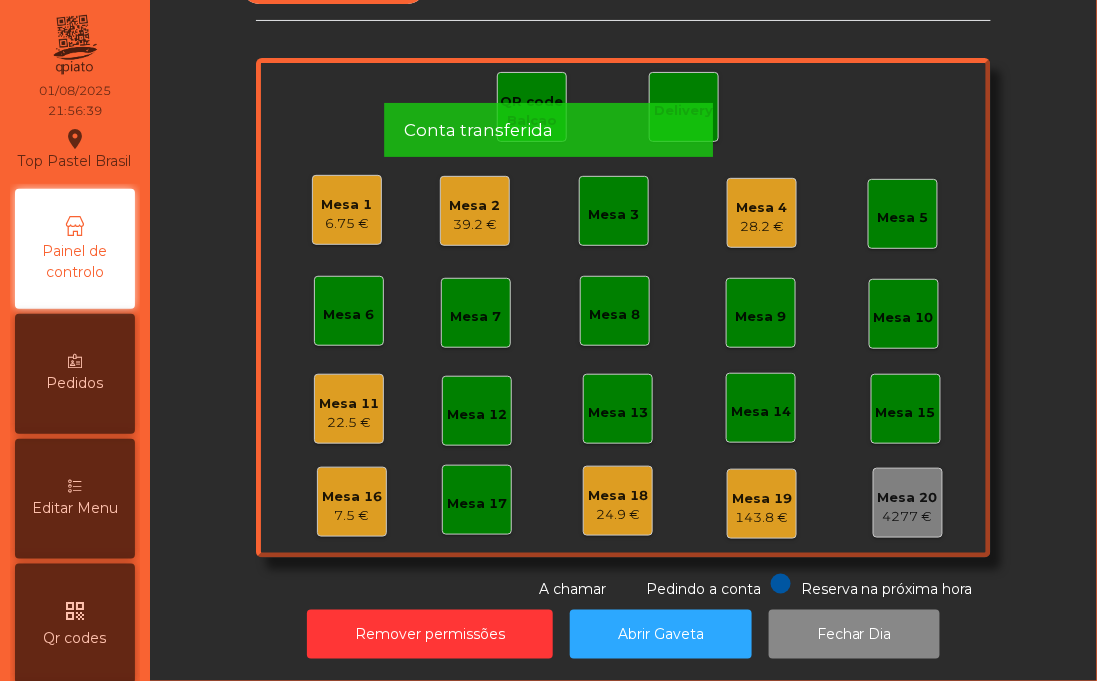 click on "Mesa 16" 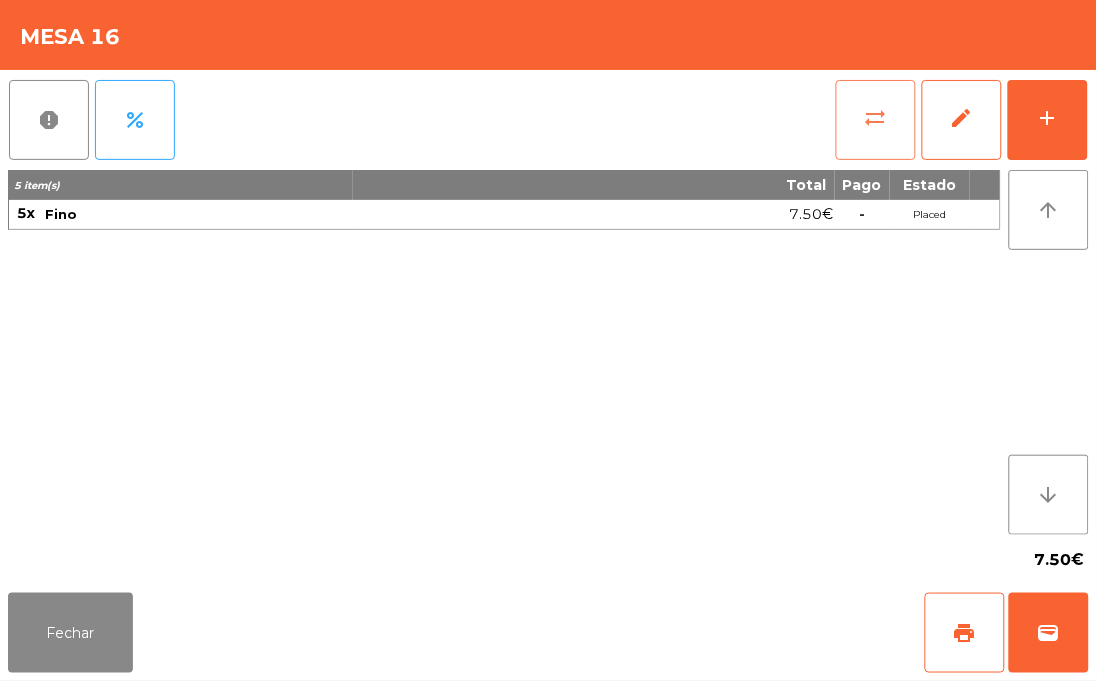 click on "sync_alt" 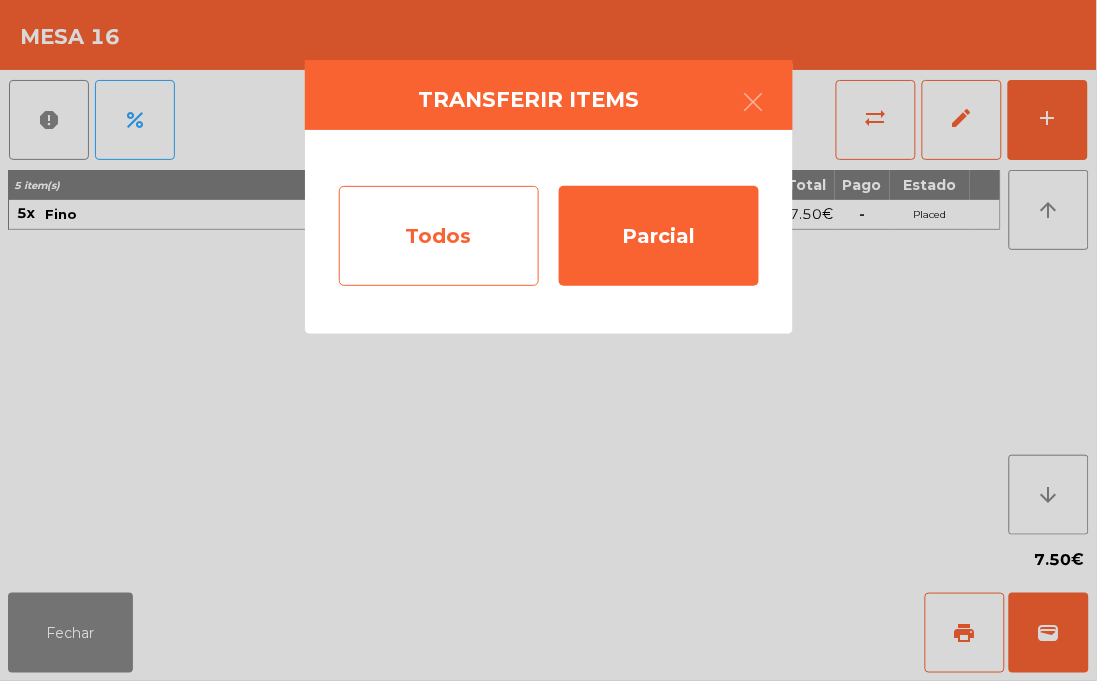 click on "Todos" 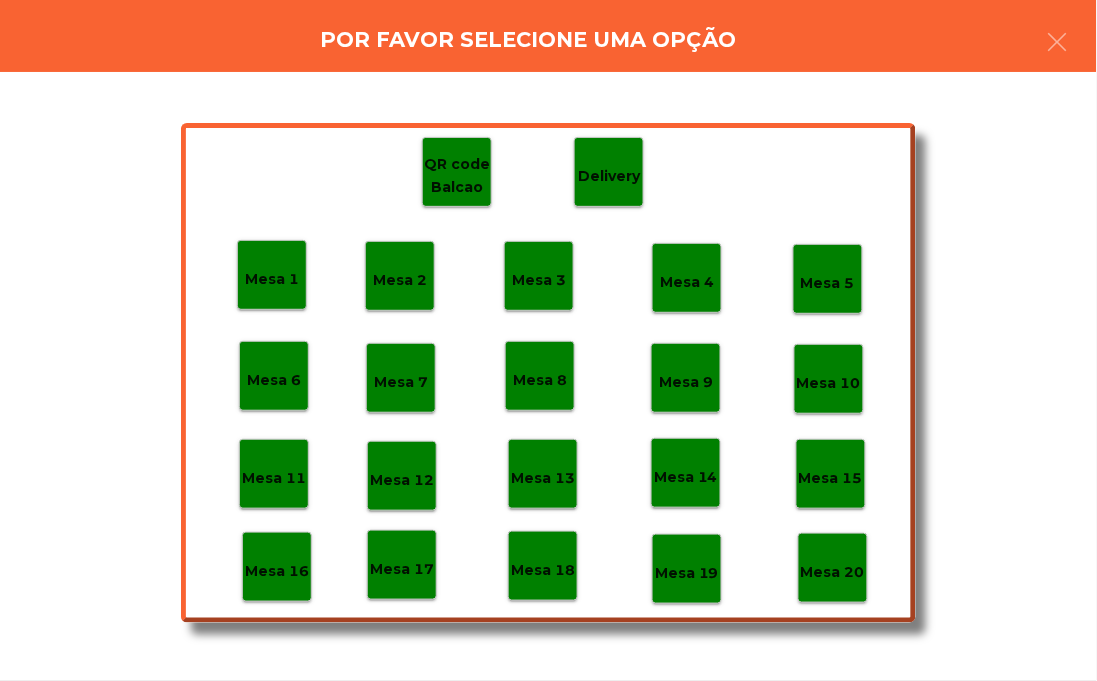 click on "Mesa 18" 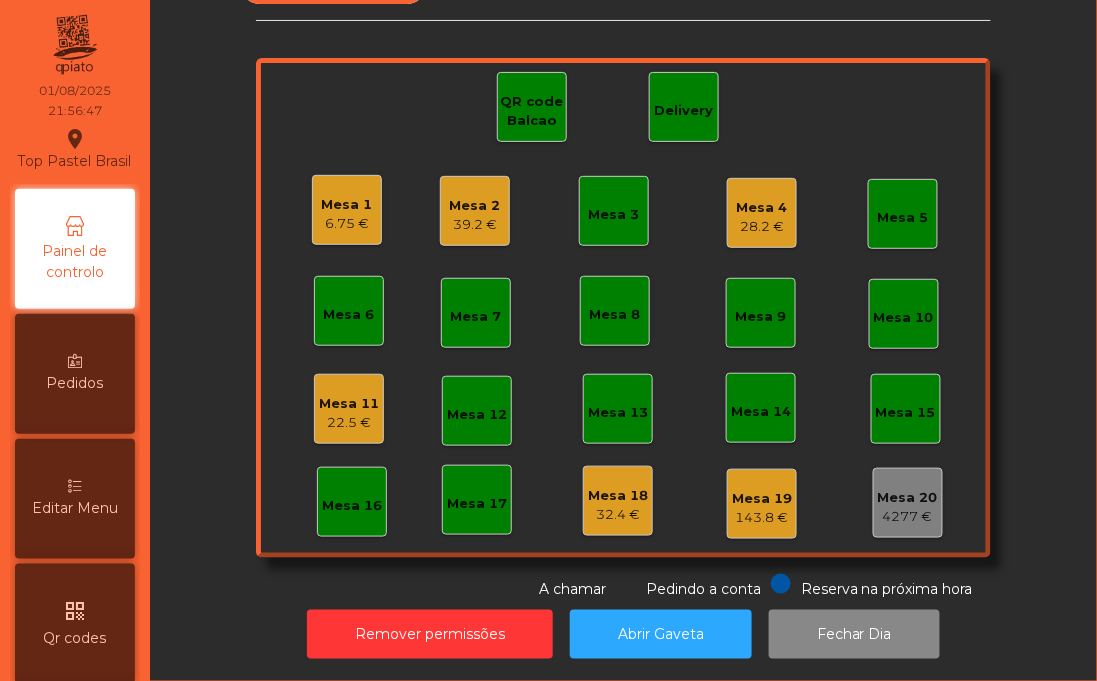 click on "Mesa 11" 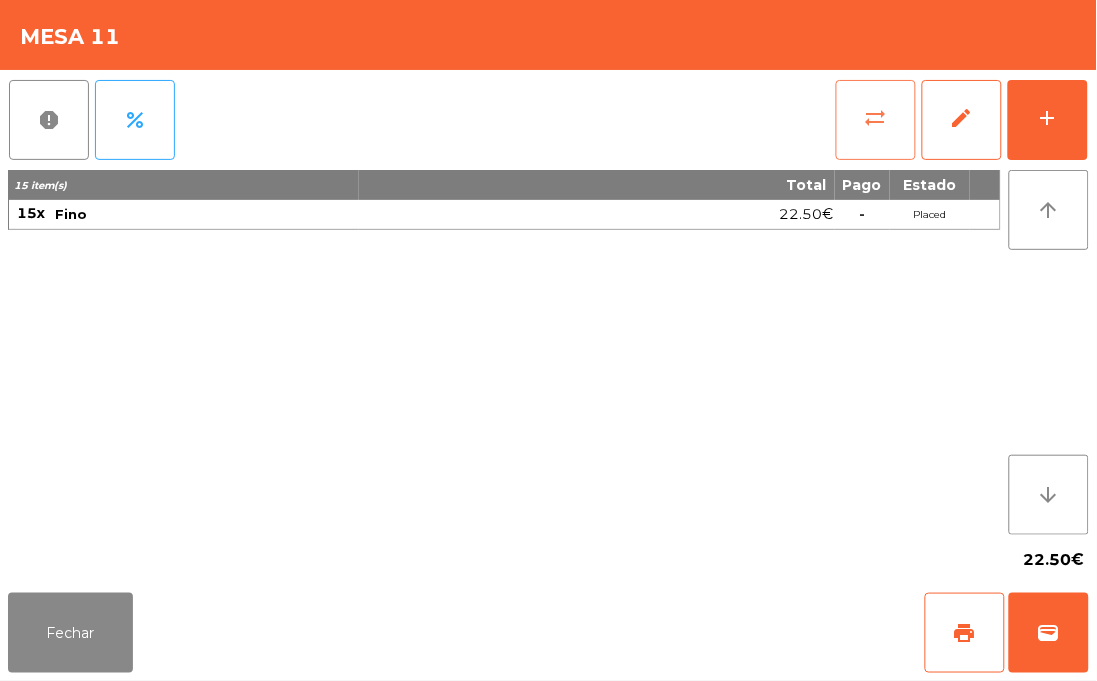 click on "sync_alt" 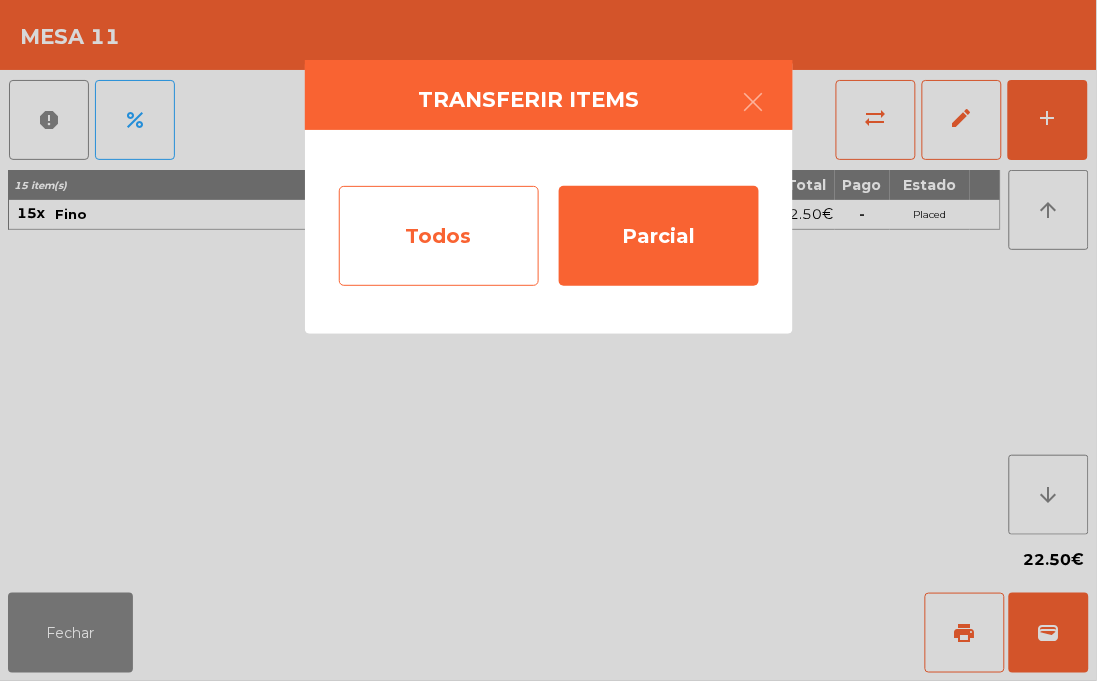 click on "Todos" 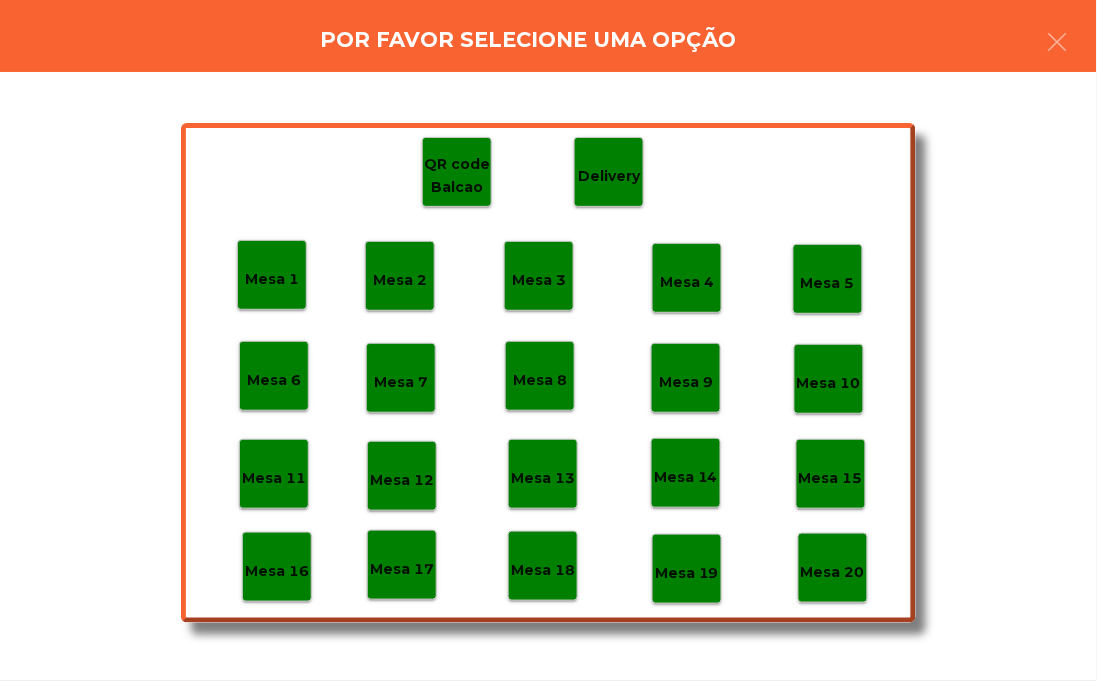 click on "Mesa 18" 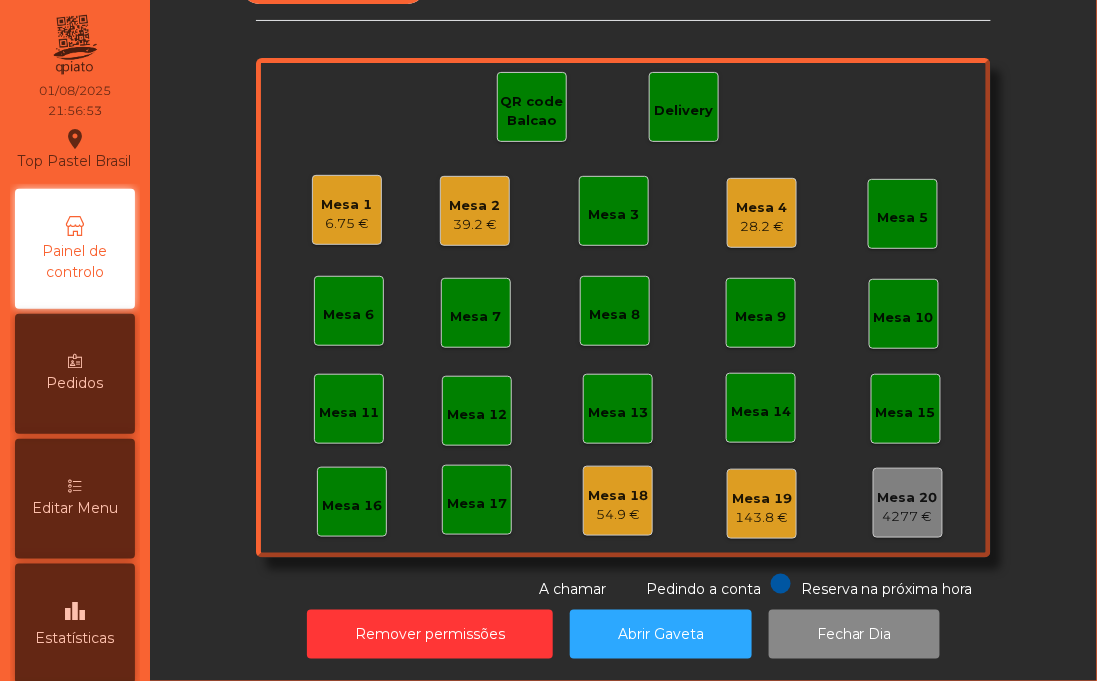 click on "28.2 €" 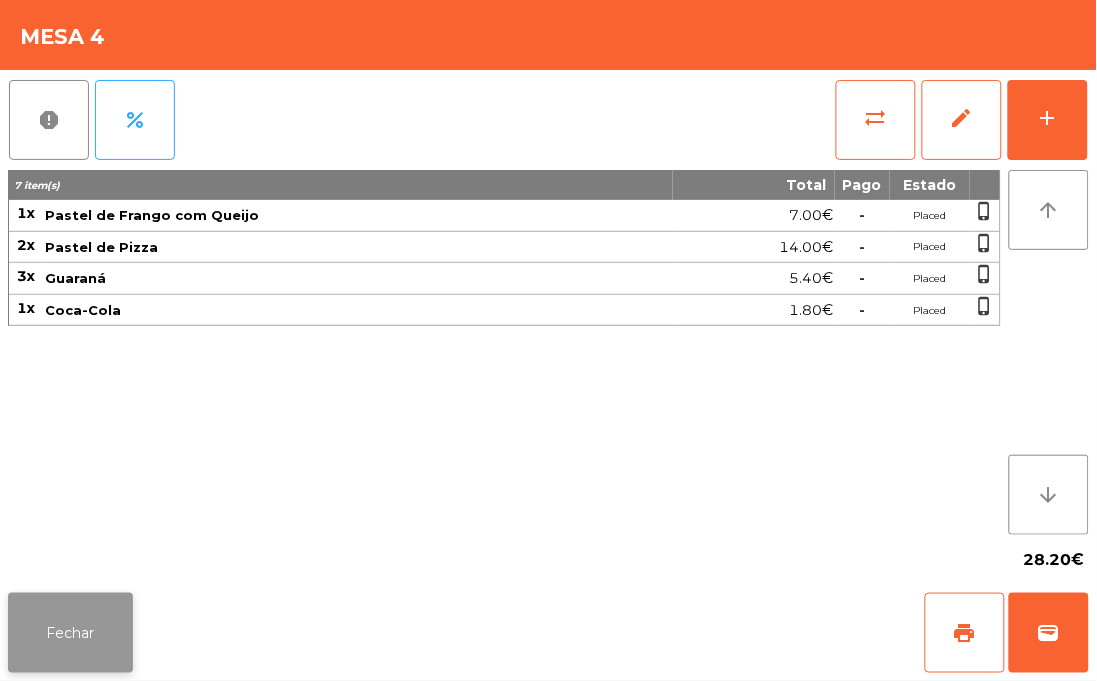 click on "Fechar" 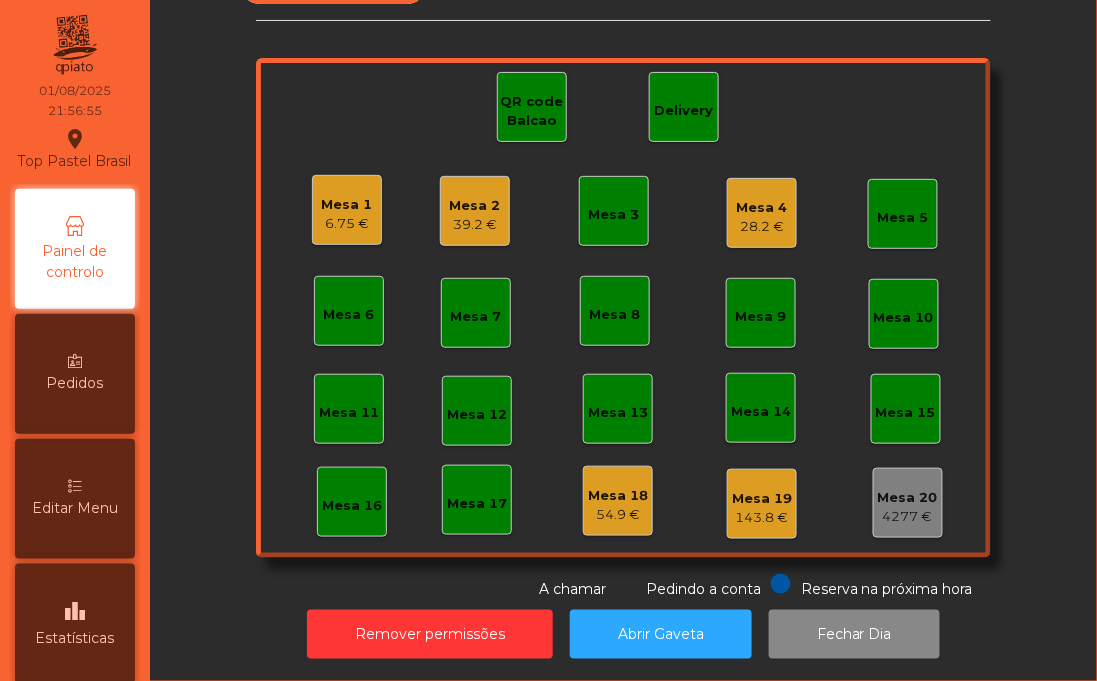 click on "Mesa 2" 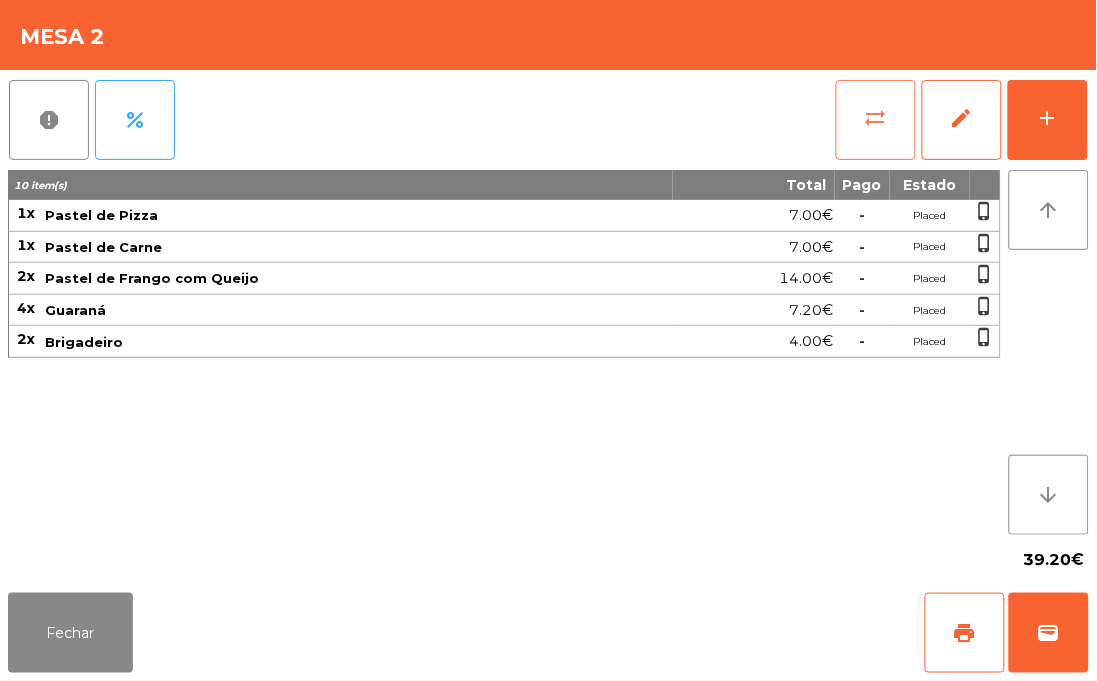 click on "sync_alt" 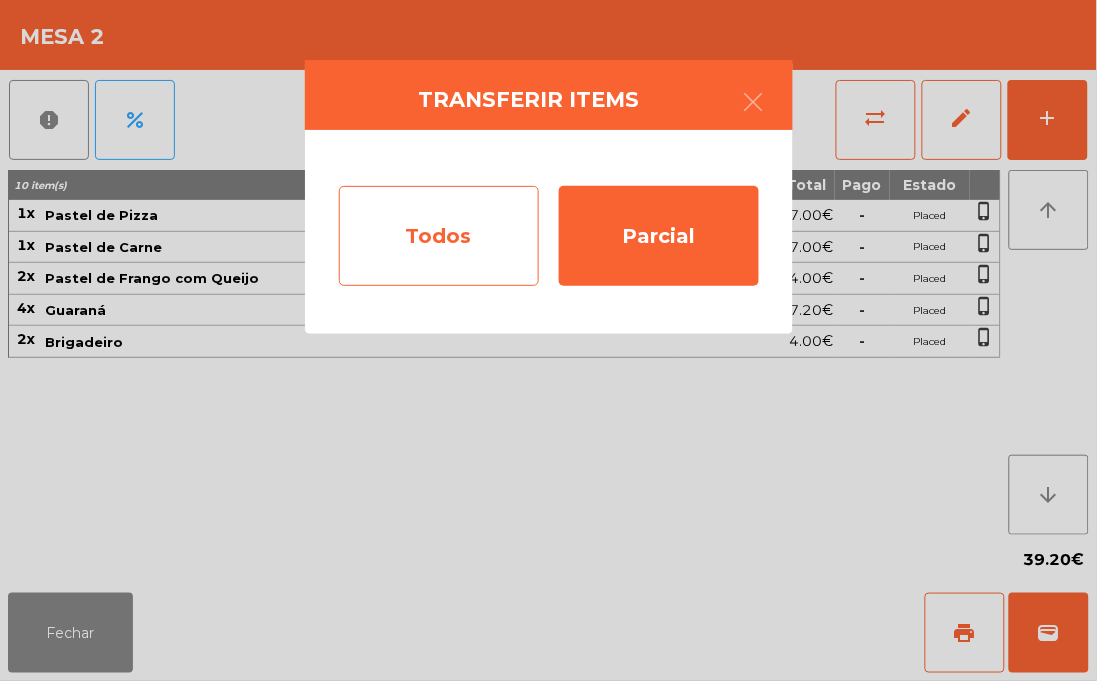 click on "Todos" 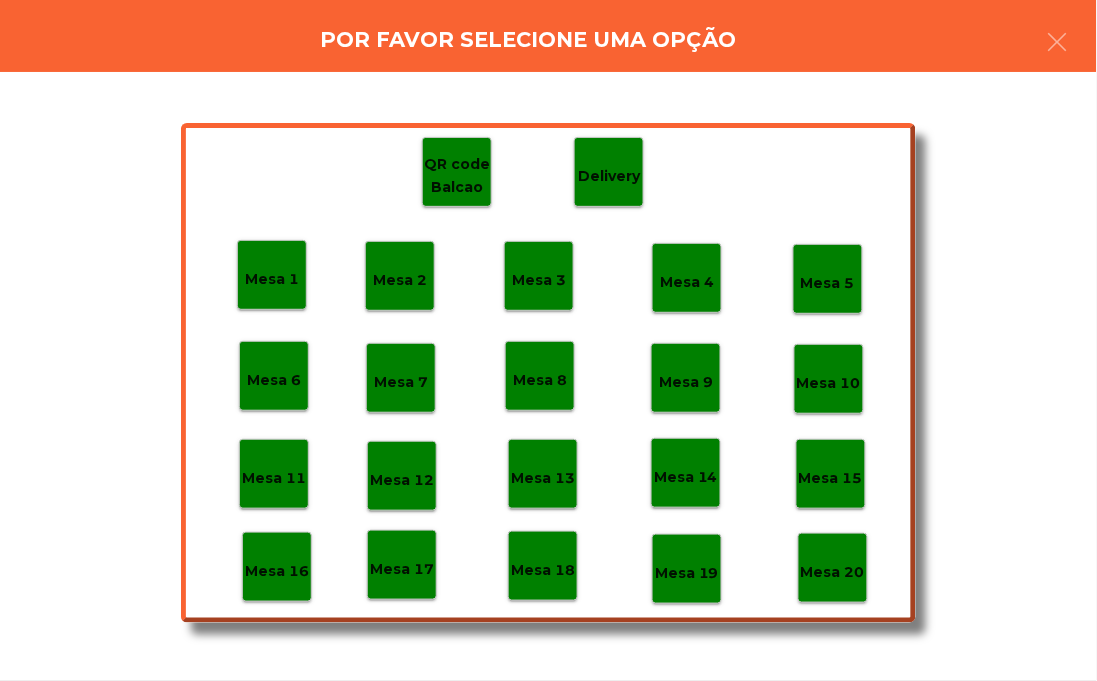 click on "Mesa 18" 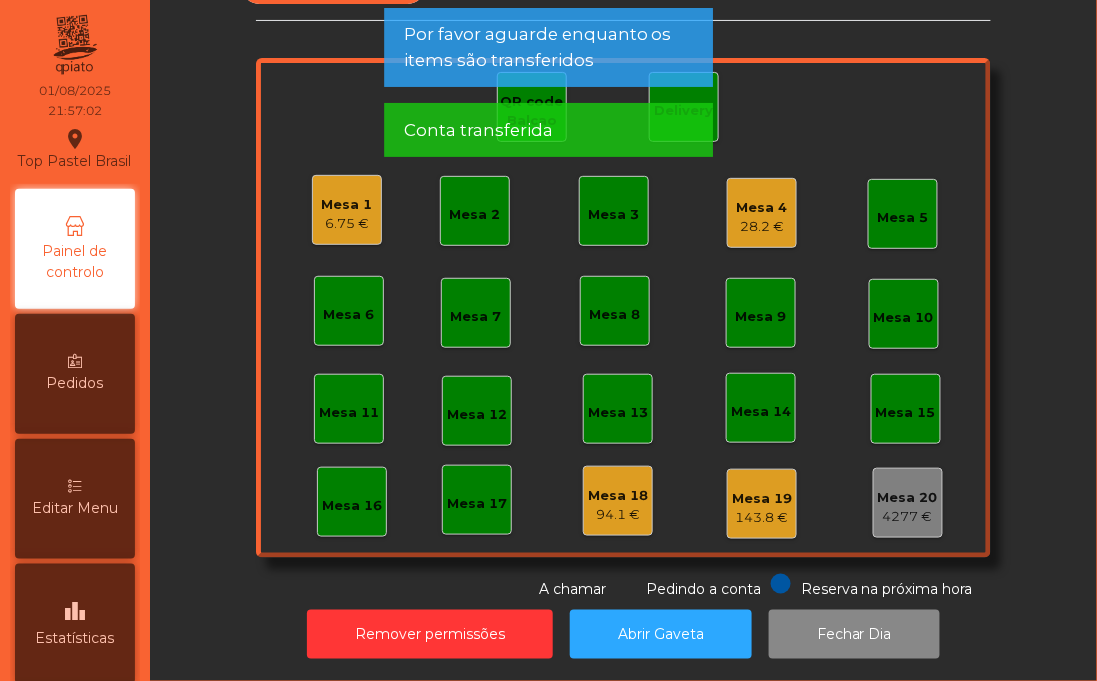 click on "Mesa 1" 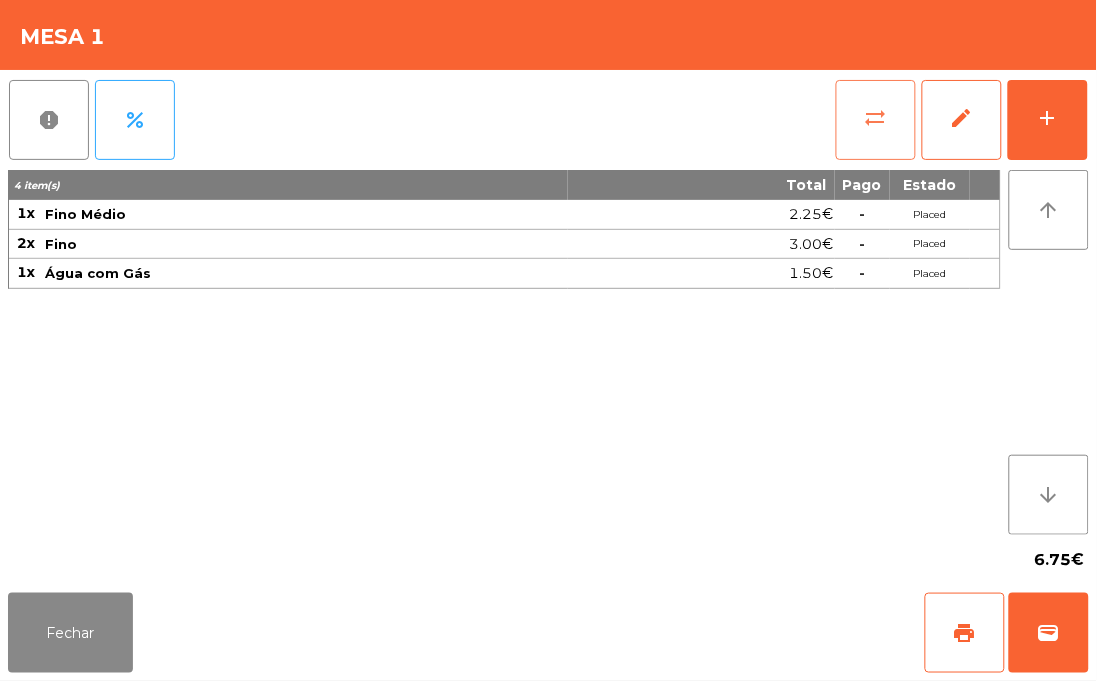 click on "sync_alt" 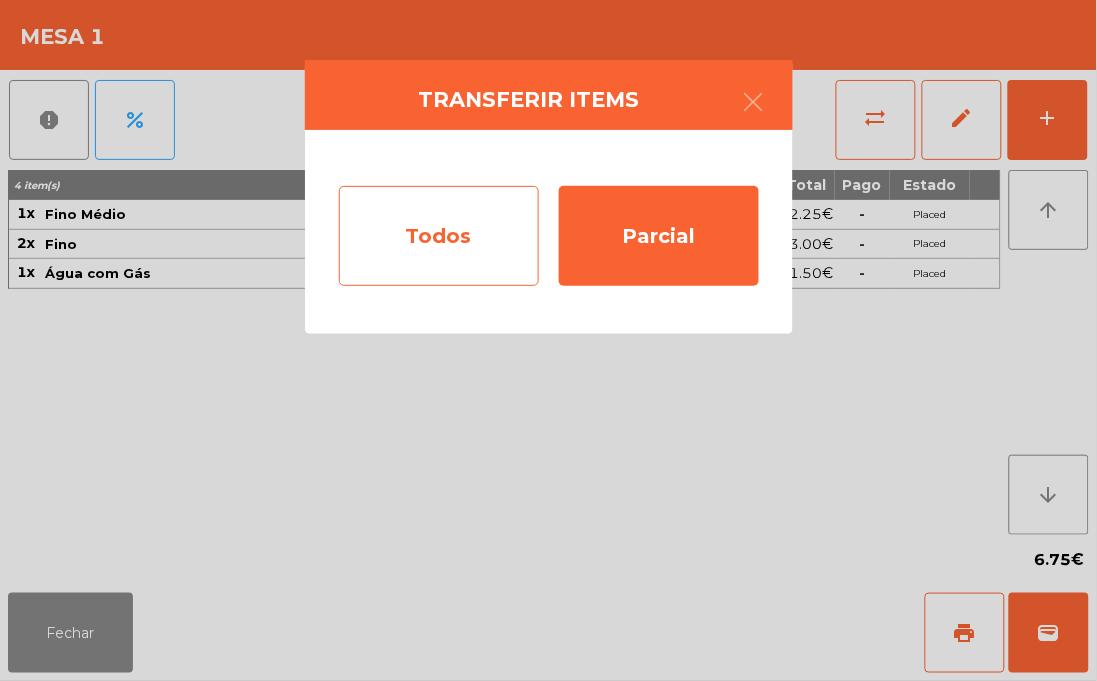 click on "Todos" 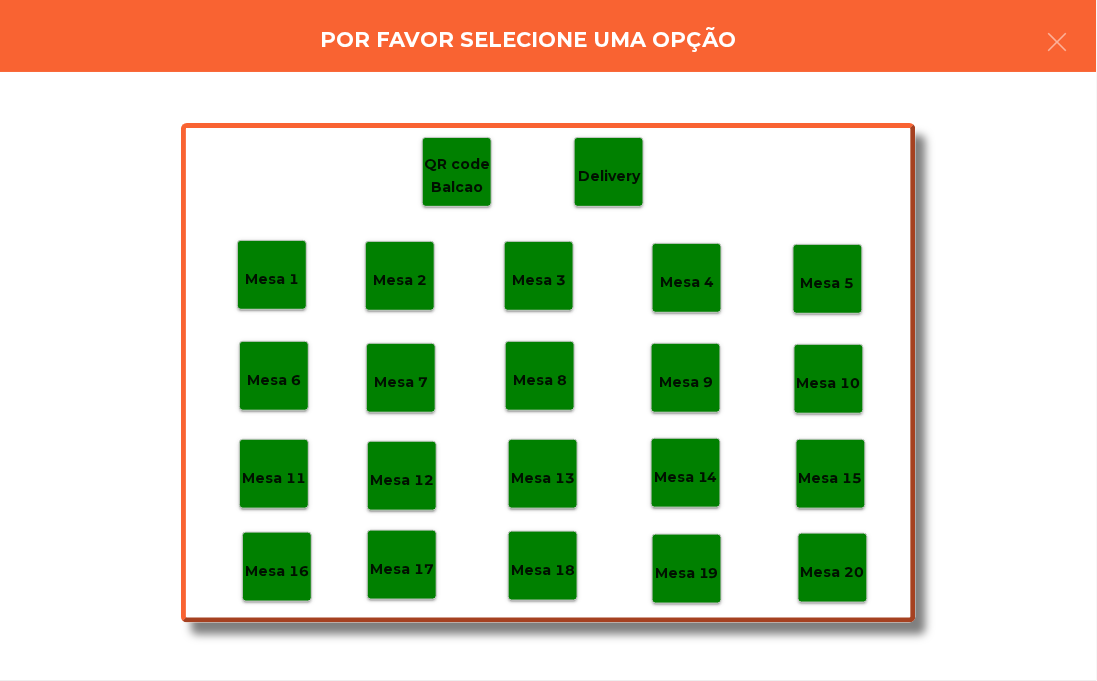 click on "Mesa 18" 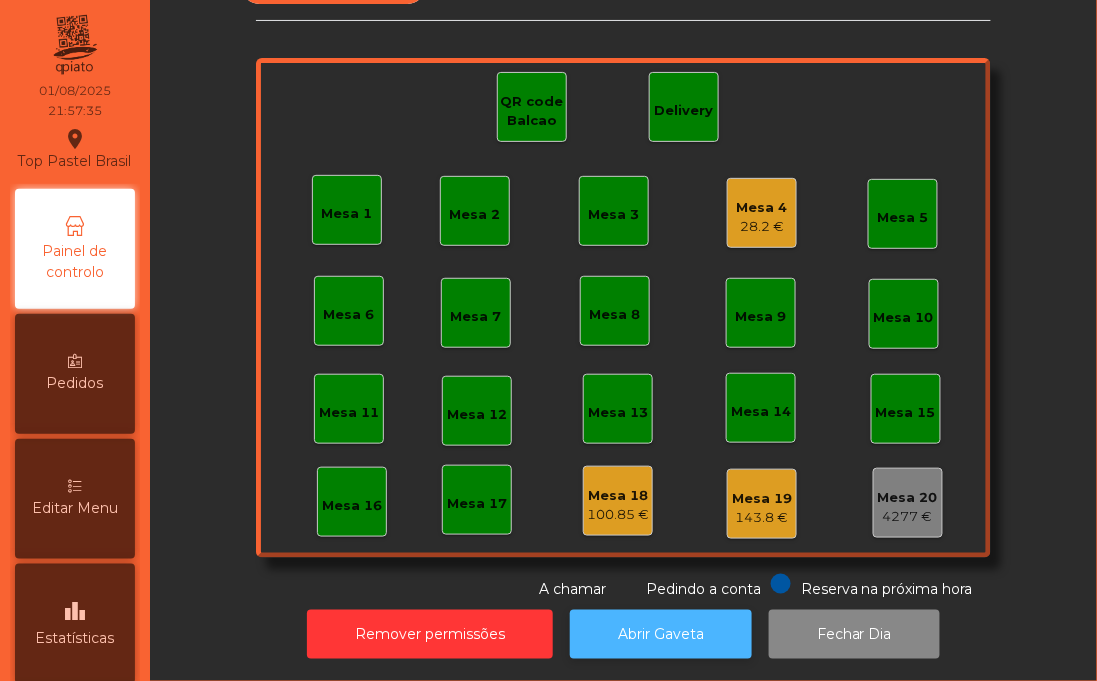 click on "Abrir Gaveta" 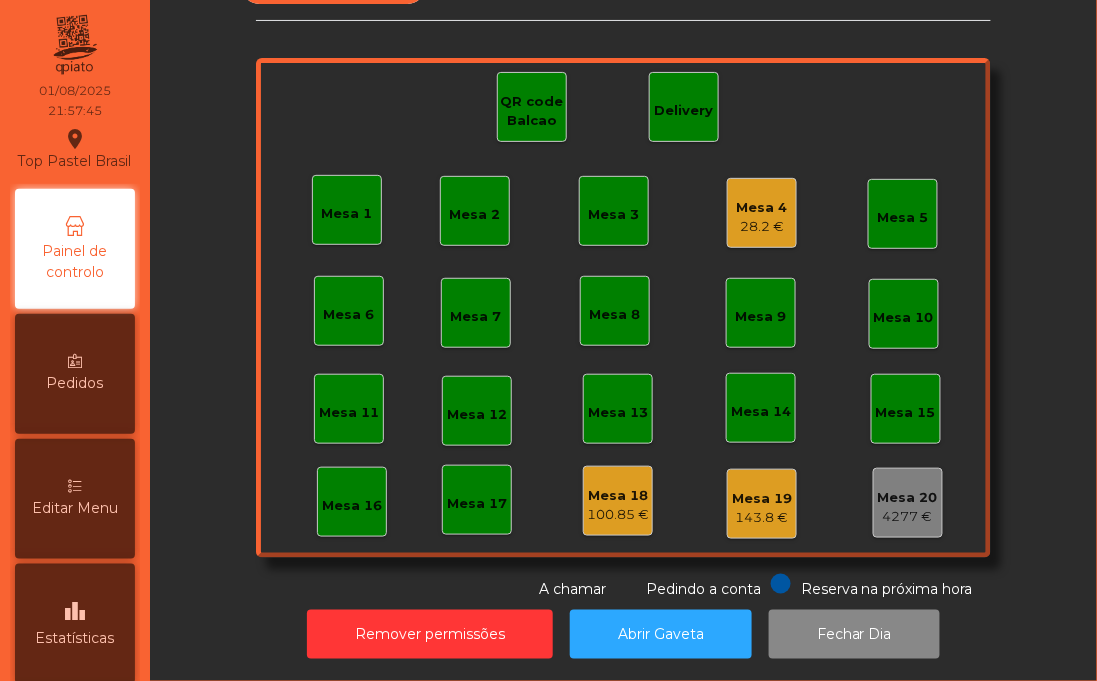 click on "Mesa 16" 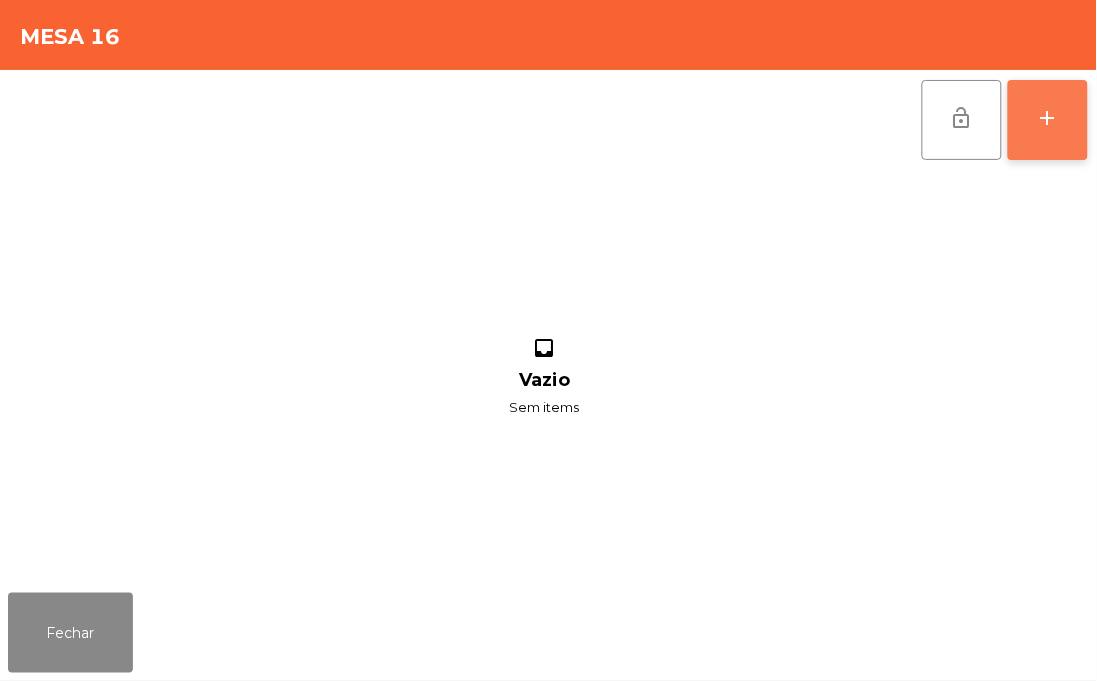 click on "add" 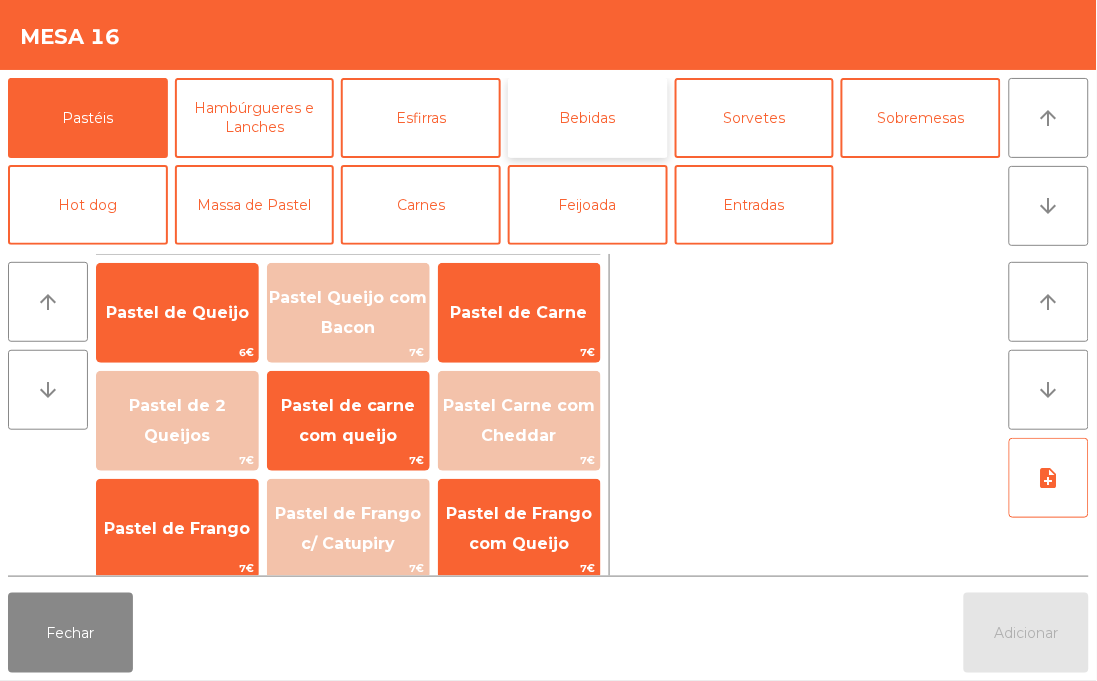 click on "Bebidas" 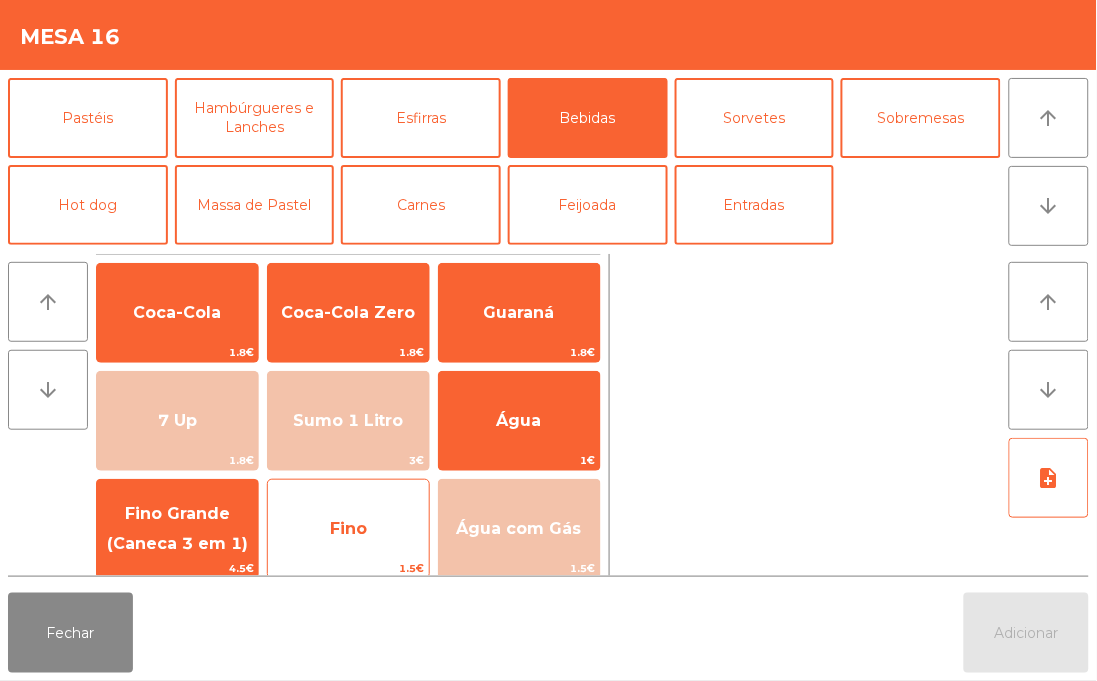 click on "Fino" 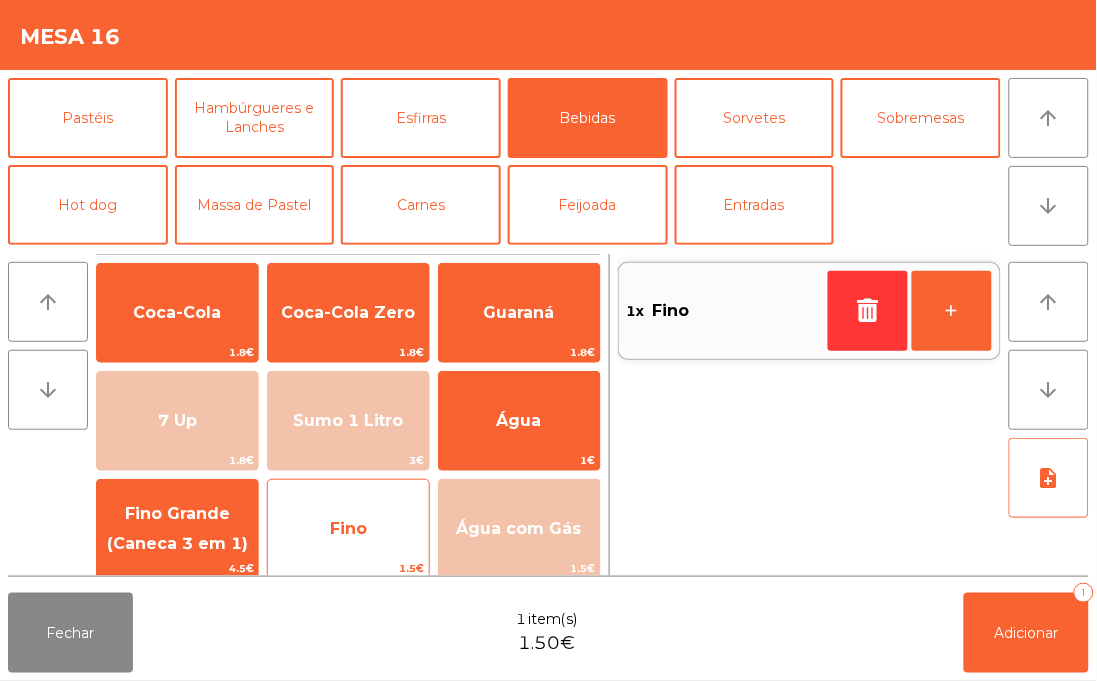 click on "Fino" 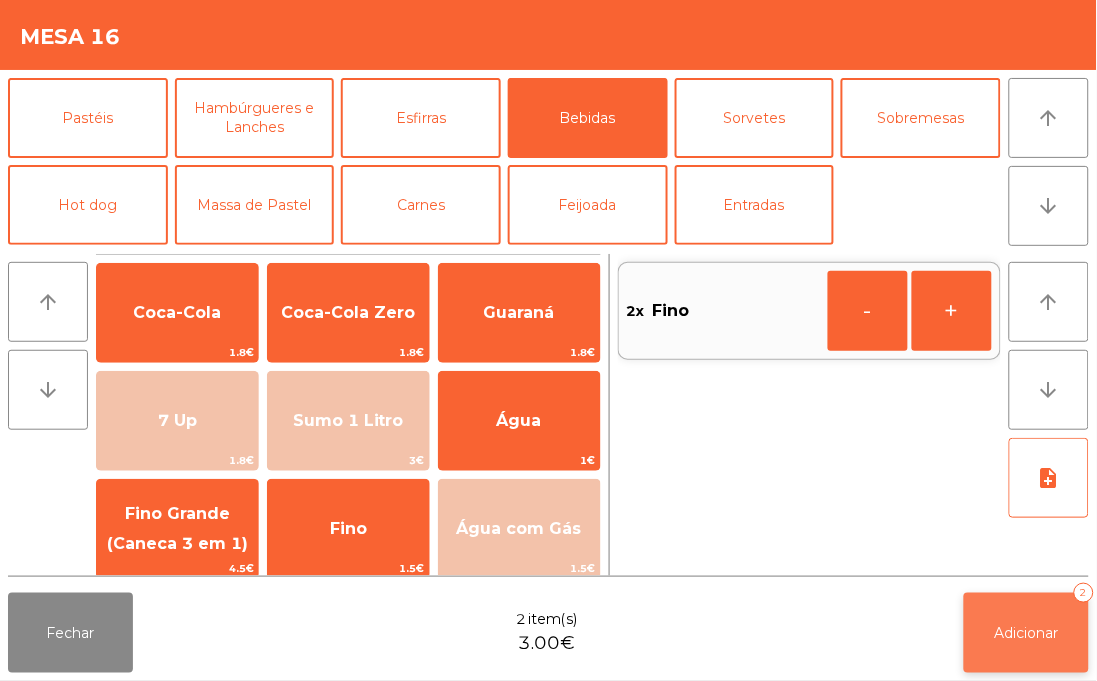 click on "Adicionar   2" 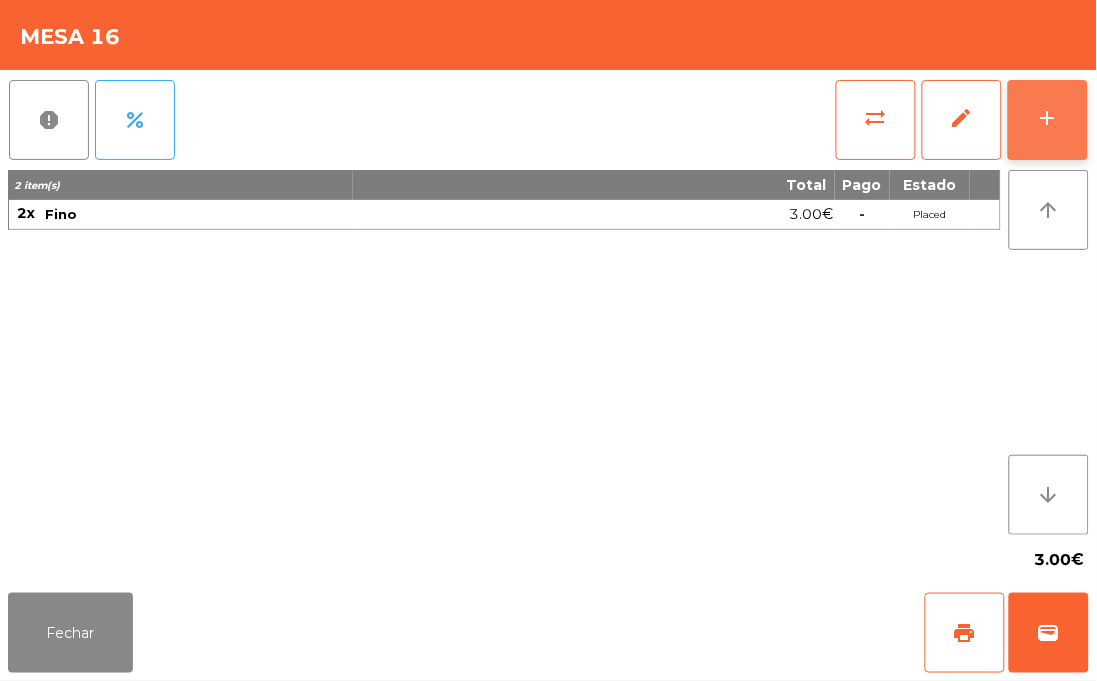 click on "add" 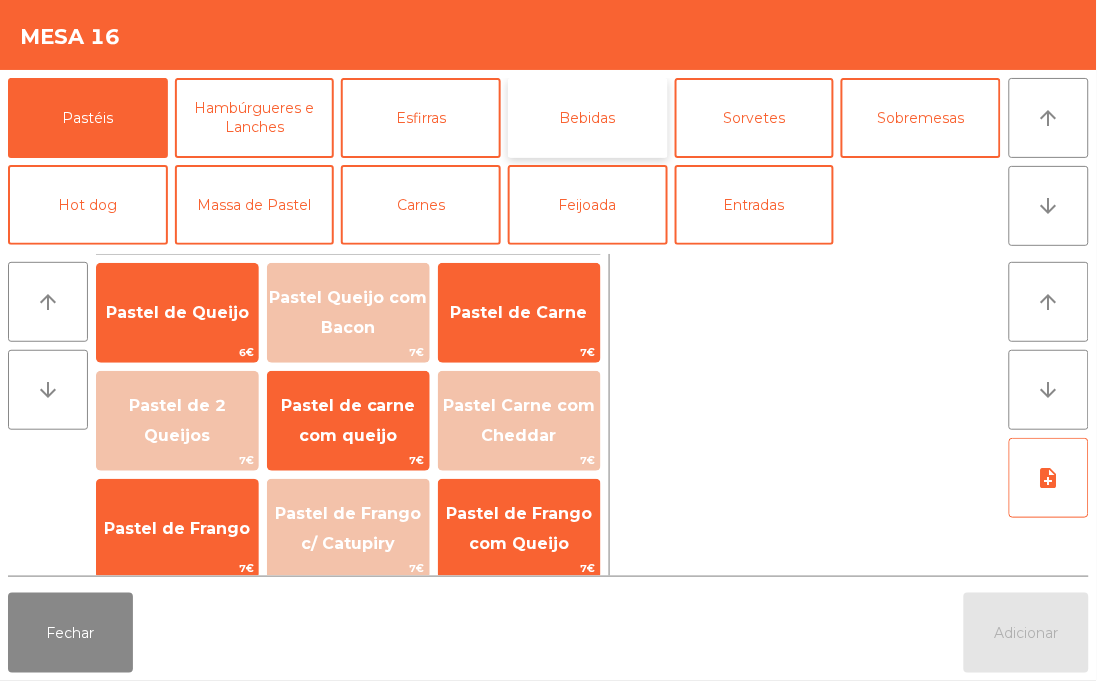 click on "Bebidas" 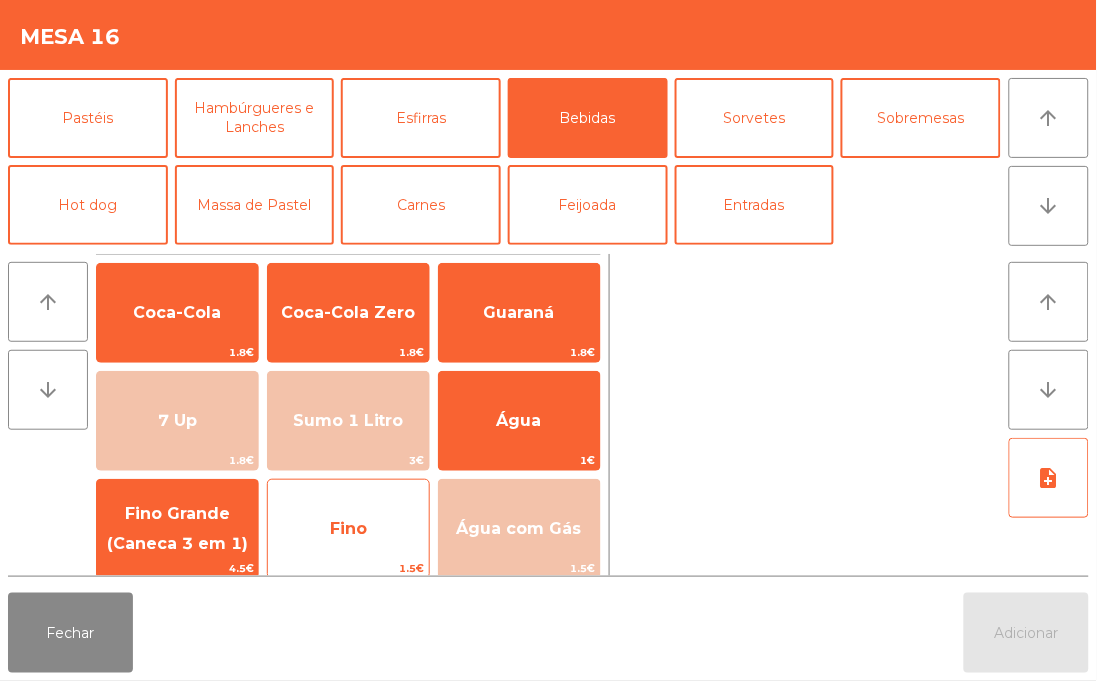 click on "Fino" 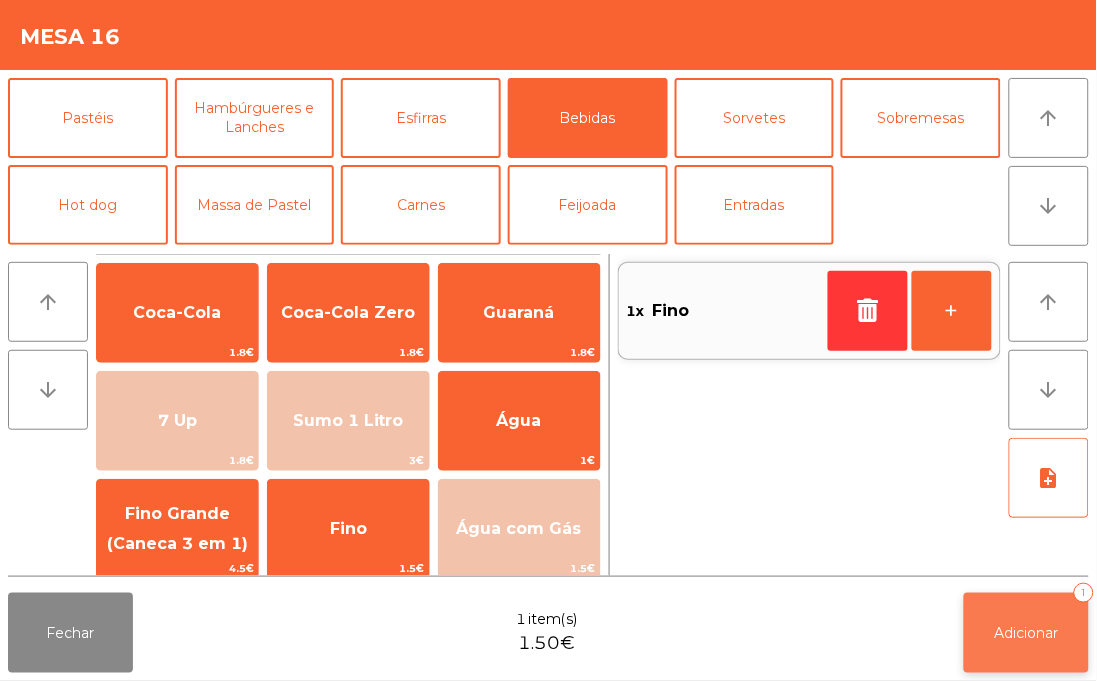 click on "Adicionar" 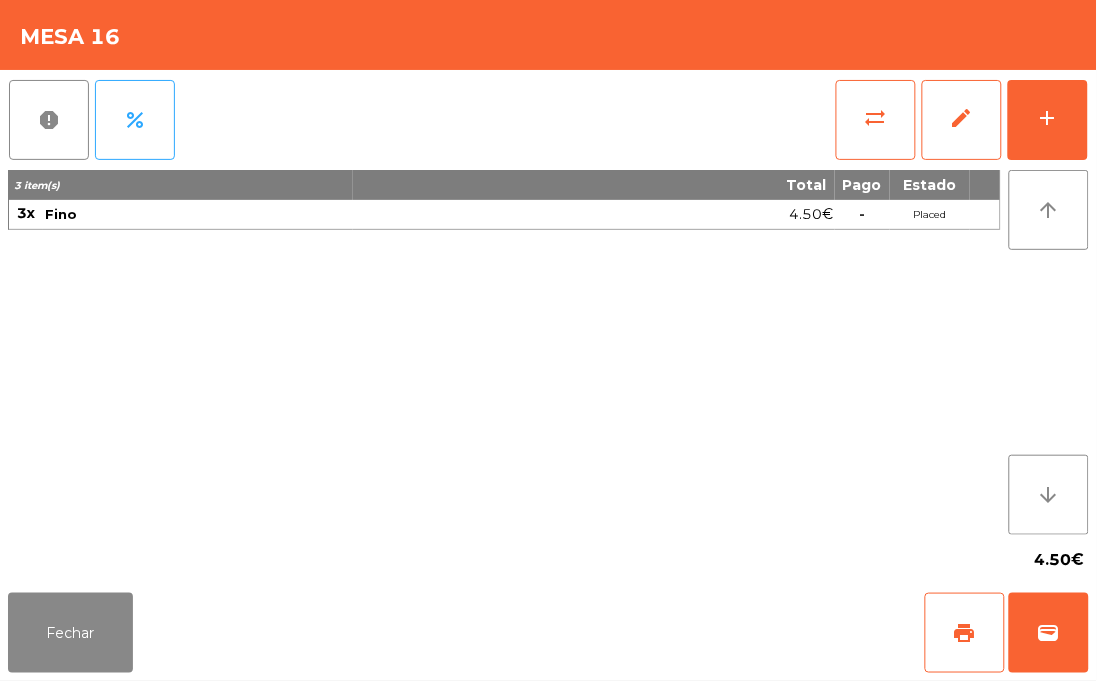 click on "3 item(s) Total Pago Estado 3x Fino 4.50€  -  Placed" 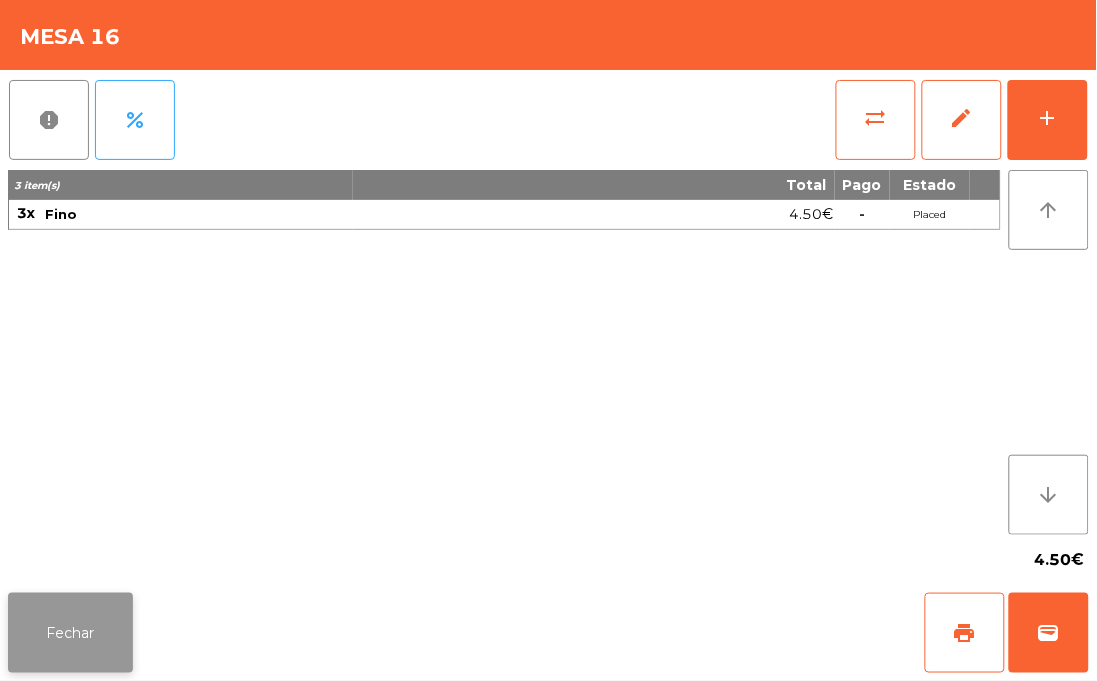 click on "Fechar" 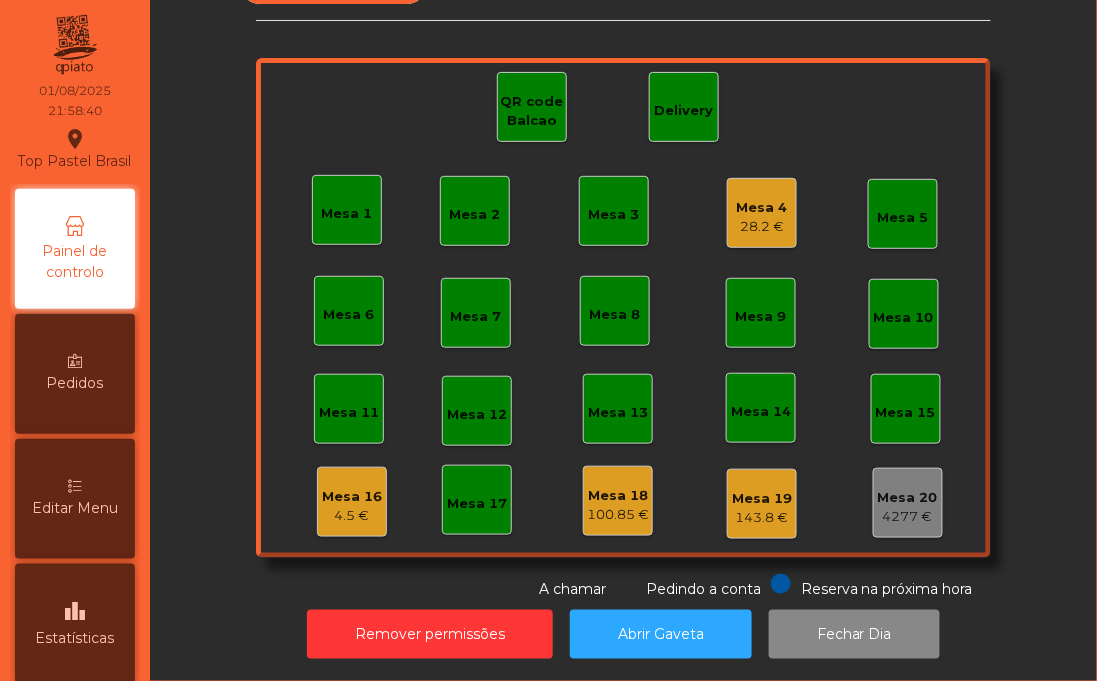 click on "Mesa 1   Mesa 2   Mesa 3   Mesa 4   28.2 €   Mesa 5   Mesa 6   Mesa 7   Mesa 8   Mesa 9   Mesa 10   Mesa 11   Mesa 12   Mesa 13   Mesa 14   Mesa 15   Mesa 16   4.5 €   Mesa 17   Mesa 18   100.85 €   Mesa 19   143.8 €   Mesa 20   4277 €   QR code Balcao   Delivery" 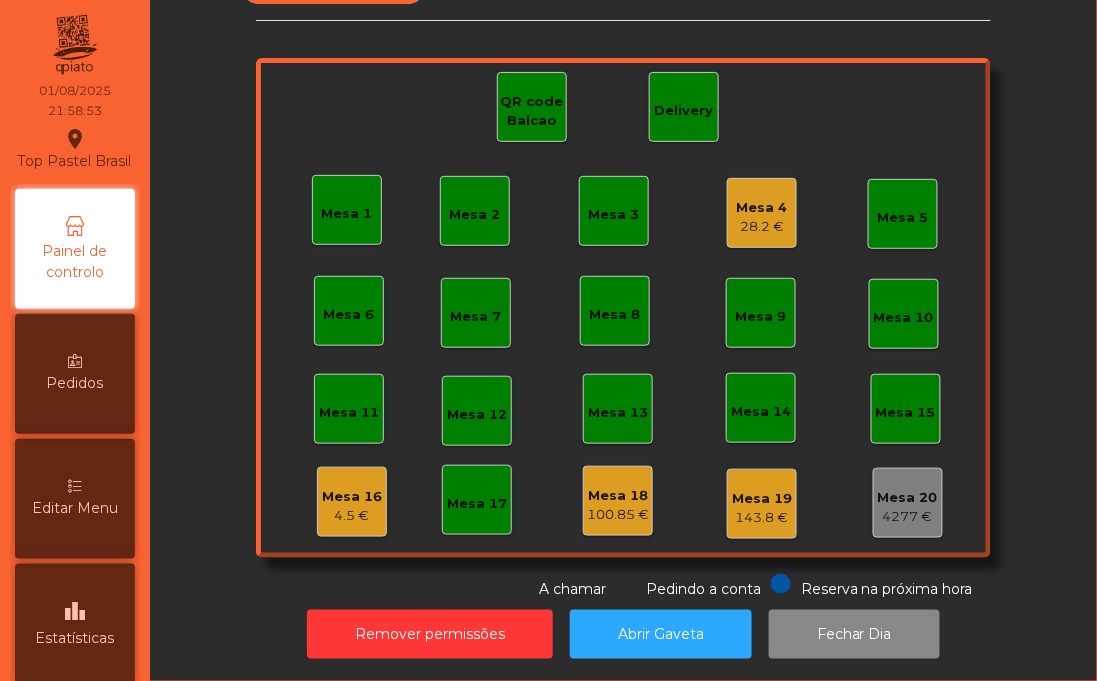 click on "Piso 1   Mesa 1   Mesa 2   Mesa 3   Mesa 4   28.2 €   Mesa 5   Mesa 6   Mesa 7   Mesa 8   Mesa 9   Mesa 10   Mesa 11   Mesa 12   Mesa 13   Mesa 14   Mesa 15   Mesa 16   4.5 €   Mesa 17   Mesa 18   100.85 €   Mesa 19   143.8 €   Mesa 20   4277 €   QR code Balcao   Delivery  Reserva na próxima hora Pedindo a conta A chamar" 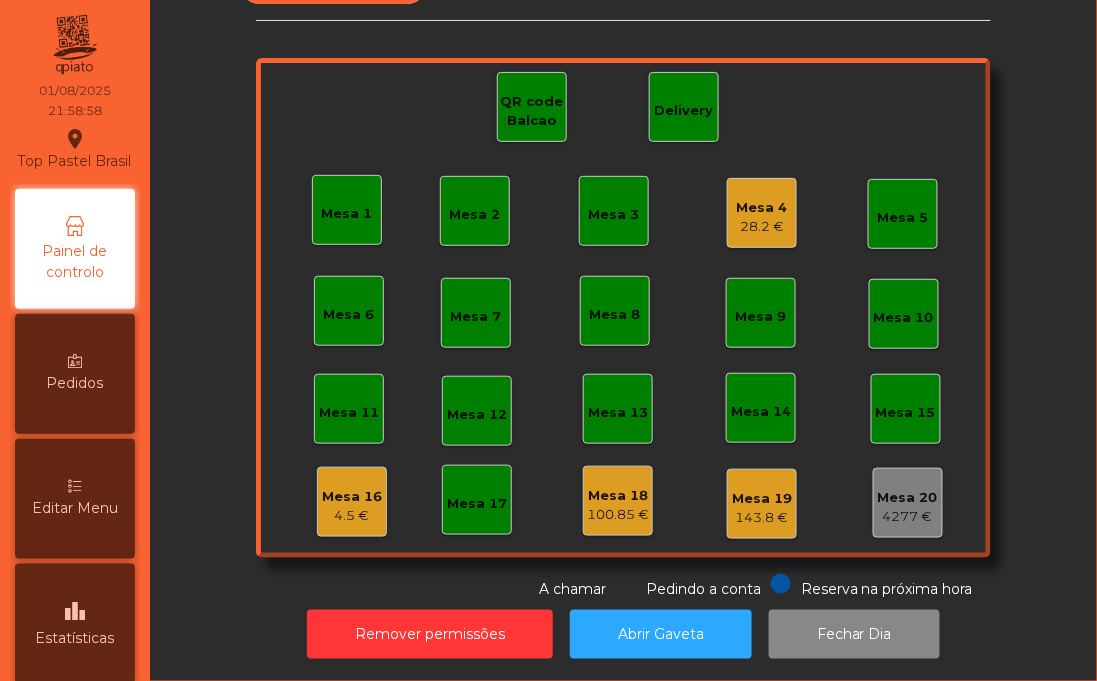 click on "Piso 1   Mesa 1   Mesa 2   Mesa 3   Mesa 4   28.2 €   Mesa 5   Mesa 6   Mesa 7   Mesa 8   Mesa 9   Mesa 10   Mesa 11   Mesa 12   Mesa 13   Mesa 14   Mesa 15   Mesa 16   4.5 €   Mesa 17   Mesa 18   100.85 €   Mesa 19   143.8 €   Mesa 20   4277 €   QR code Balcao   Delivery  Reserva na próxima hora Pedindo a conta A chamar" 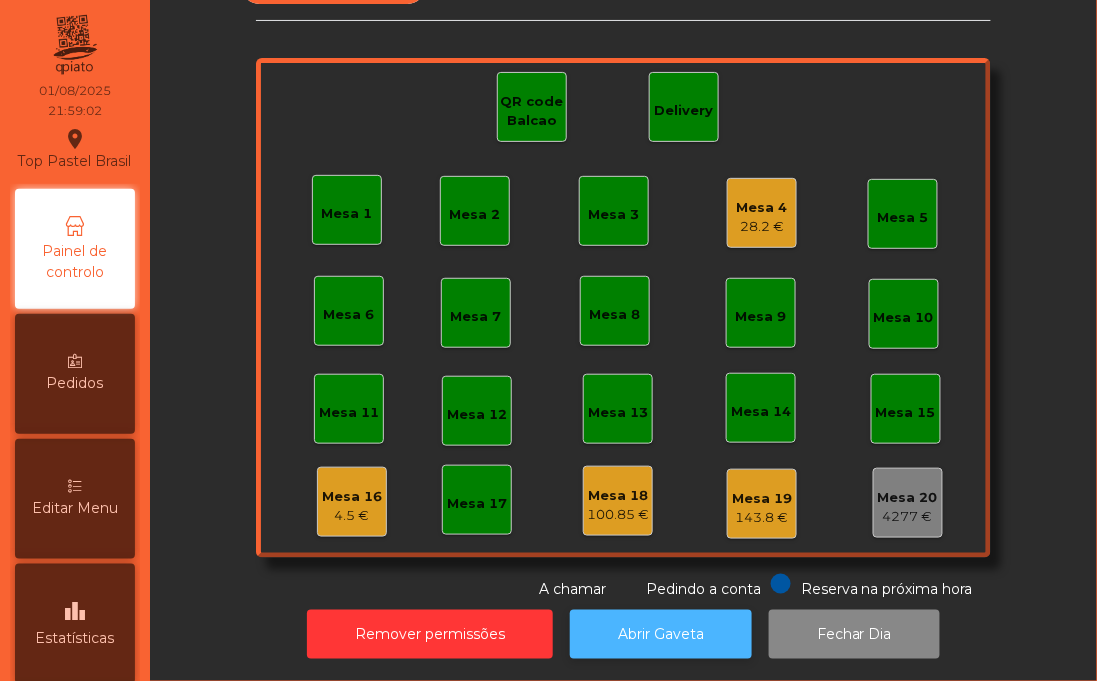 click on "Abrir Gaveta" 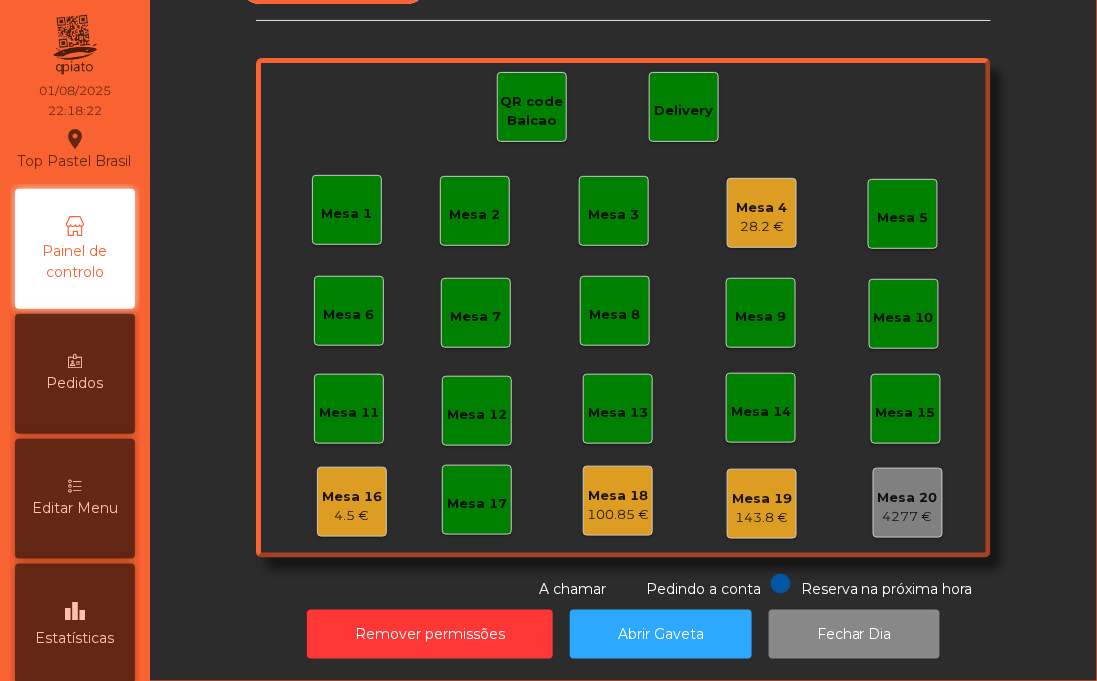 click on "4.5 €" 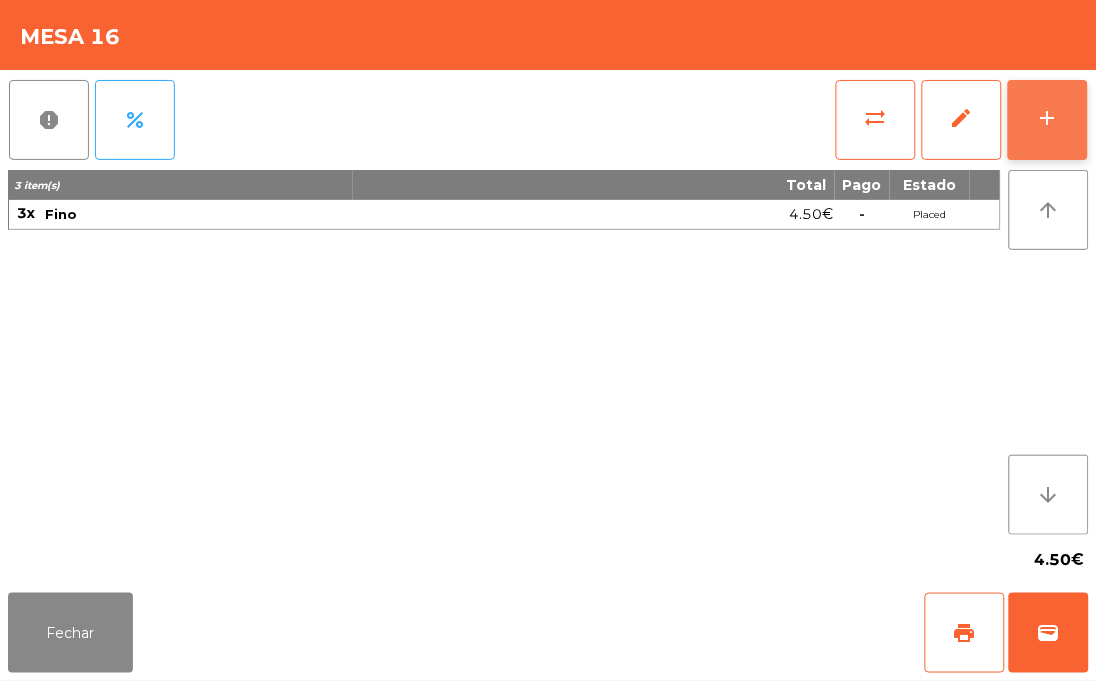 click on "add" 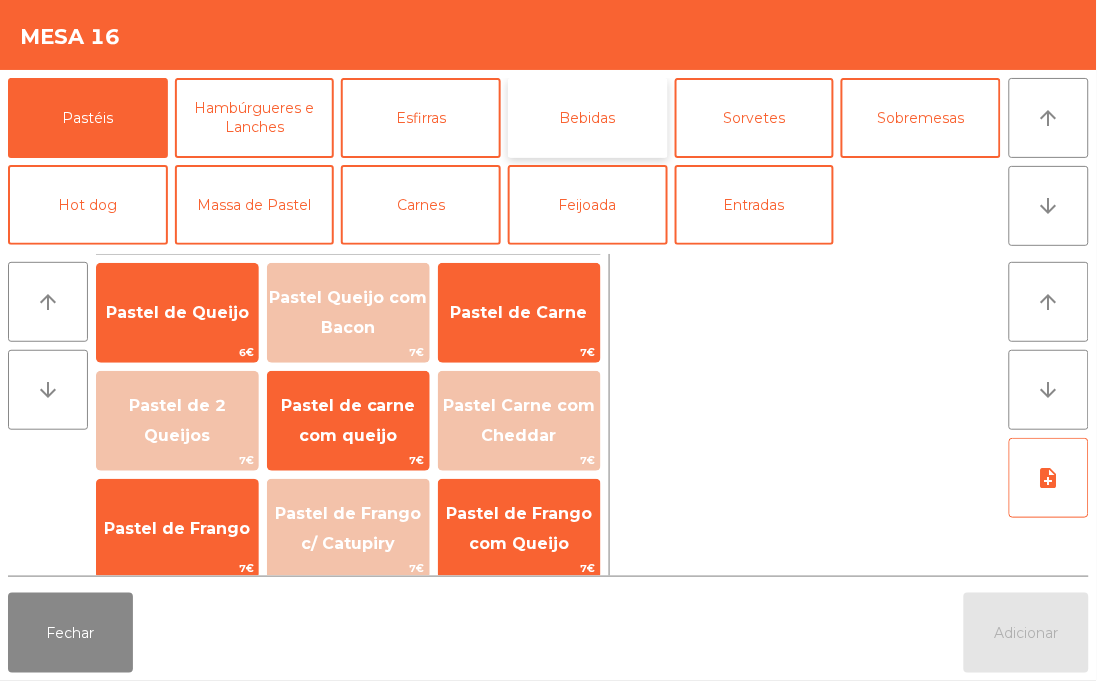 click on "Bebidas" 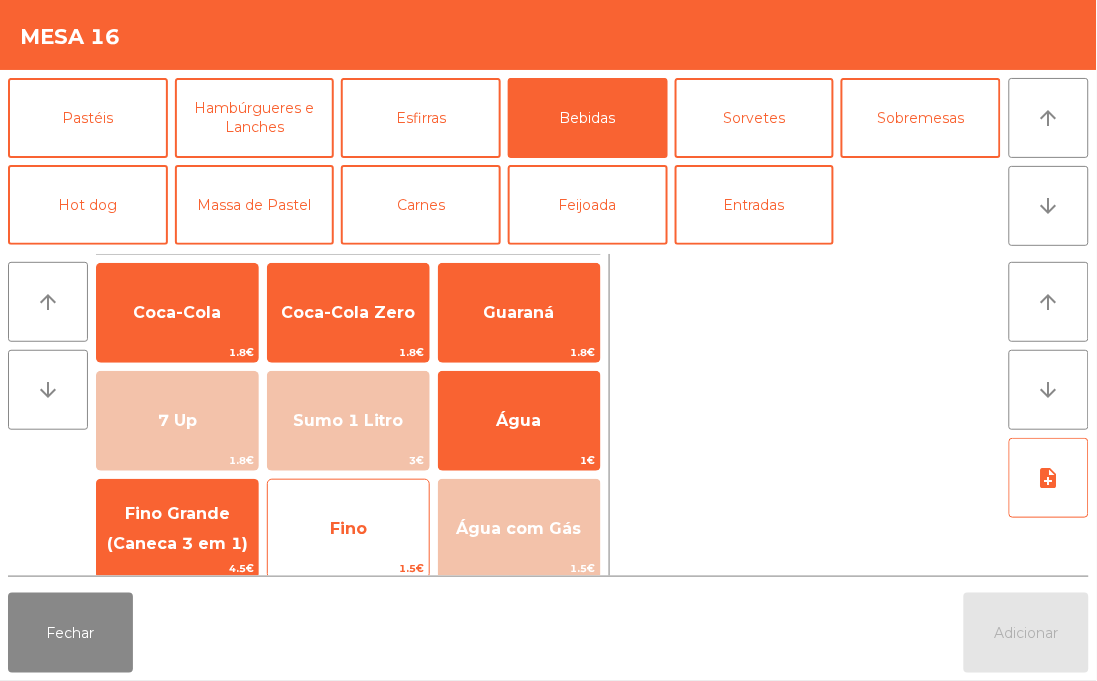 click on "Fino" 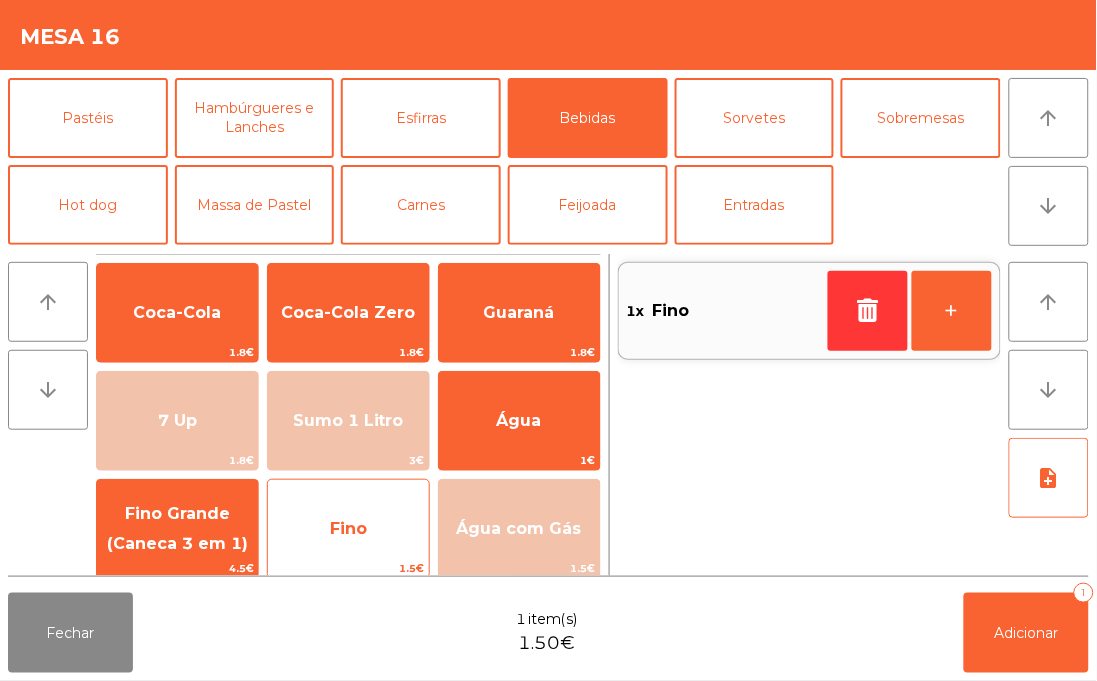 click on "Fino" 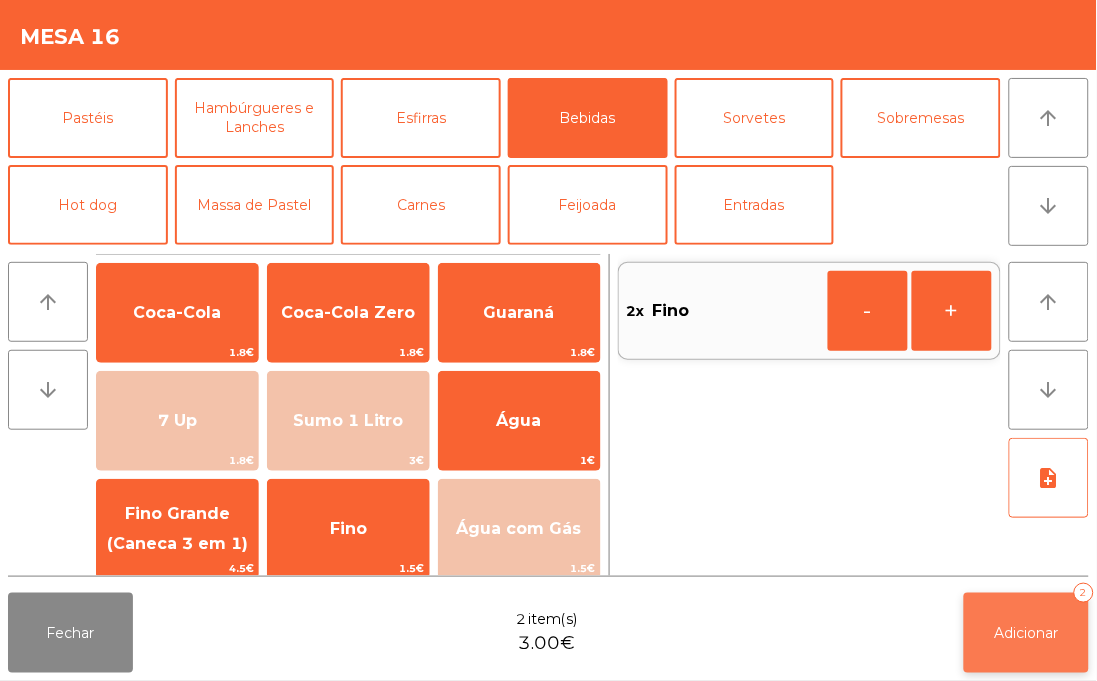 click on "Adicionar" 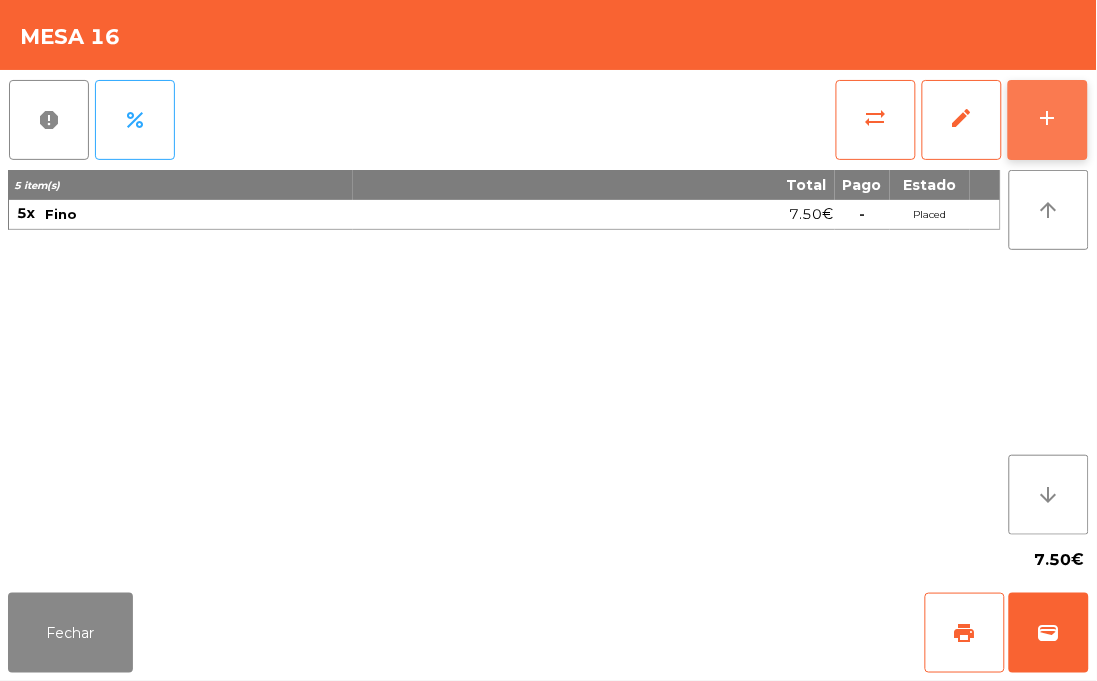 click on "add" 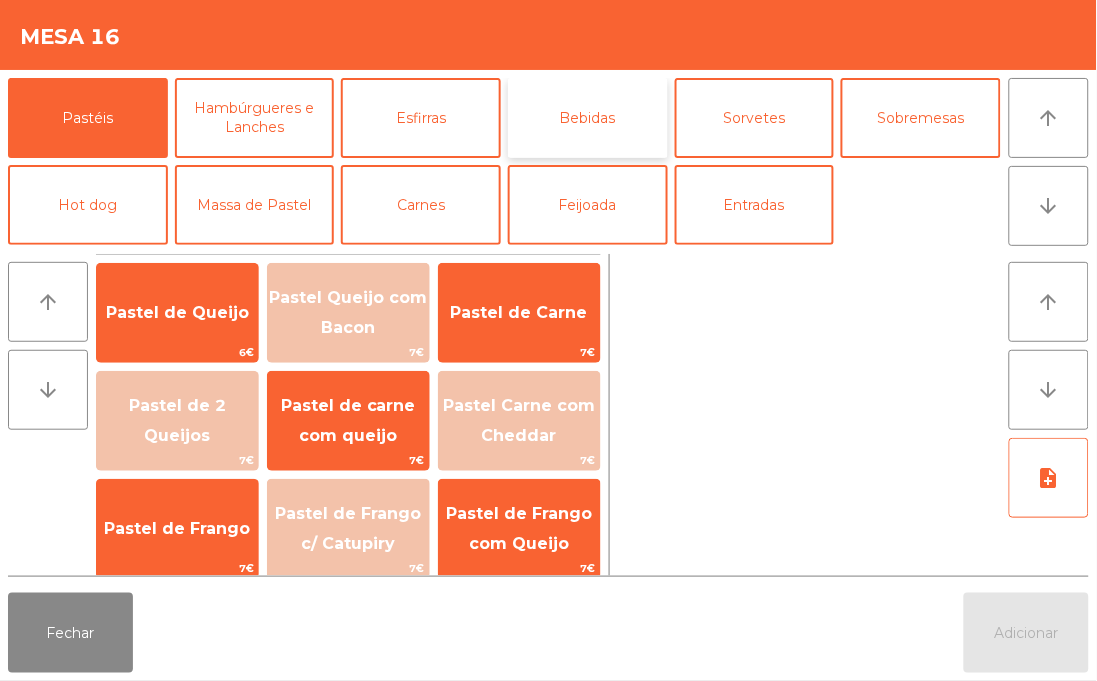 click on "Bebidas" 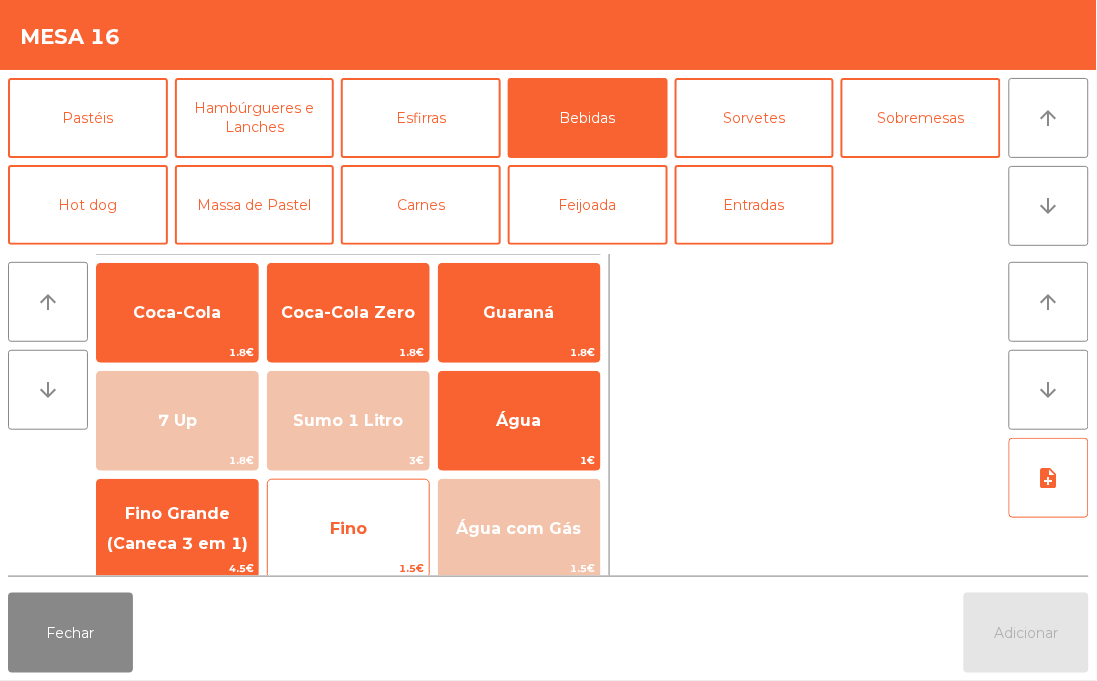 click on "Fino" 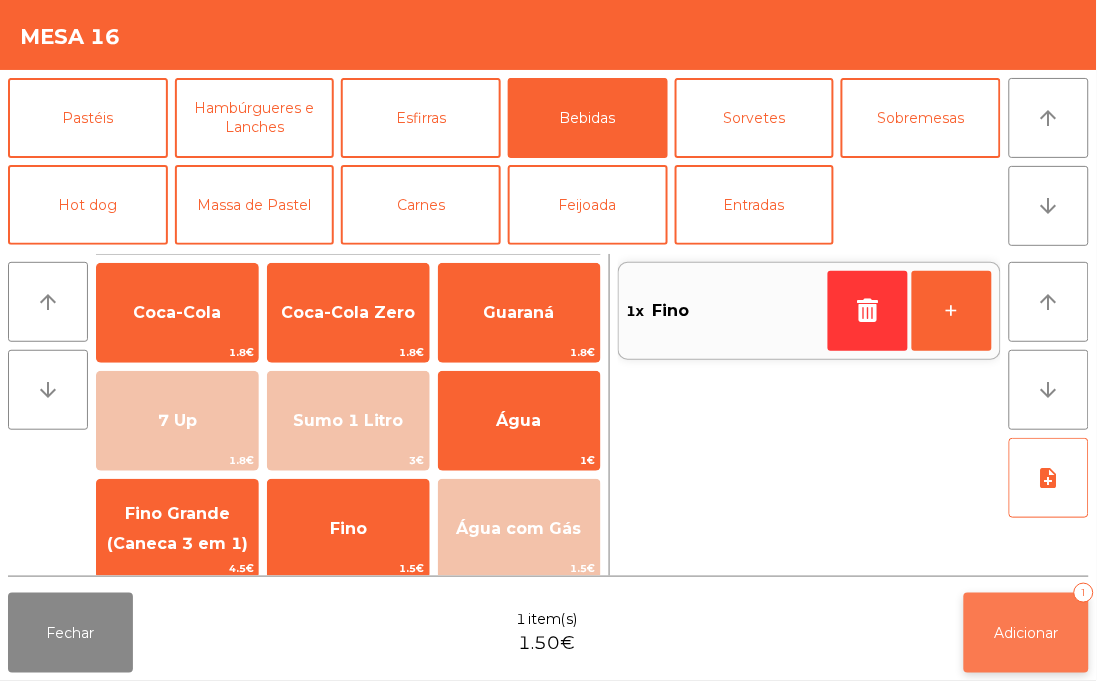 click on "Adicionar" 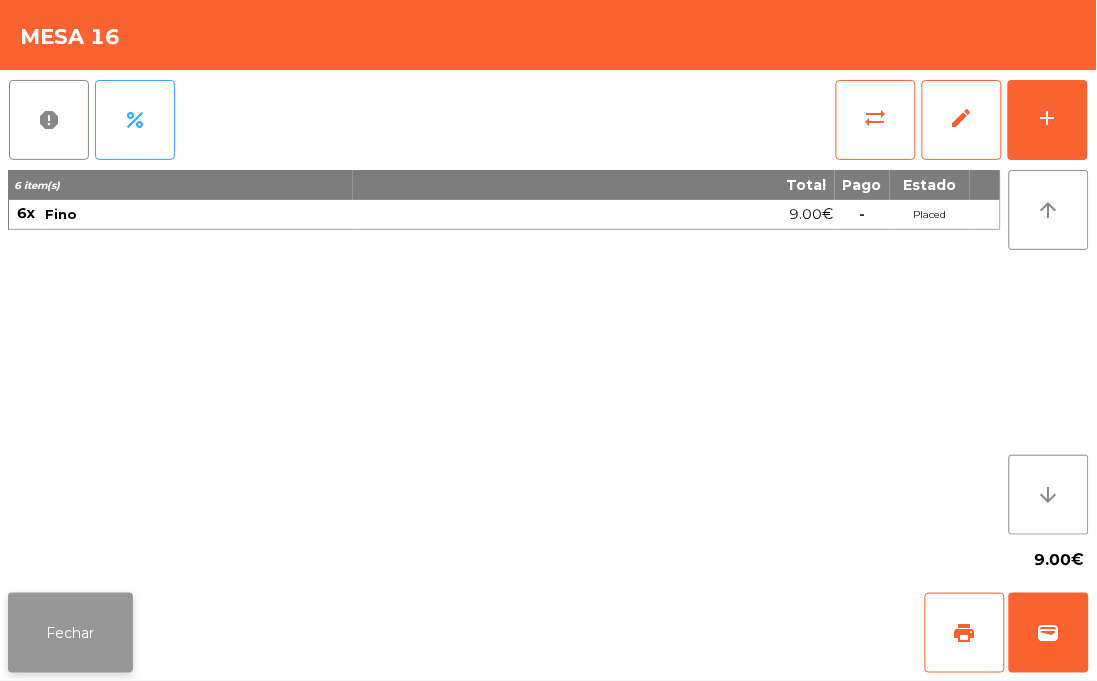 click on "Fechar" 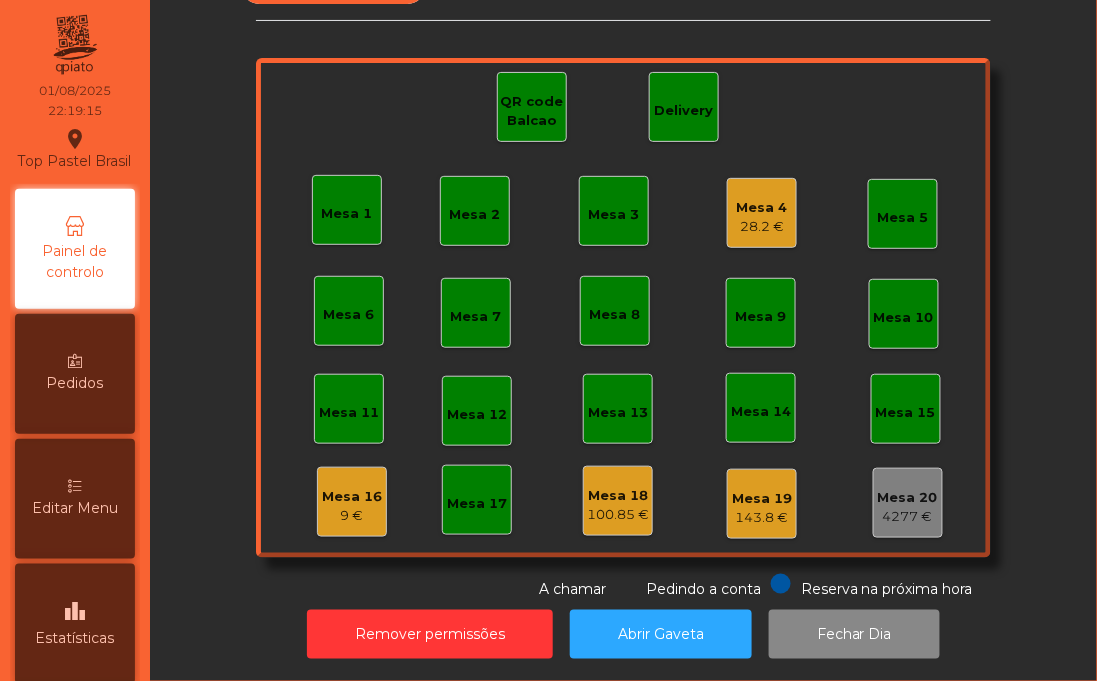 click on "Mesa 16" 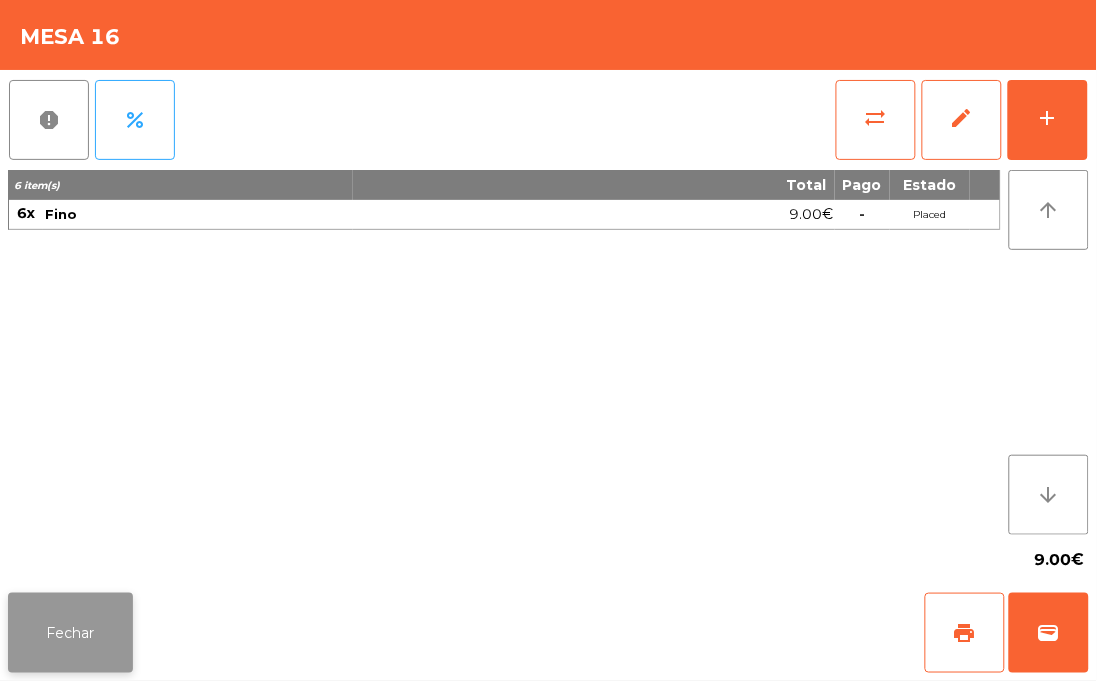 click on "Fechar" 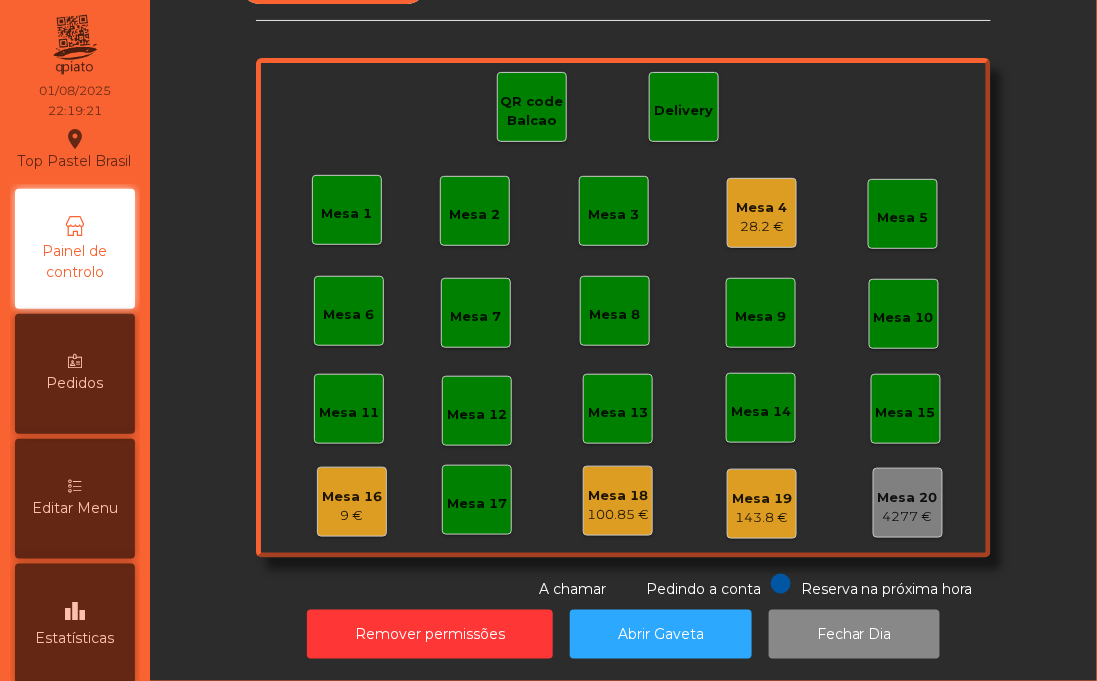 click on "Mesa 17" 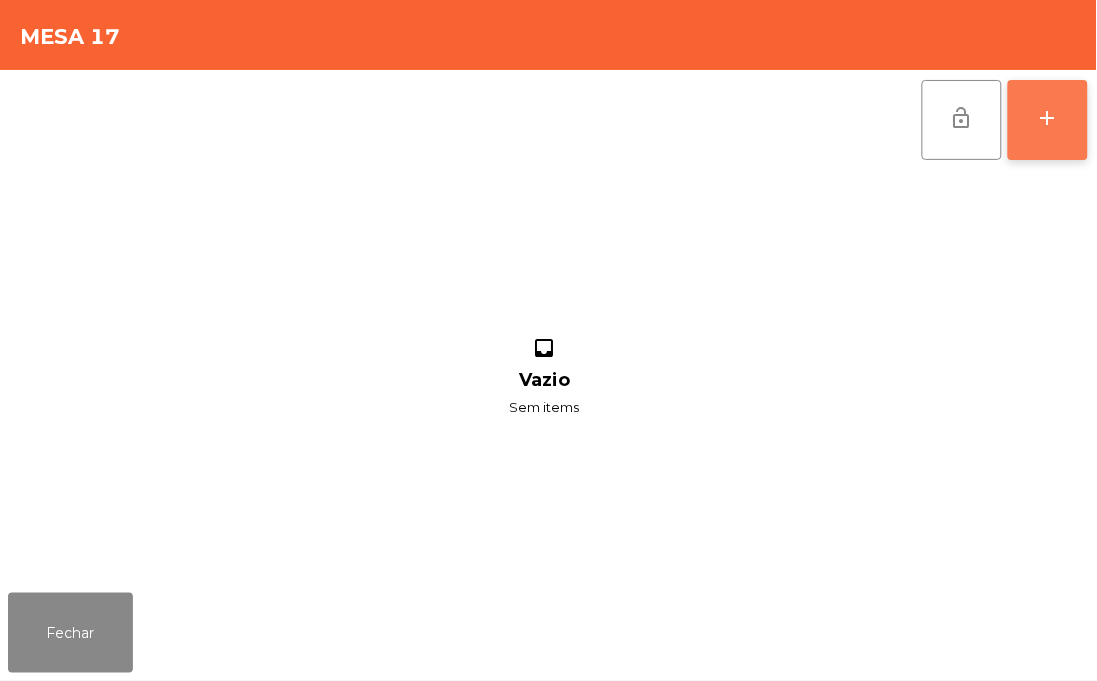 click on "add" 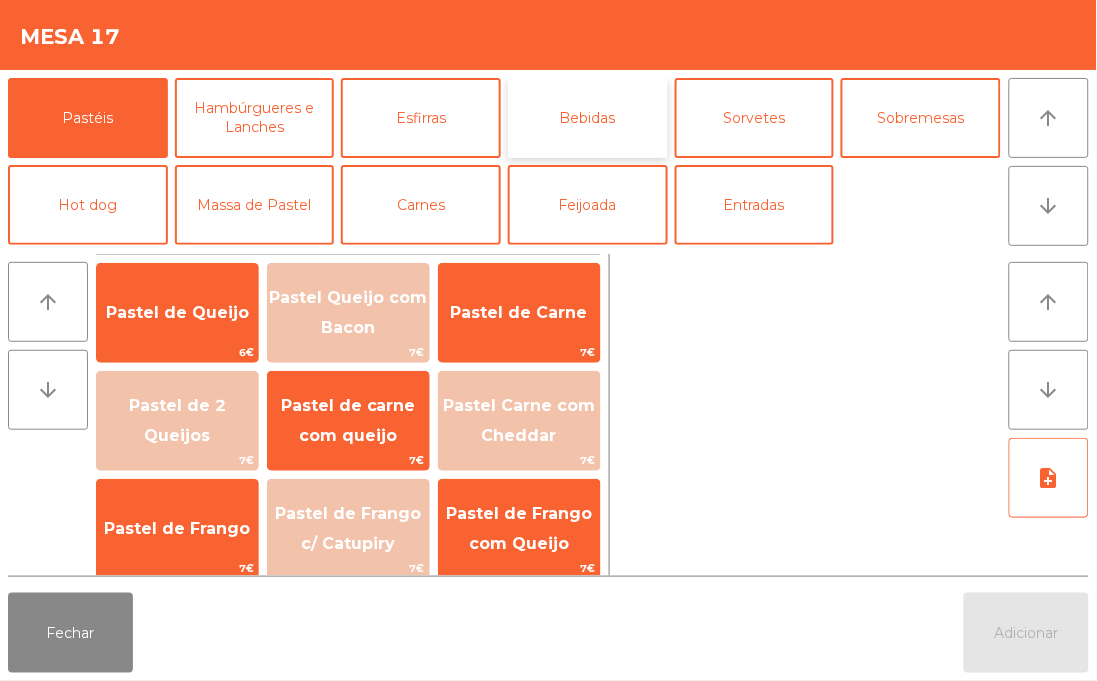 click on "Bebidas" 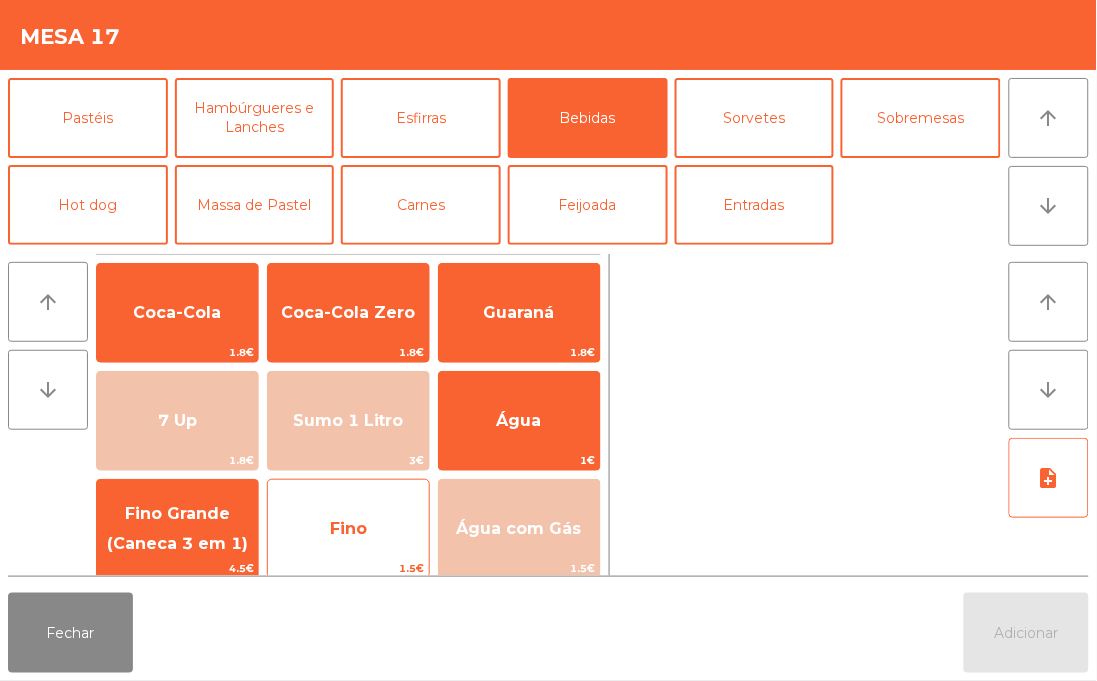 click on "Fino" 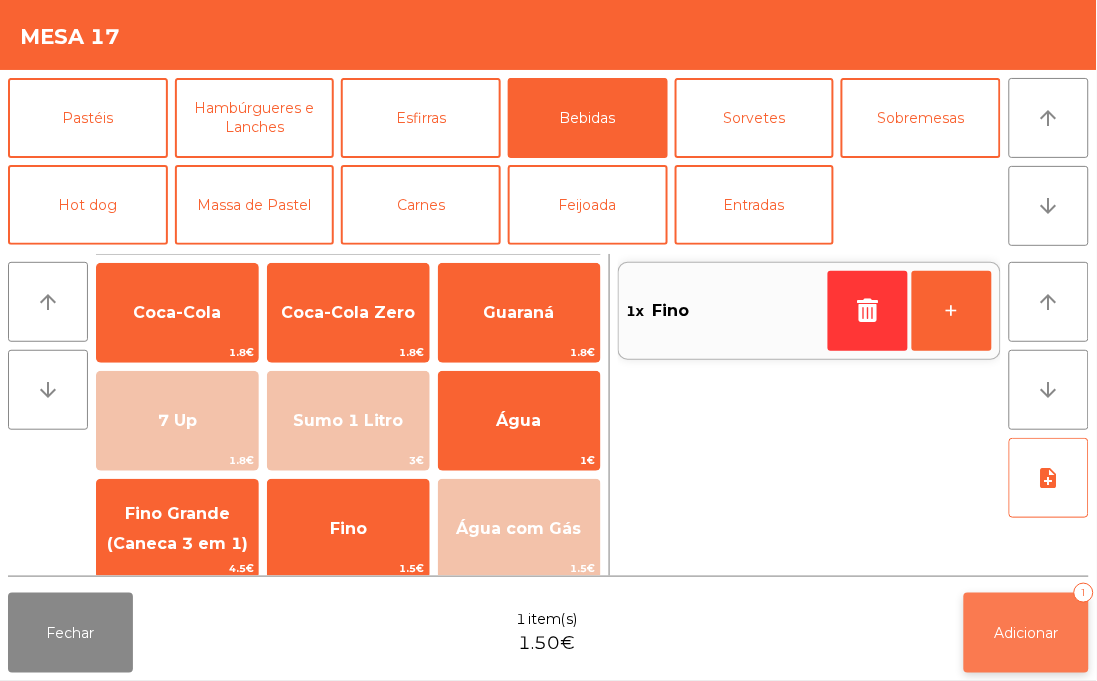 click on "Adicionar   1" 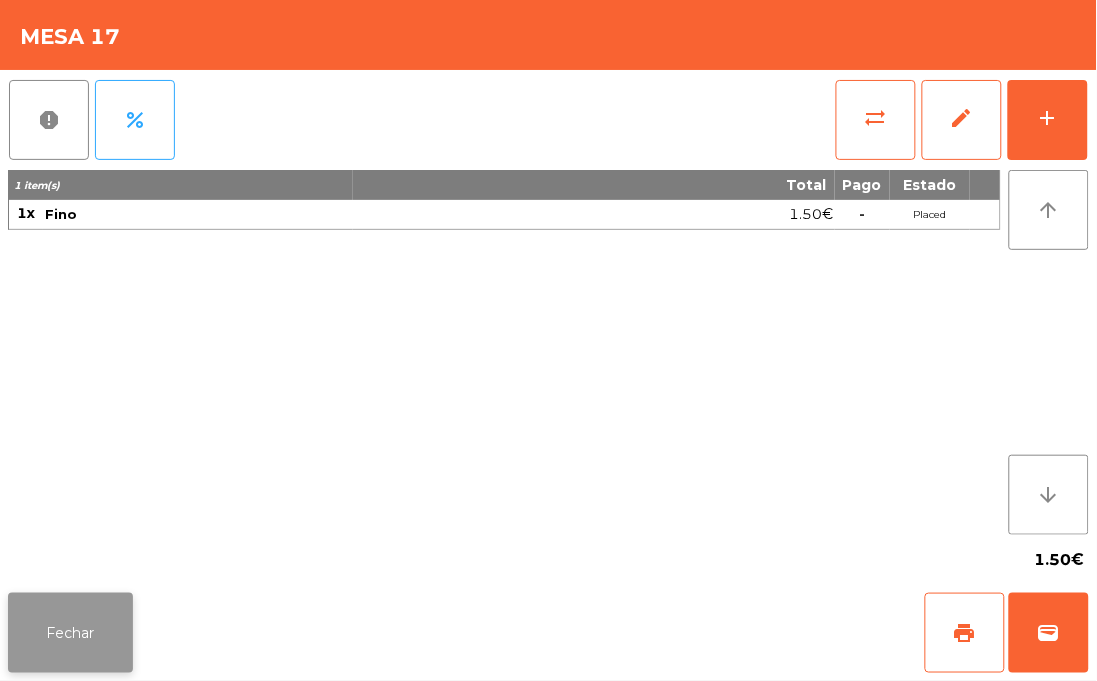 click on "Fechar" 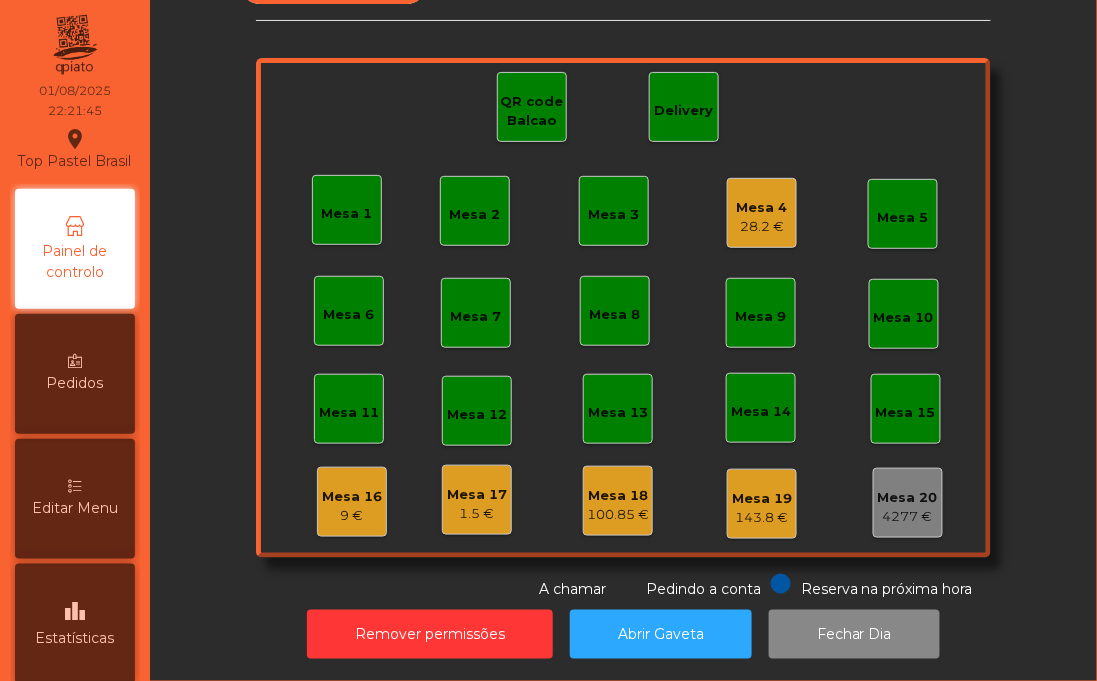 click on "Mesa 4" 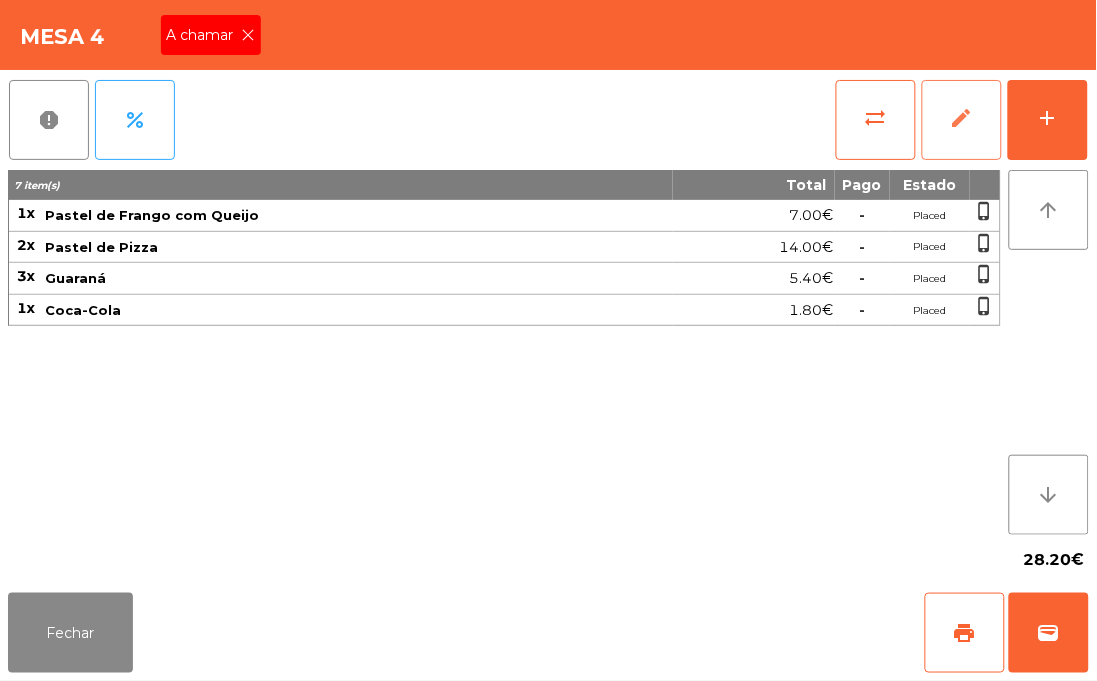 click on "edit" 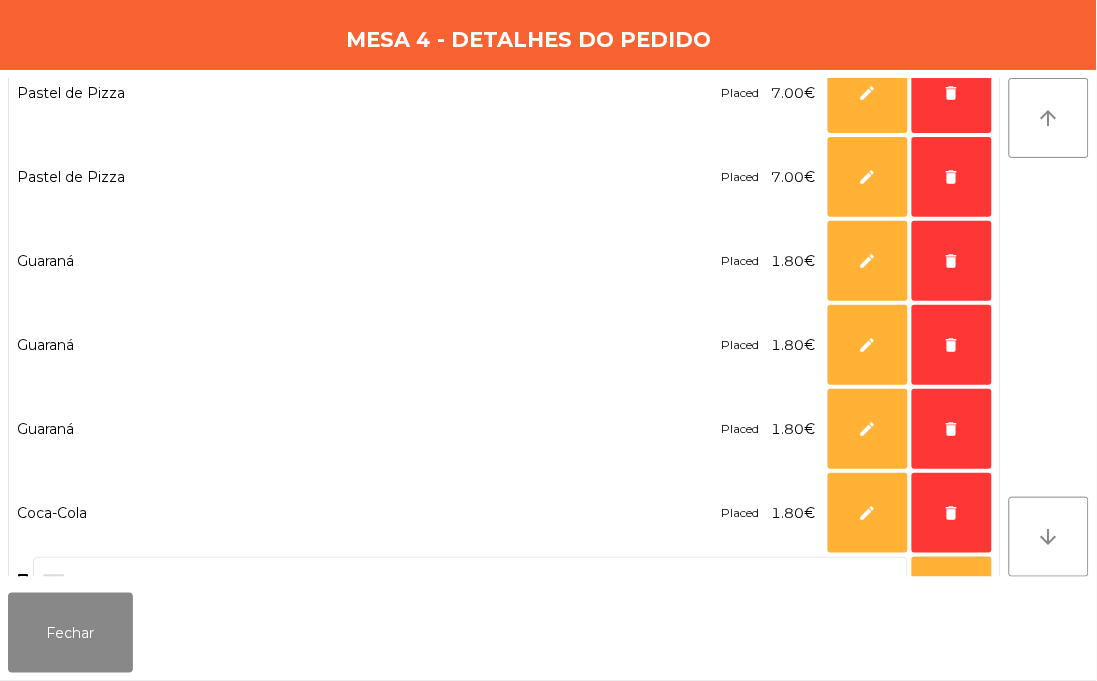 scroll, scrollTop: 131, scrollLeft: 0, axis: vertical 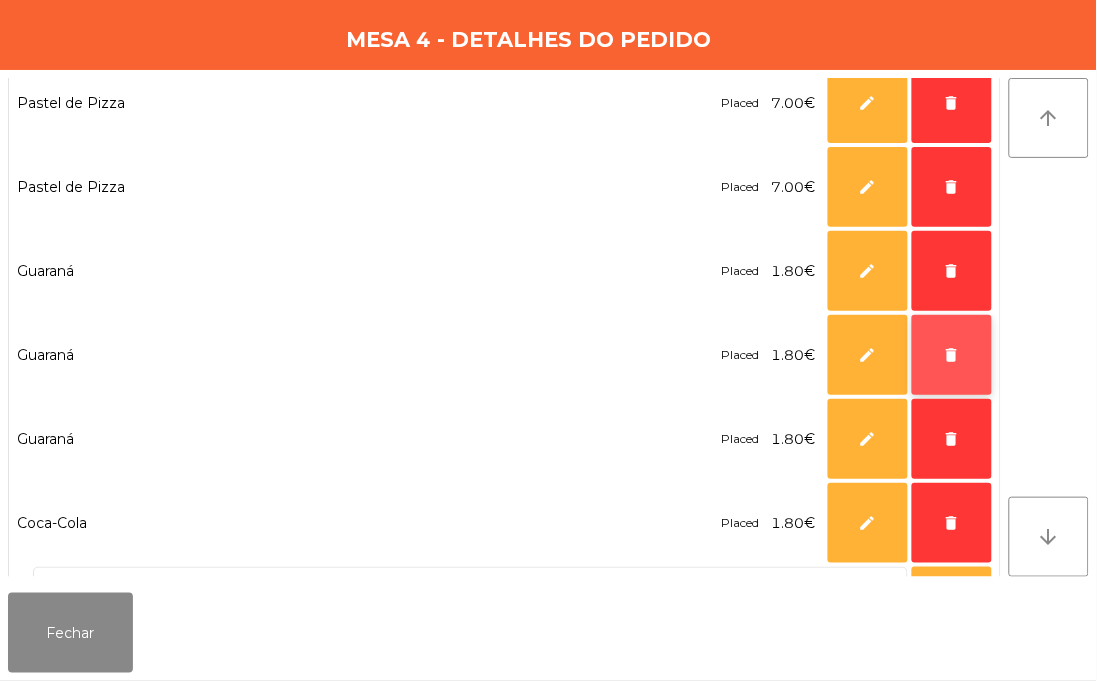 click on "delete" 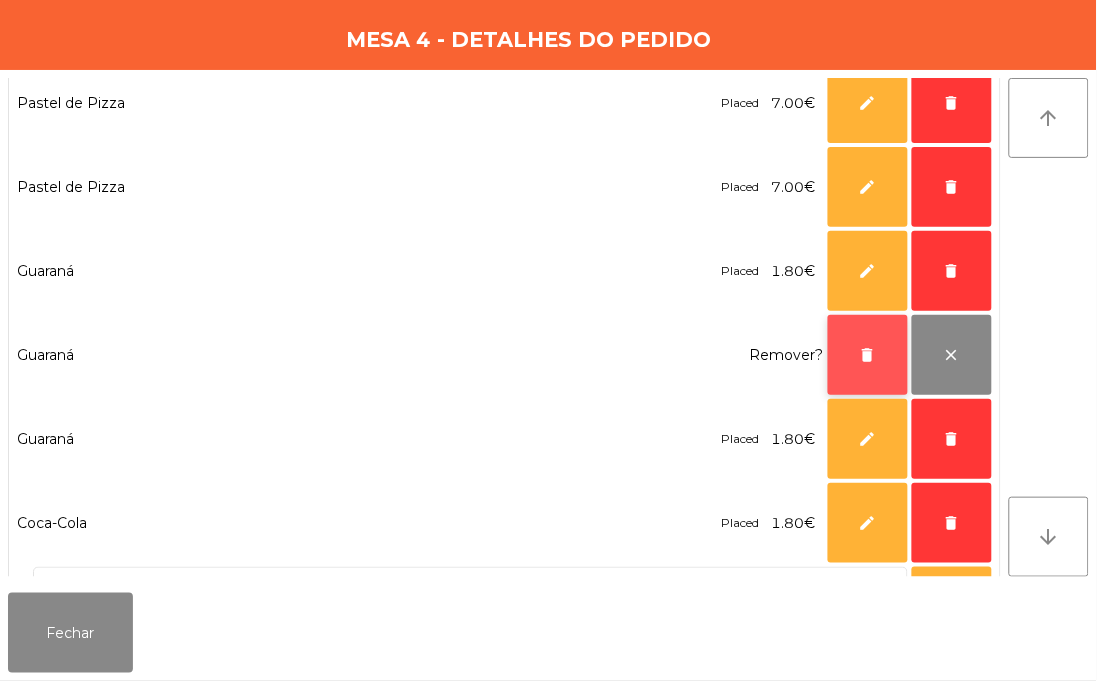 click on "delete" 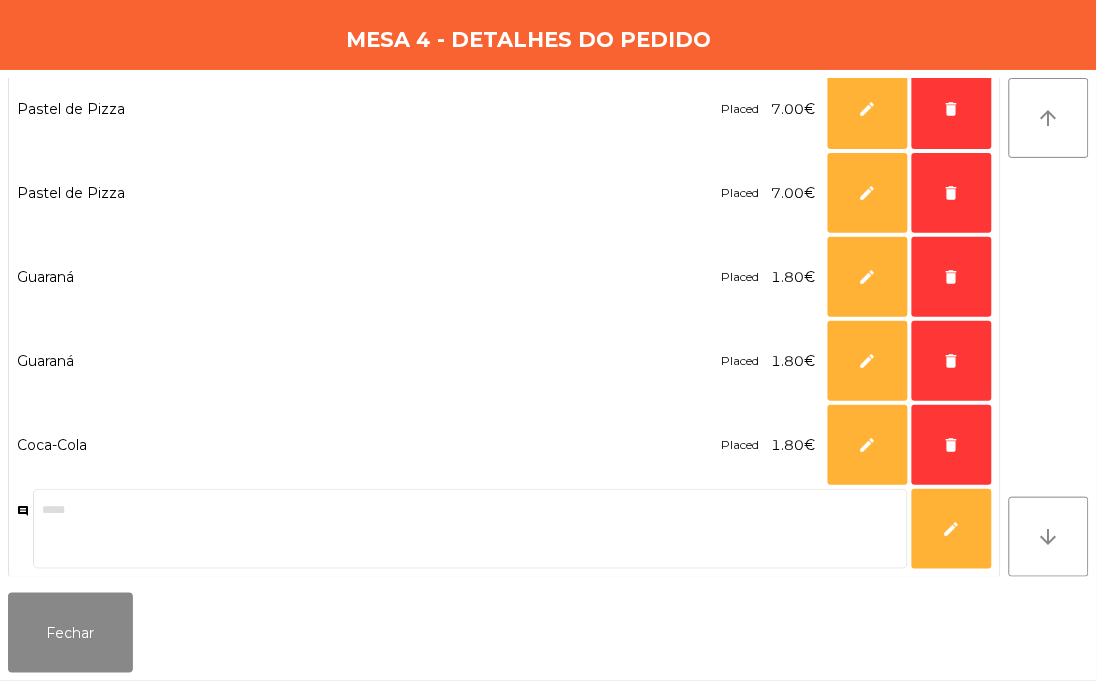 scroll, scrollTop: 126, scrollLeft: 0, axis: vertical 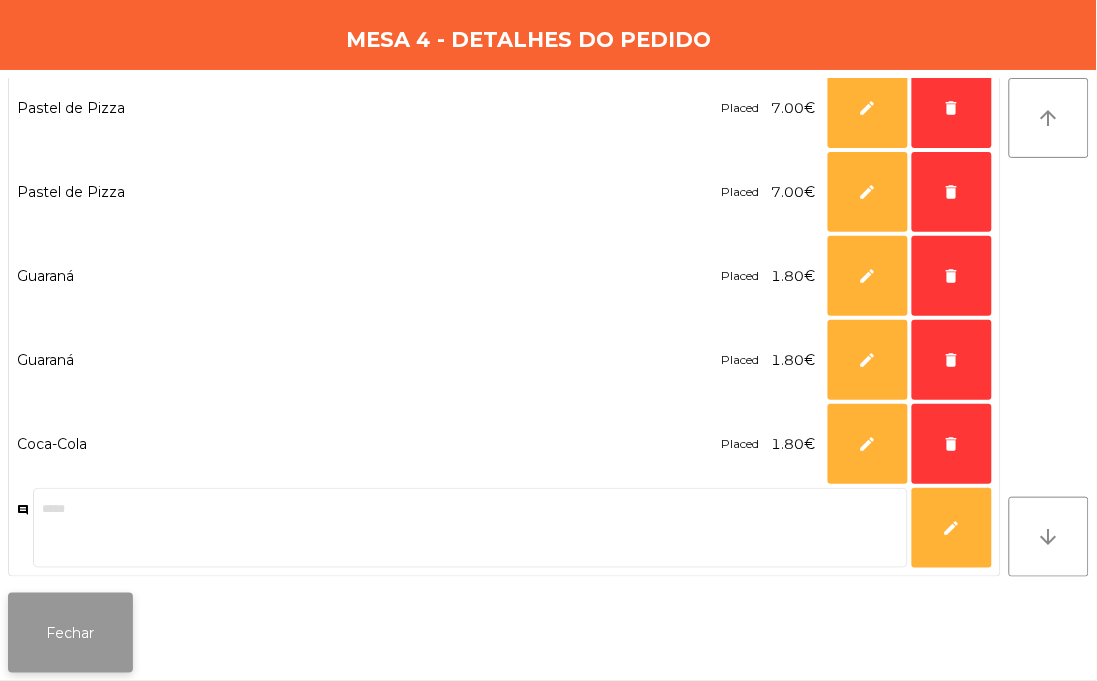 click on "Fechar" 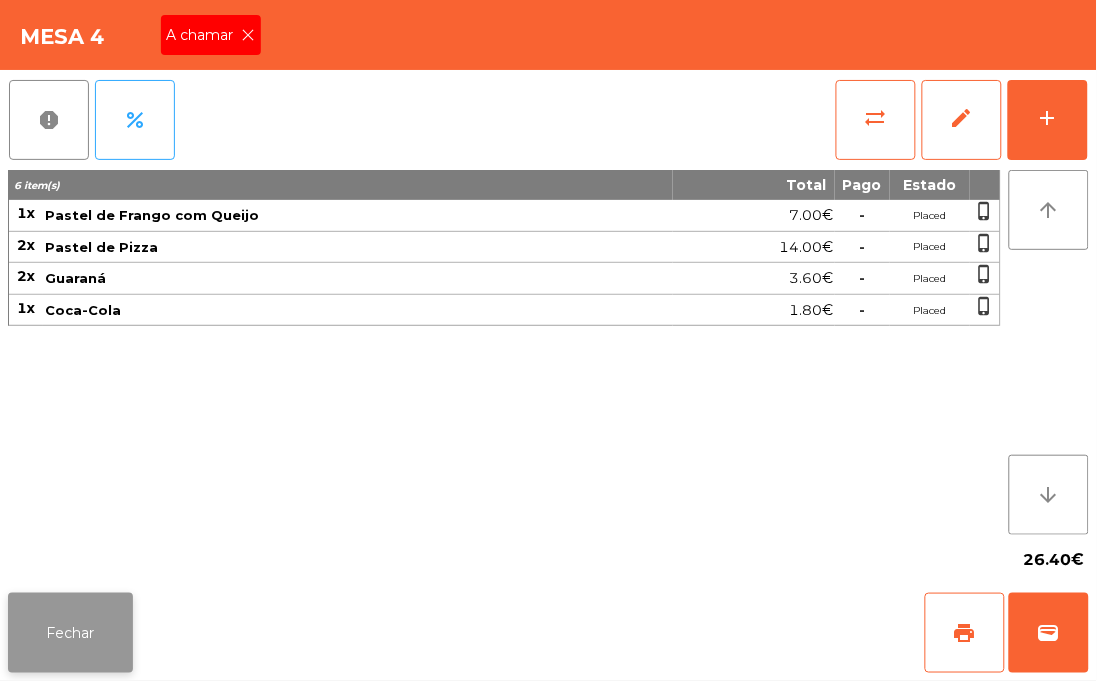click on "Fechar" 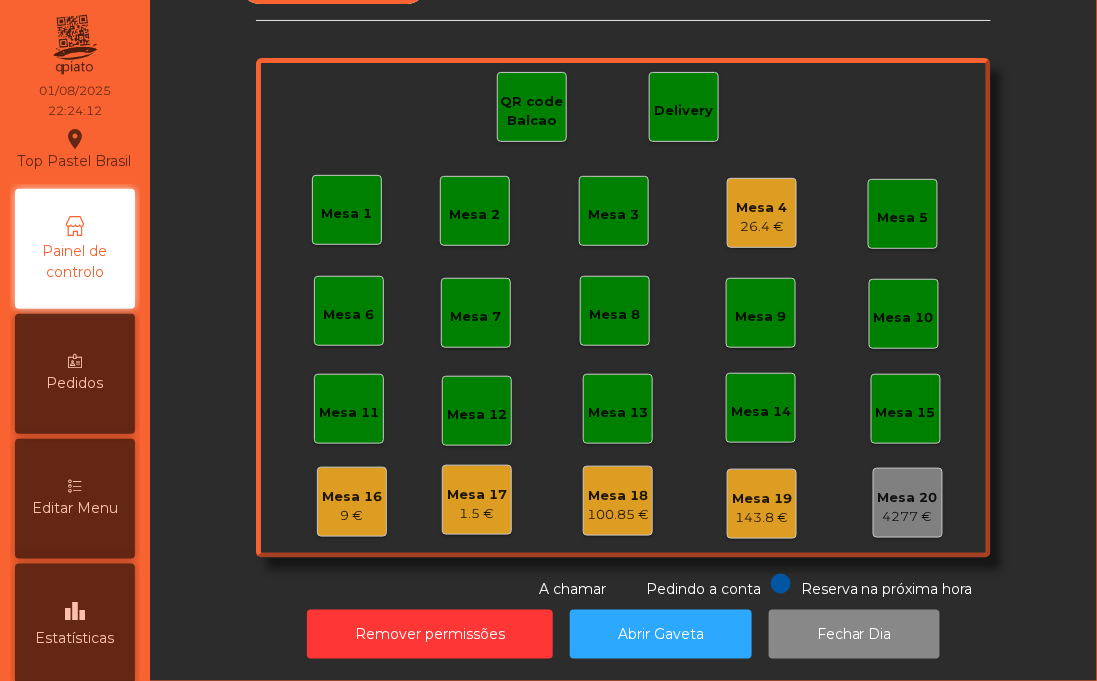 click on "Mesa 4" 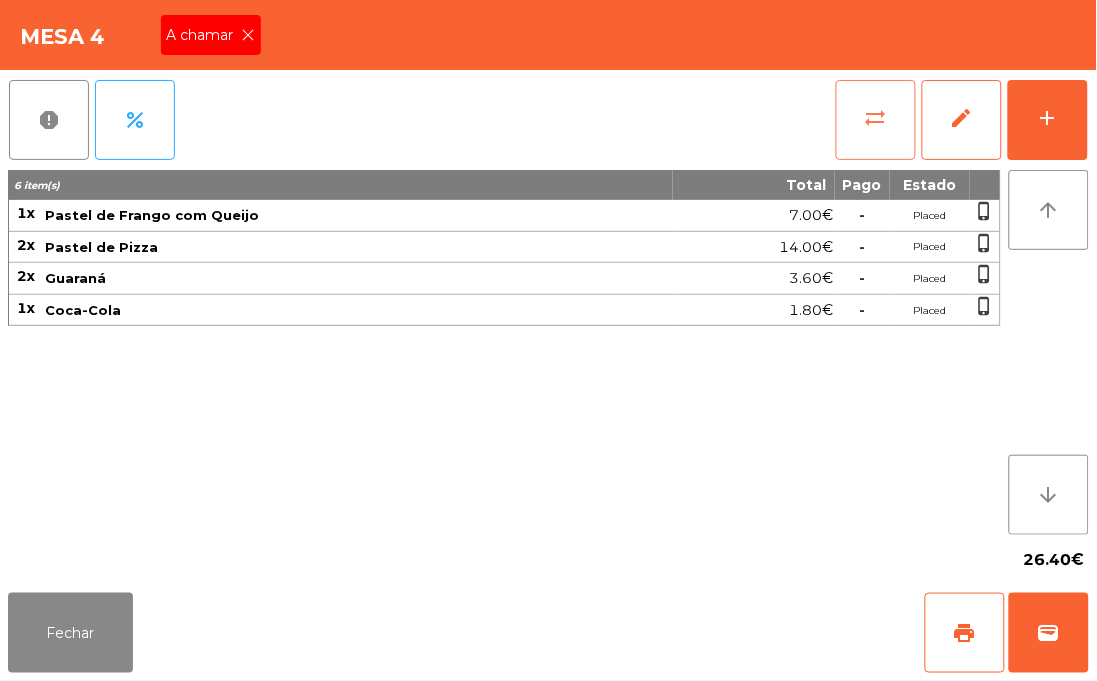 click on "sync_alt" 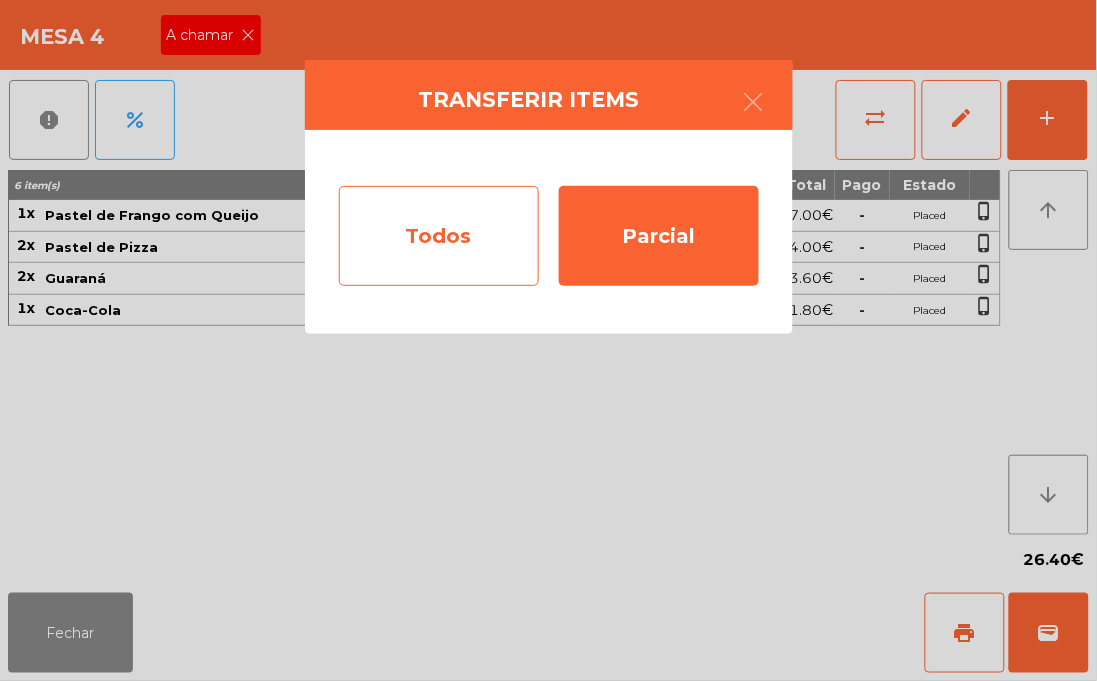 click on "Todos" 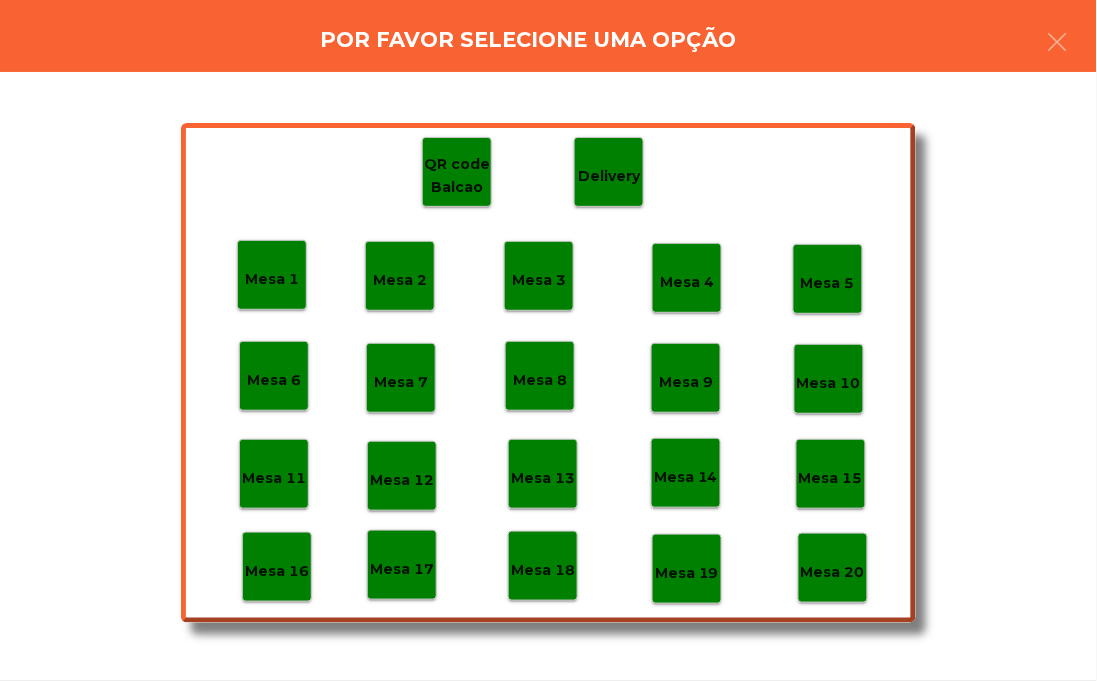 click on "Mesa 18" 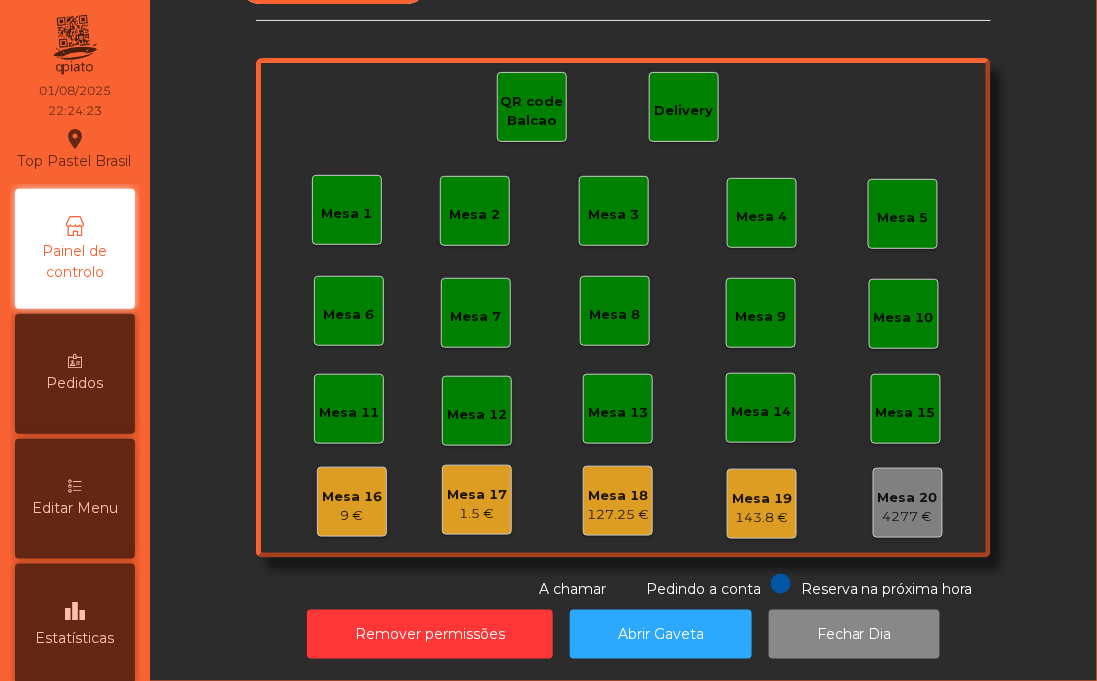 click on "Mesa 17   1.5 €" 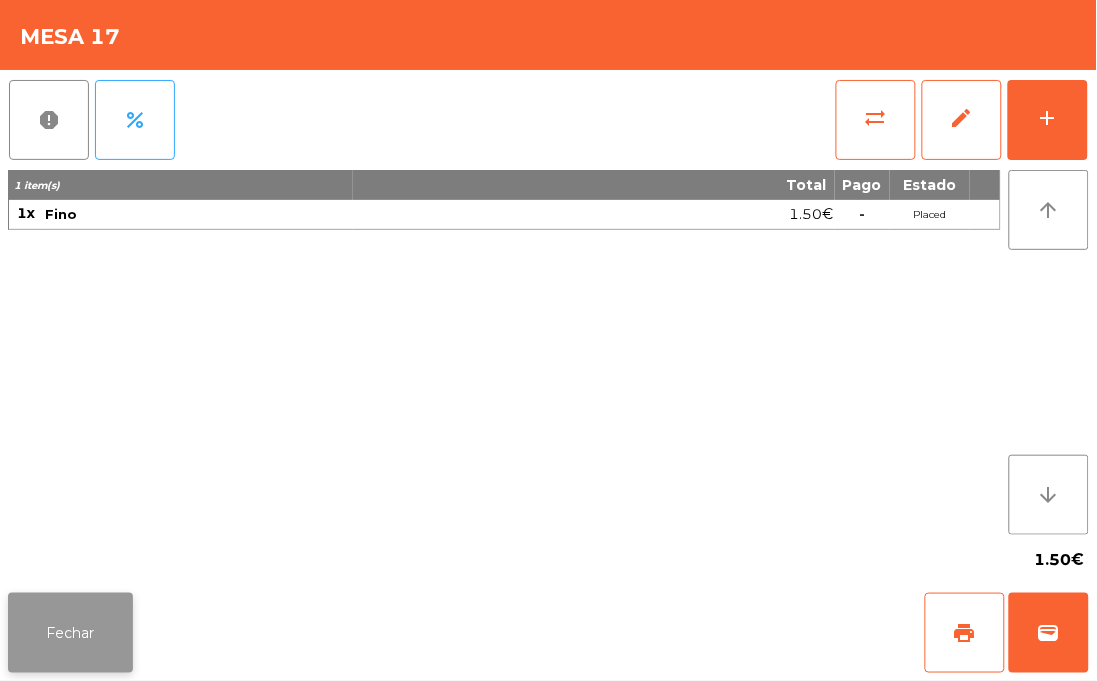 click on "Fechar" 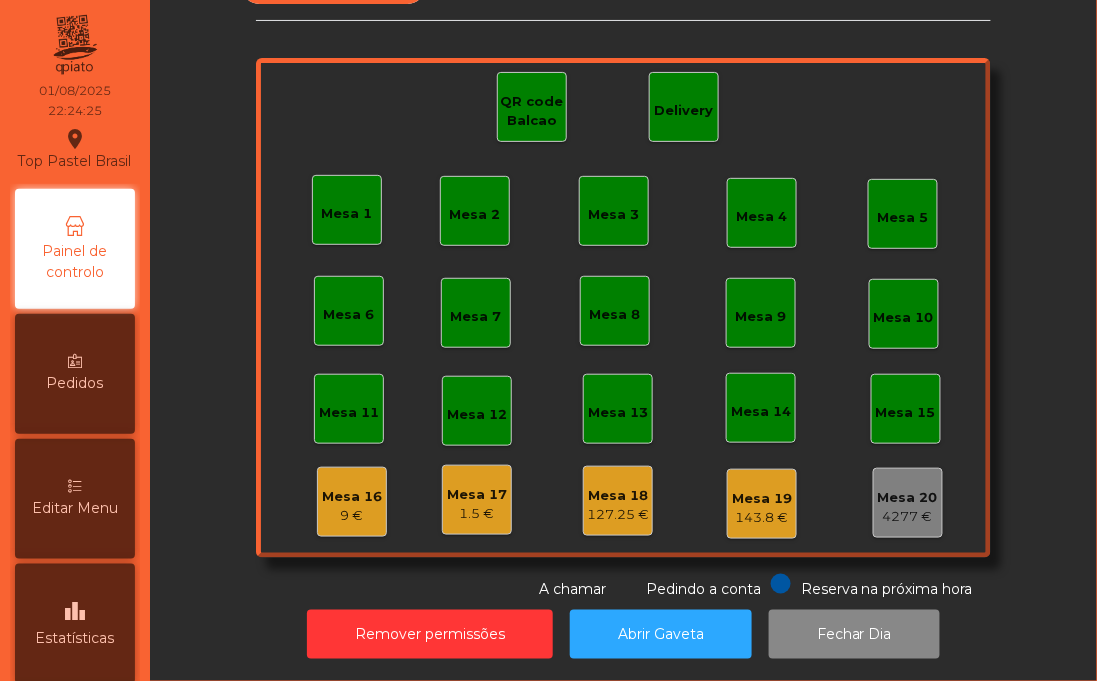 click on "Mesa 16" 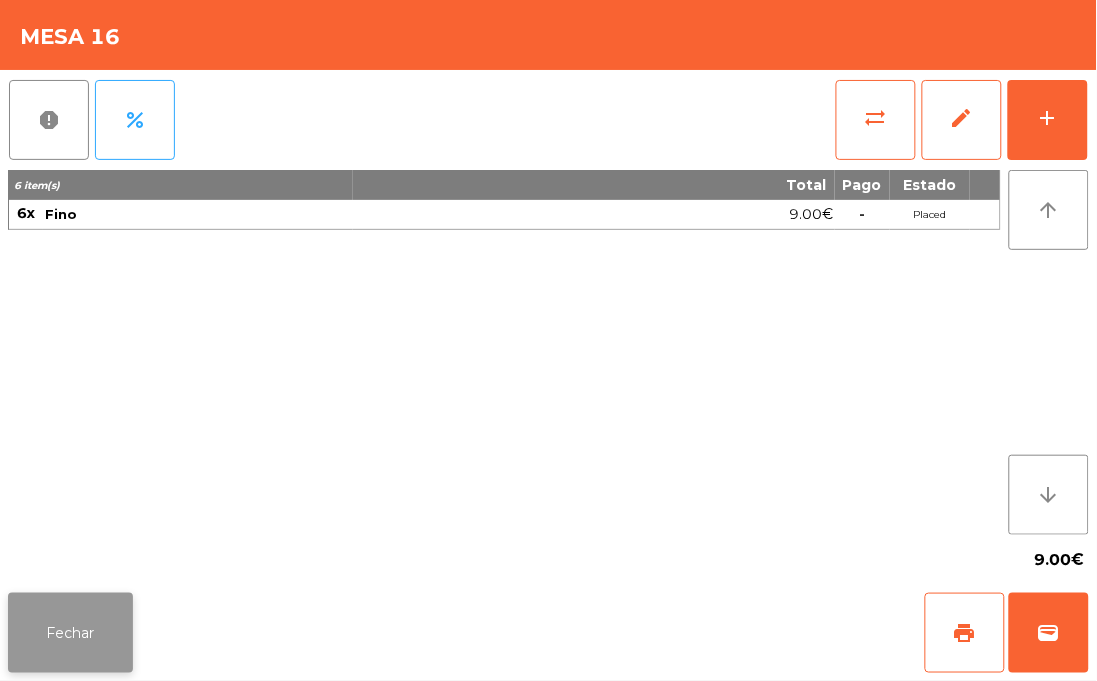 click on "Fechar" 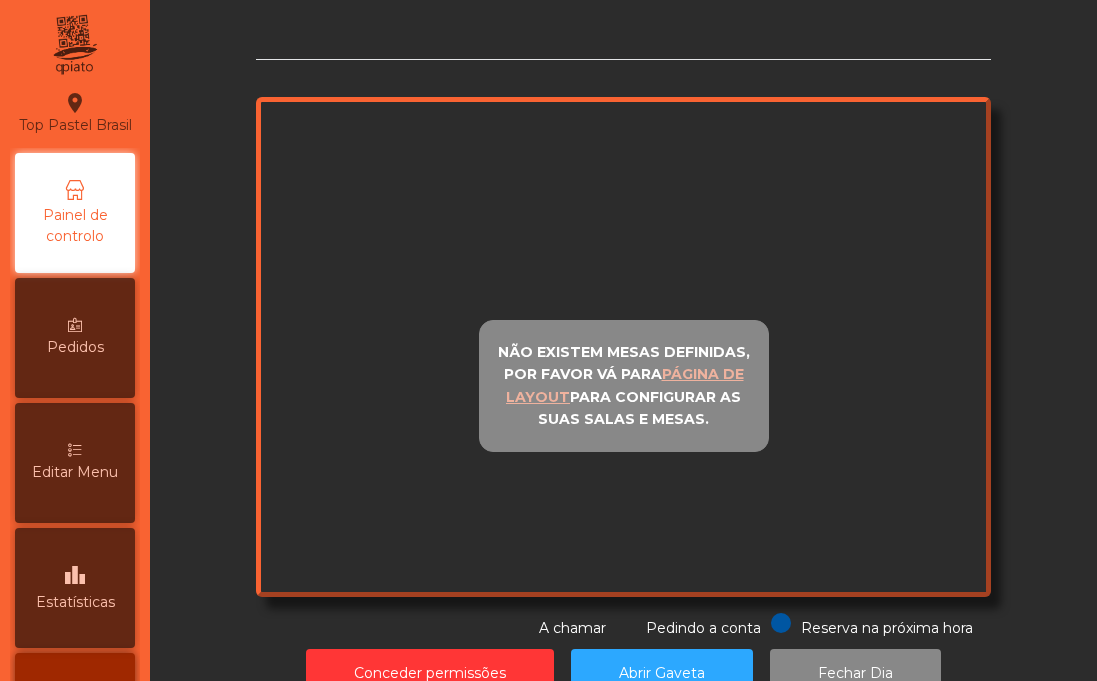 scroll, scrollTop: 0, scrollLeft: 0, axis: both 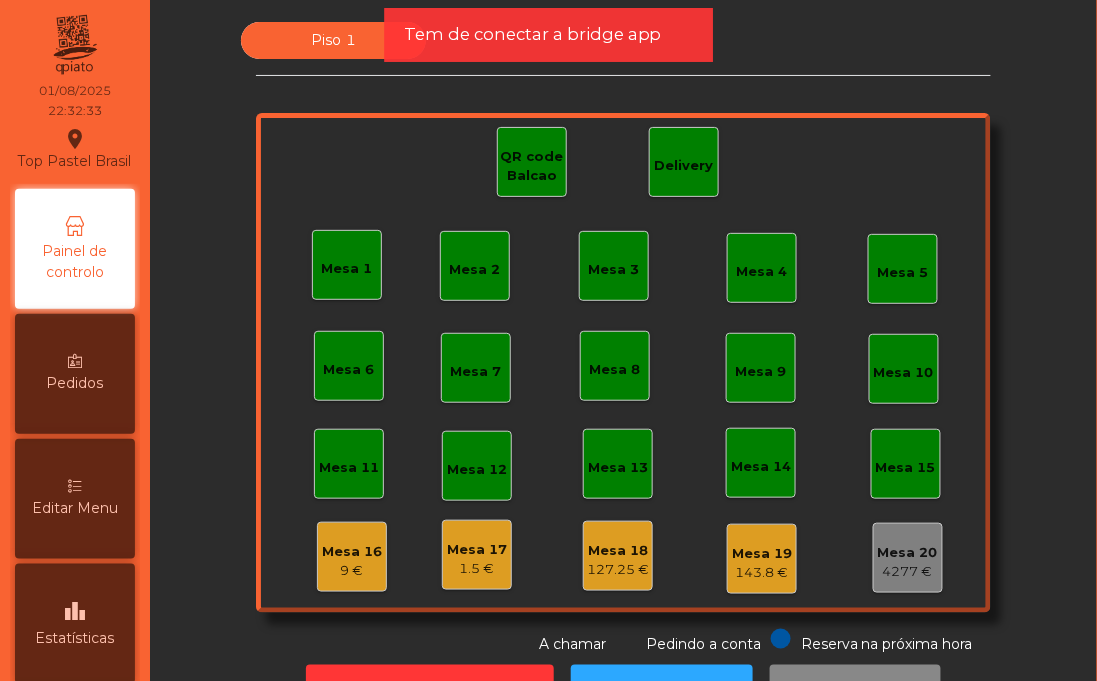 click on "Mesa 17" 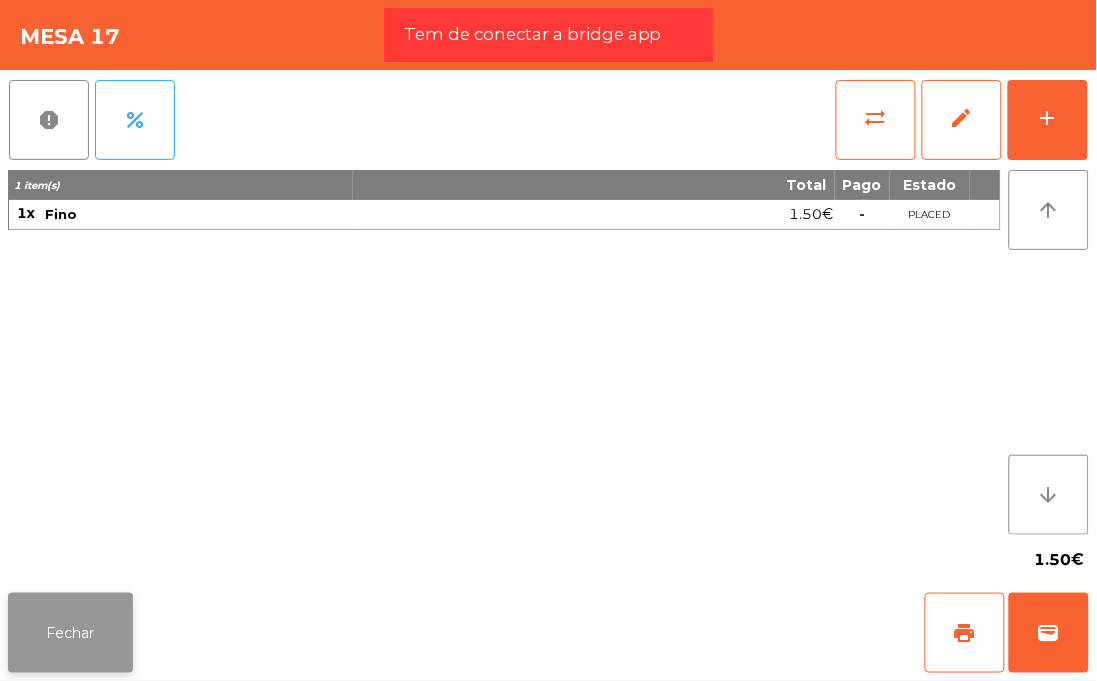 click on "Fechar" 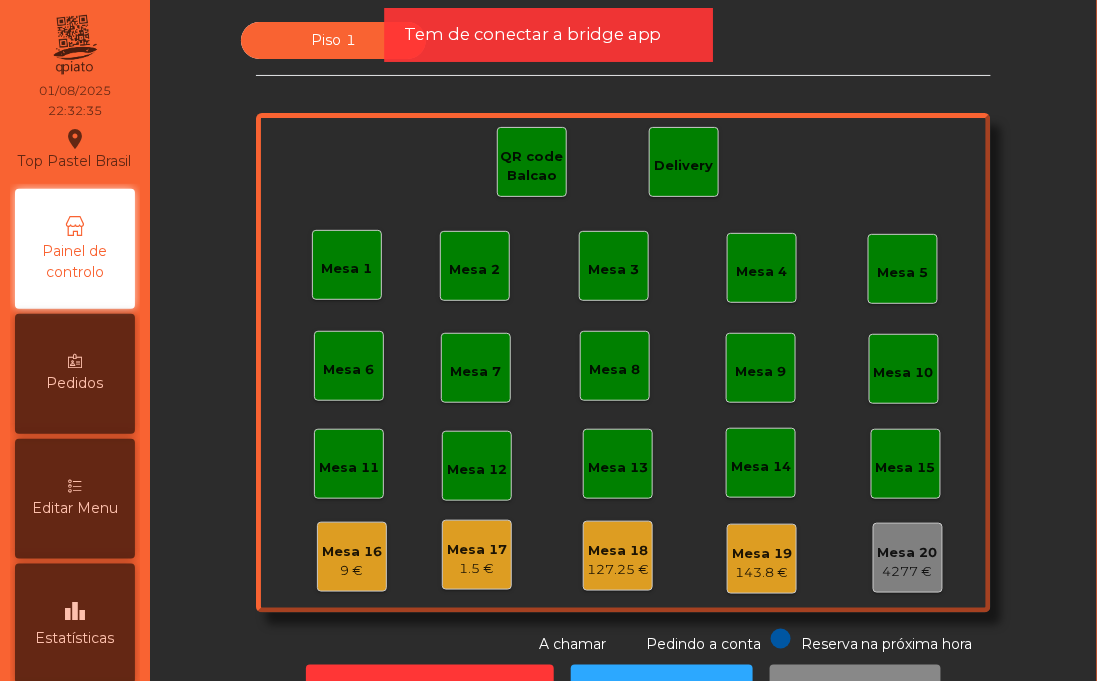 click on "Mesa 16   9 €" 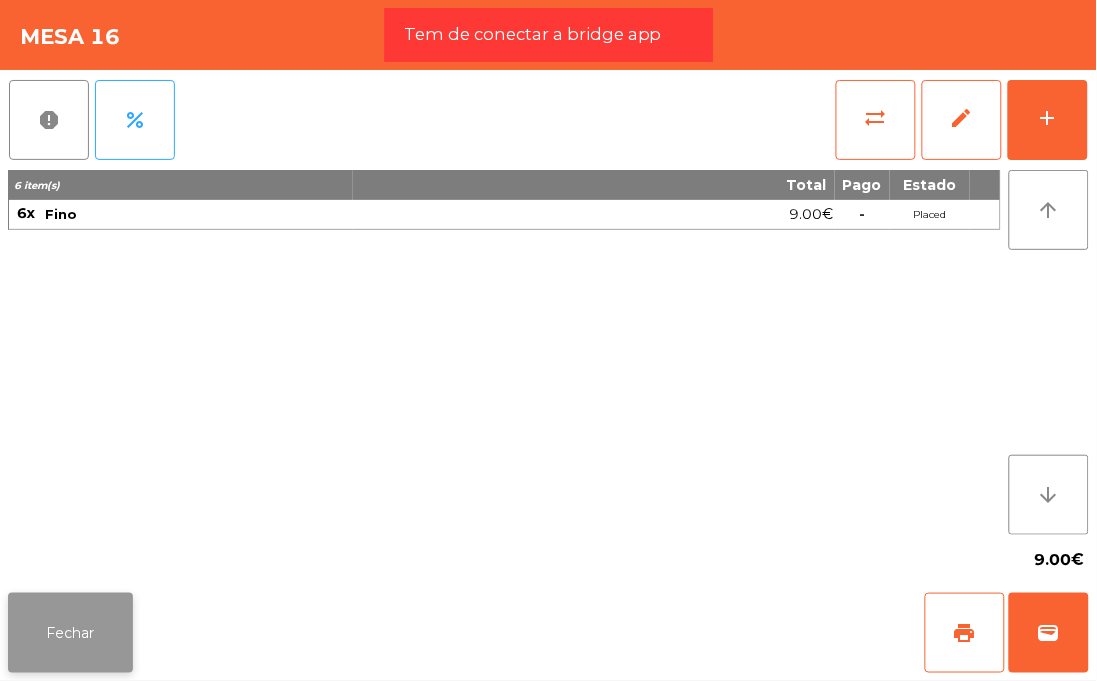 click on "Fechar" 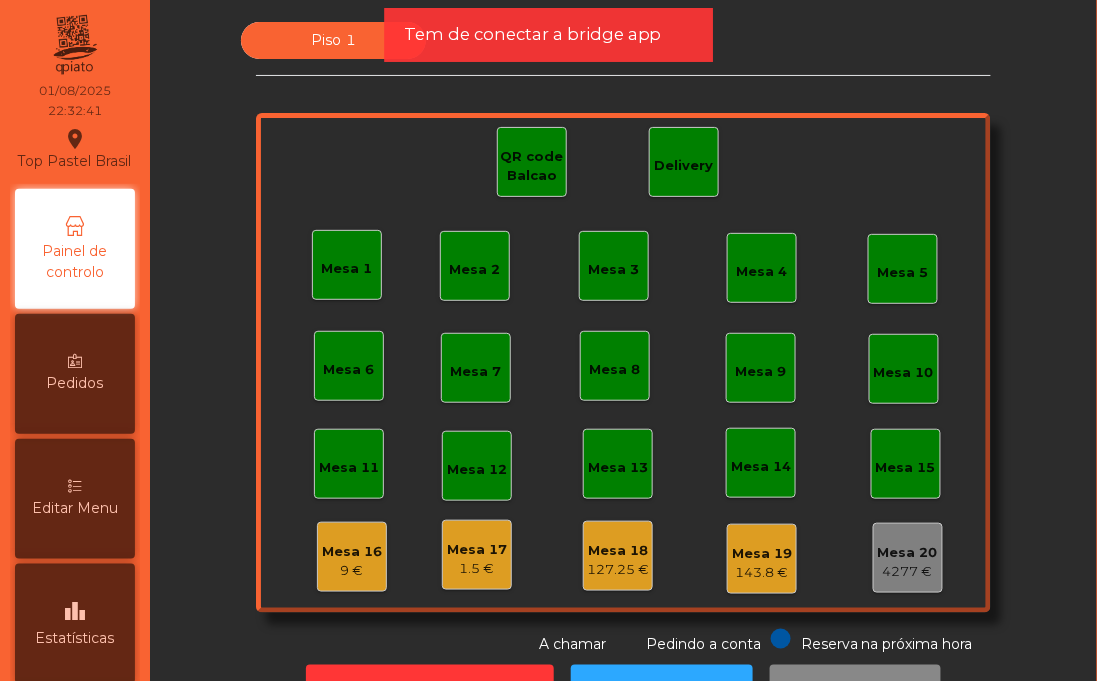 click on "Mesa 16" 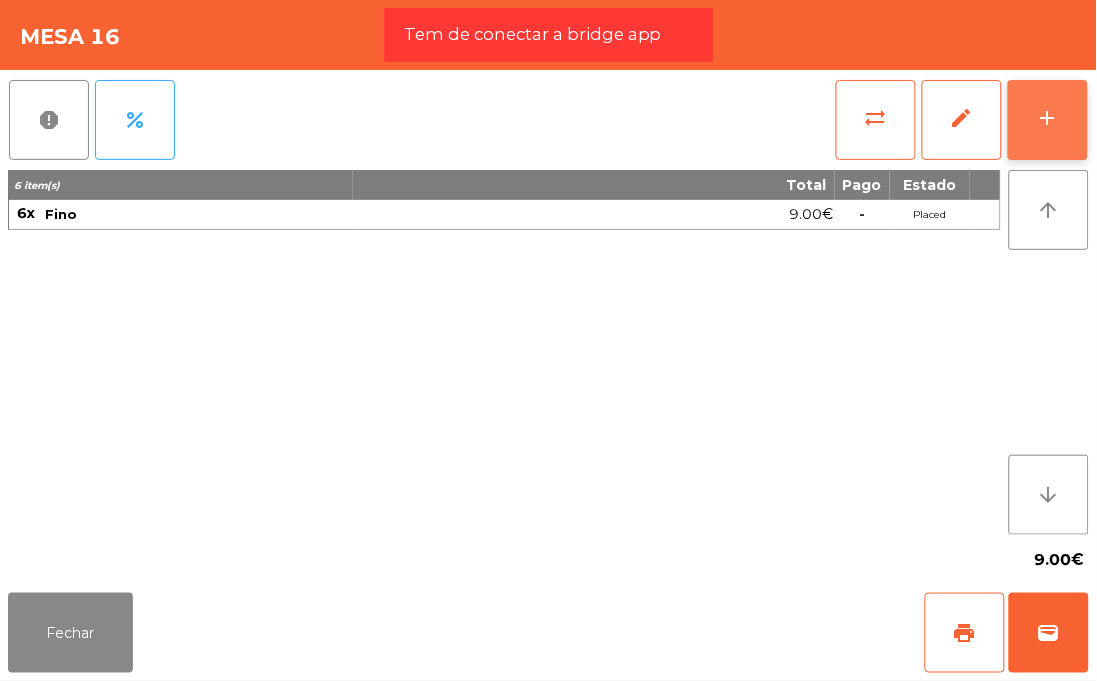 click on "add" 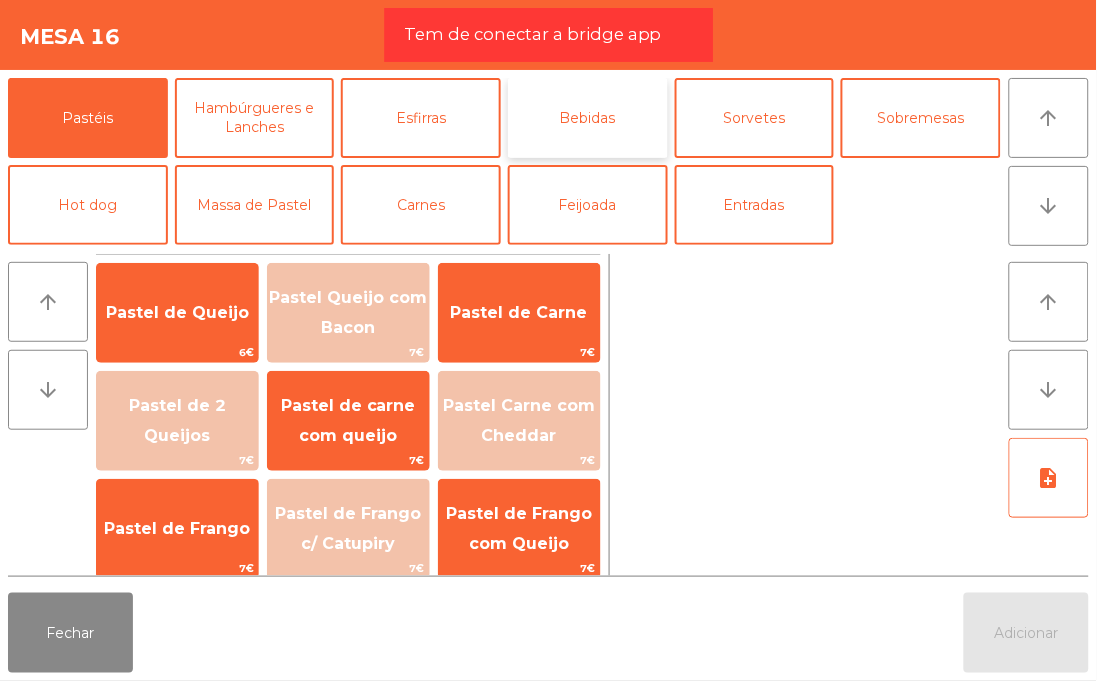 click on "Bebidas" 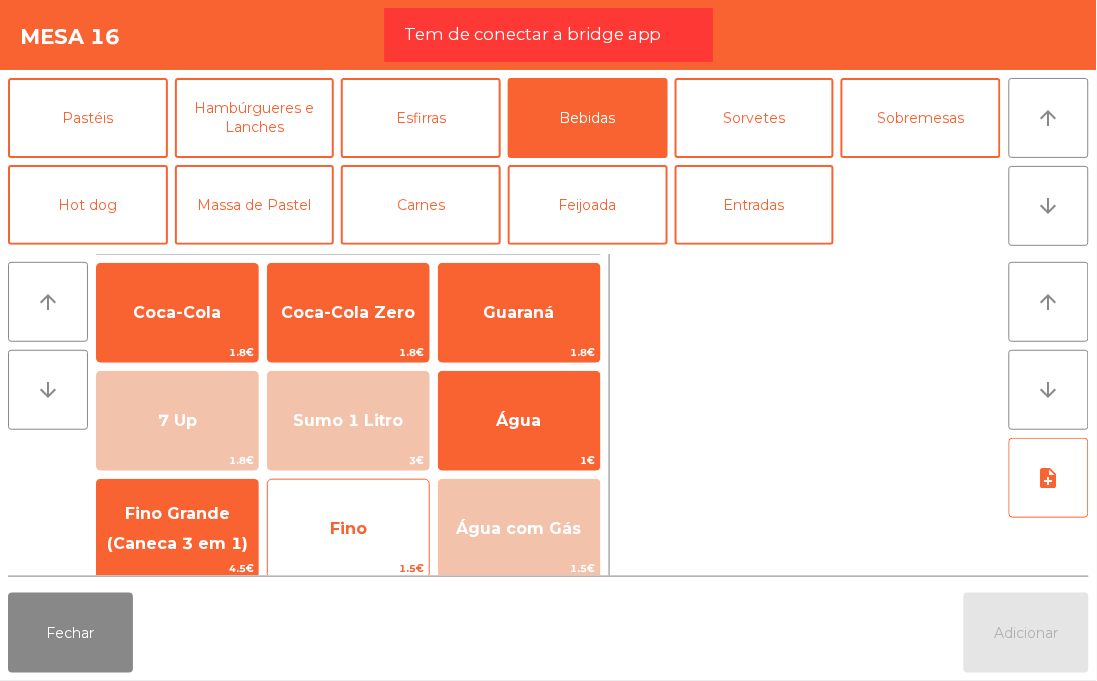 click on "Fino" 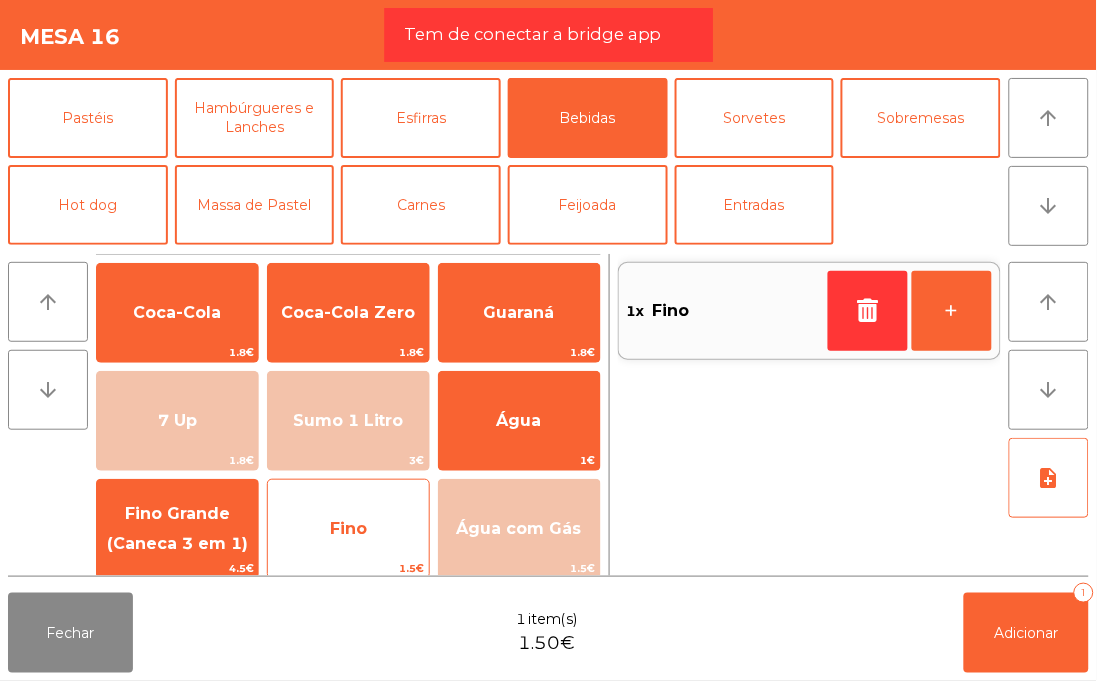 click on "Fino" 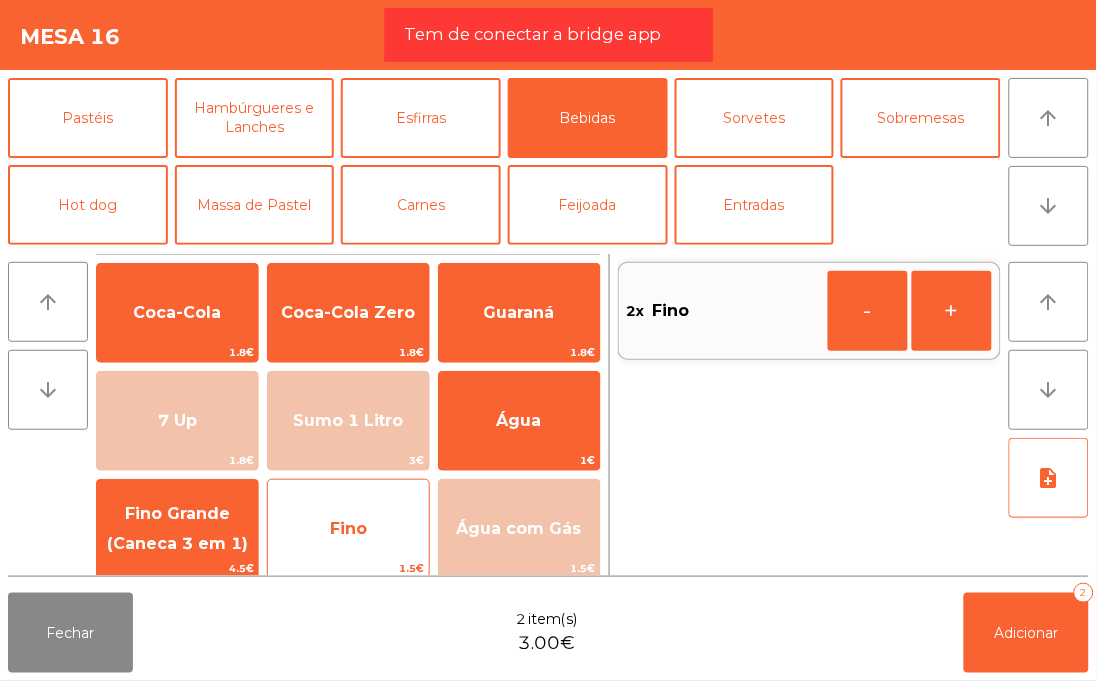 click on "Fino" 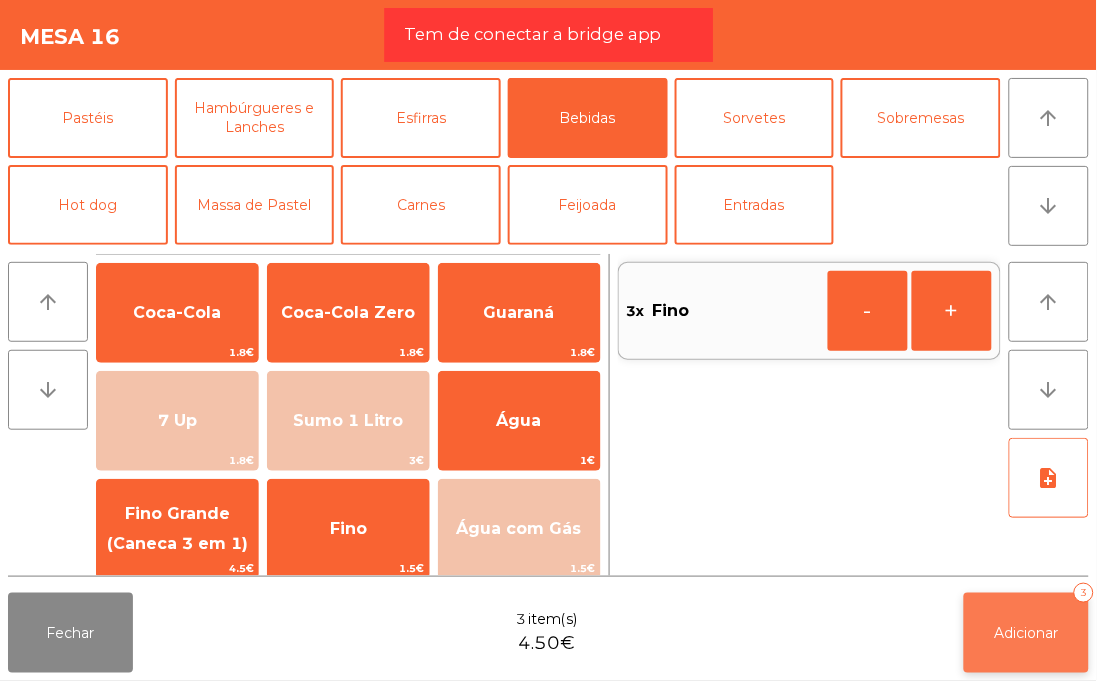 click on "Adicionar   3" 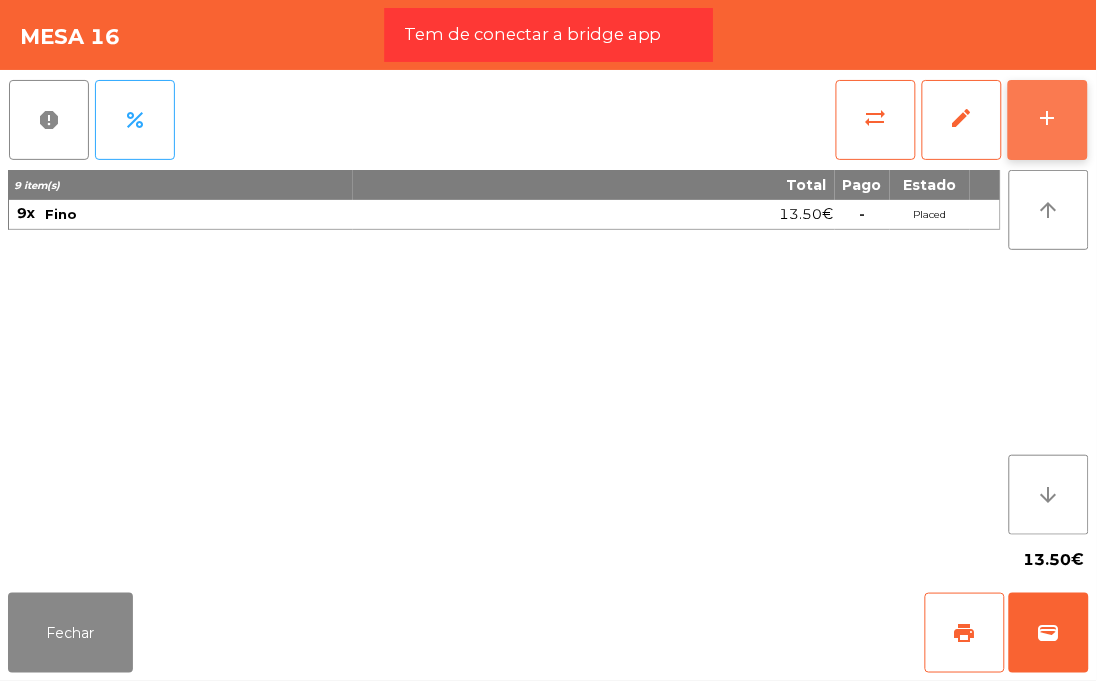 click on "add" 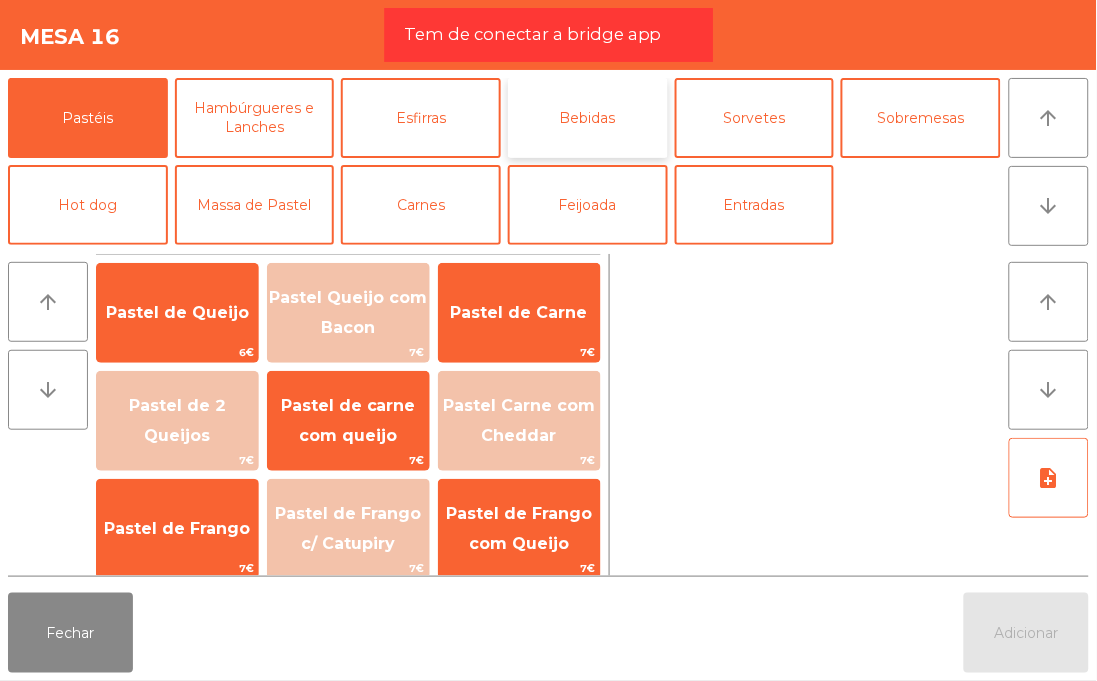 click on "Bebidas" 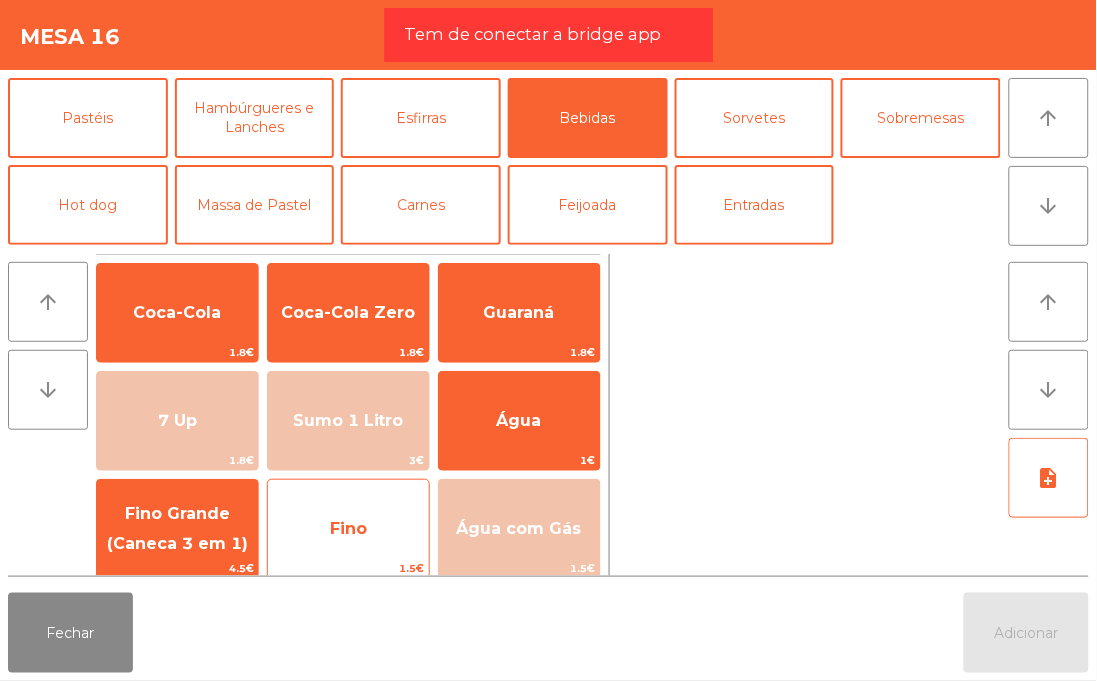 click on "Fino" 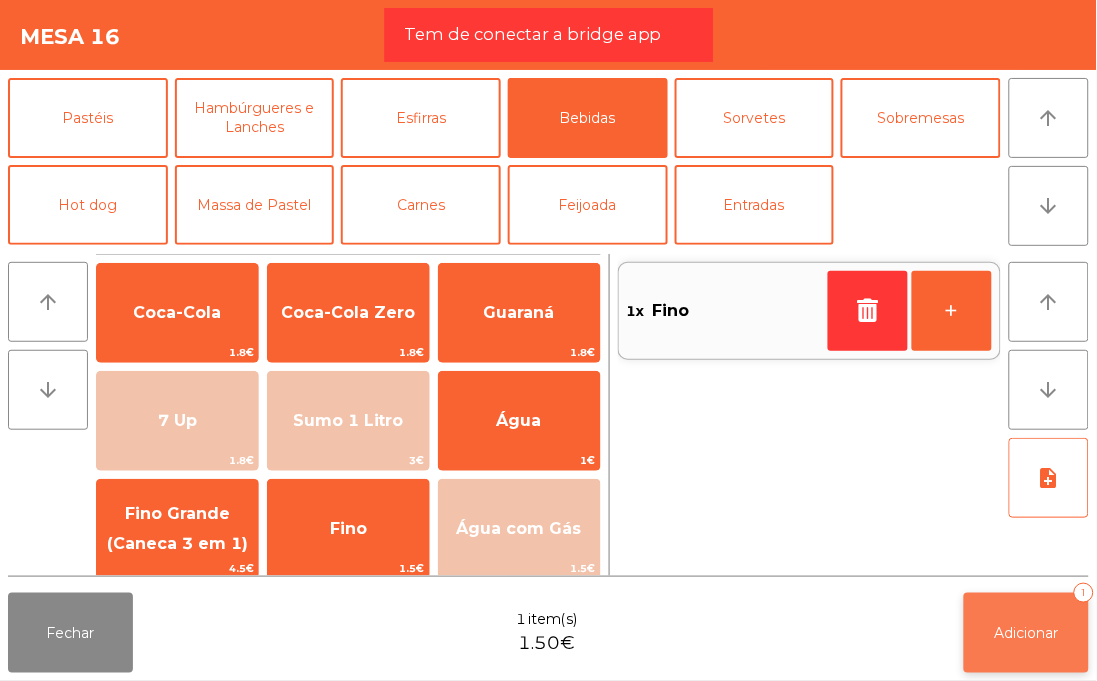 click on "Adicionar   1" 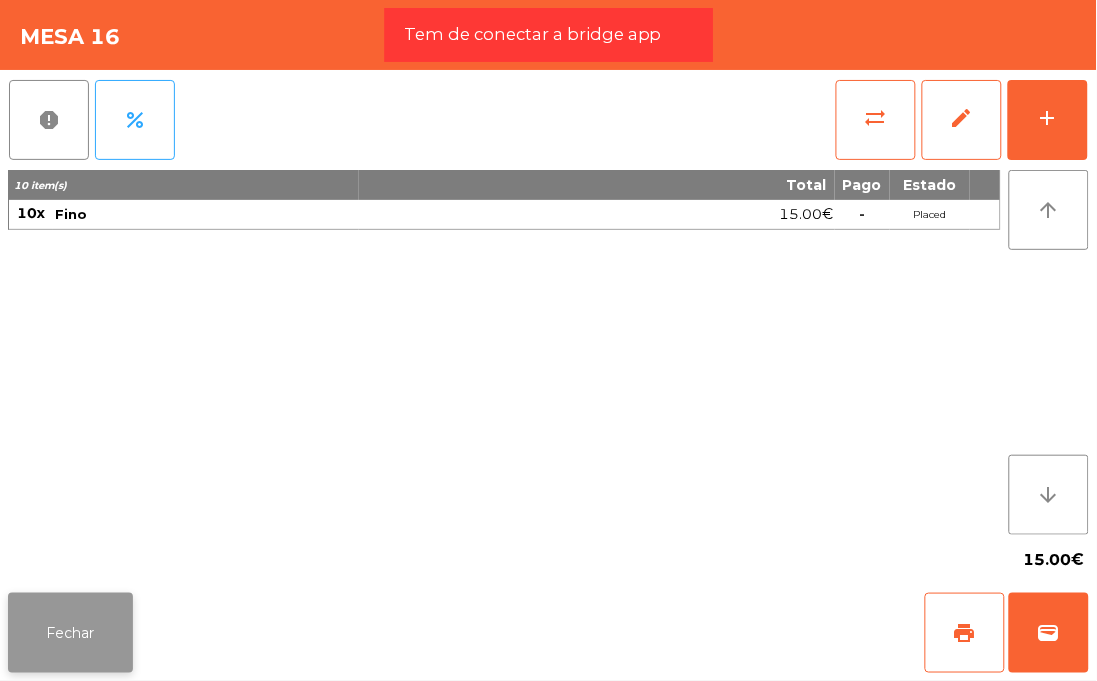 click on "Fechar" 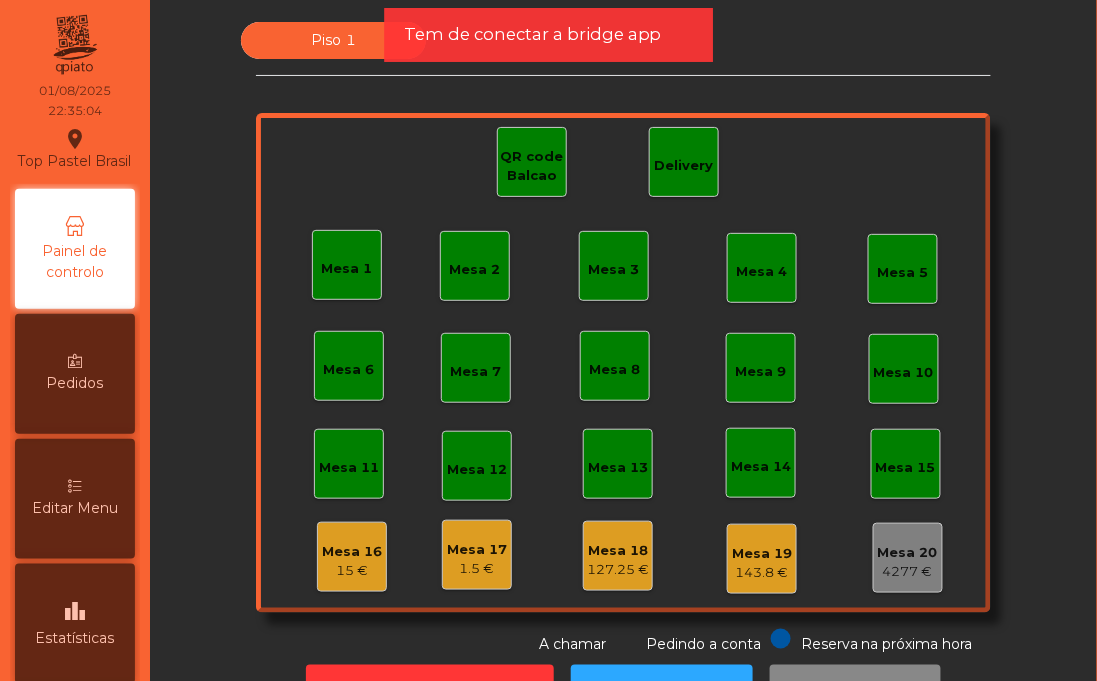 click on "Mesa 4" 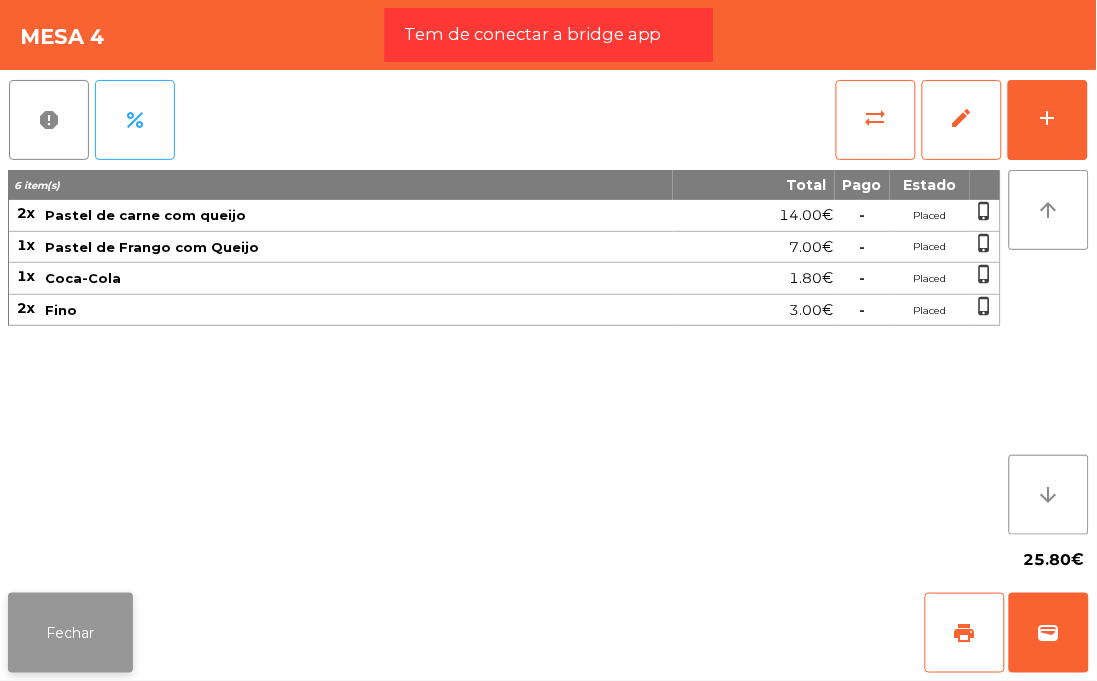 click on "Fechar" 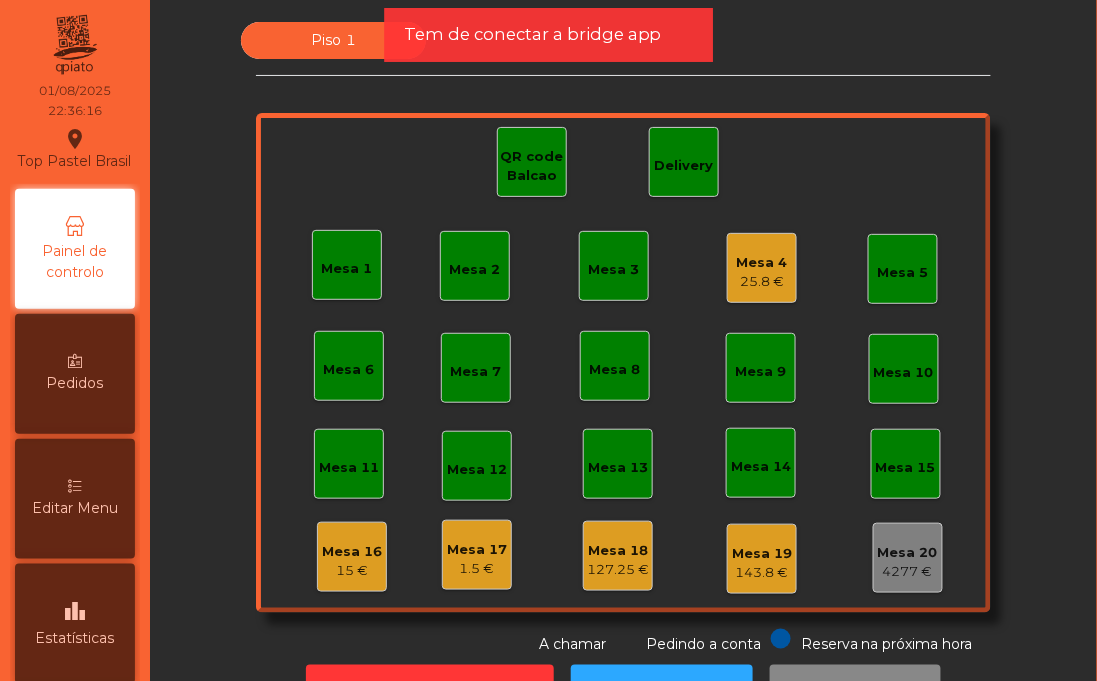 click on "Mesa 1" 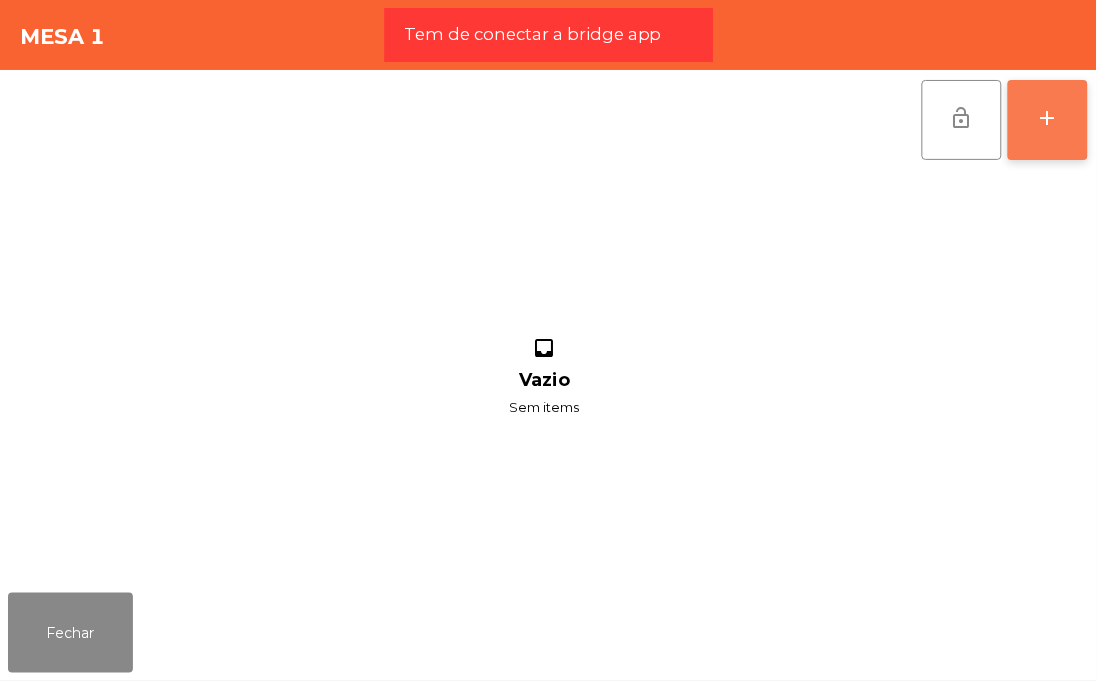 click on "add" 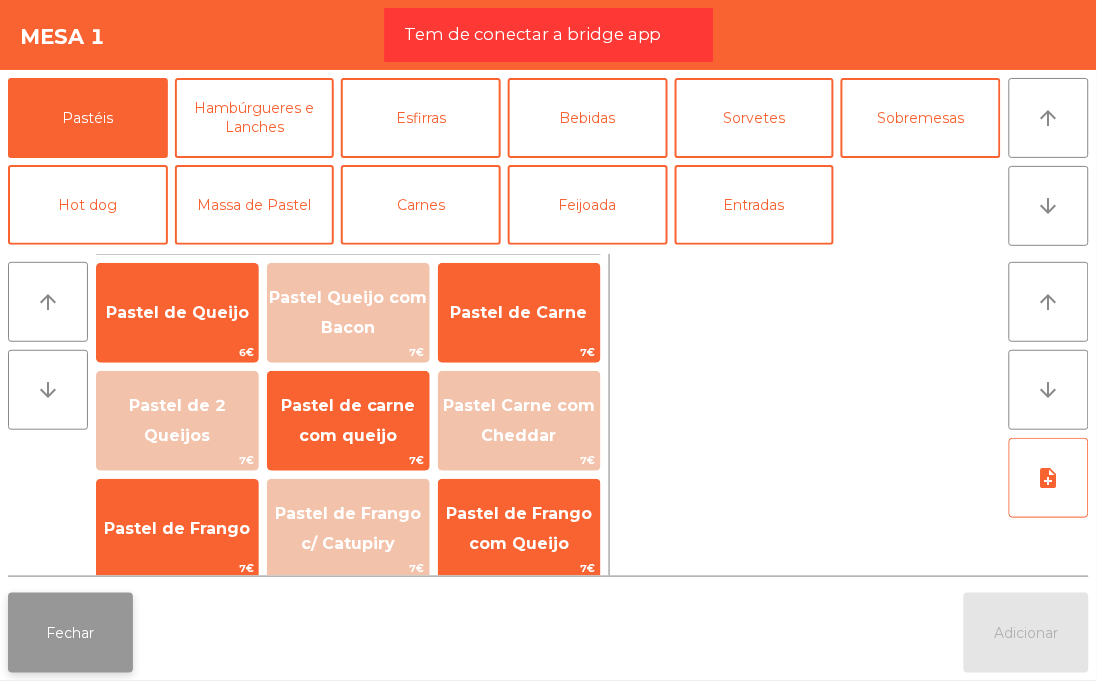 click on "Fechar" 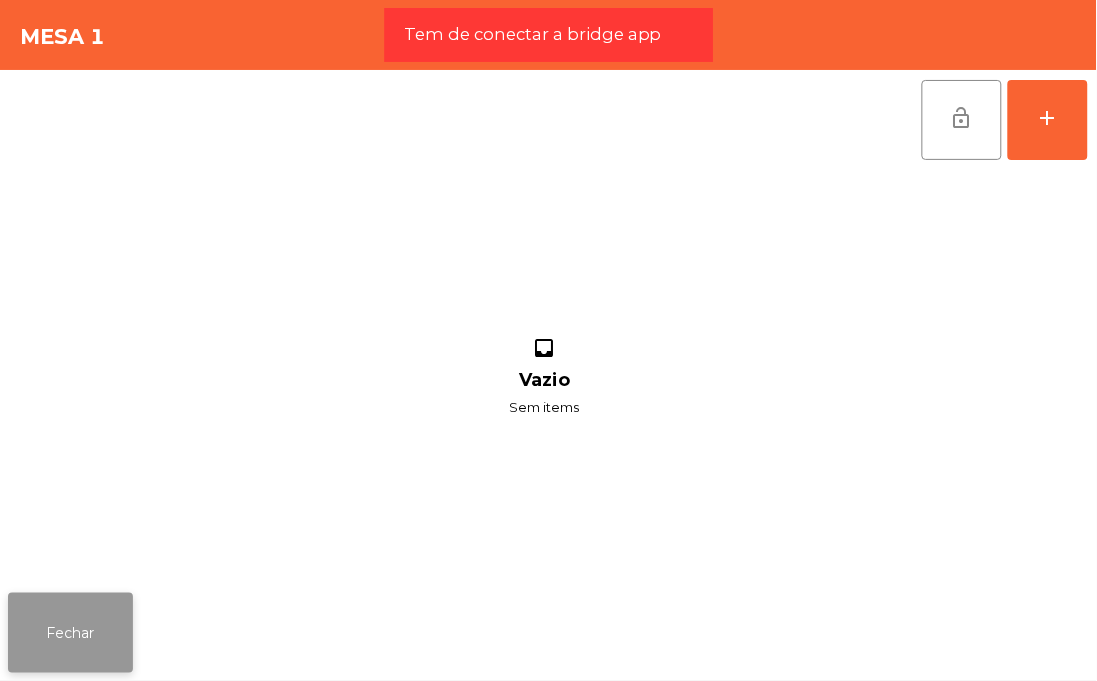 click on "Fechar" 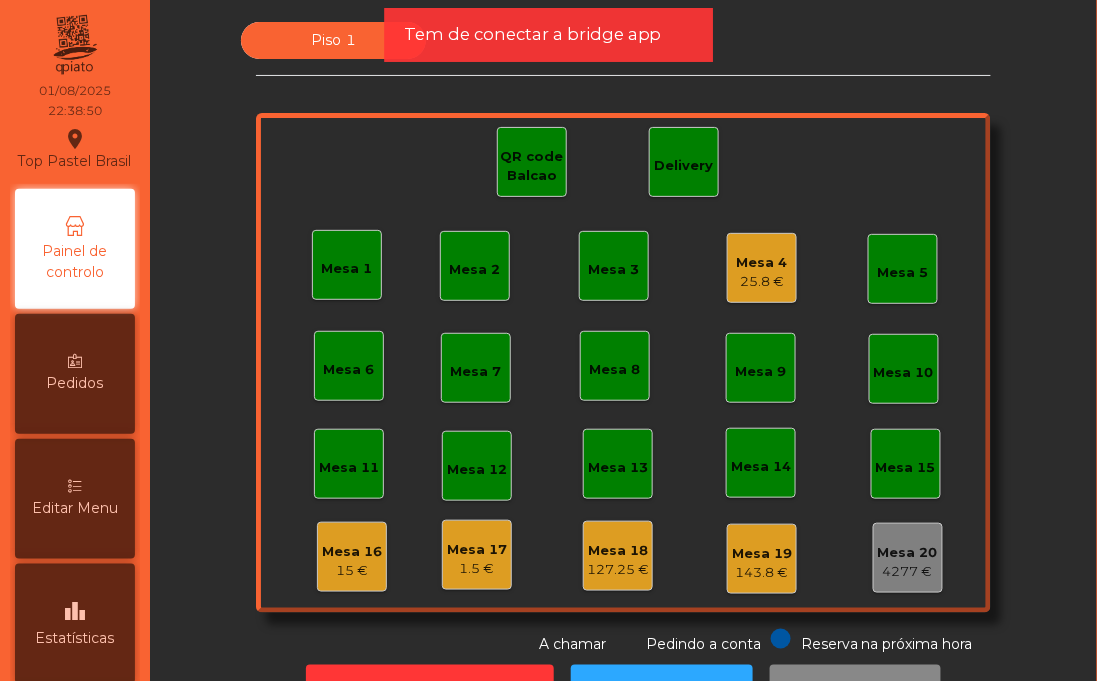 click on "Mesa 4" 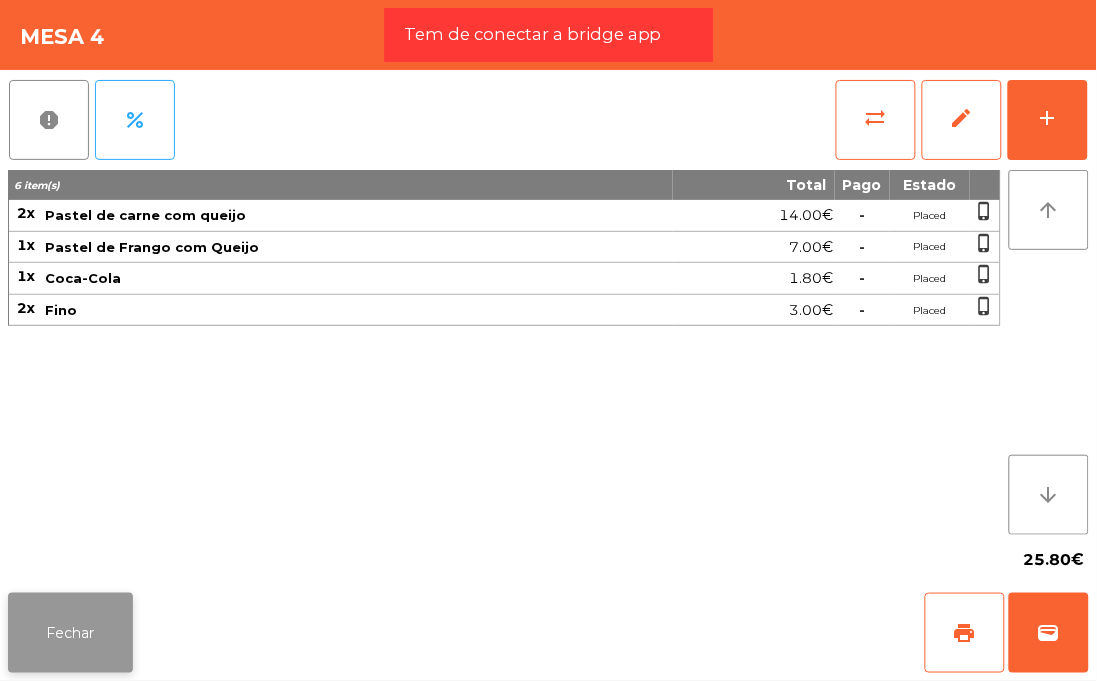 click on "Fechar" 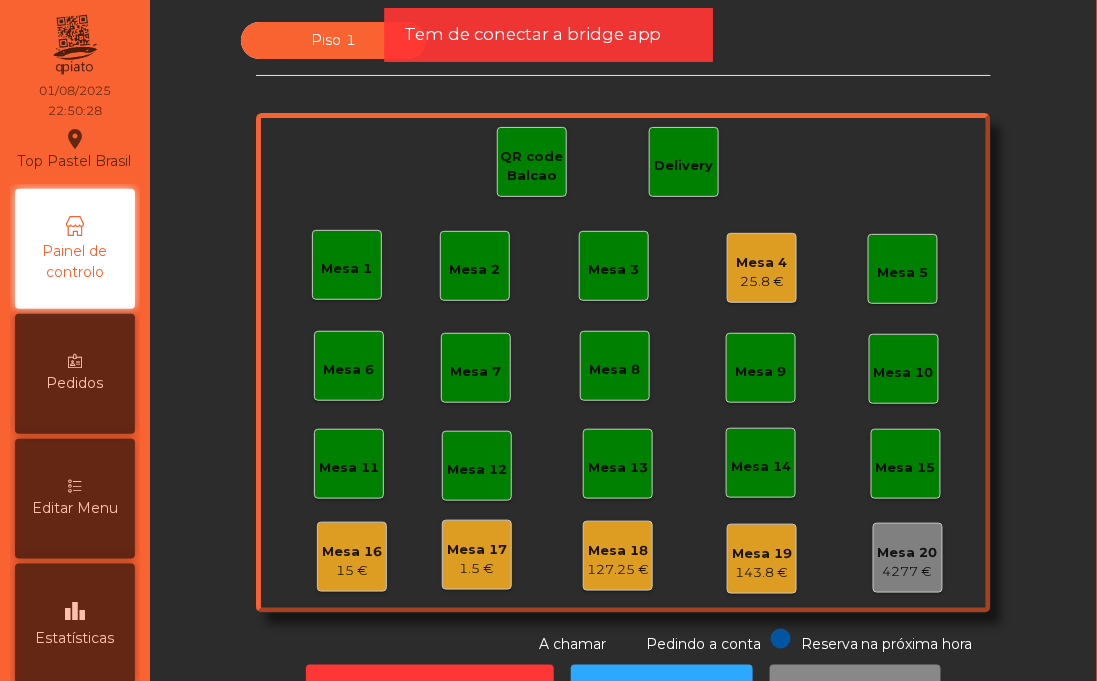 click on "Mesa 16" 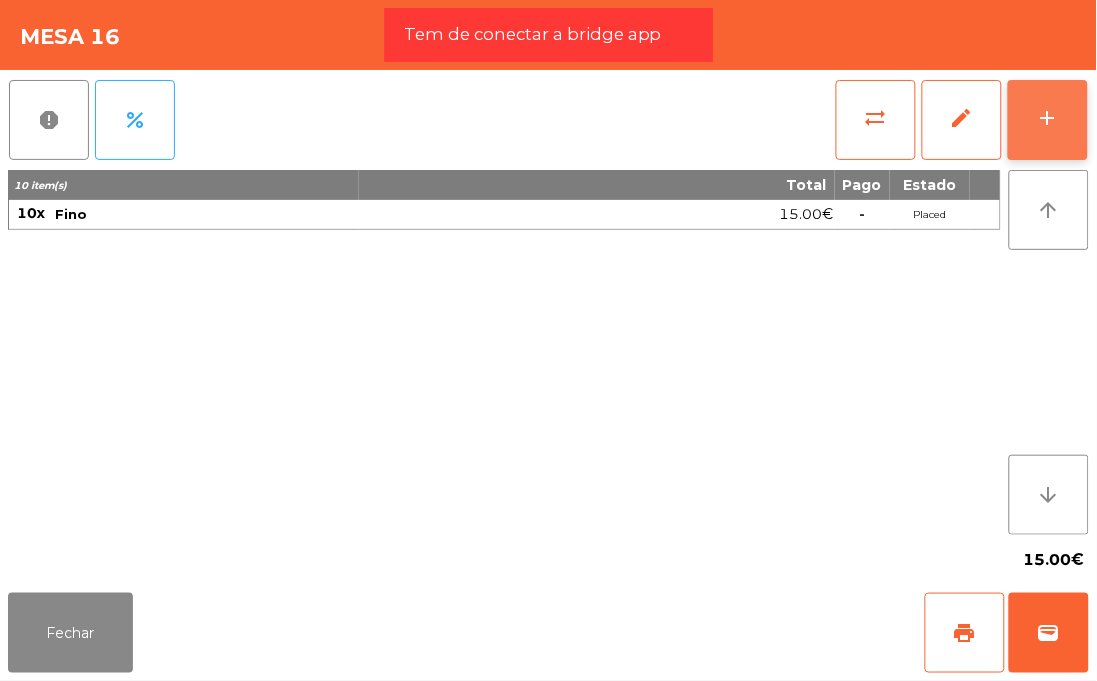 click on "add" 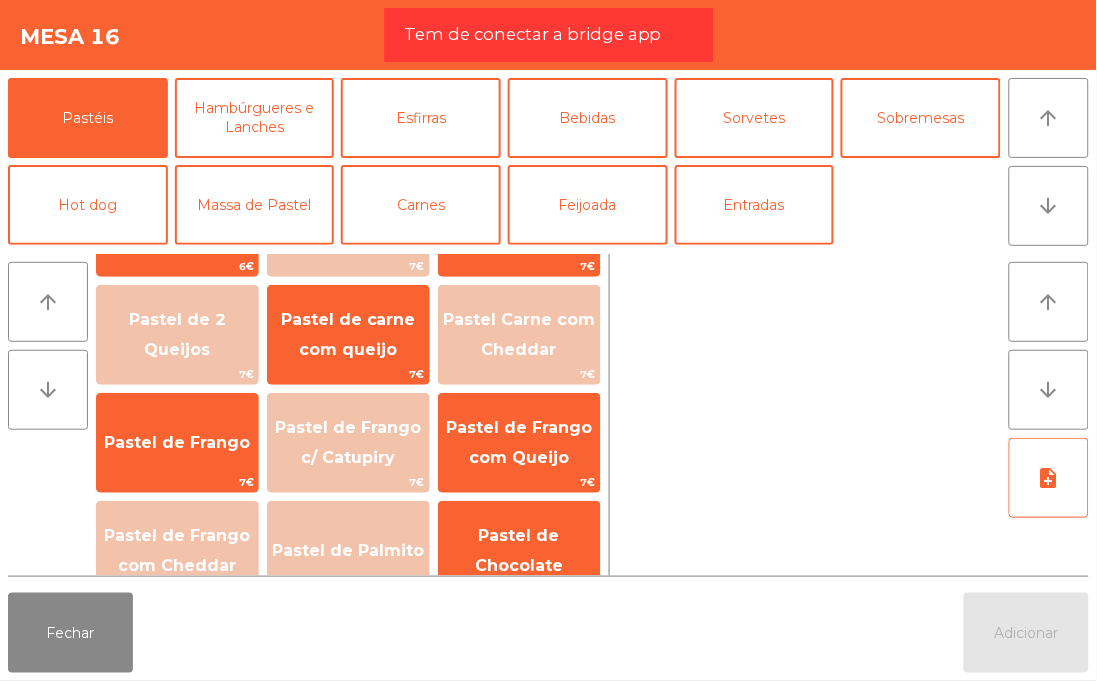 scroll, scrollTop: 153, scrollLeft: 0, axis: vertical 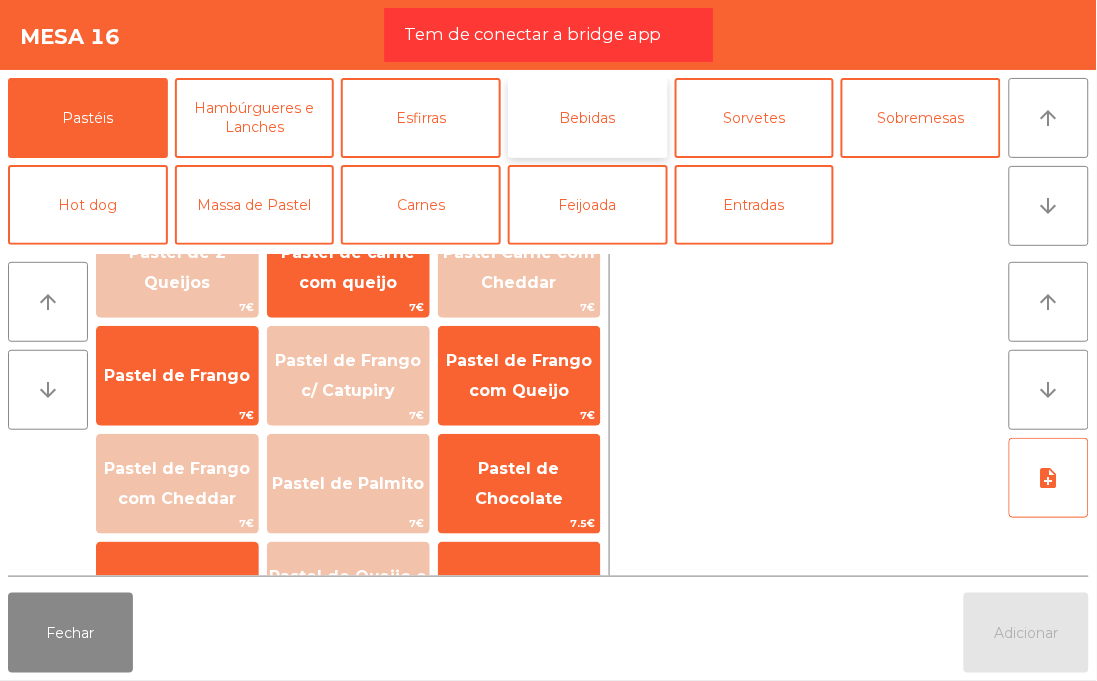 click on "Bebidas" 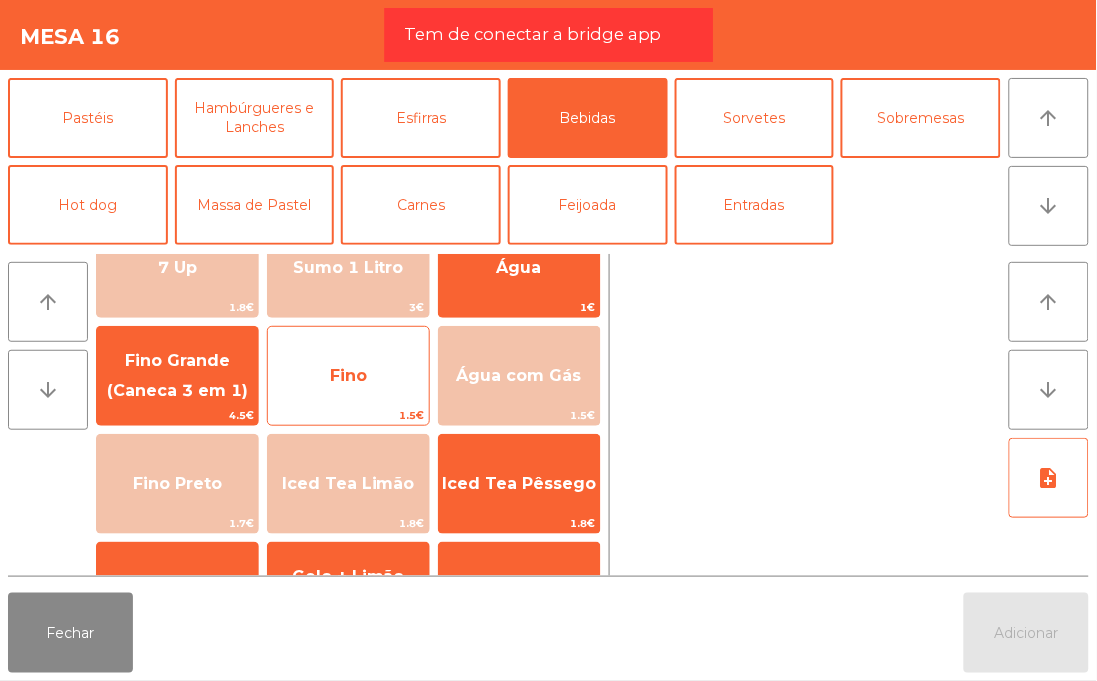 click on "Fino" 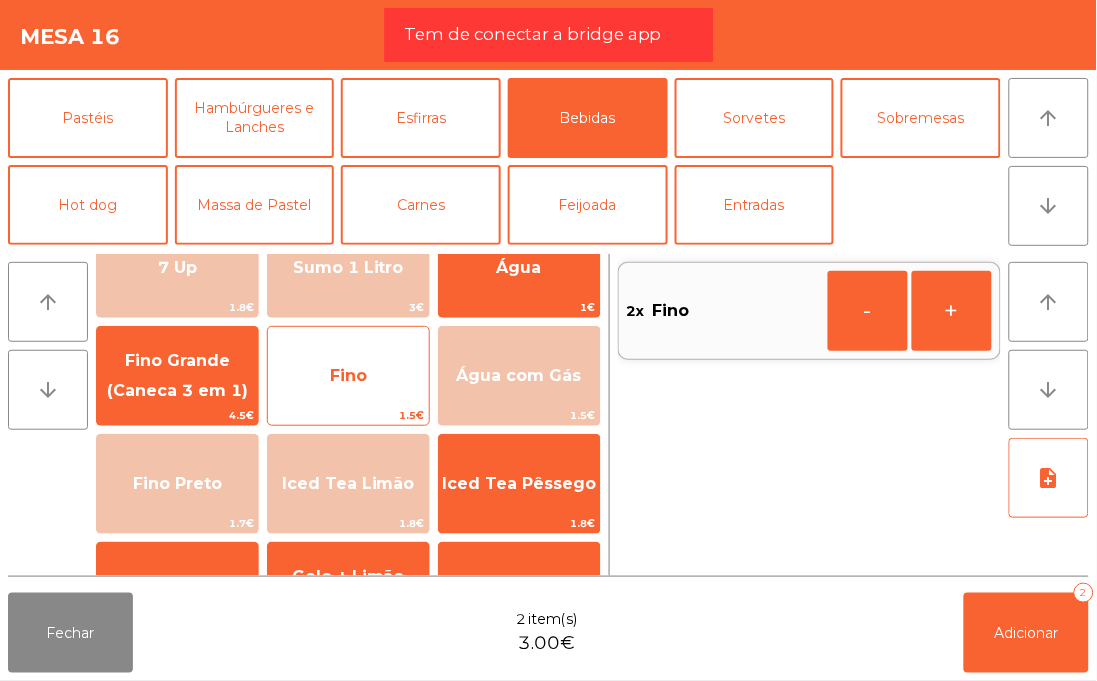 click on "Fino" 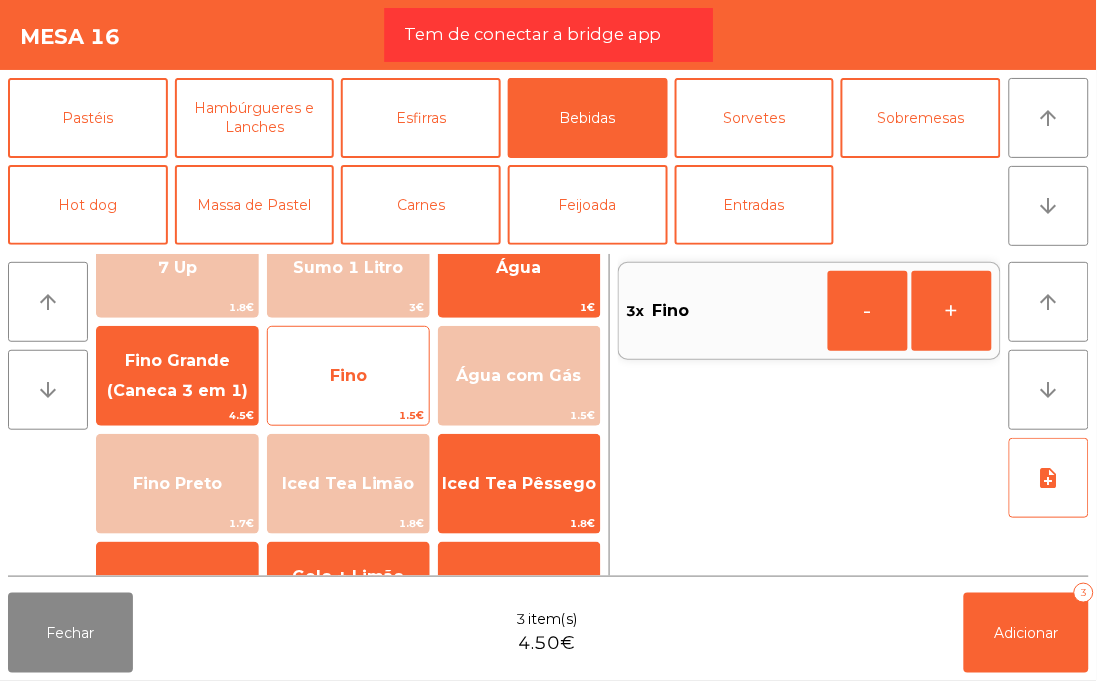 click on "Fino" 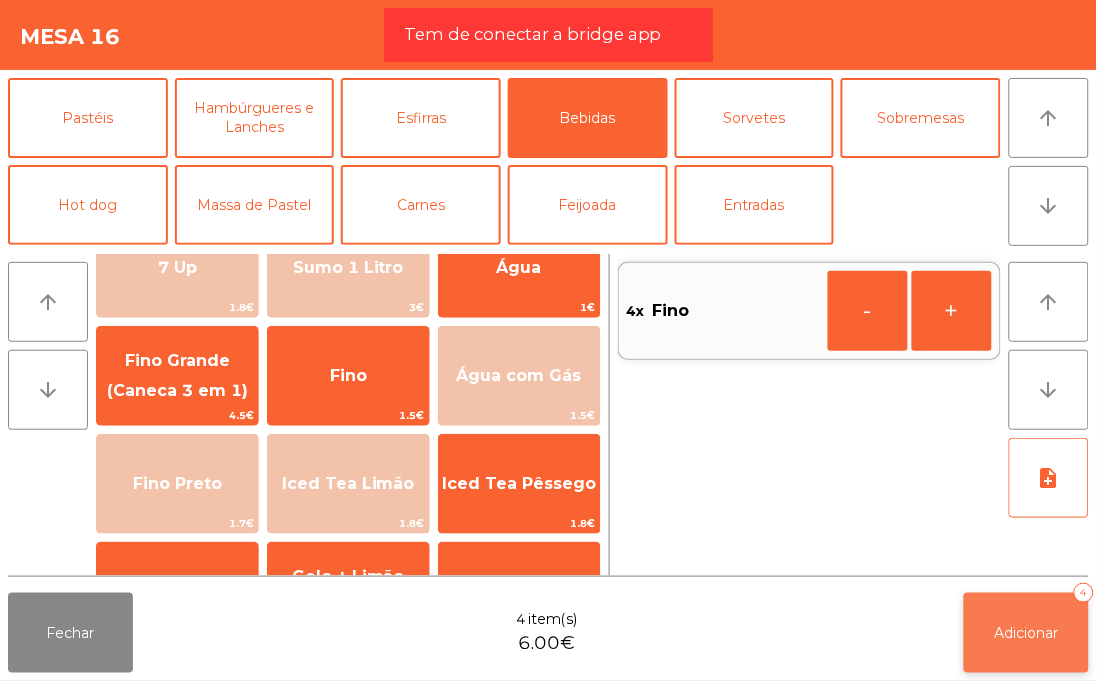click on "Adicionar   4" 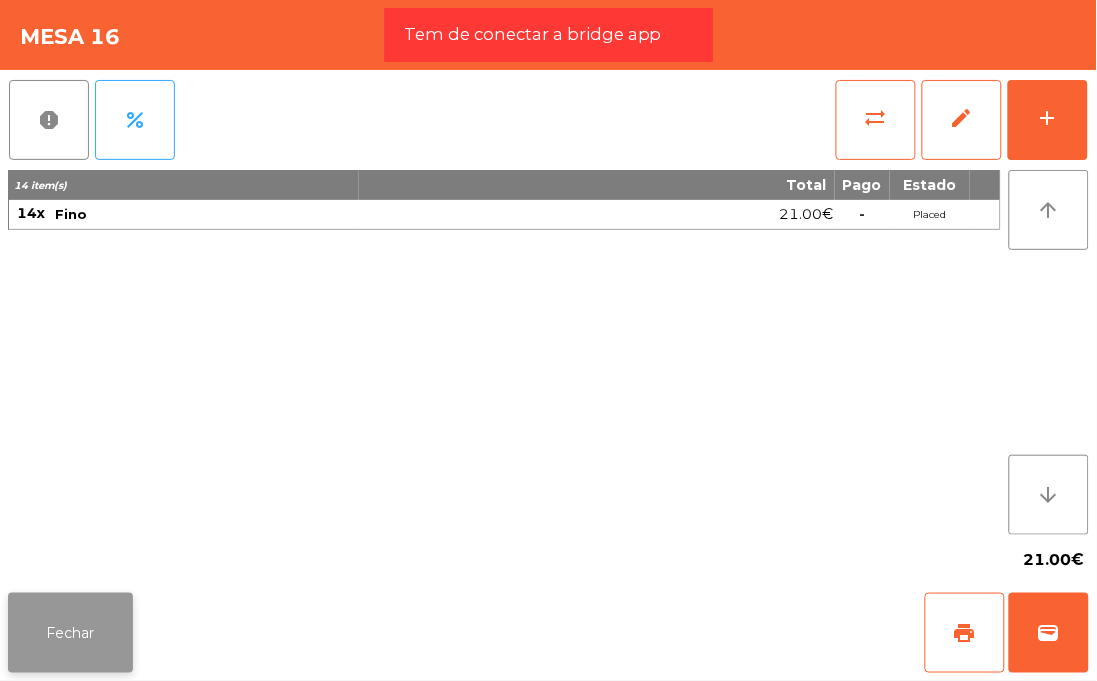 click on "Fechar" 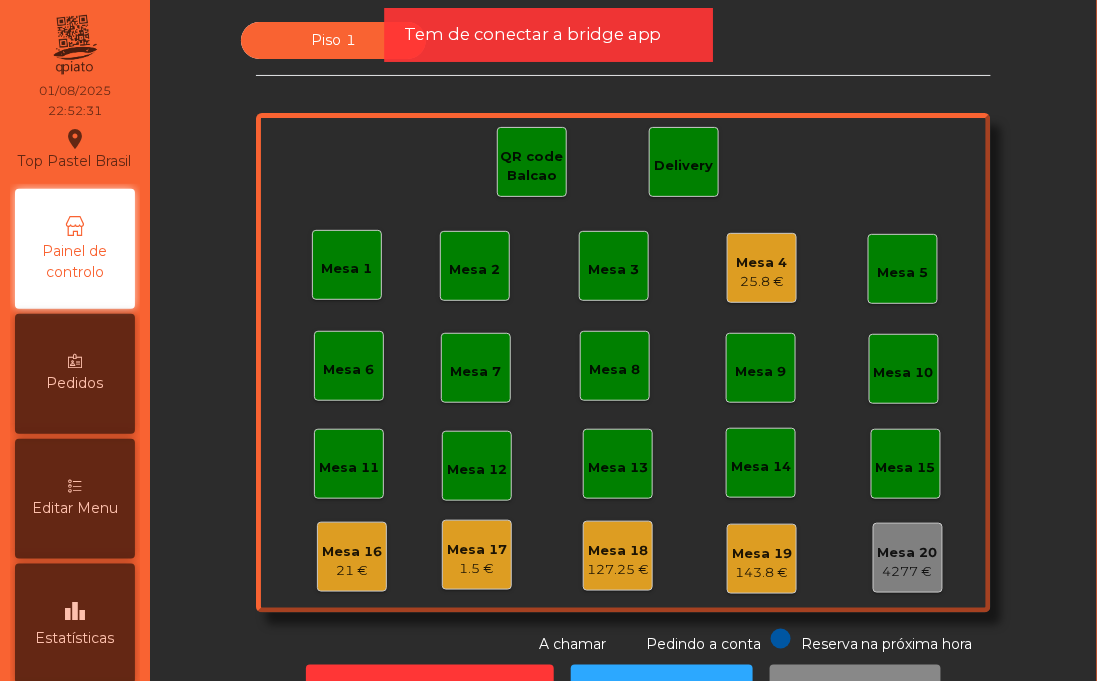 click on "1.5 €" 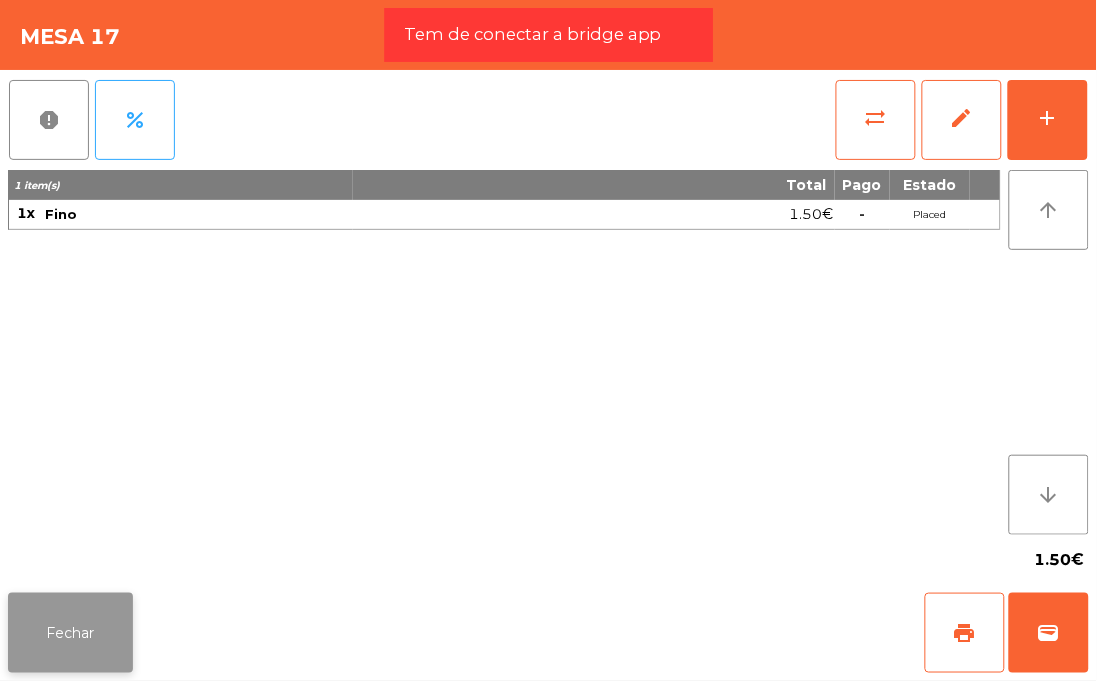 click on "Fechar" 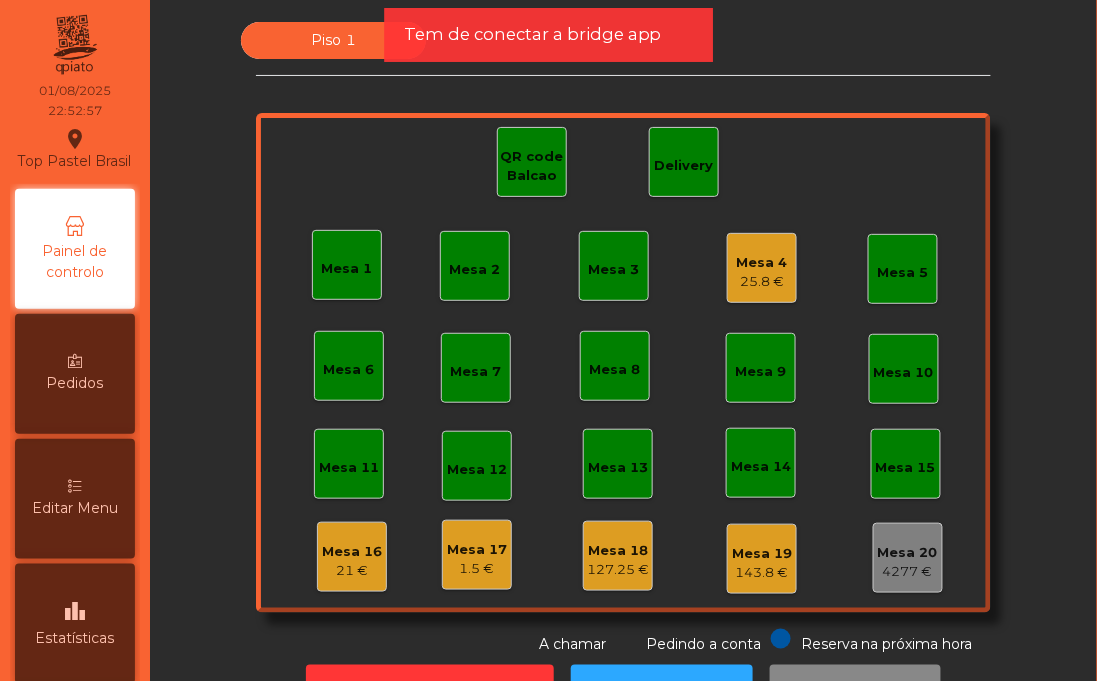 click on "21 €" 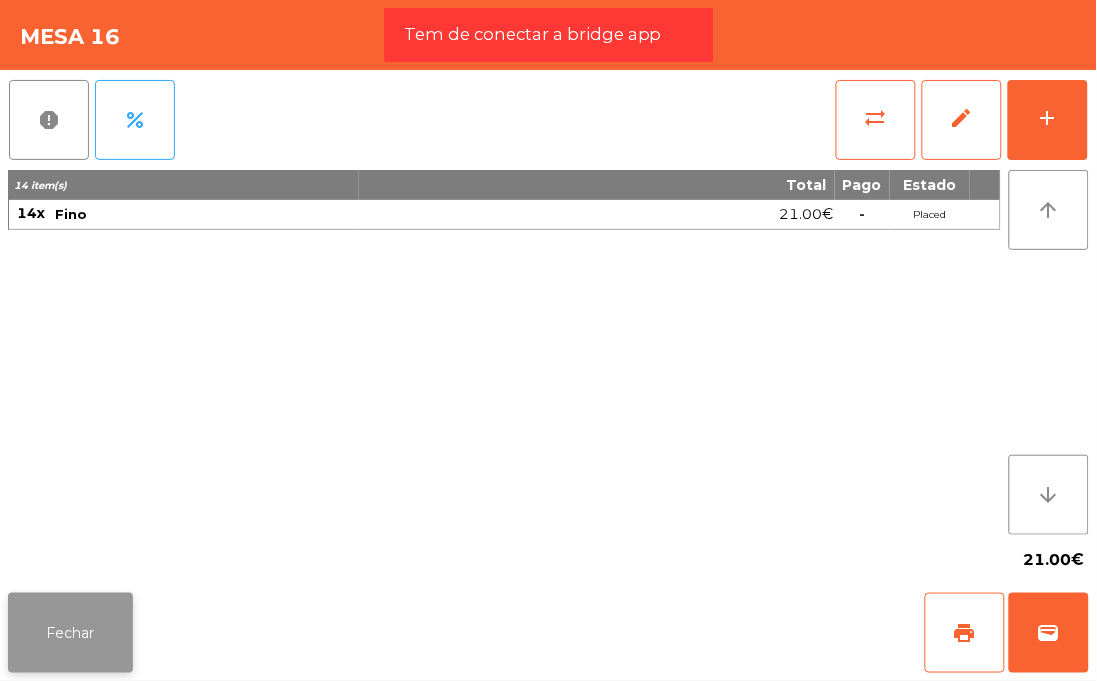 click on "Fechar" 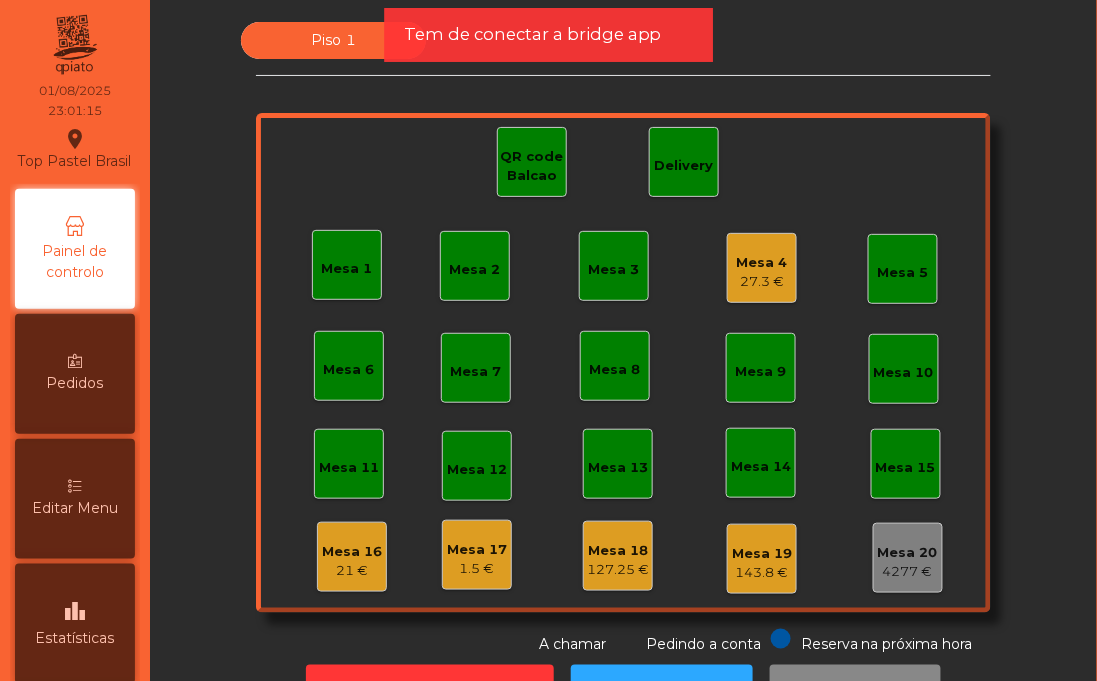 click on "Mesa 16" 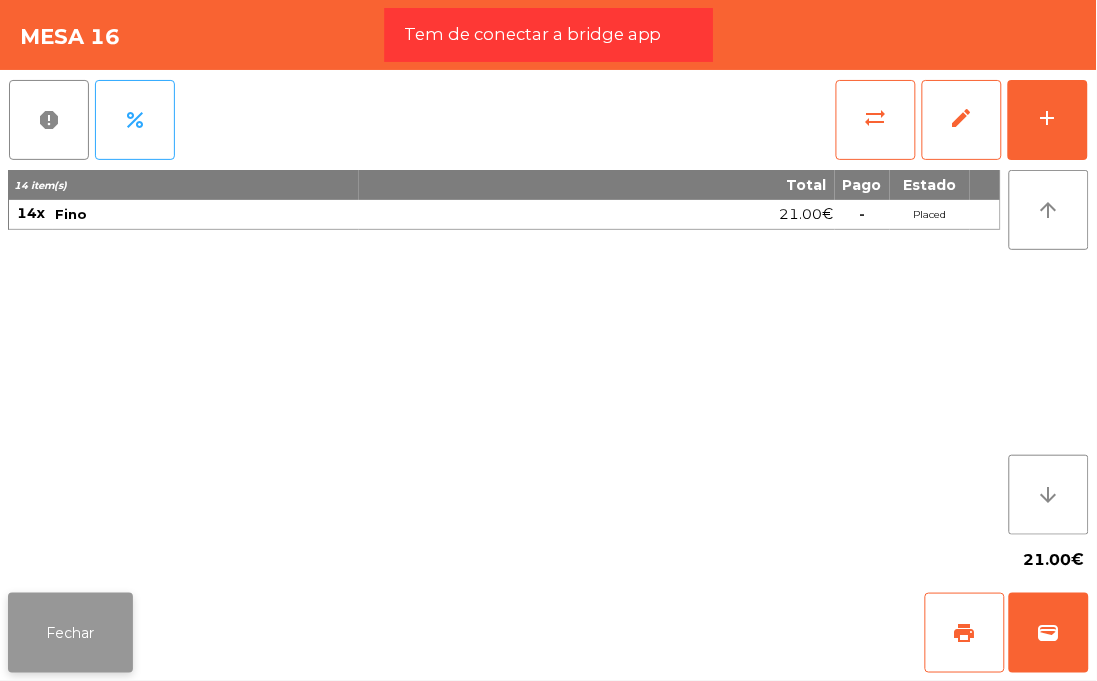 click on "Fechar" 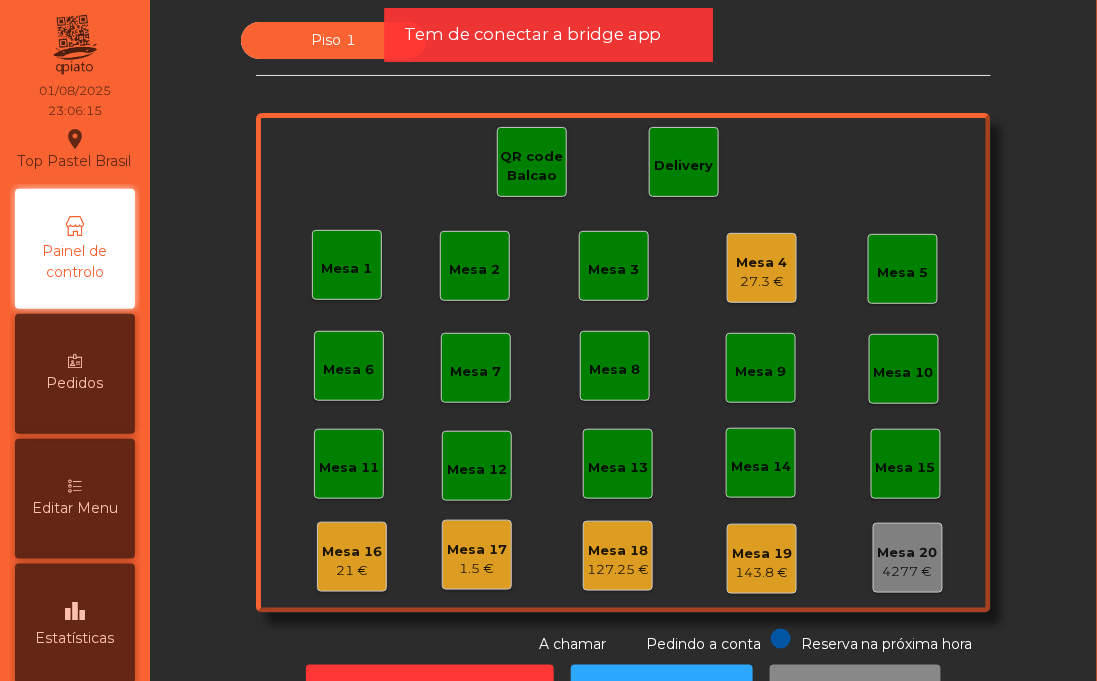 click on "Mesa 14" 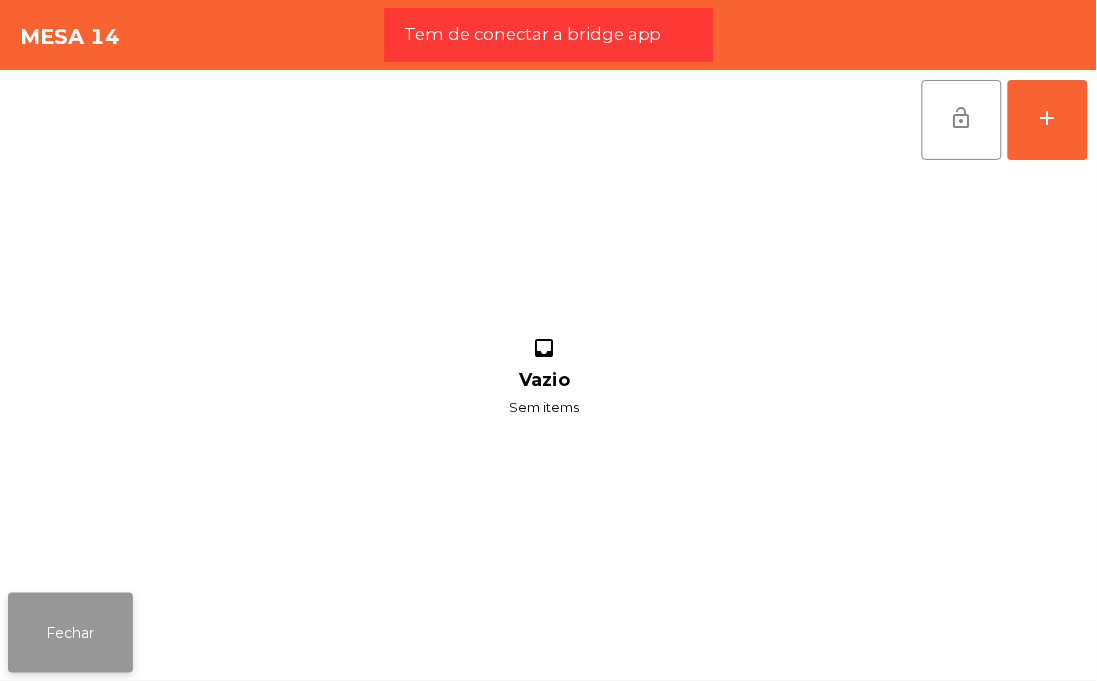 click on "Fechar" 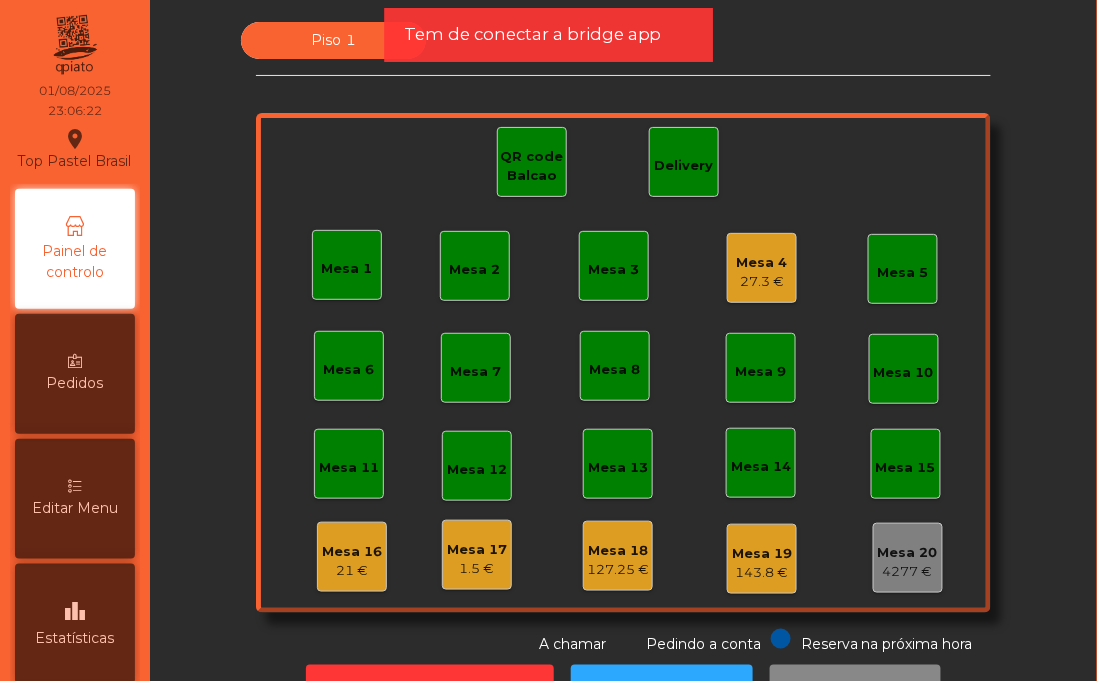 scroll, scrollTop: 72, scrollLeft: 0, axis: vertical 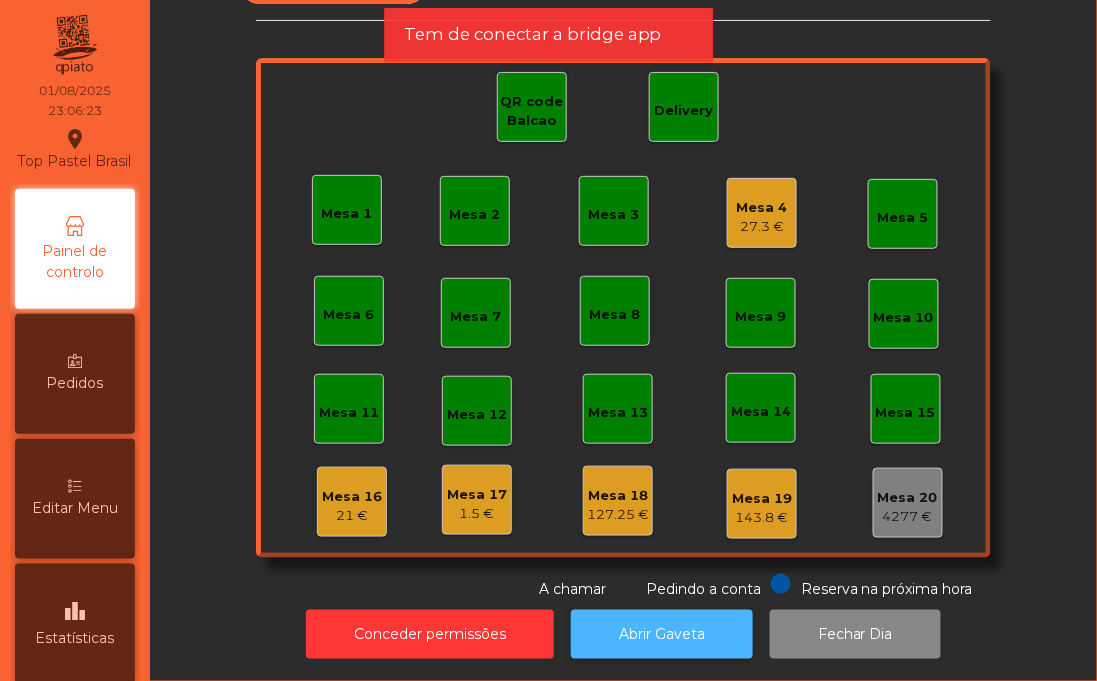 click on "Abrir Gaveta" 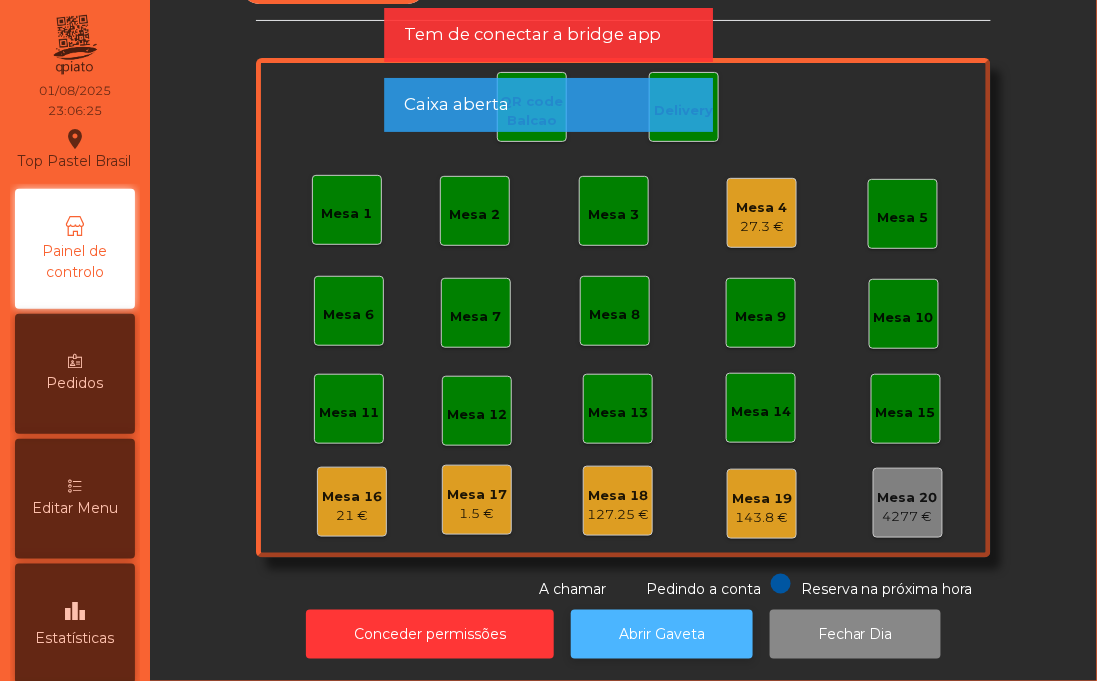 click on "Abrir Gaveta" 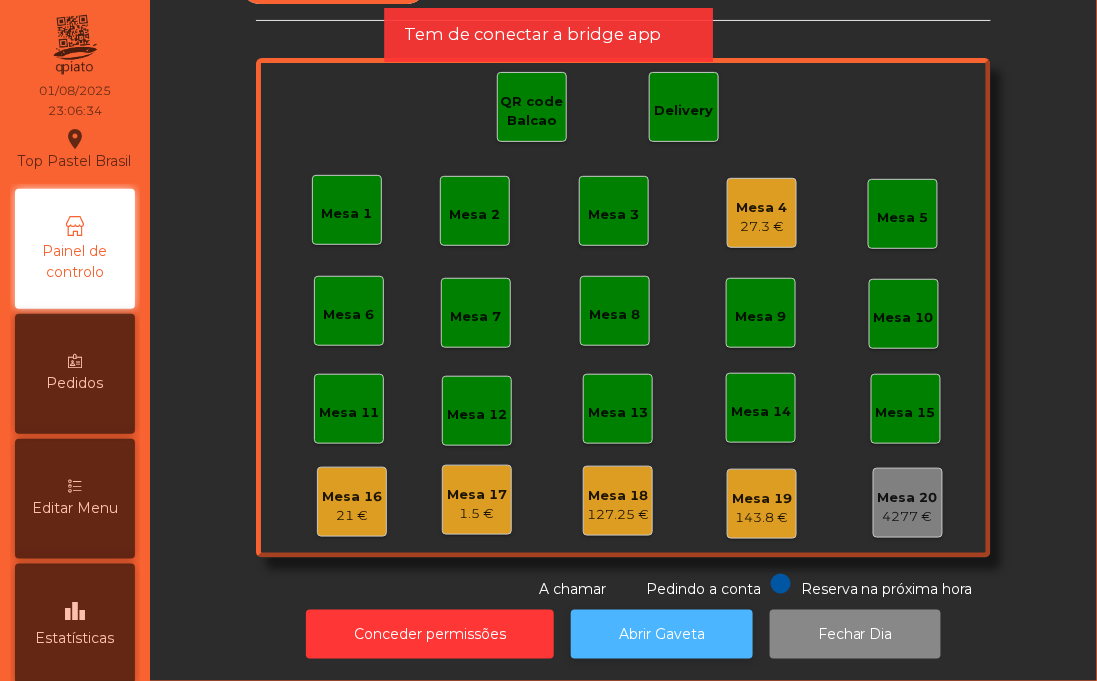 click on "Abrir Gaveta" 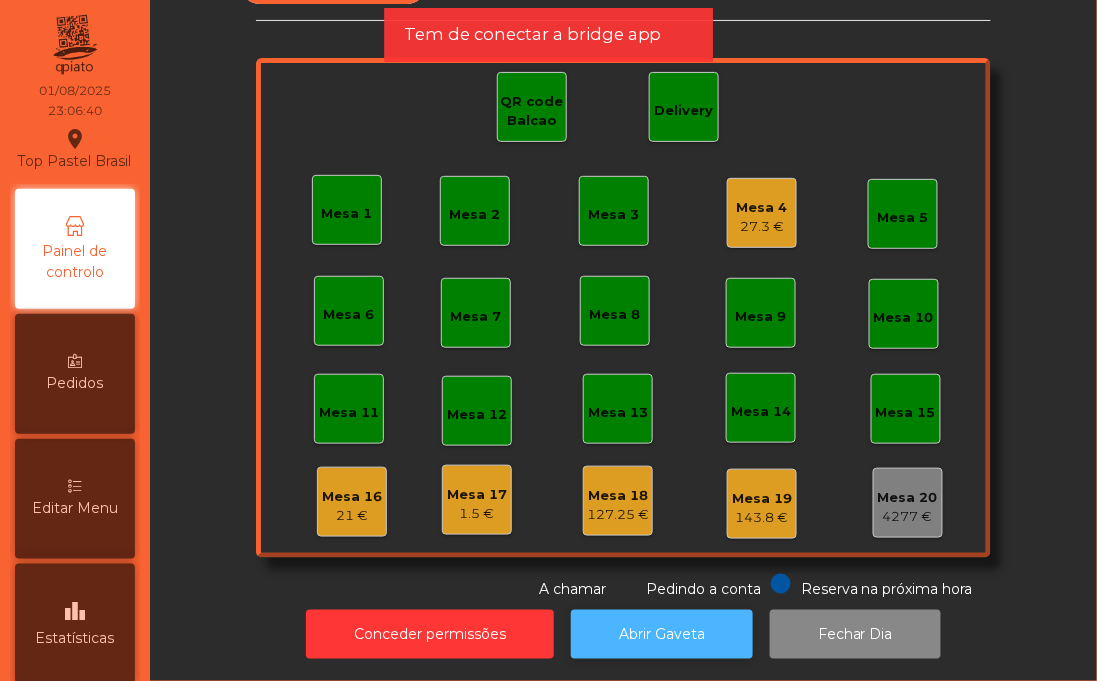 click on "Abrir Gaveta" 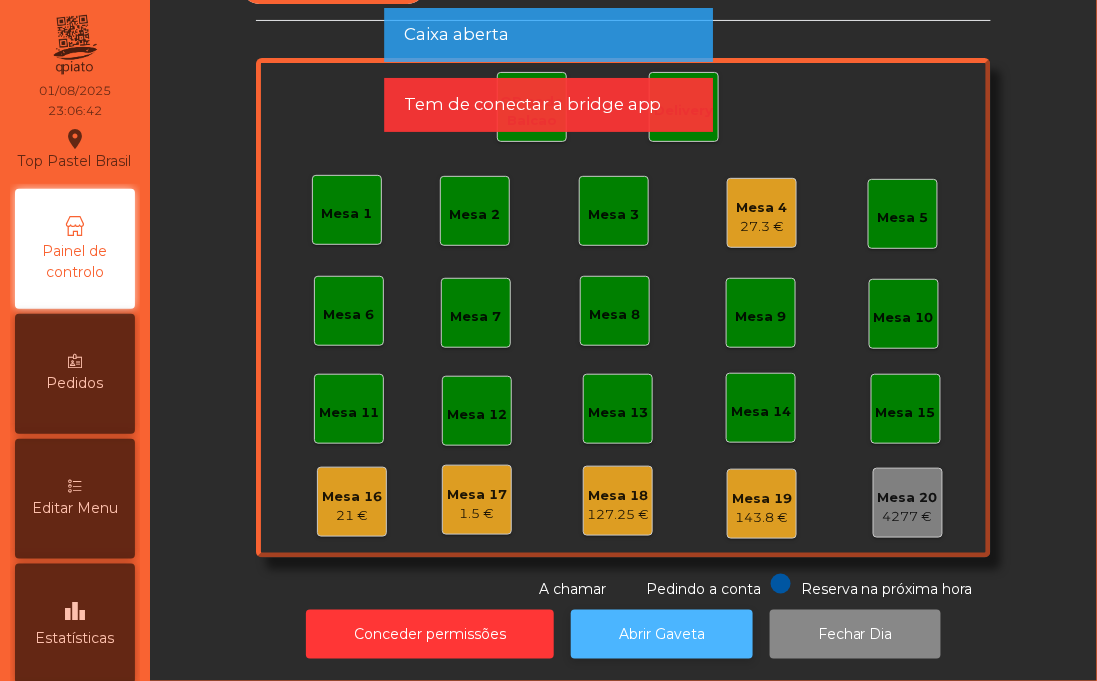 click on "Abrir Gaveta" 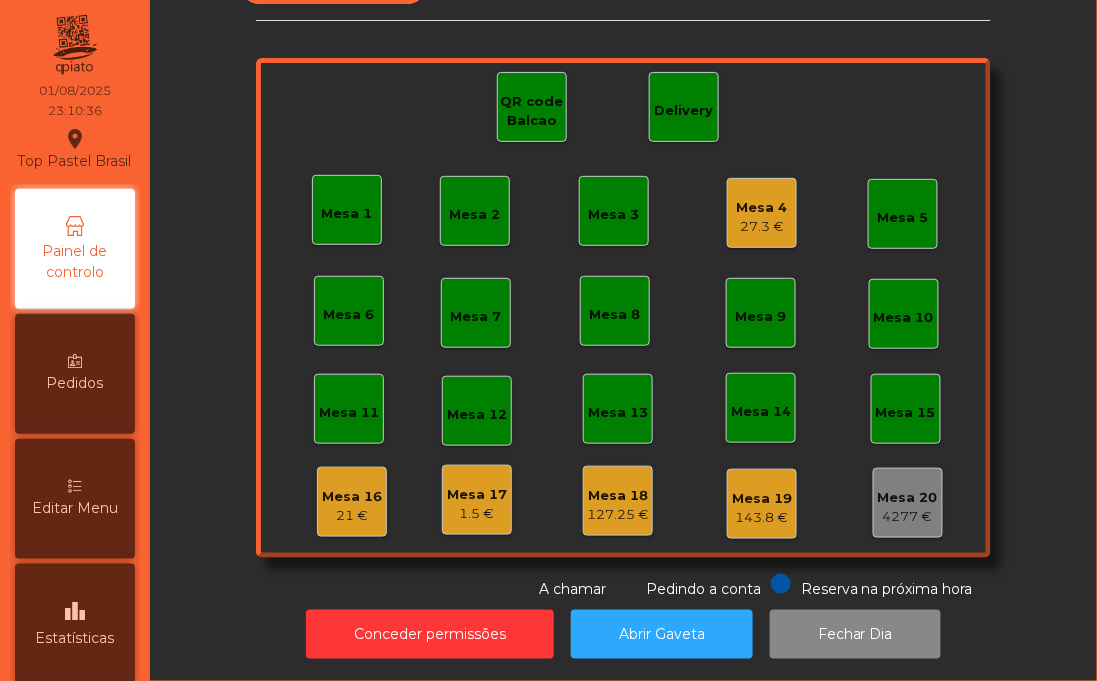 click on "Piso 1   Mesa 1   Mesa 2   Mesa 3   Mesa 4   27.3 €   Mesa 5   Mesa 6   Mesa 7   Mesa 8   Mesa 9   Mesa 10   Mesa 11   Mesa 12   Mesa 13   Mesa 14   Mesa 15   Mesa 16   21 €   Mesa 17   1.5 €   Mesa 18   127.25 €   Mesa 19   143.8 €   Mesa 20   4277 €   QR code Balcao   Delivery  Reserva na próxima hora Pedindo a conta A chamar" 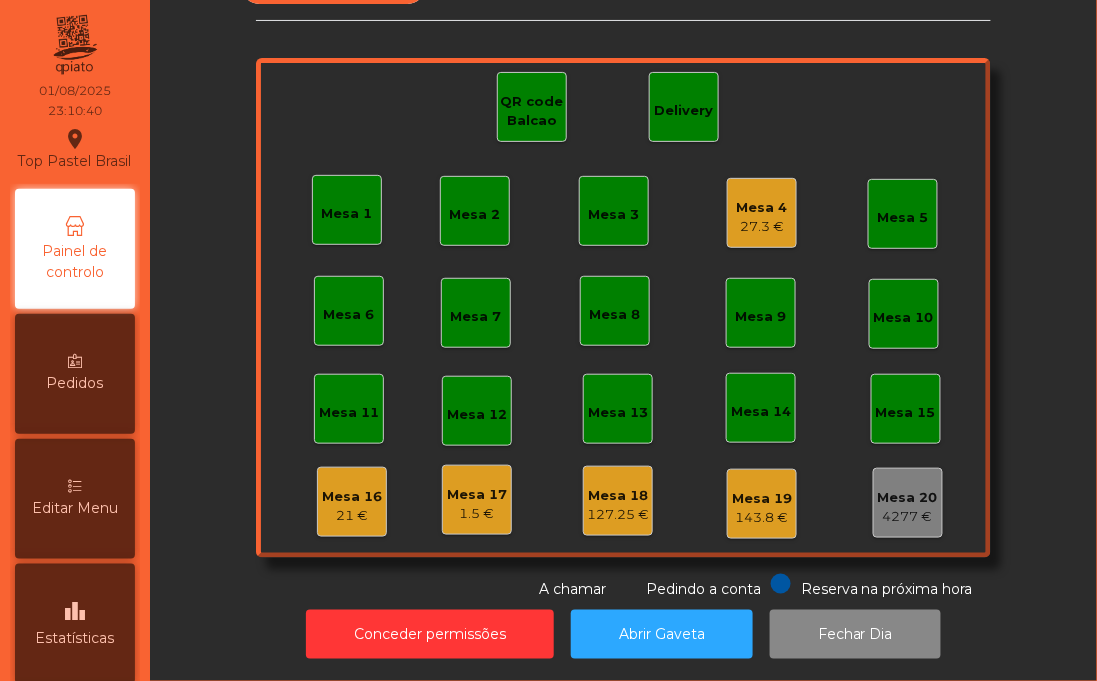 click on "Conceder permissões   Abrir Gaveta   Fechar Dia" 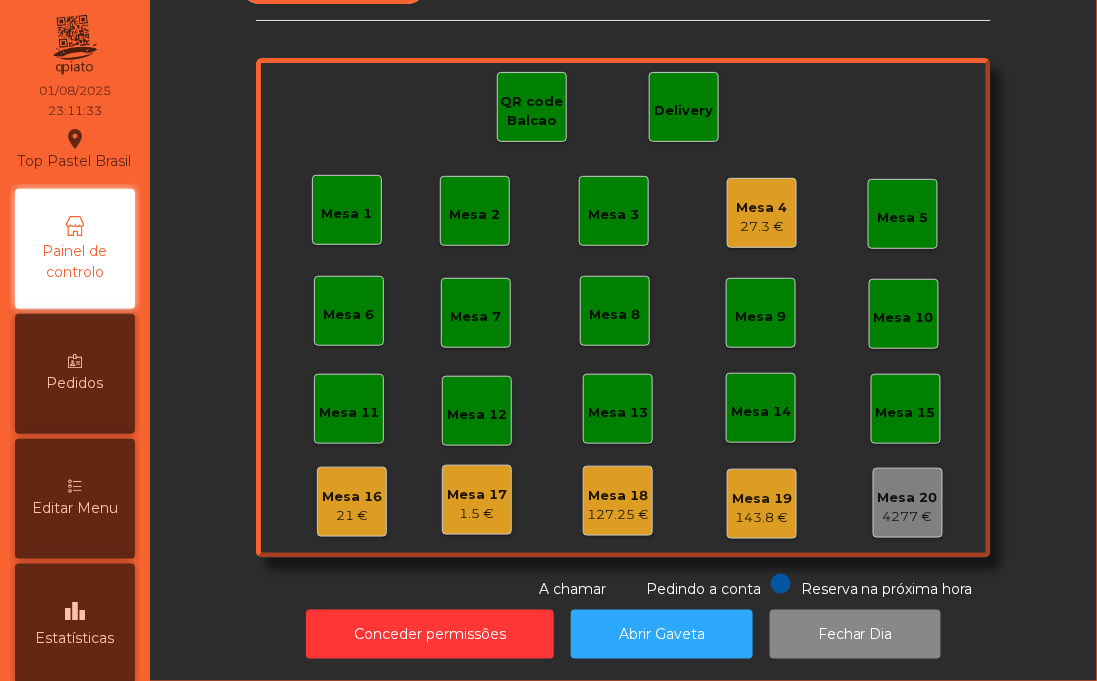 click on "Mesa 15" 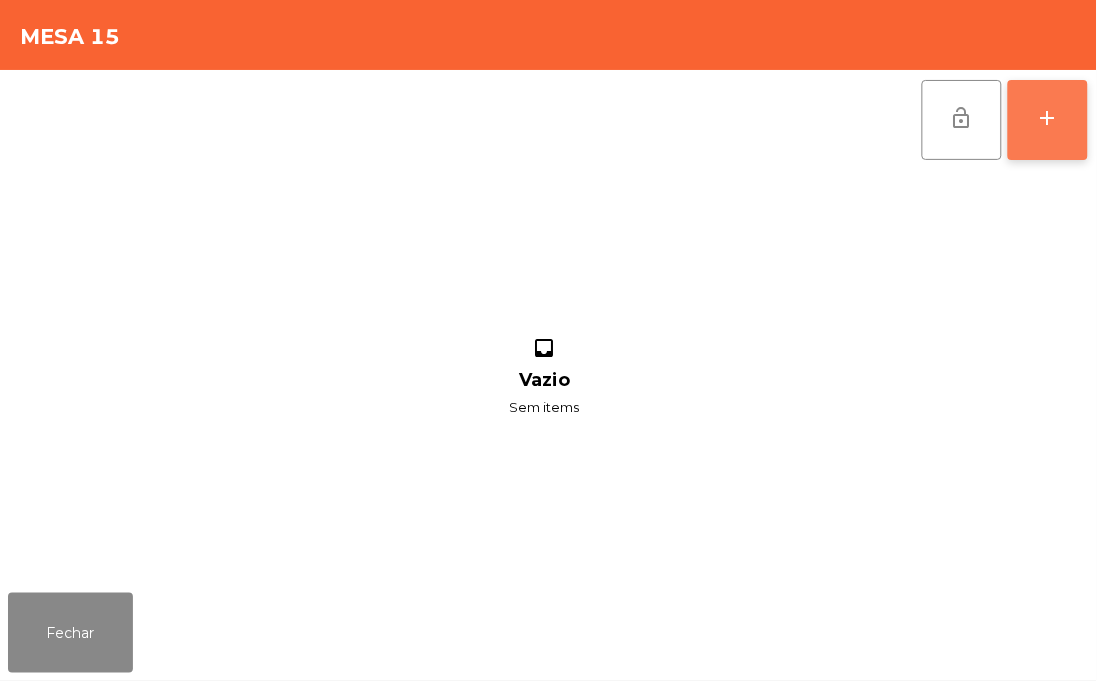 click on "add" 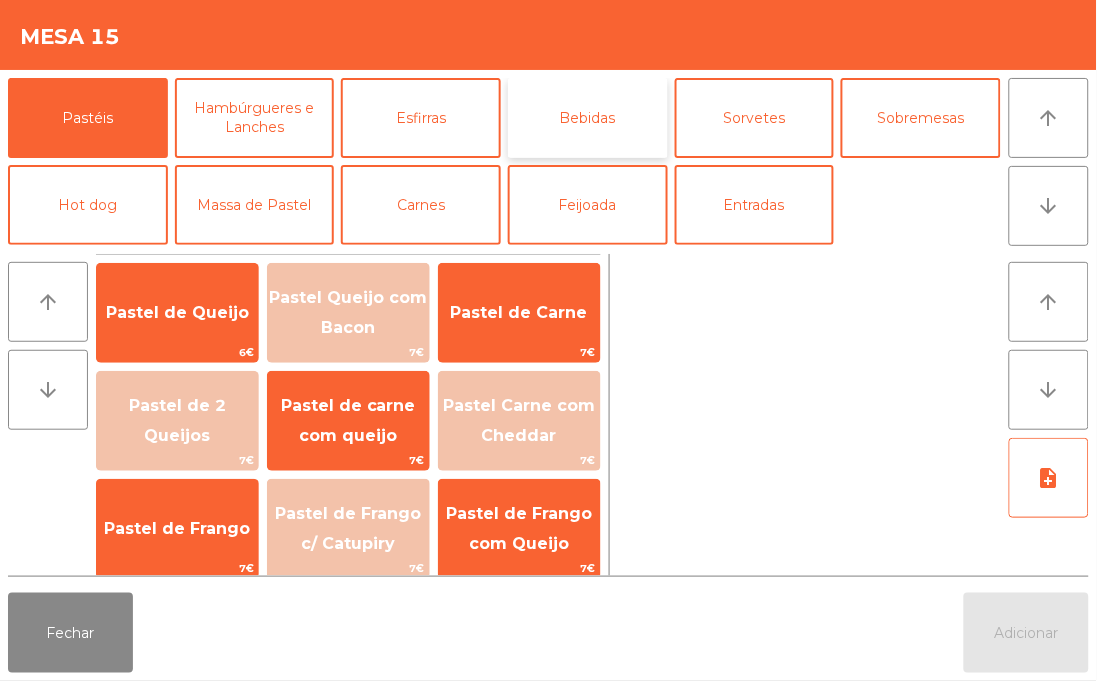 click on "Bebidas" 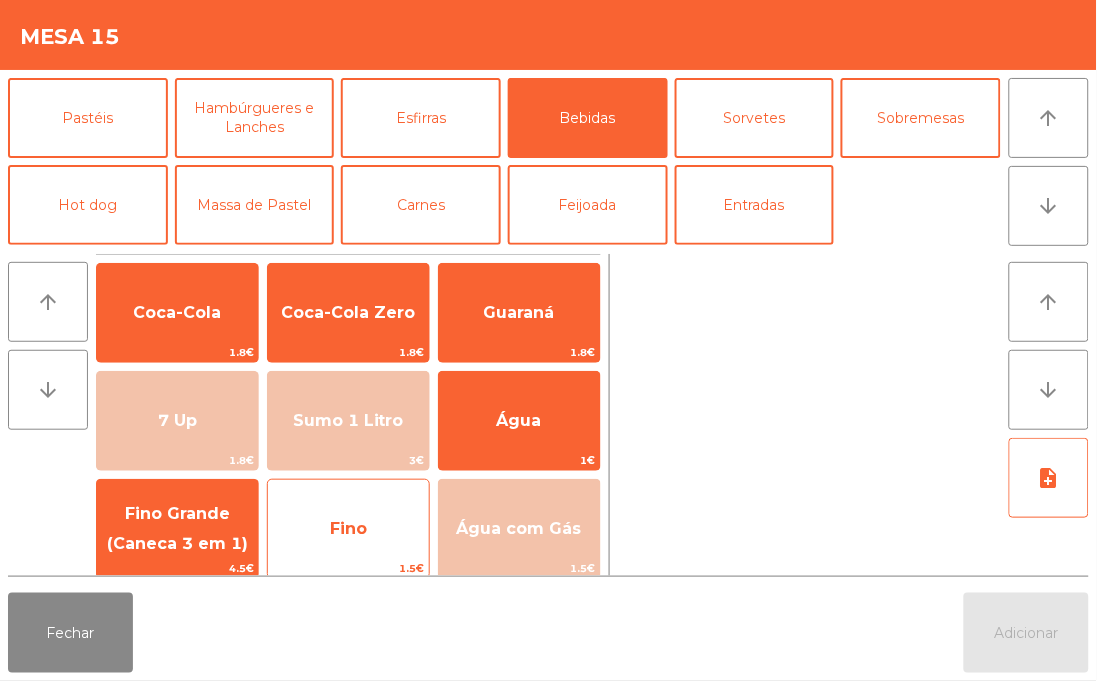 click on "Fino" 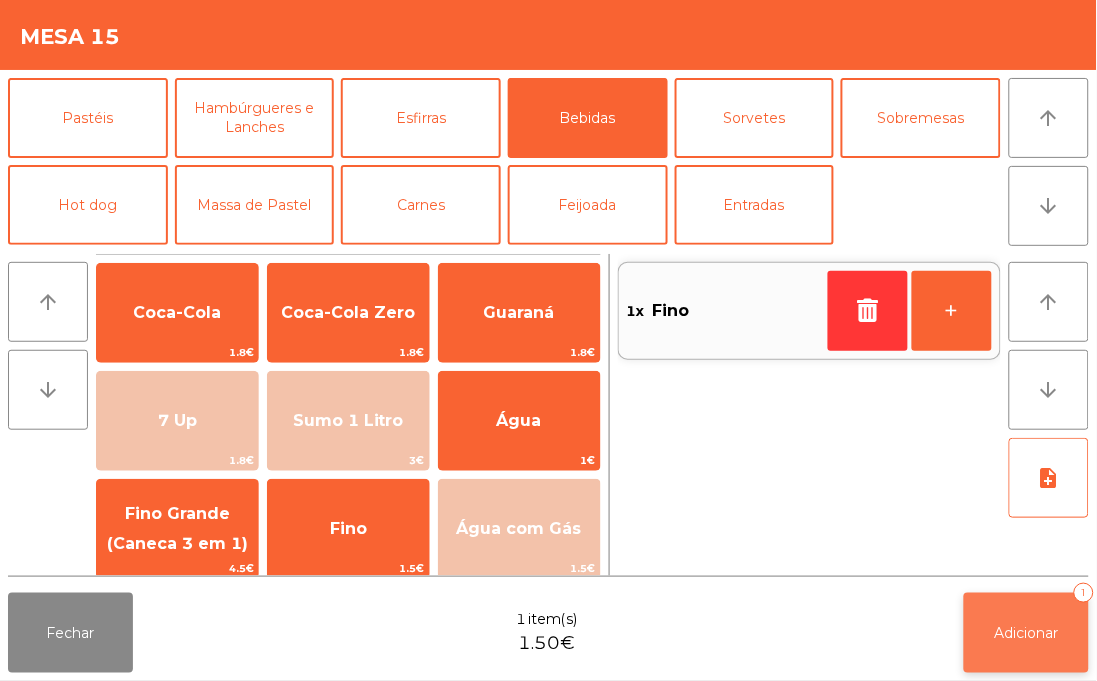click on "Adicionar   1" 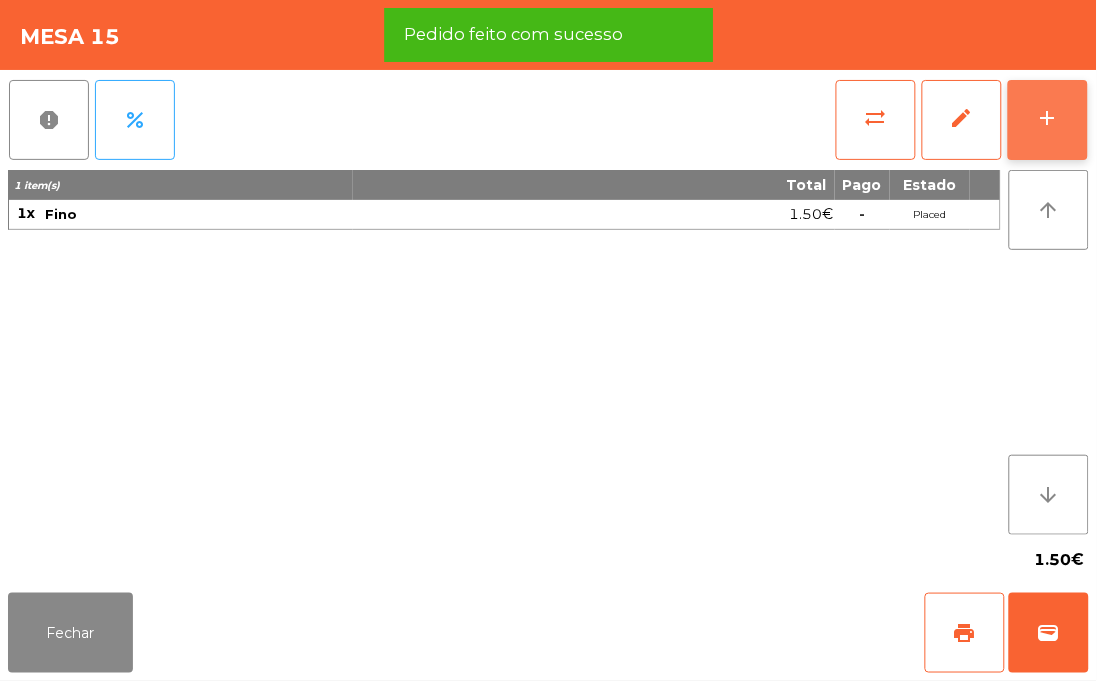 click on "add" 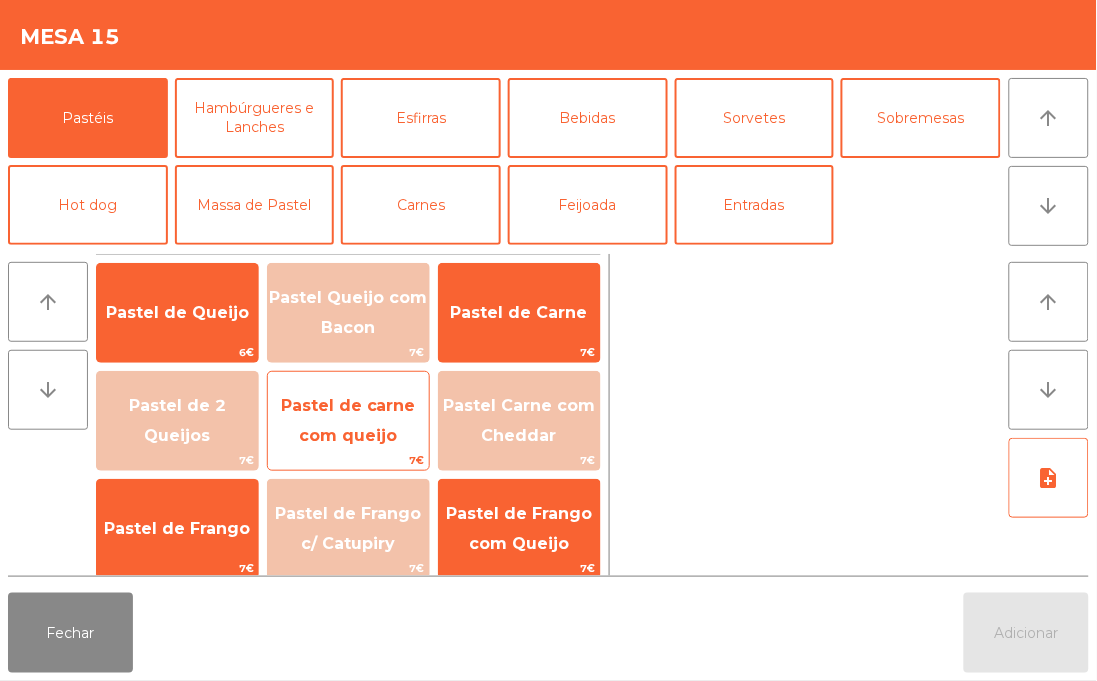 click on "Pastel de carne com queijo" 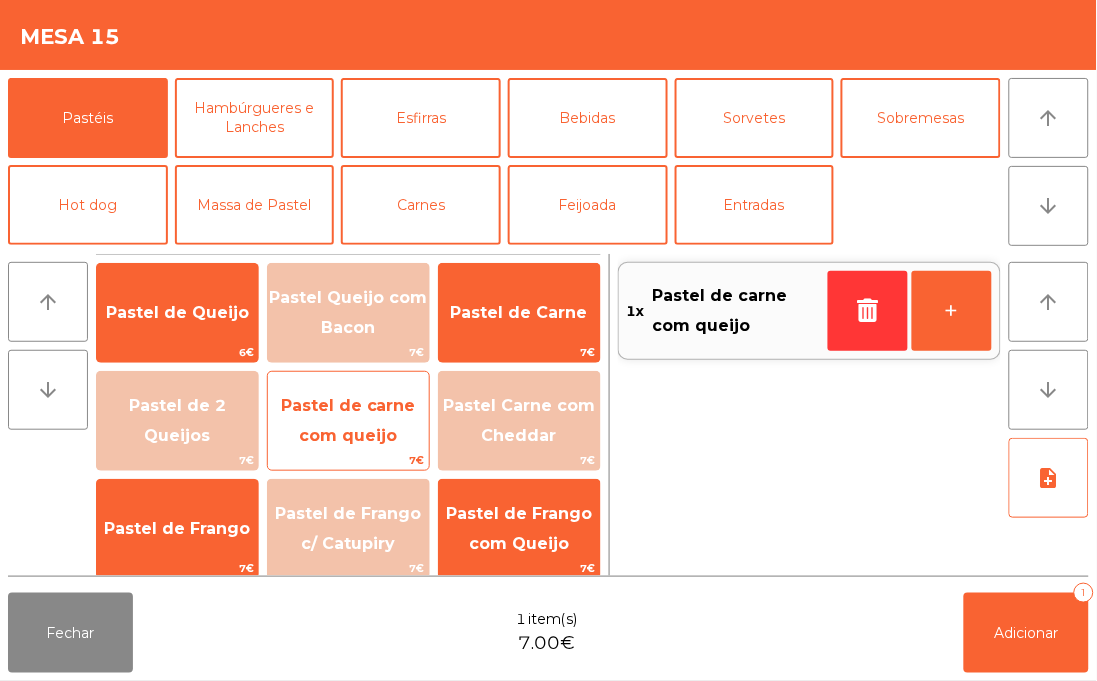 click on "Pastel de carne com queijo" 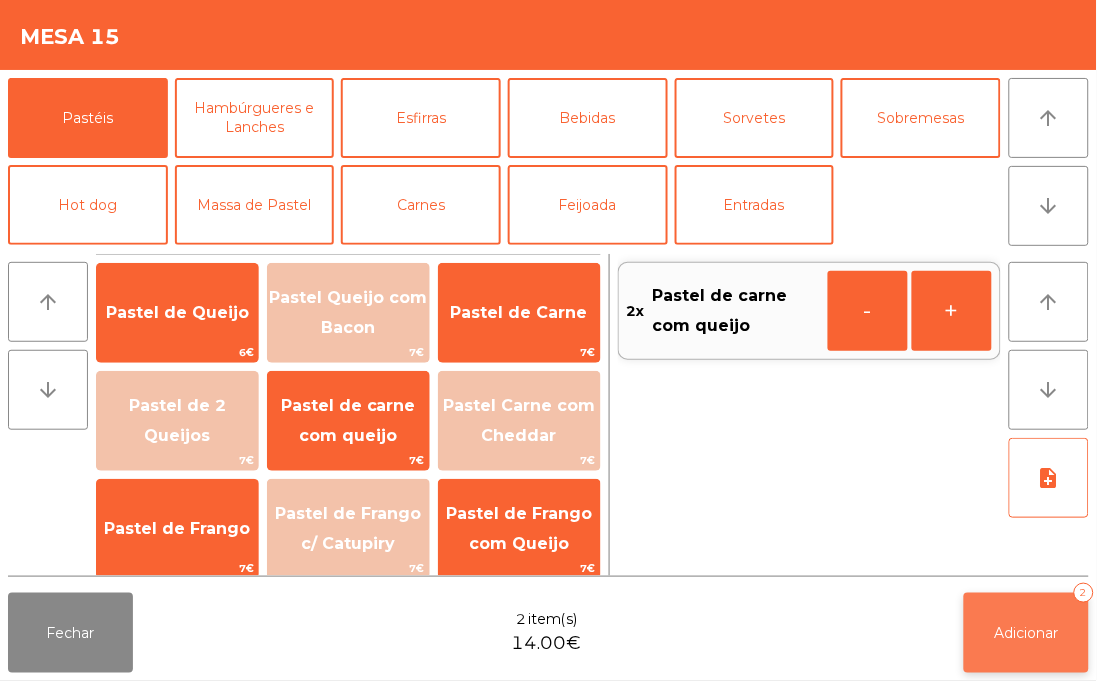 click on "Adicionar   2" 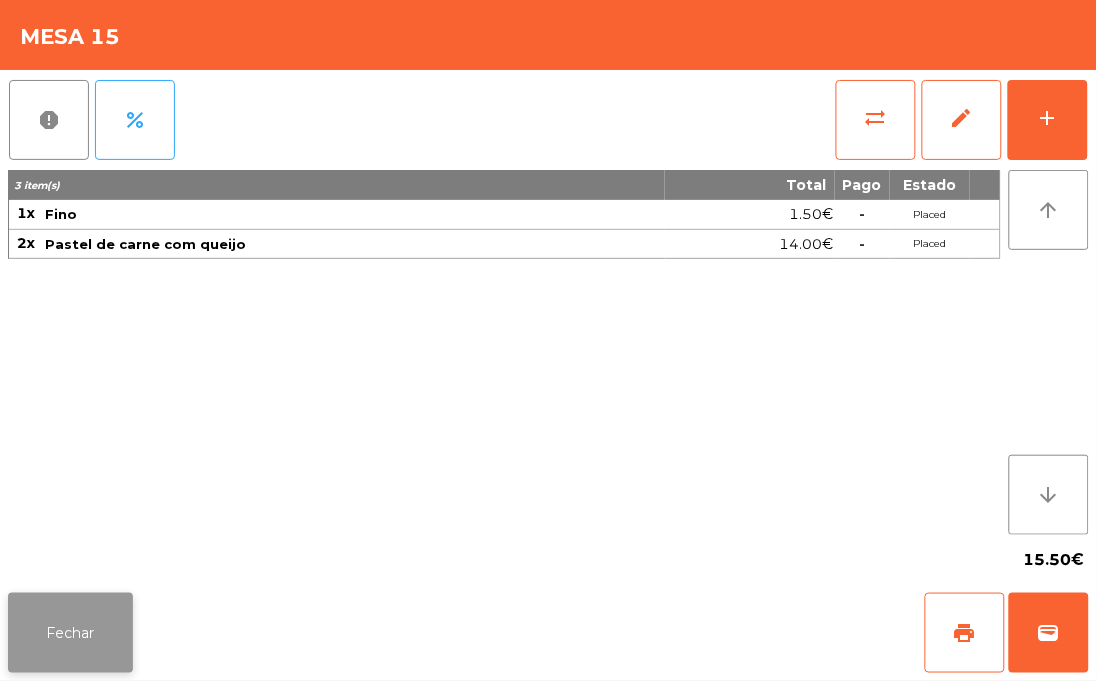 click on "Fechar" 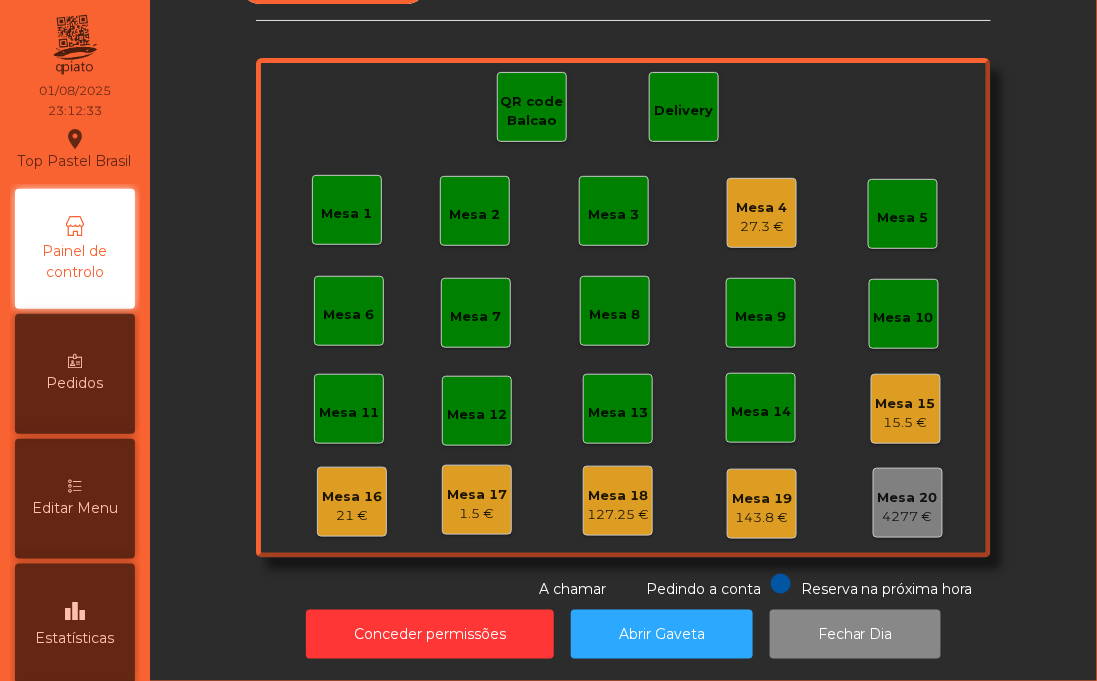 click on "21 €" 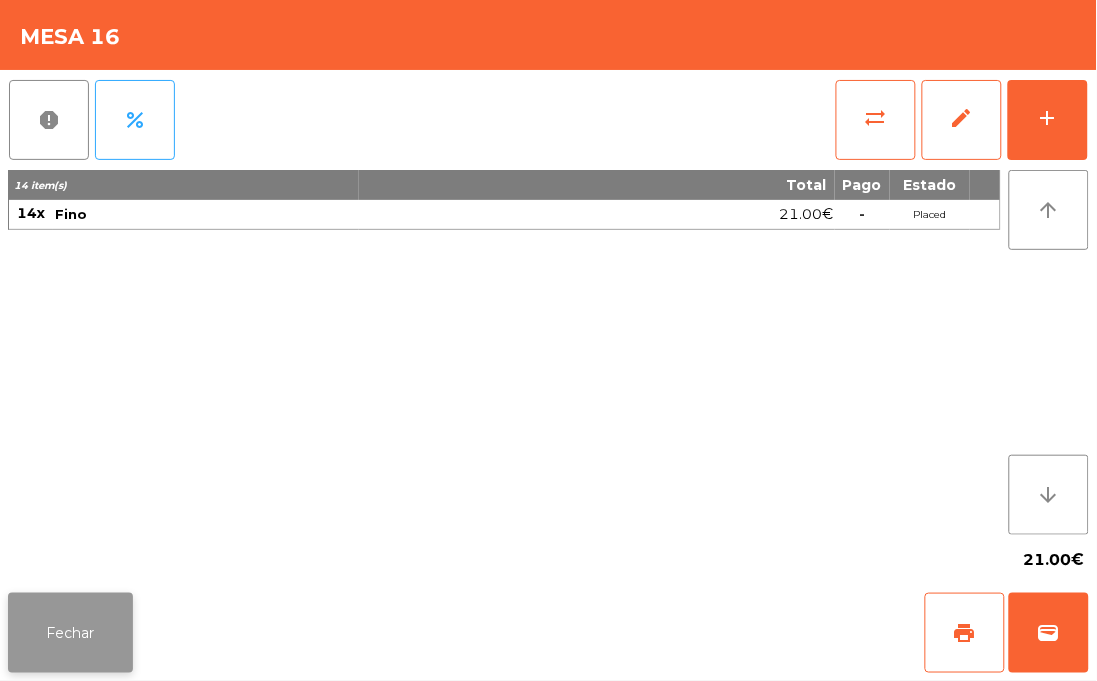click on "Fechar" 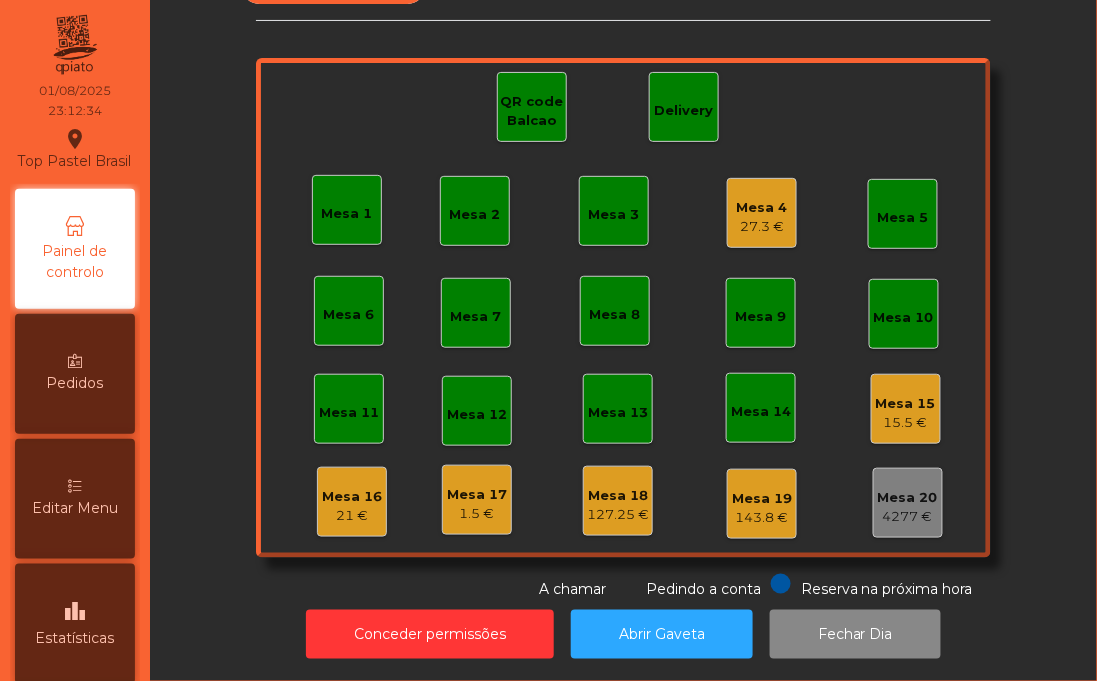 click on "1.5 €" 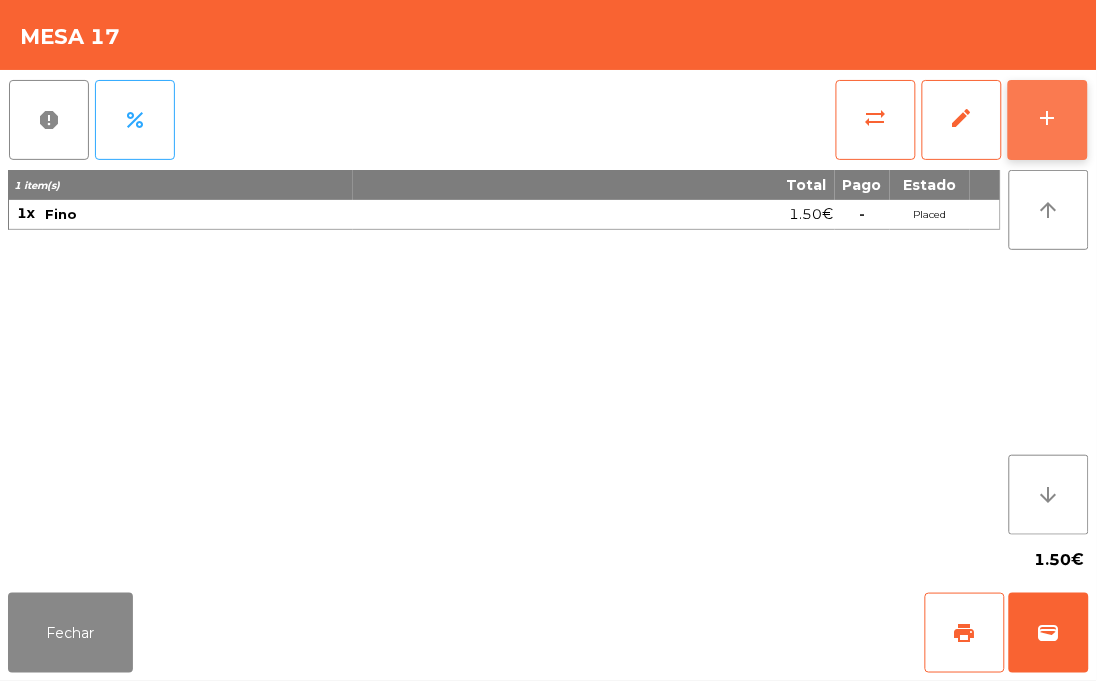 click on "add" 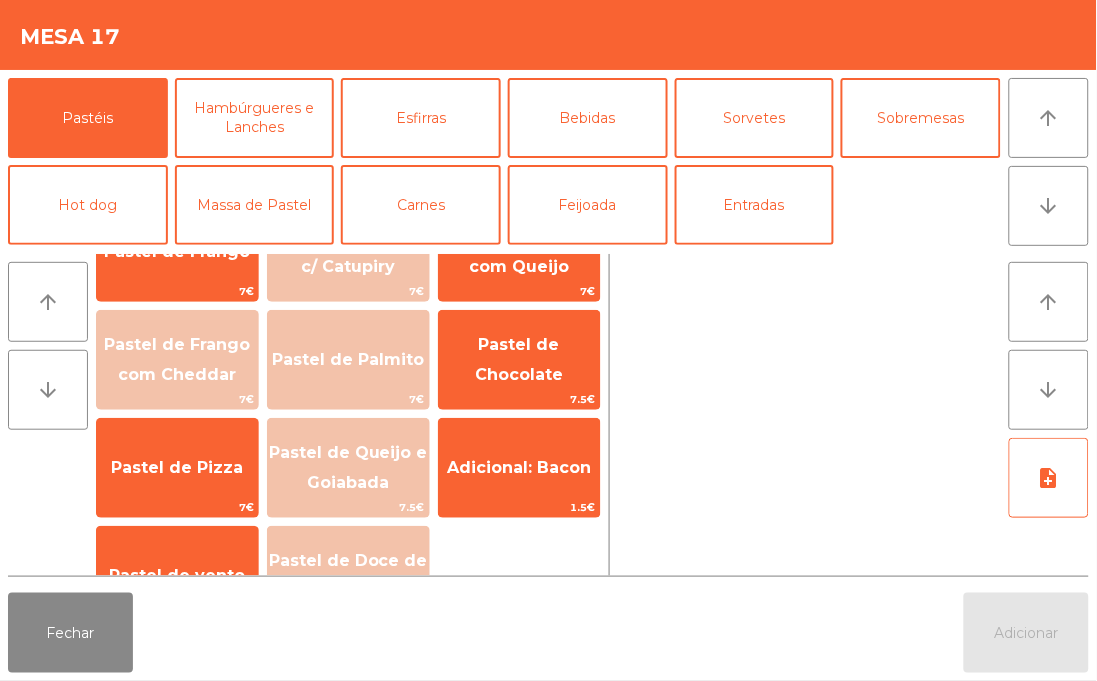 scroll, scrollTop: 334, scrollLeft: 0, axis: vertical 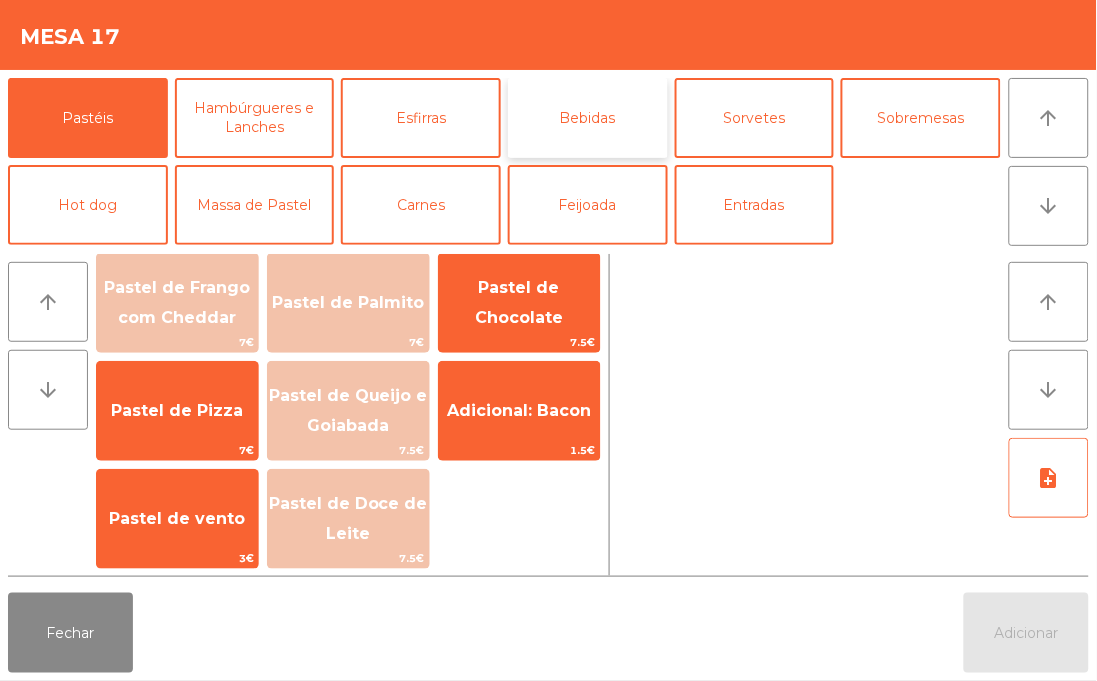 click on "Bebidas" 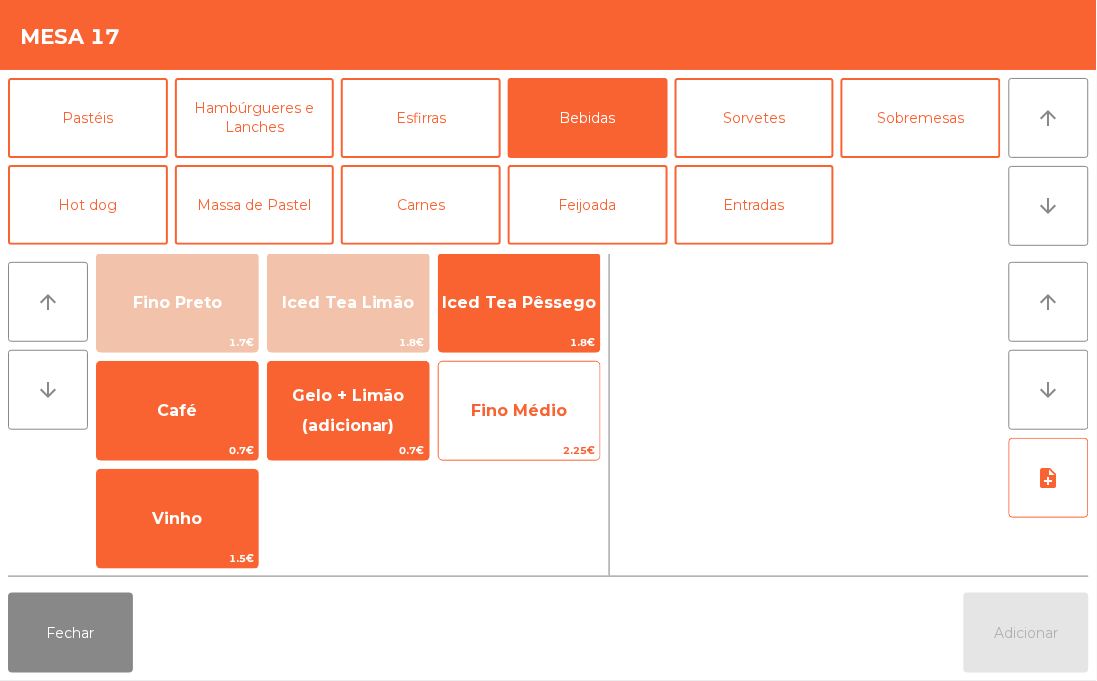 click on "Fino Médio" 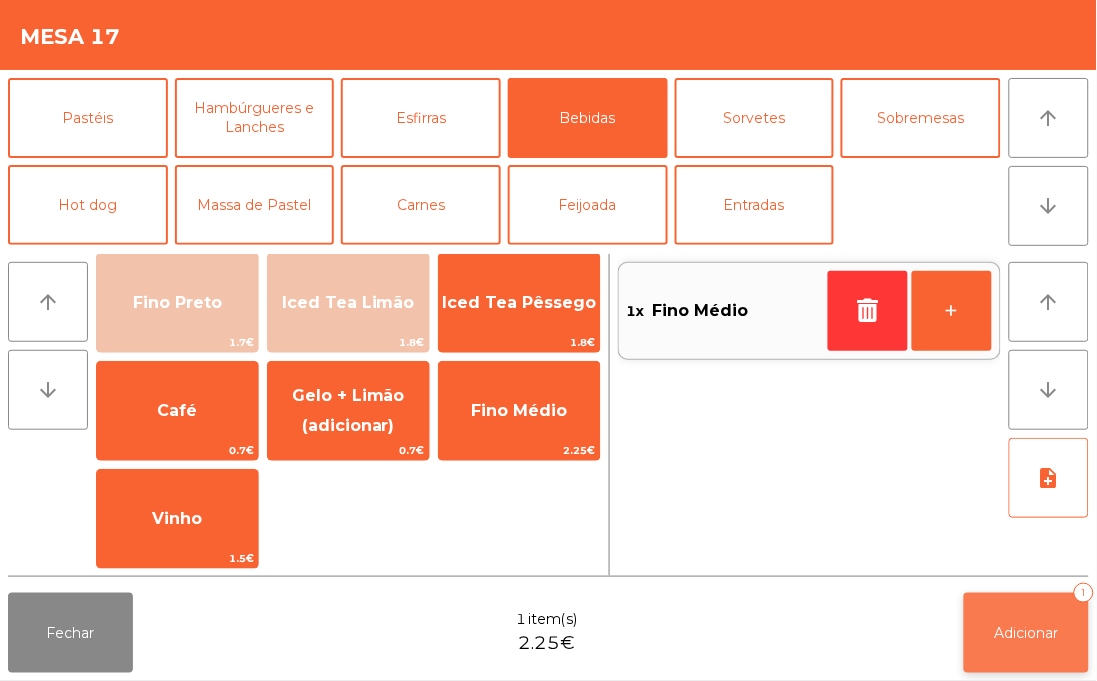 click on "Adicionar" 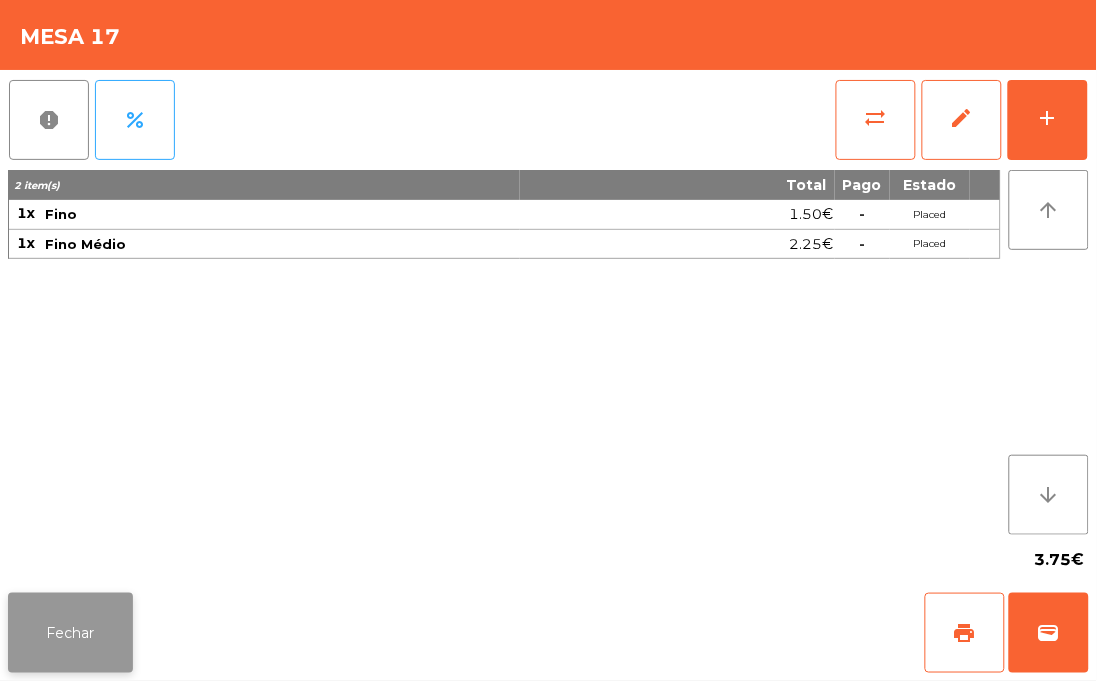 click on "Fechar" 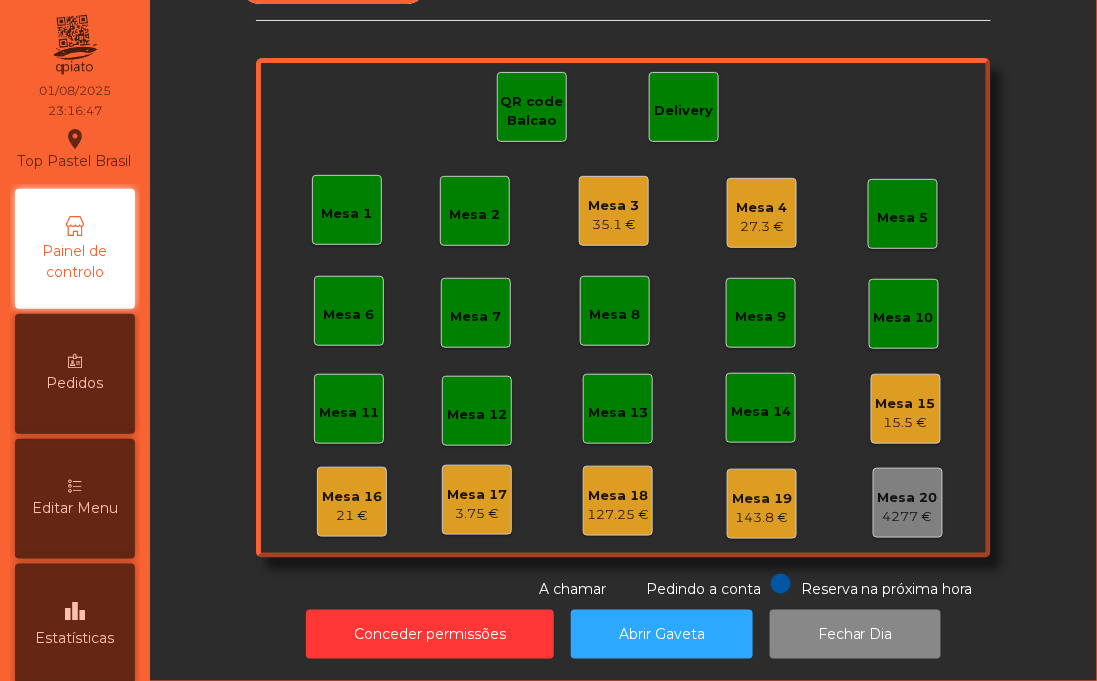 click on "Mesa 3   35.1 €" 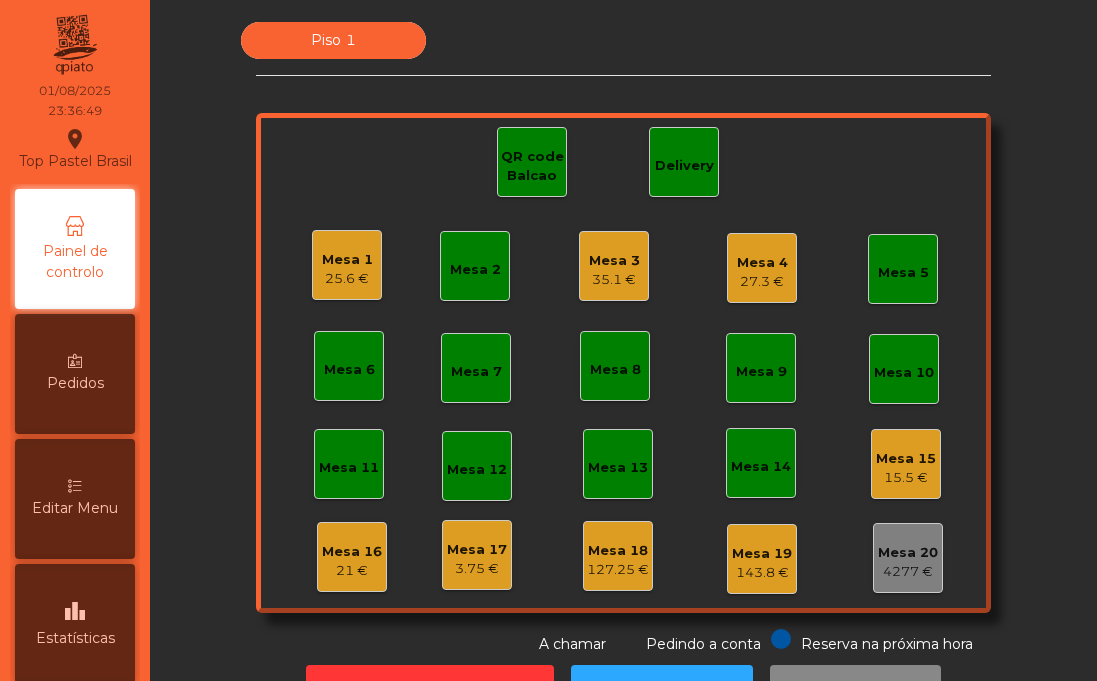 scroll, scrollTop: 0, scrollLeft: 0, axis: both 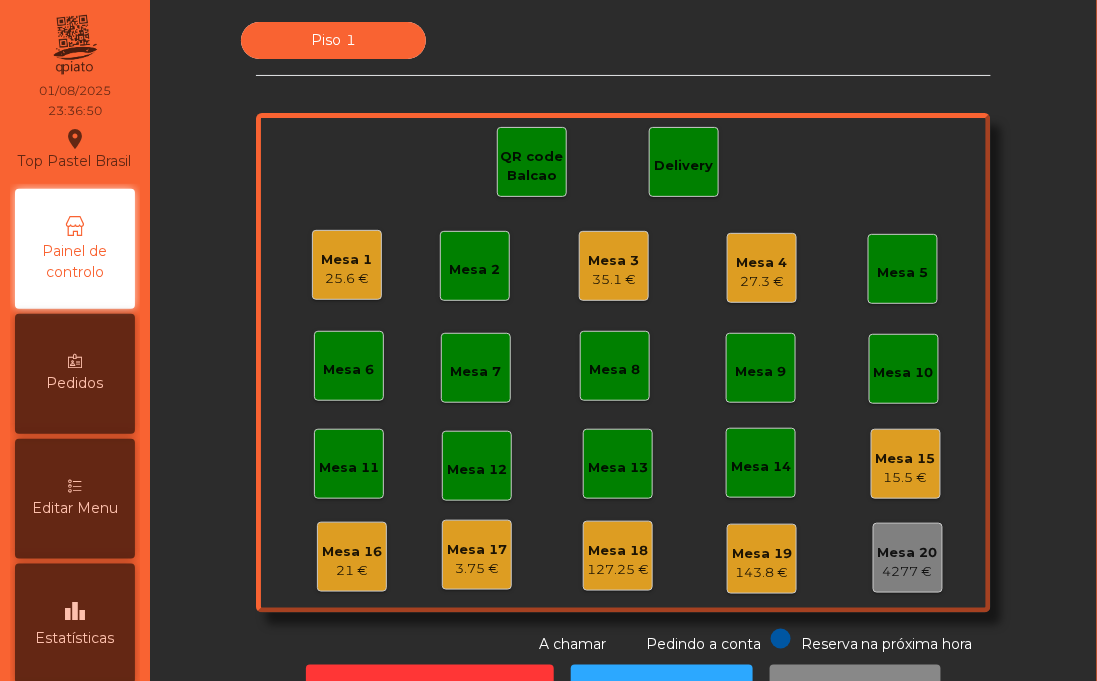 click on "Mesa 4" 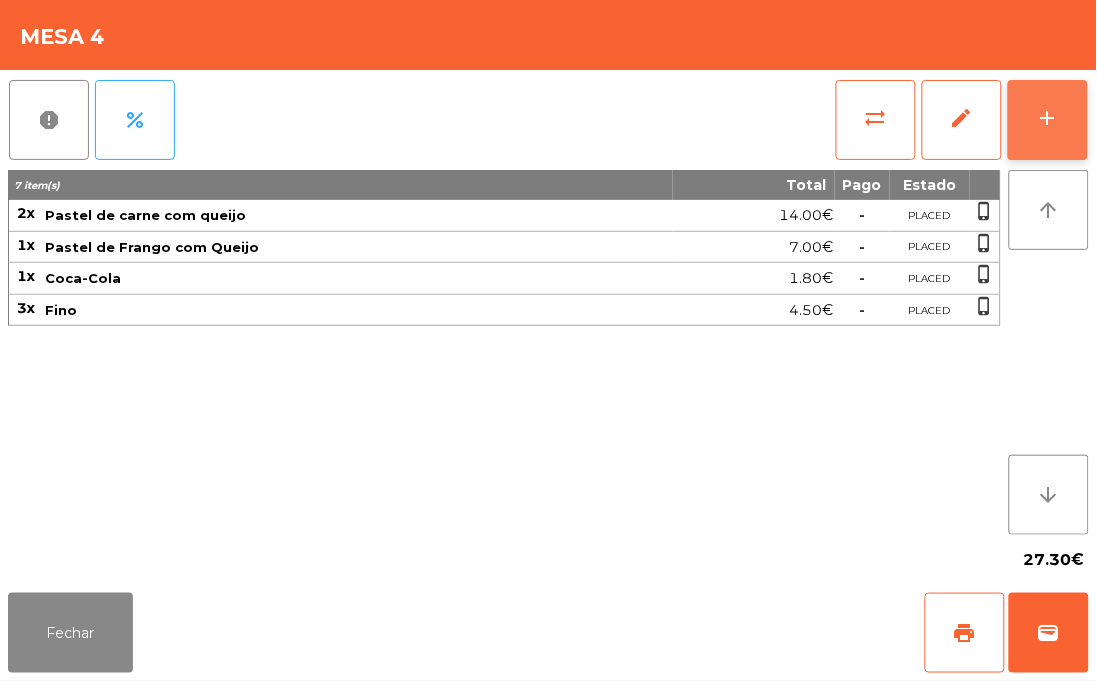 click on "add" 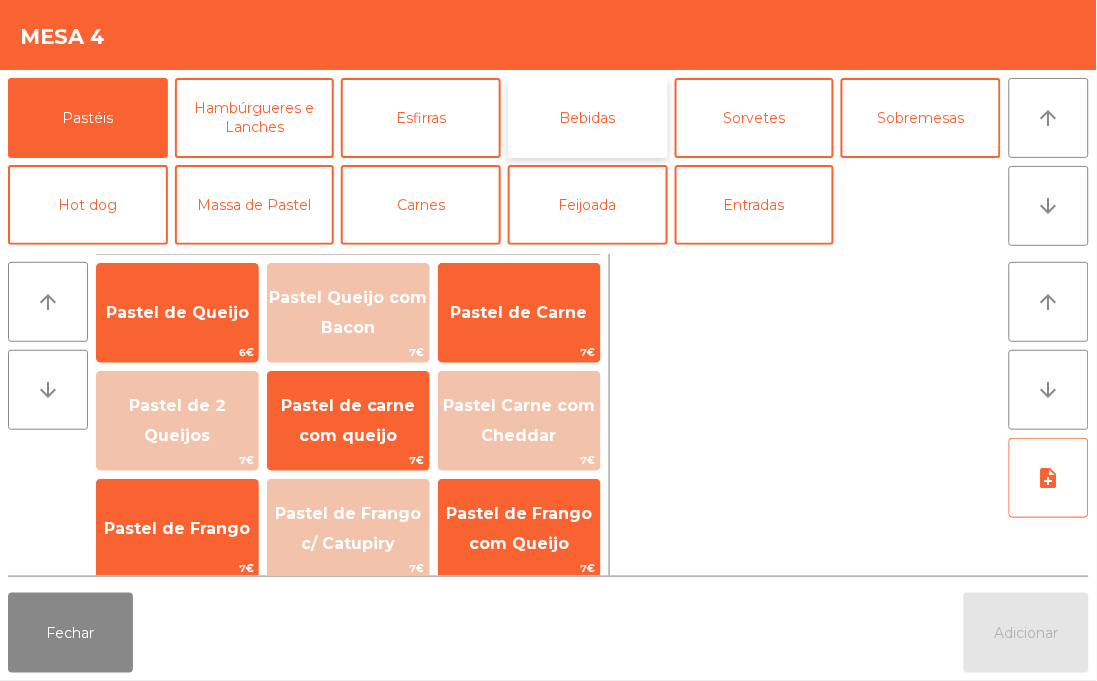 click on "Bebidas" 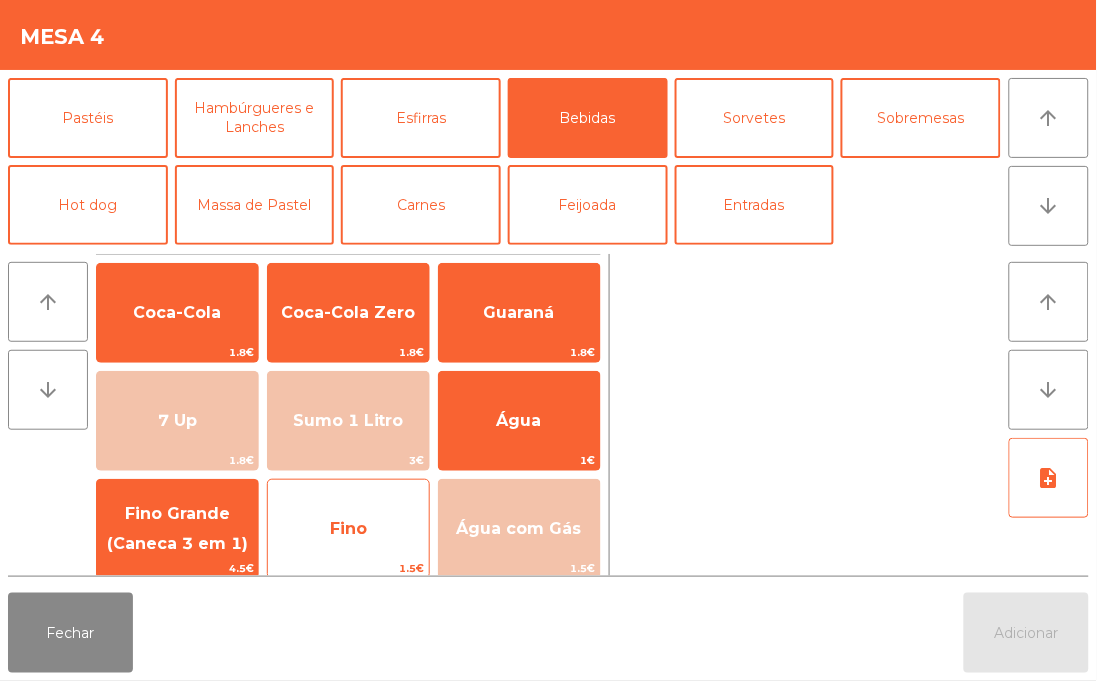 click on "Fino" 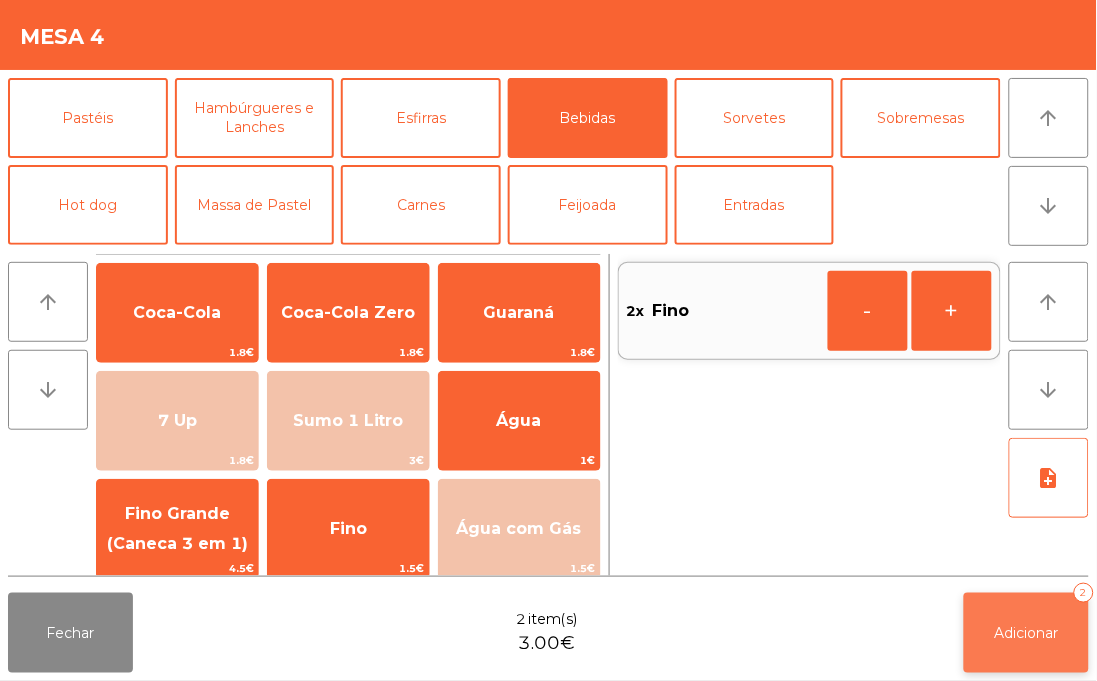 click on "Adicionar" 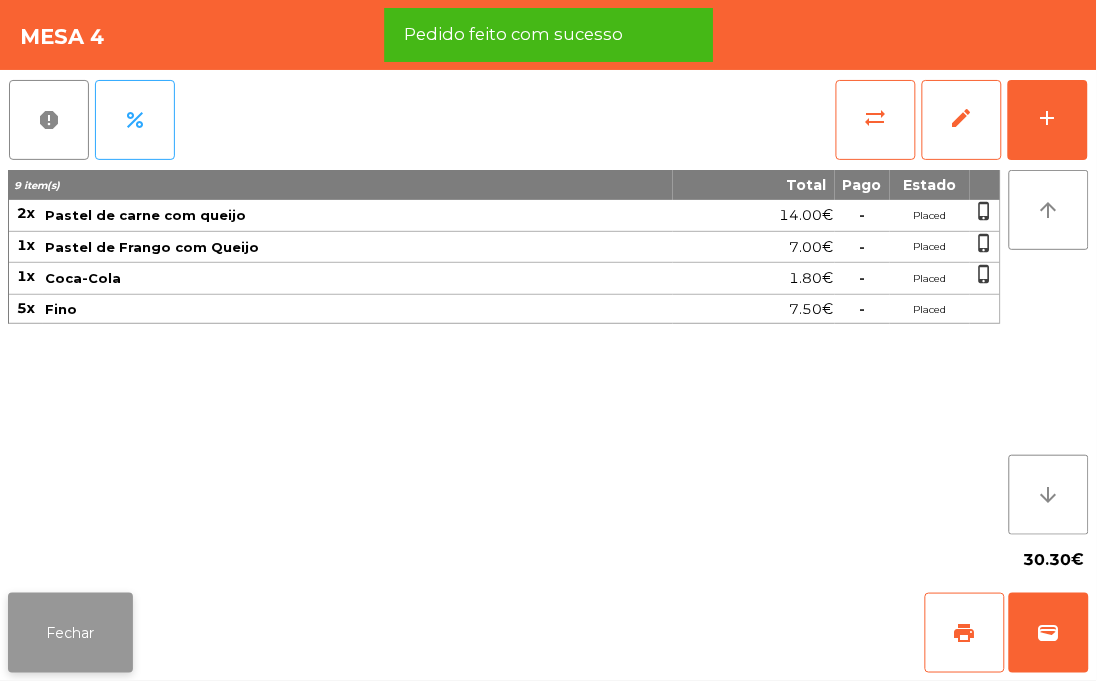 click on "Fechar" 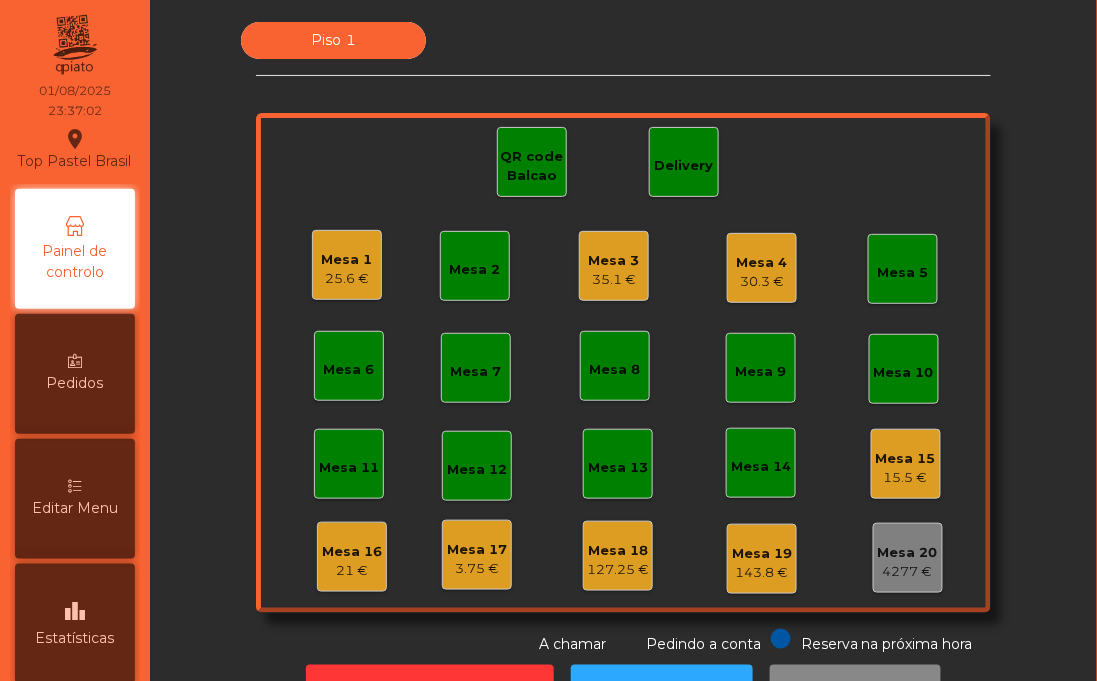 click on "35.1 €" 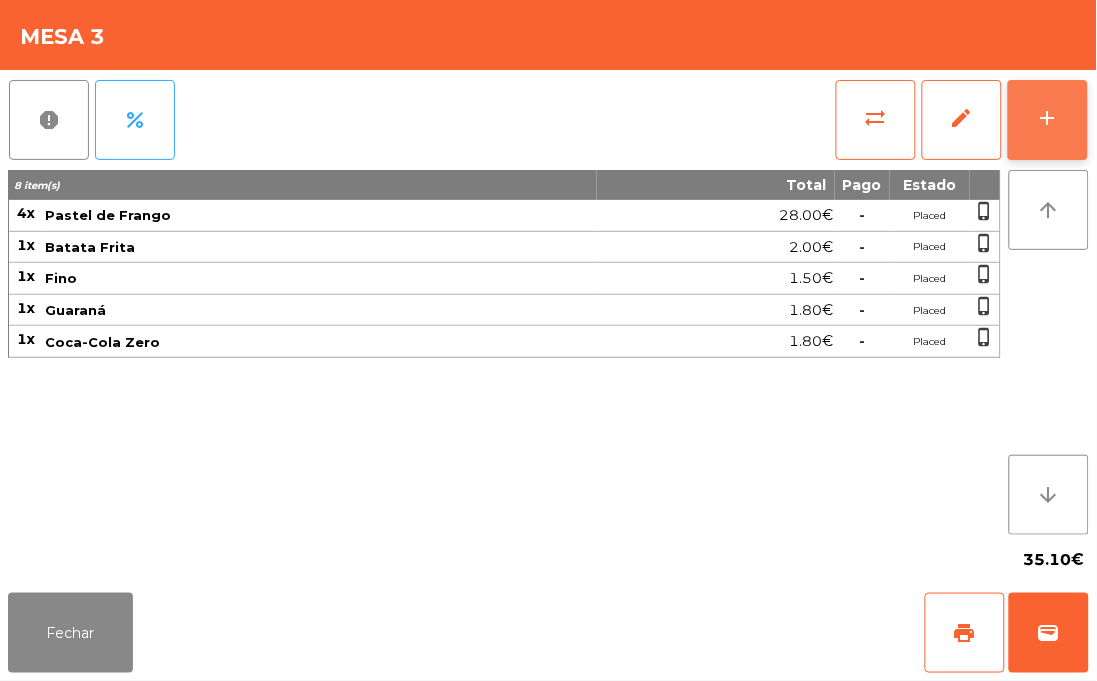 click on "add" 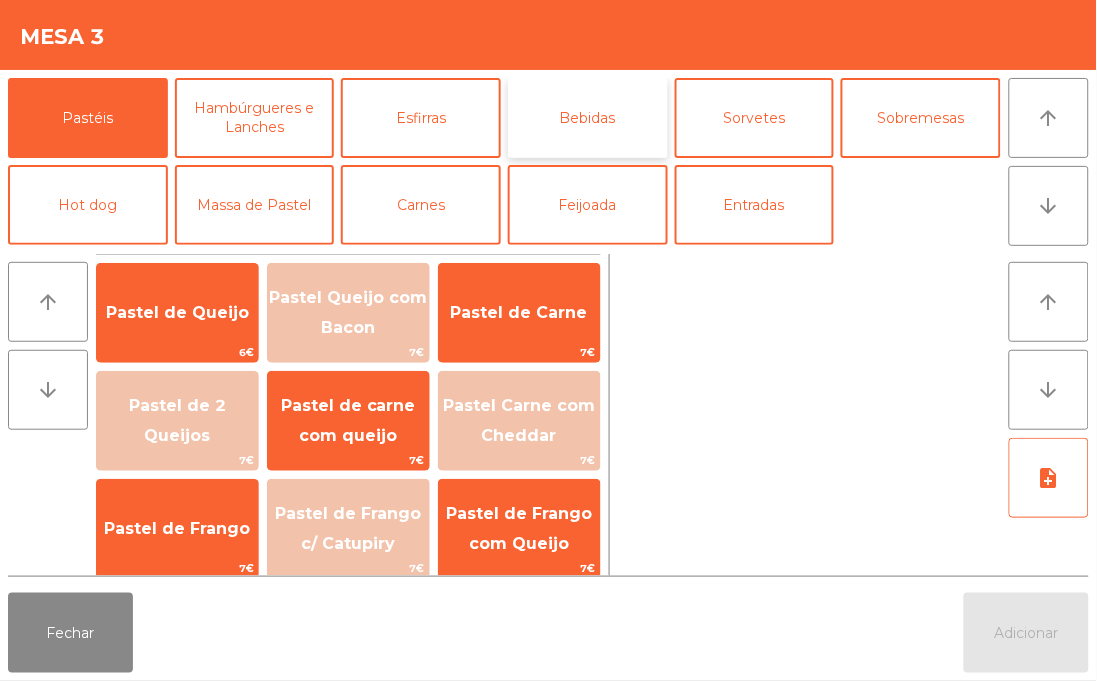 click on "Bebidas" 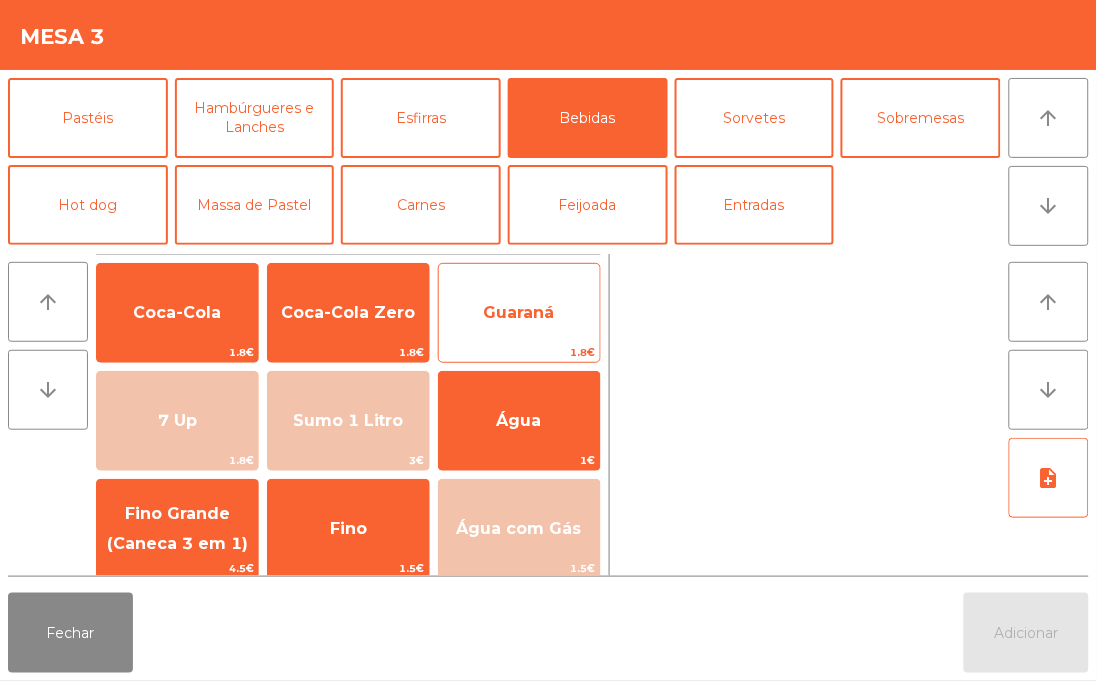 click on "Guaraná" 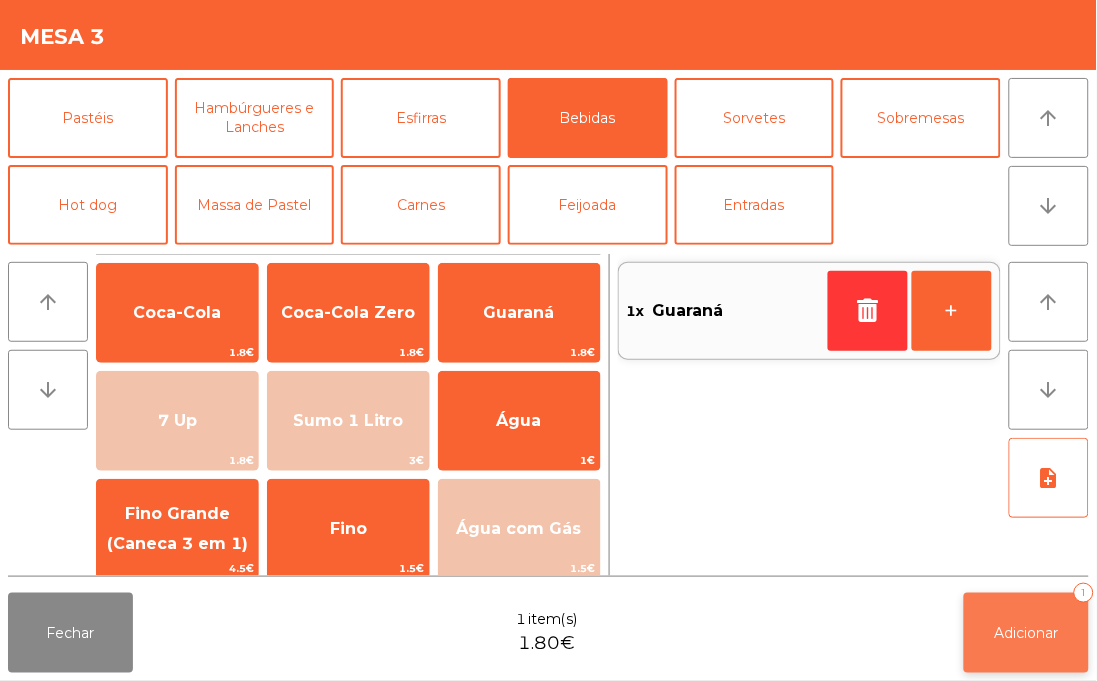 click on "Adicionar   1" 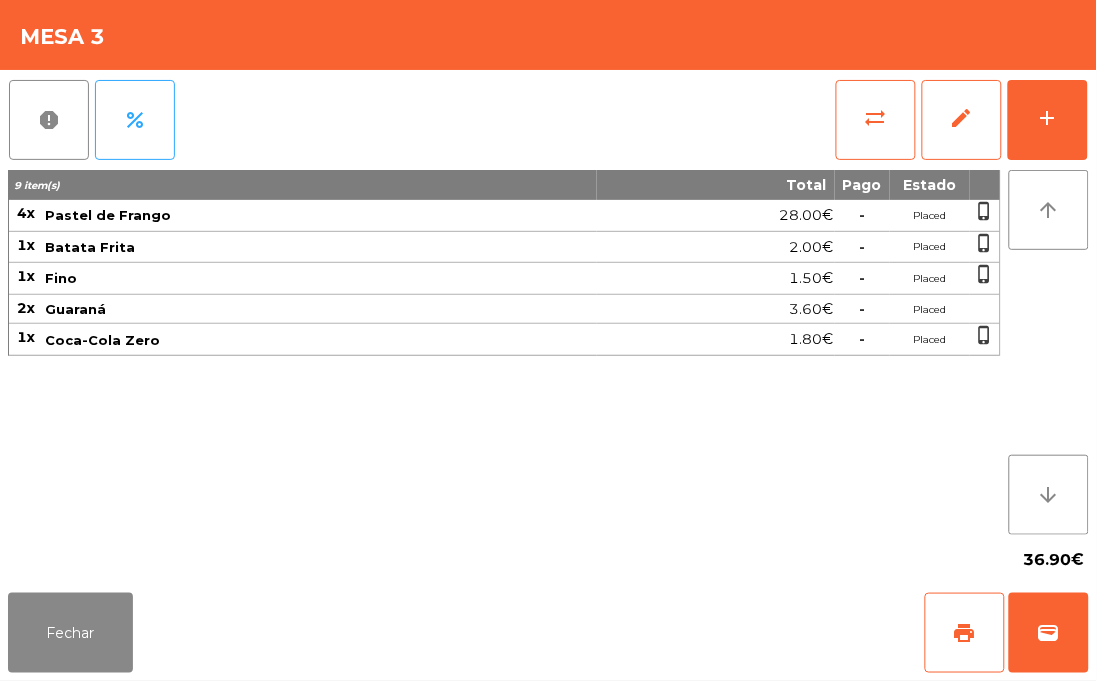 click on "36.90€" 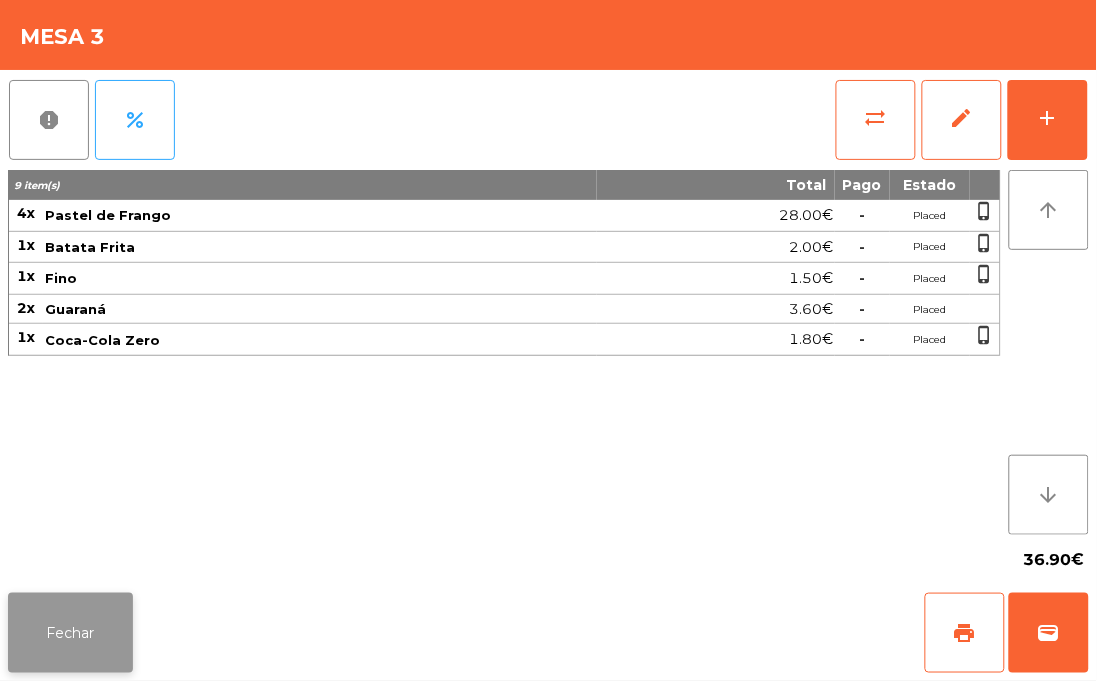 click on "Fechar" 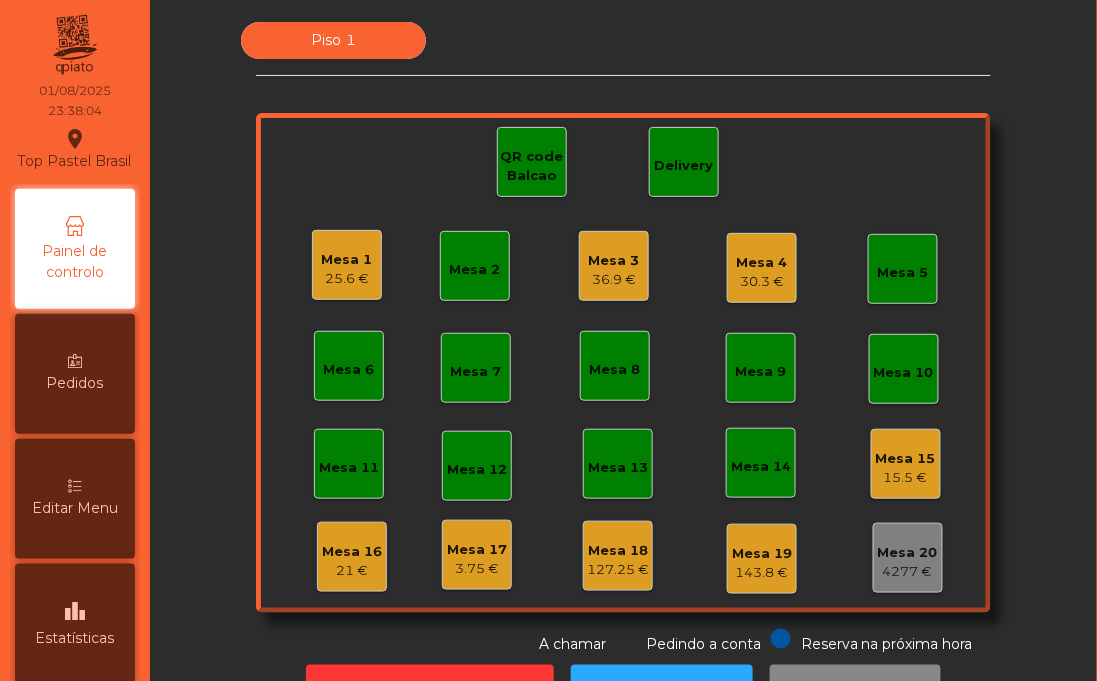click on "25.6 €" 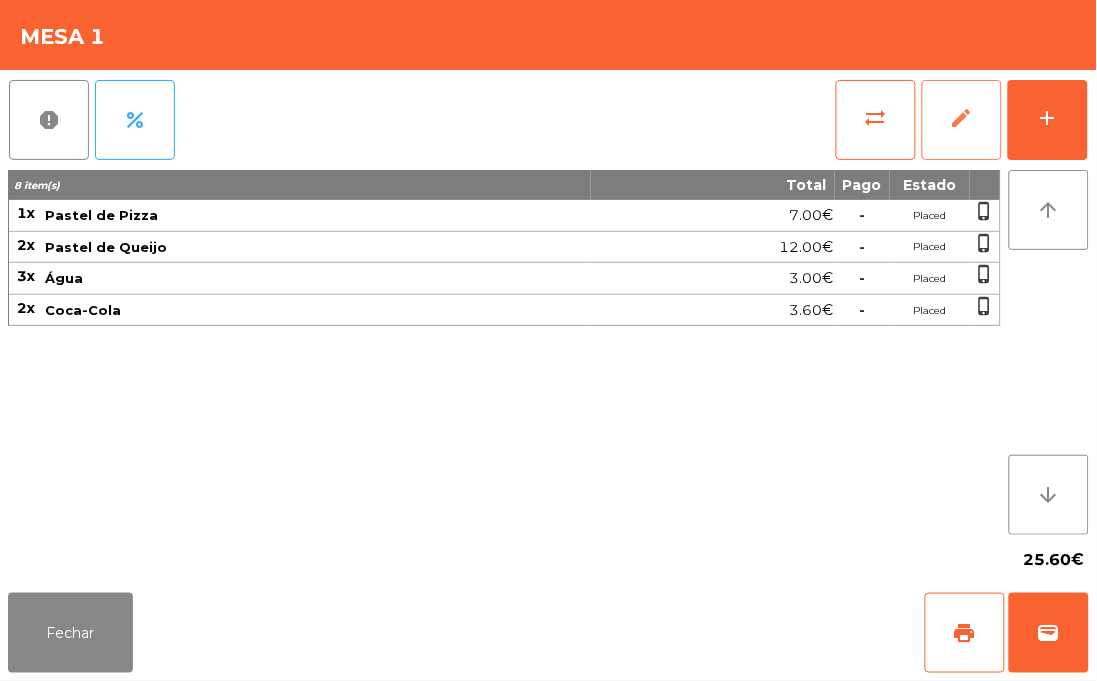 click on "edit" 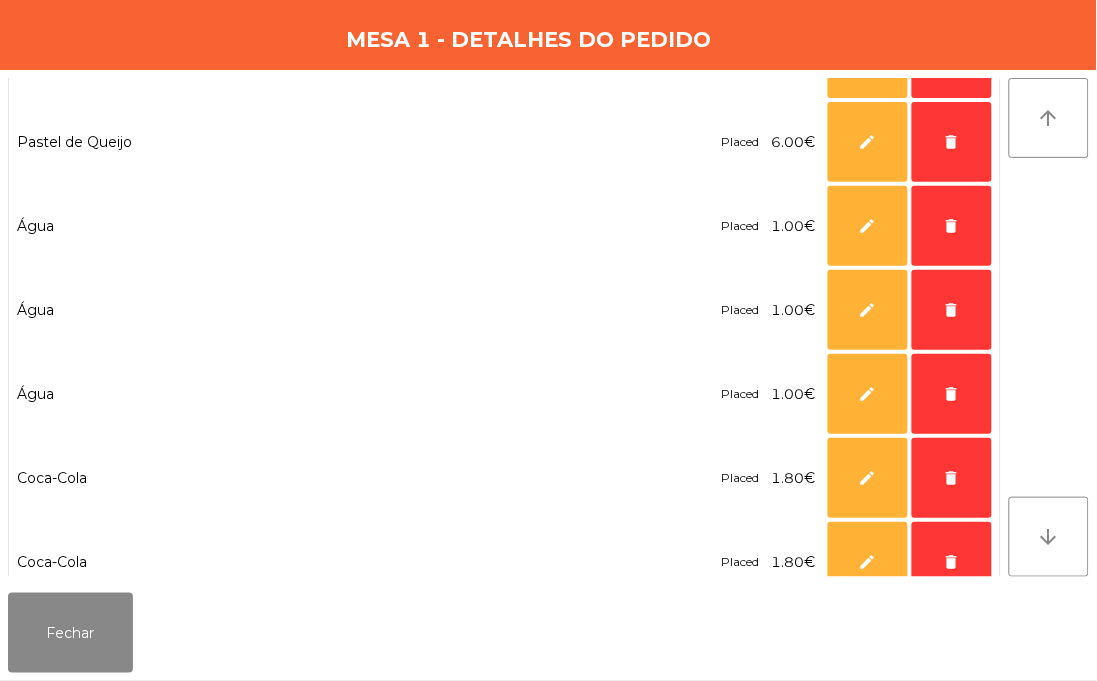 scroll, scrollTop: 182, scrollLeft: 0, axis: vertical 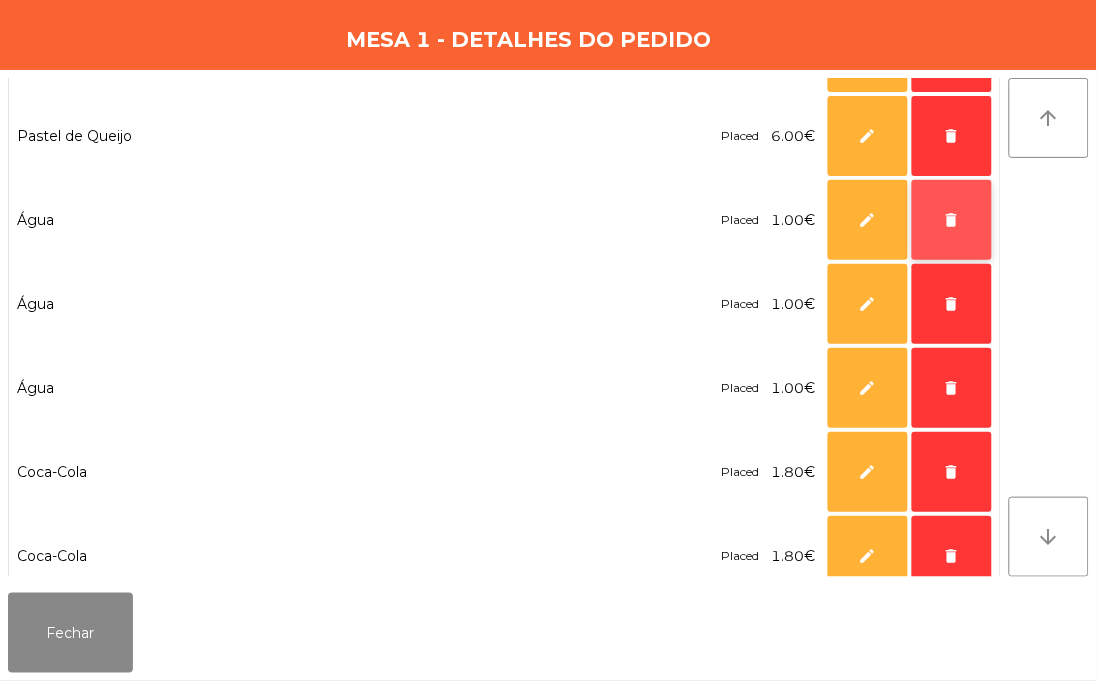 click on "delete" 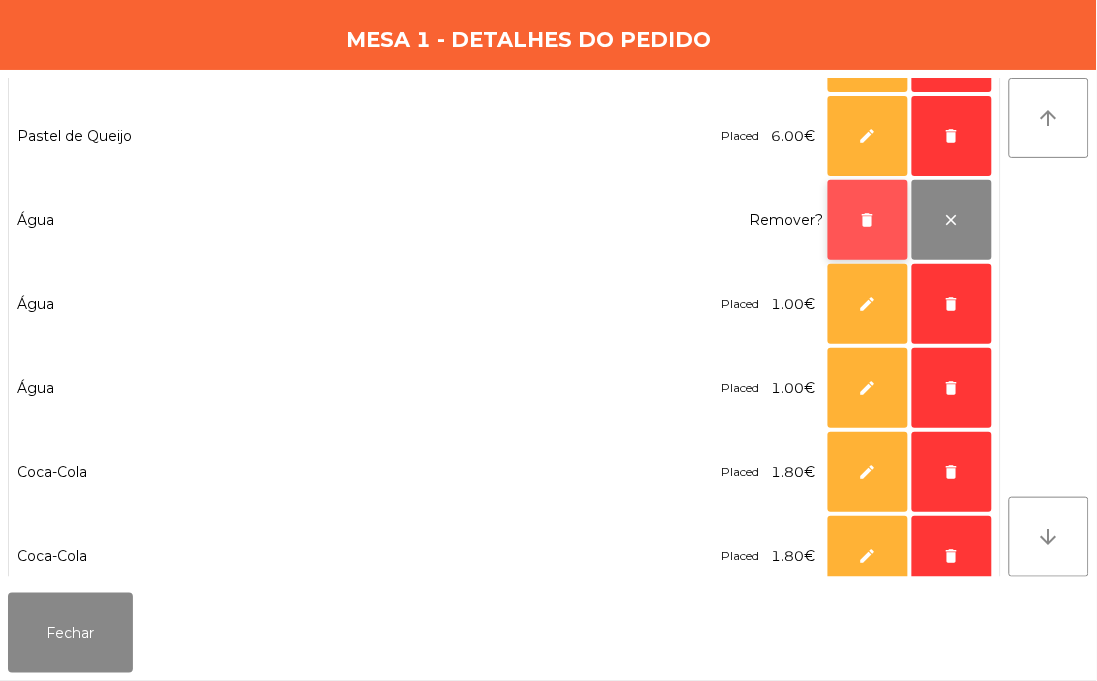 click on "delete" 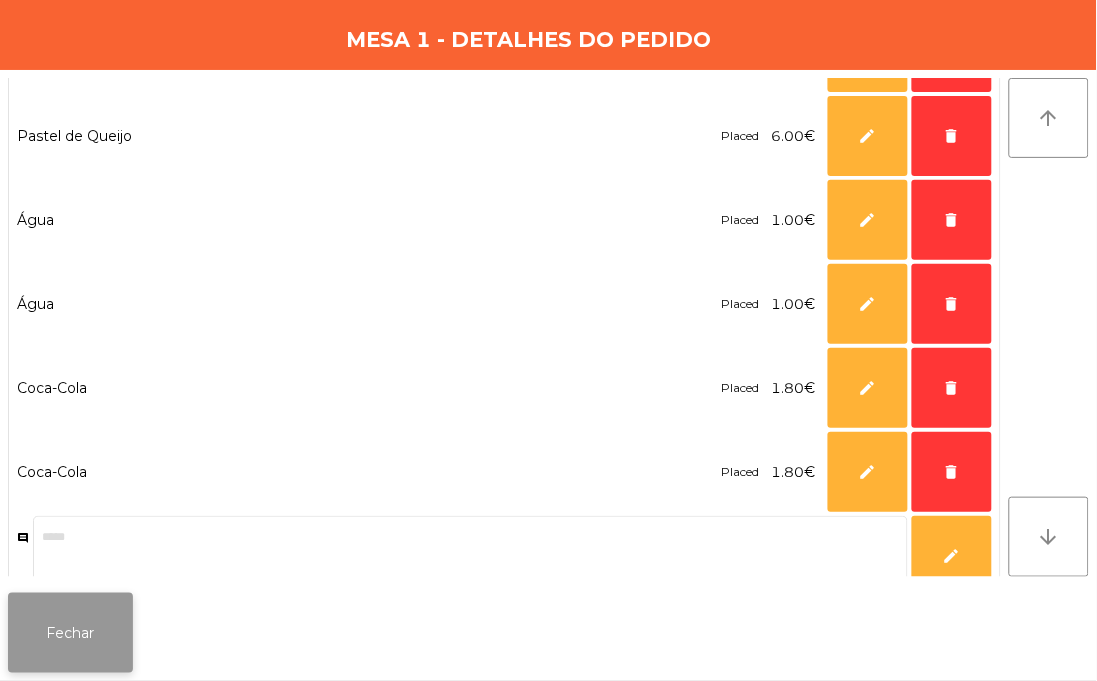 click on "Fechar" 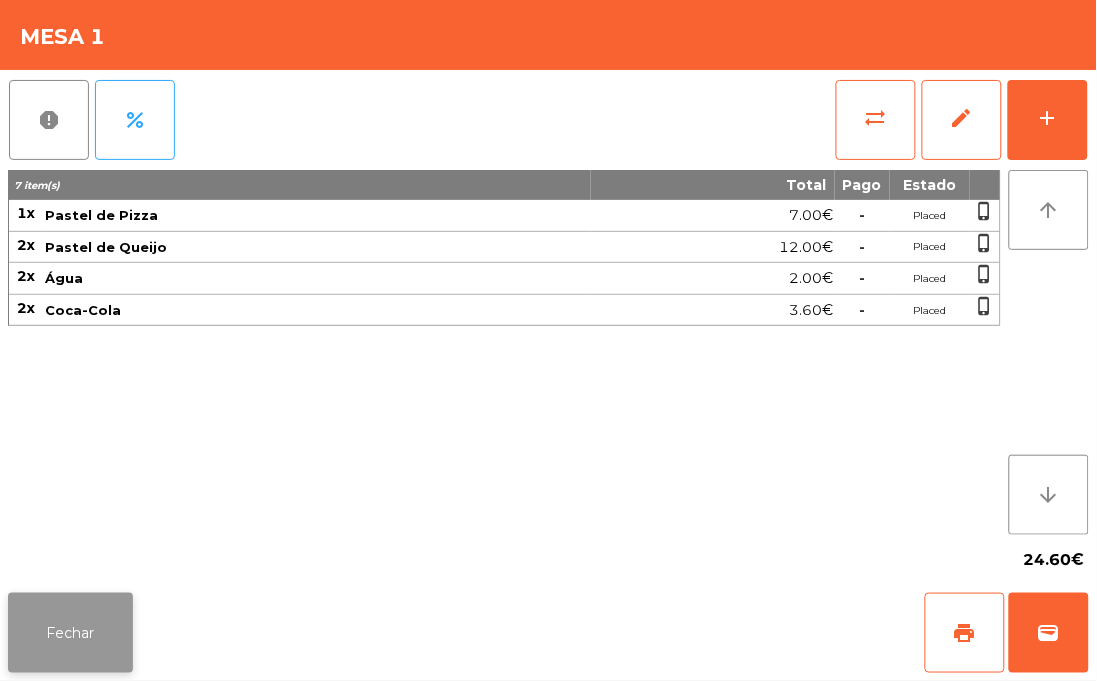 click on "Fechar" 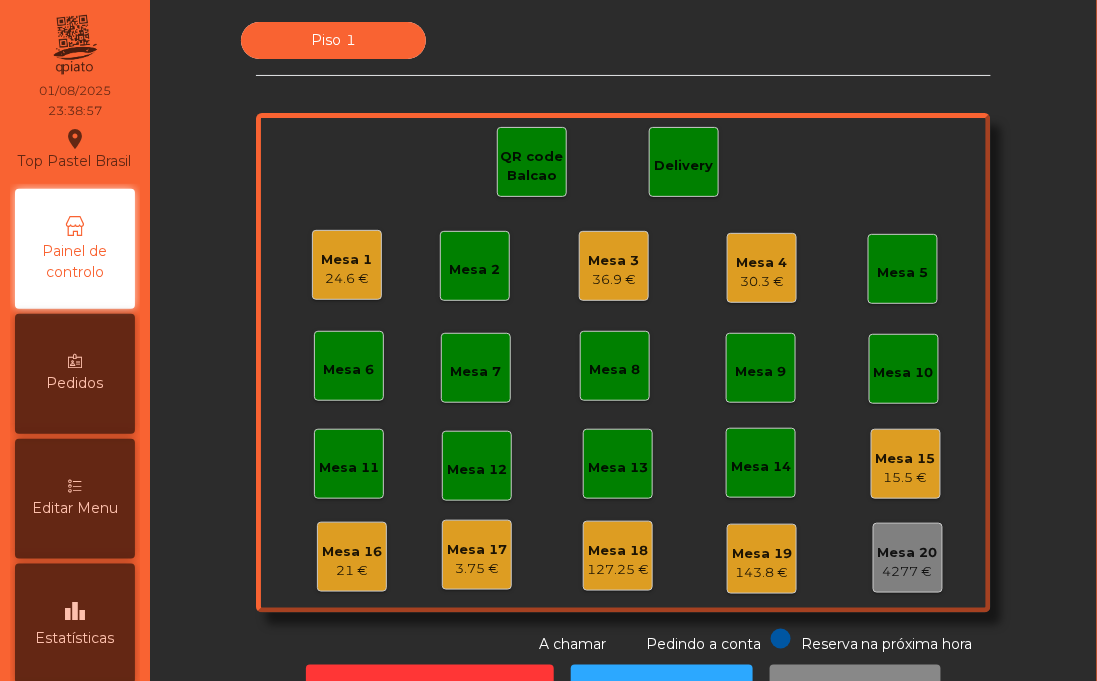 scroll, scrollTop: 72, scrollLeft: 0, axis: vertical 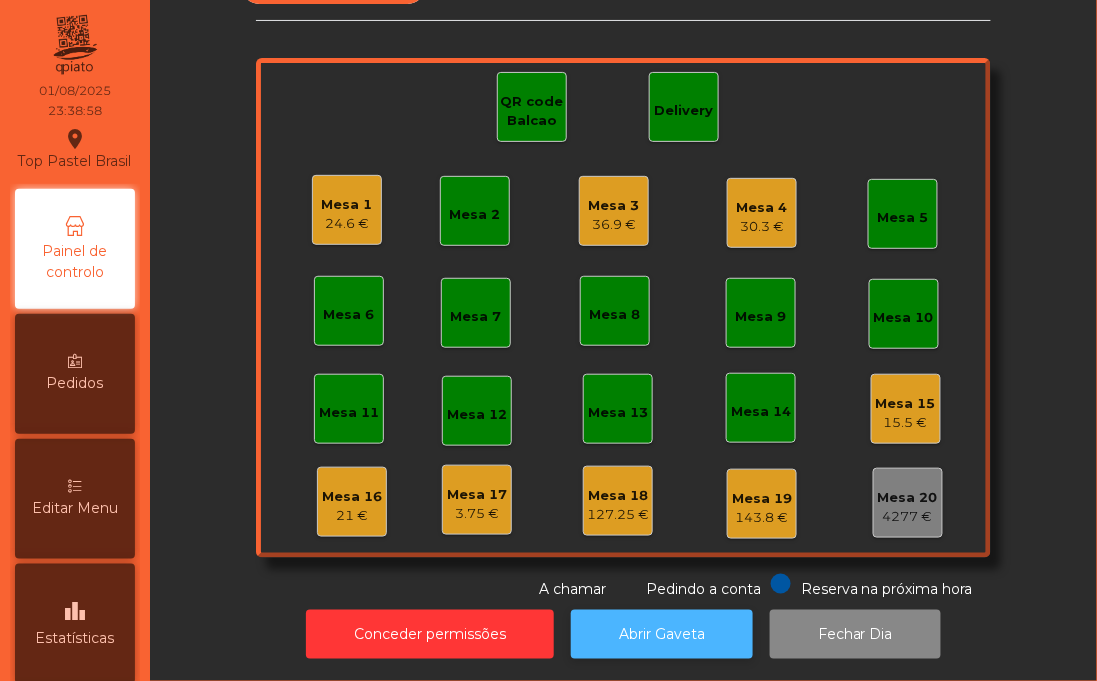 click on "Abrir Gaveta" 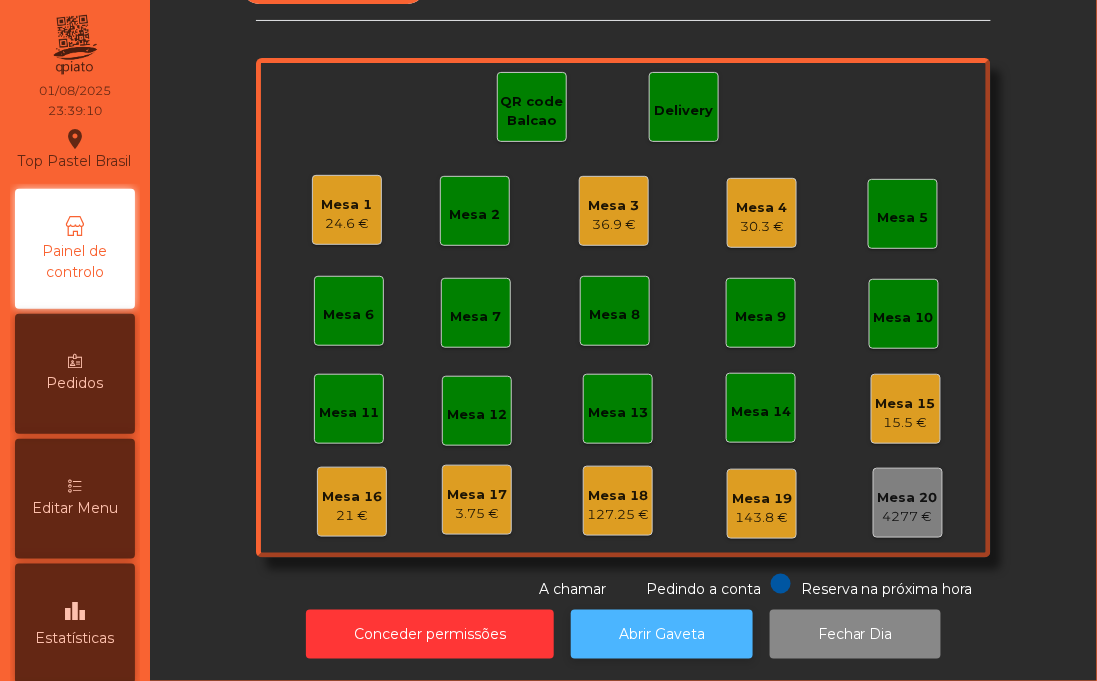 click on "Abrir Gaveta" 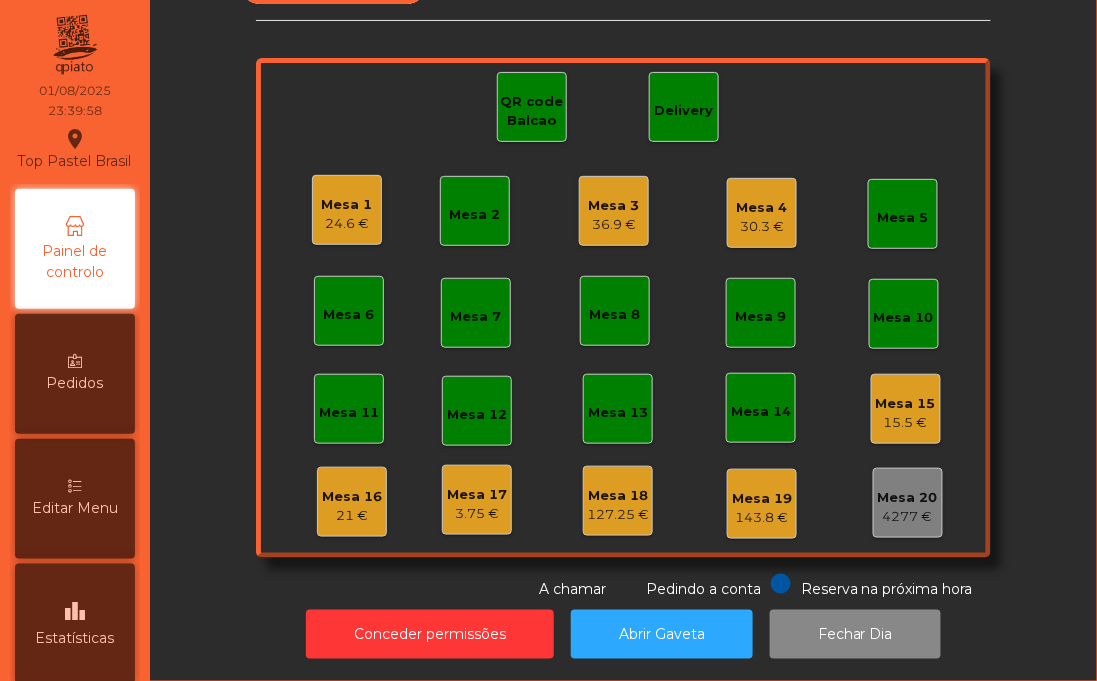 click on "15.5 €" 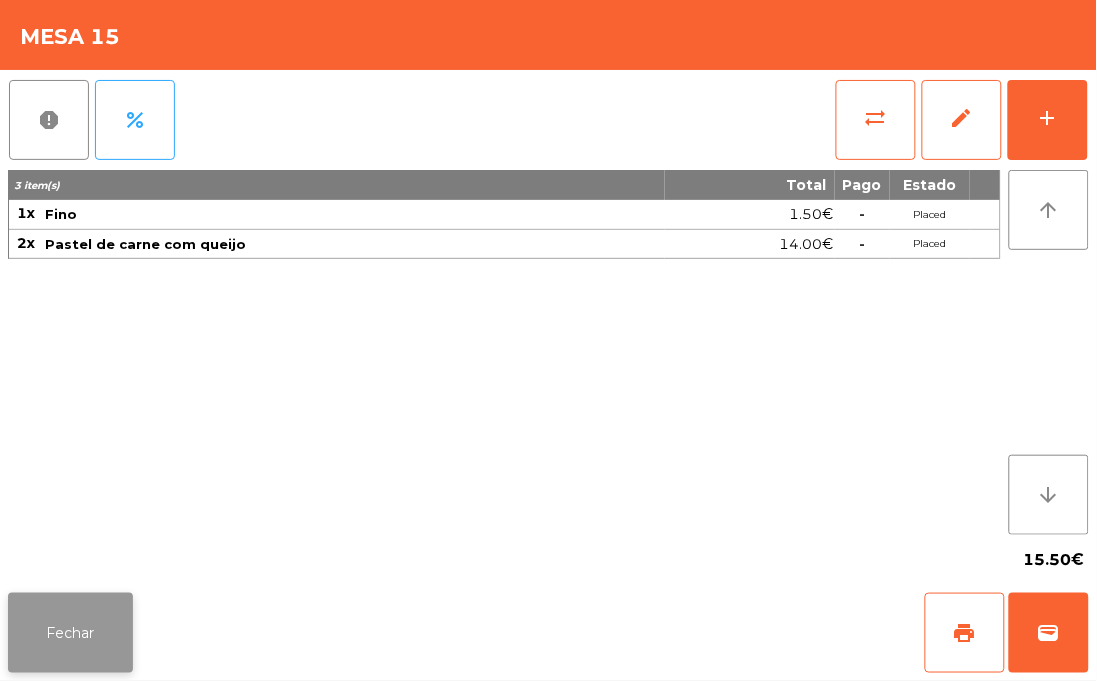 click on "Fechar" 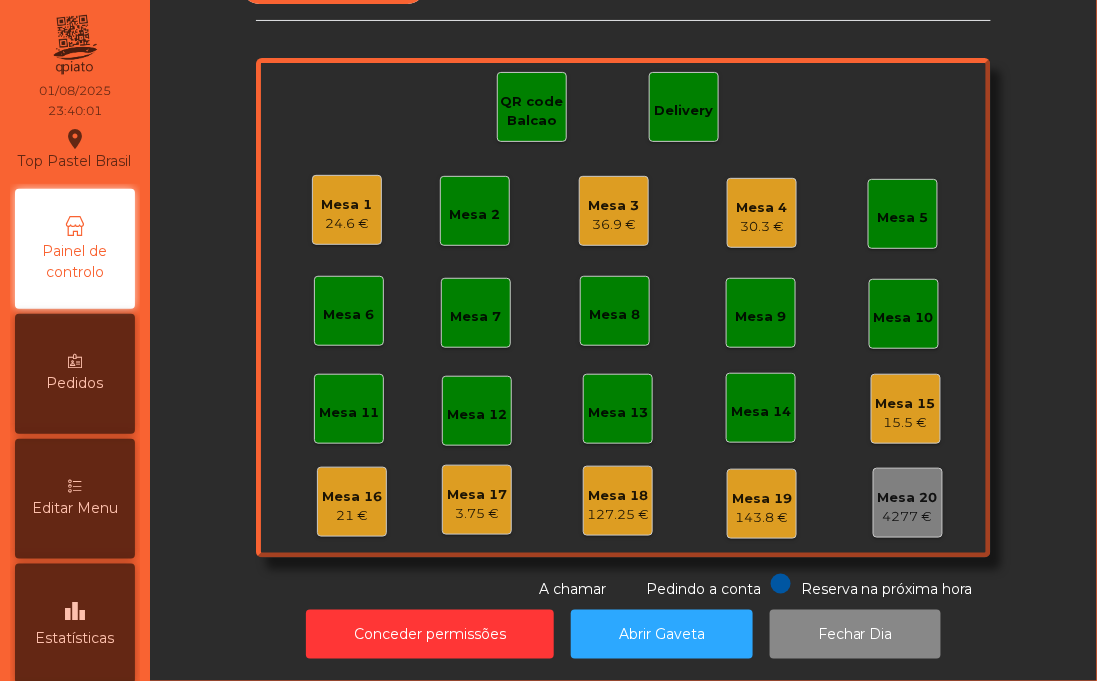 click on "Mesa 4" 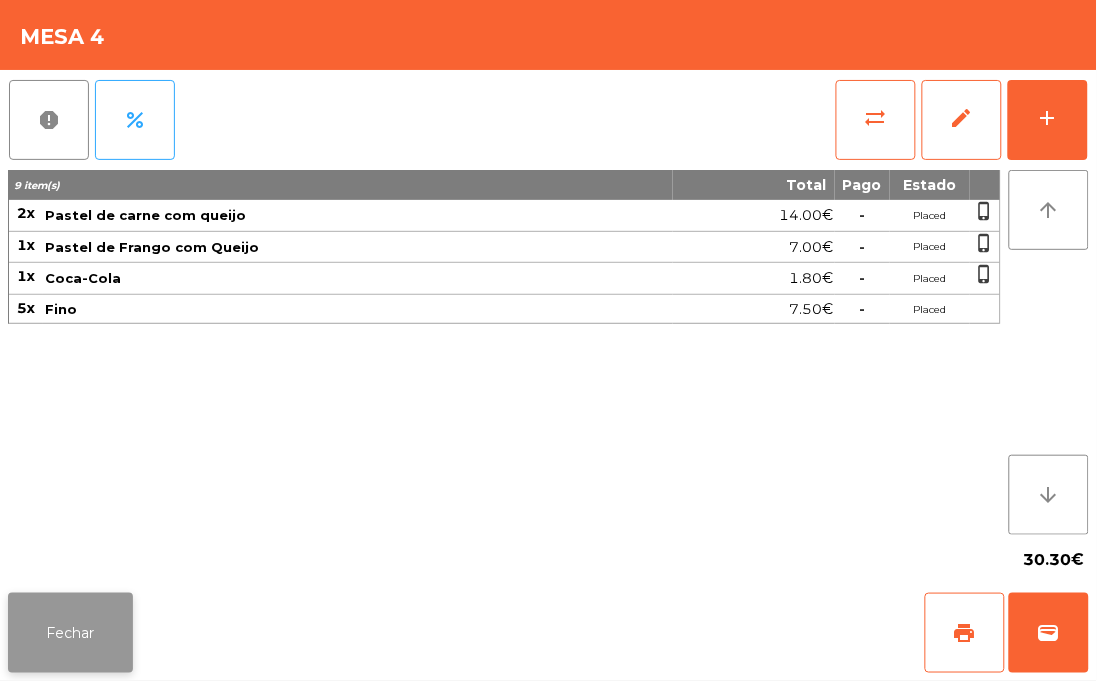 click on "Fechar" 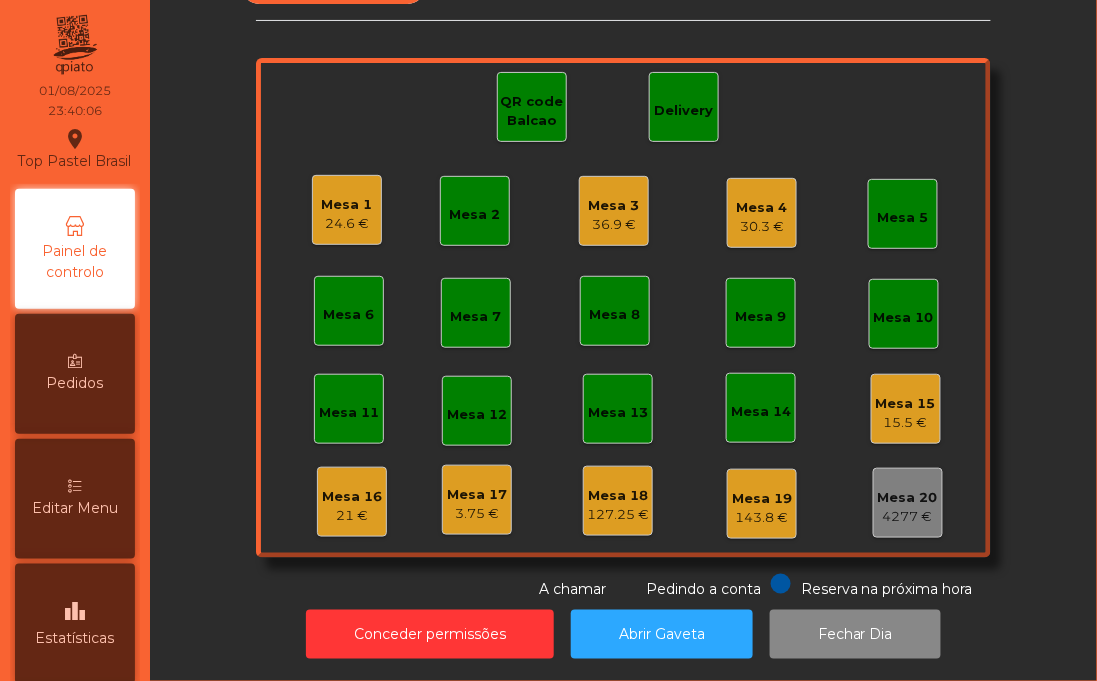 click on "Mesa 16" 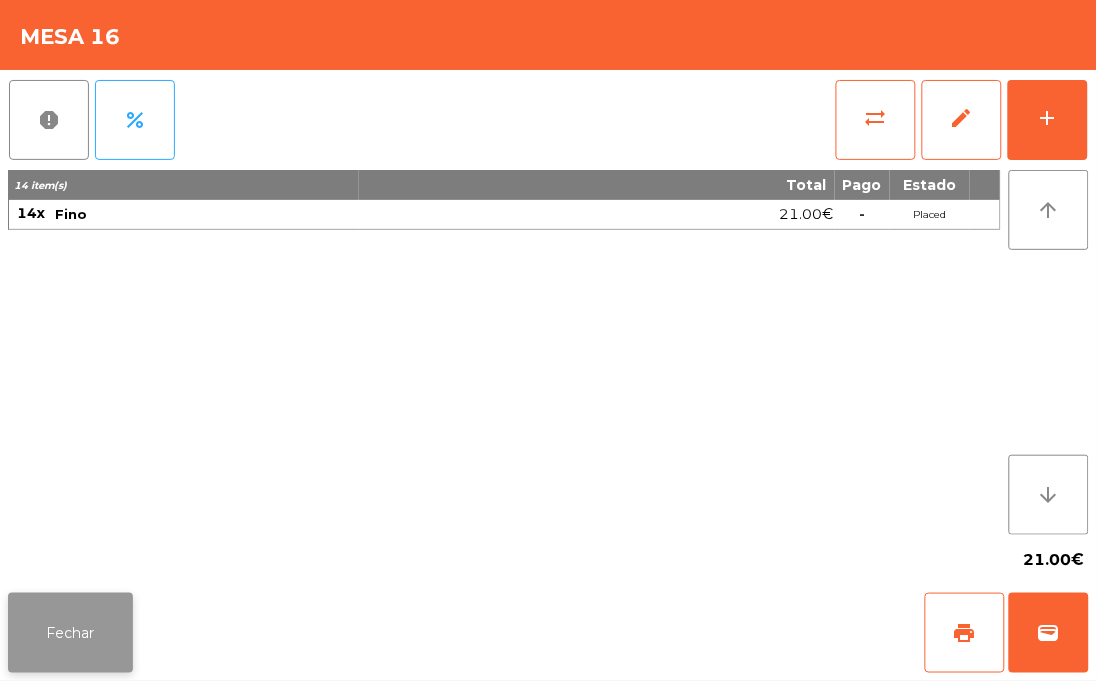 click on "Fechar" 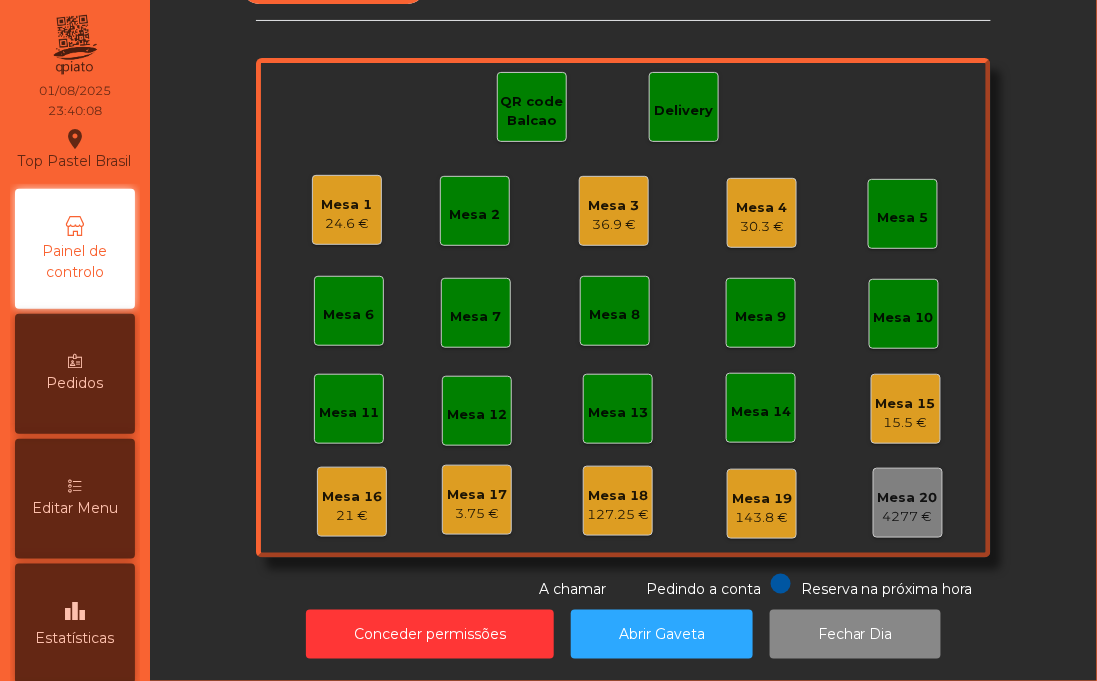 click on "Mesa 11" 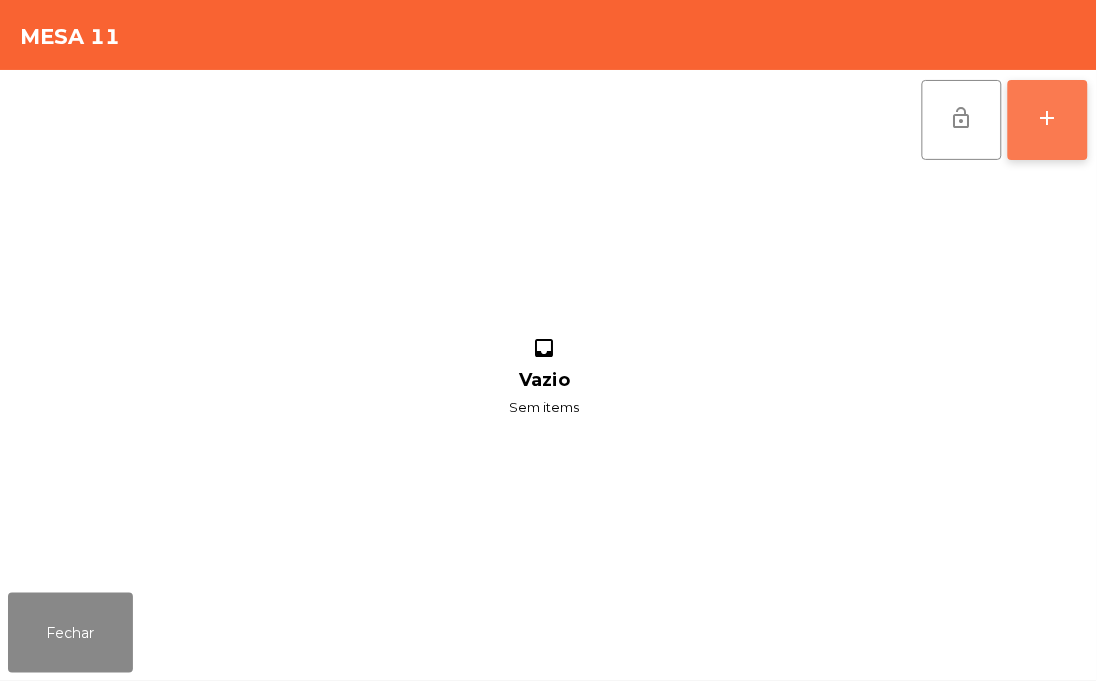click on "add" 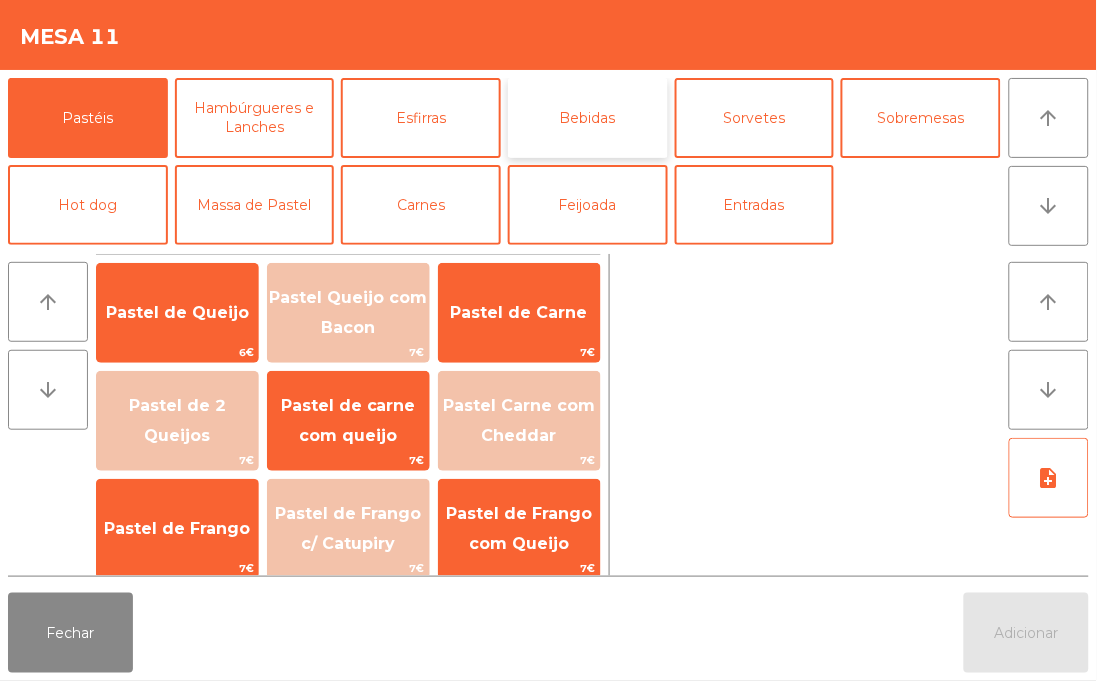 click on "Bebidas" 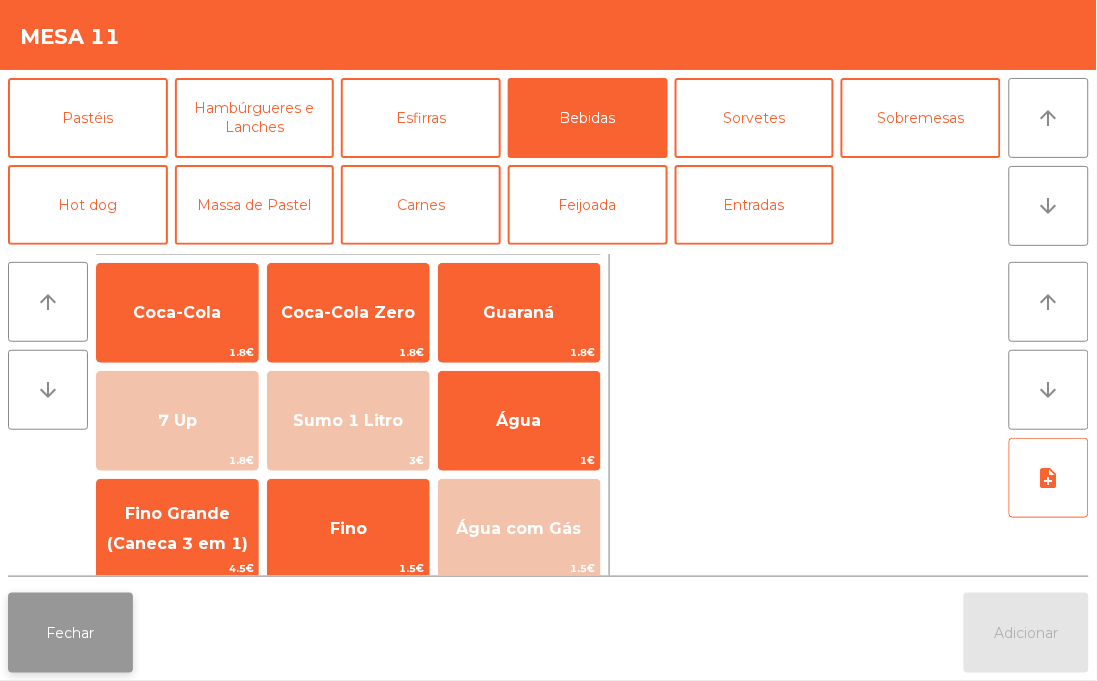 click on "Fechar" 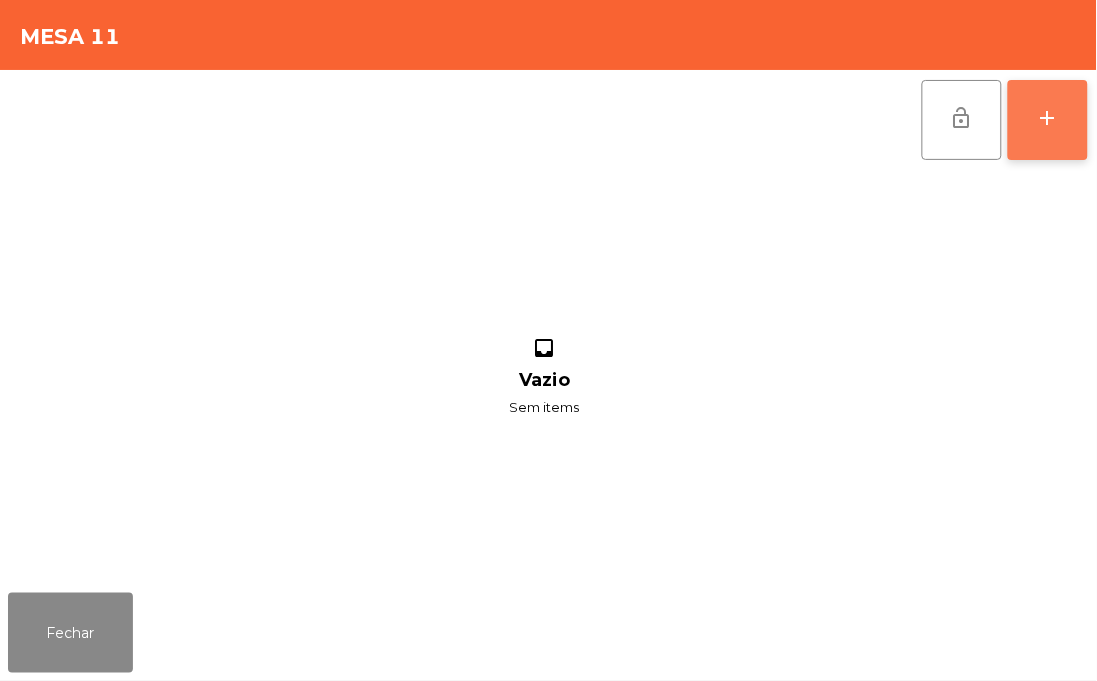 click on "add" 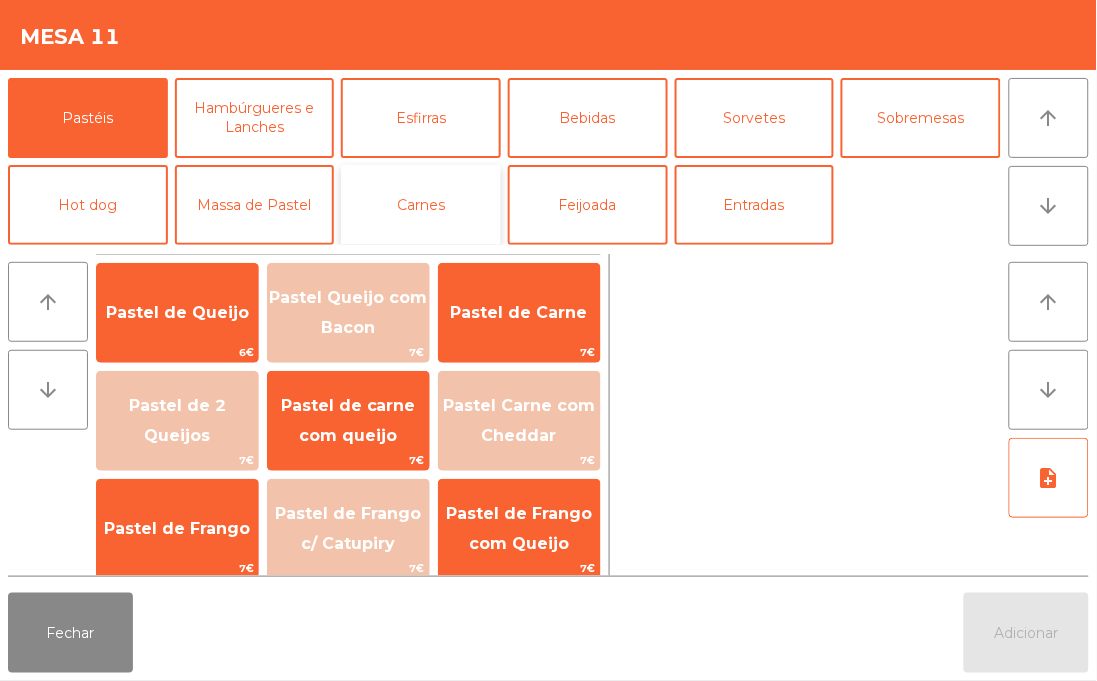 click on "Carnes" 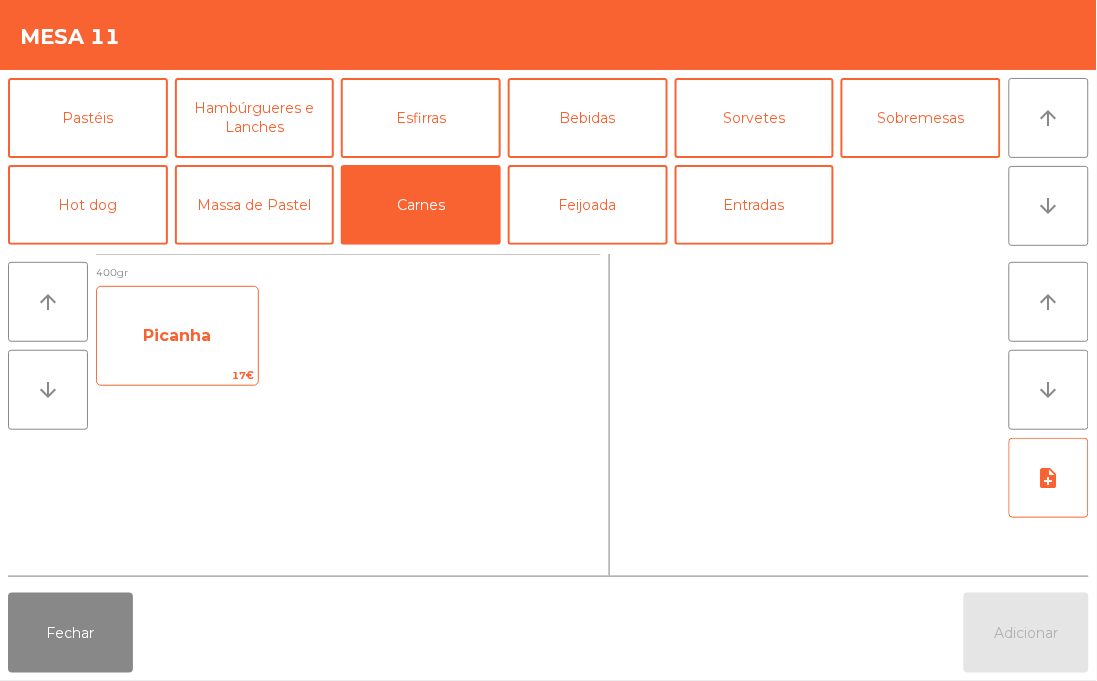 click on "Picanha" 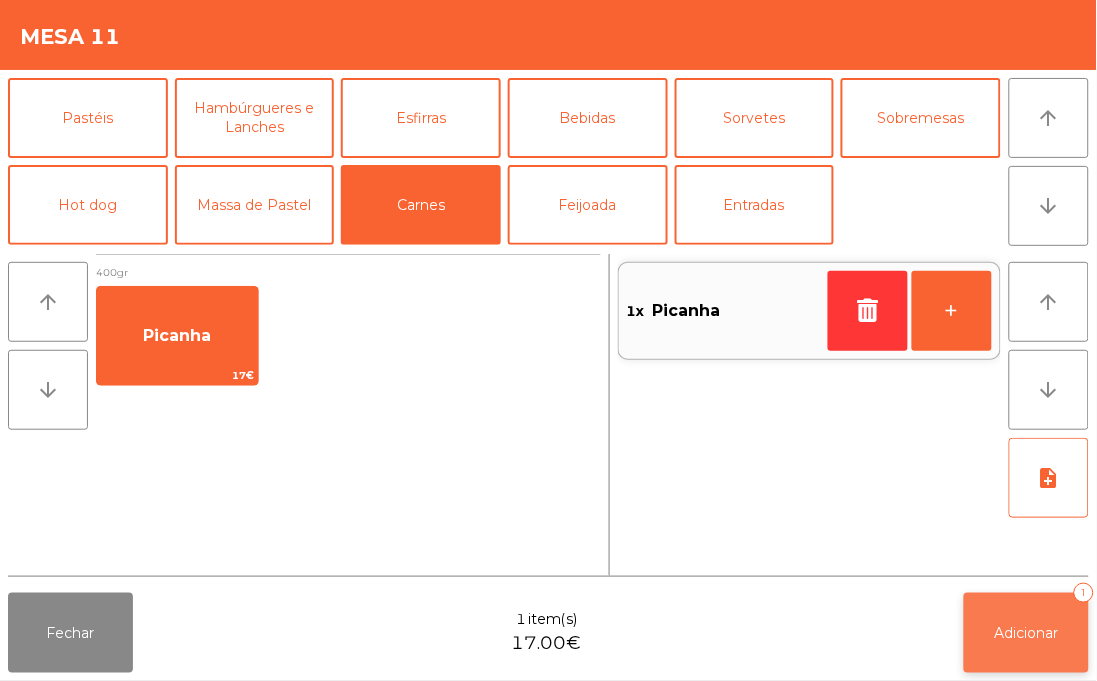 click on "Adicionar   1" 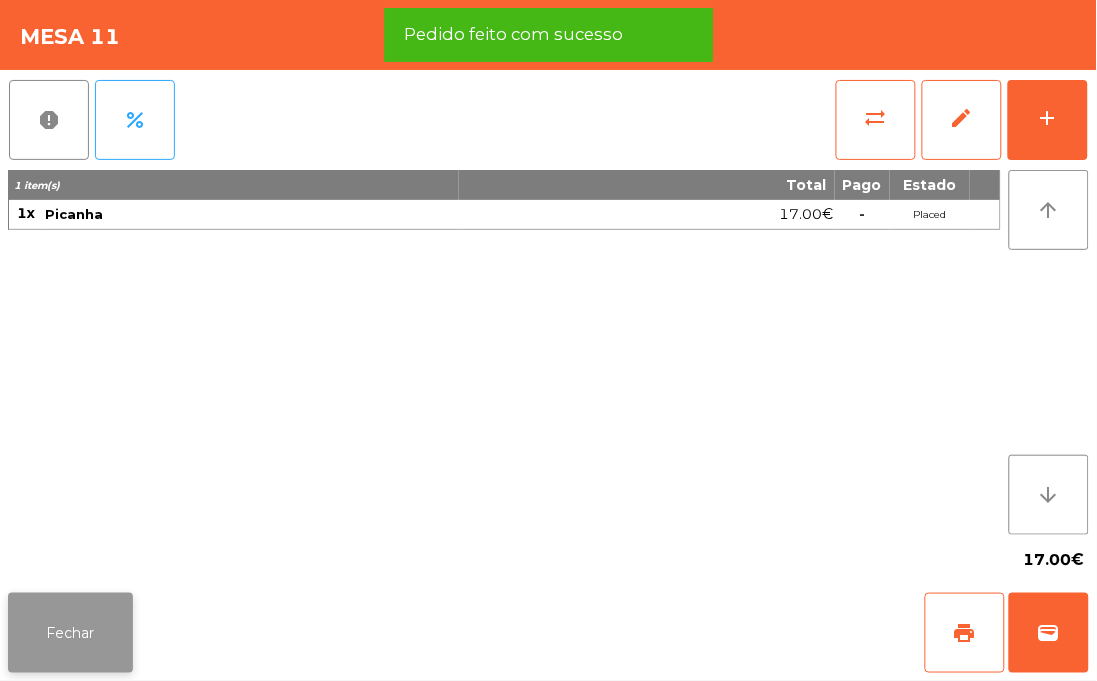 click on "Fechar" 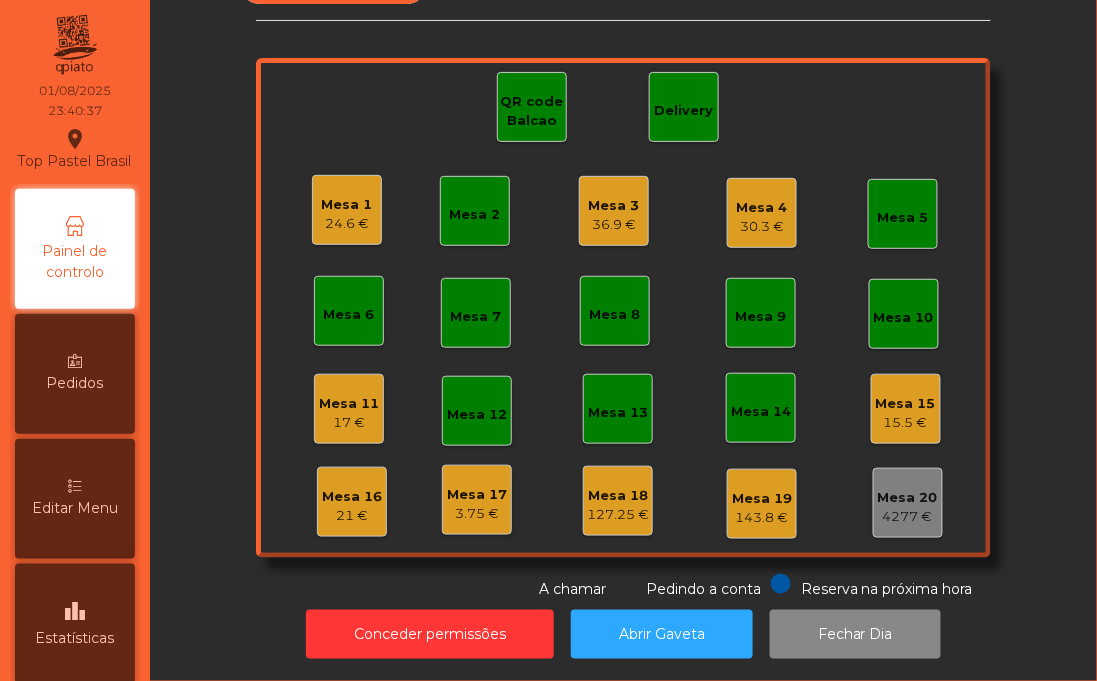 click on "Mesa 11" 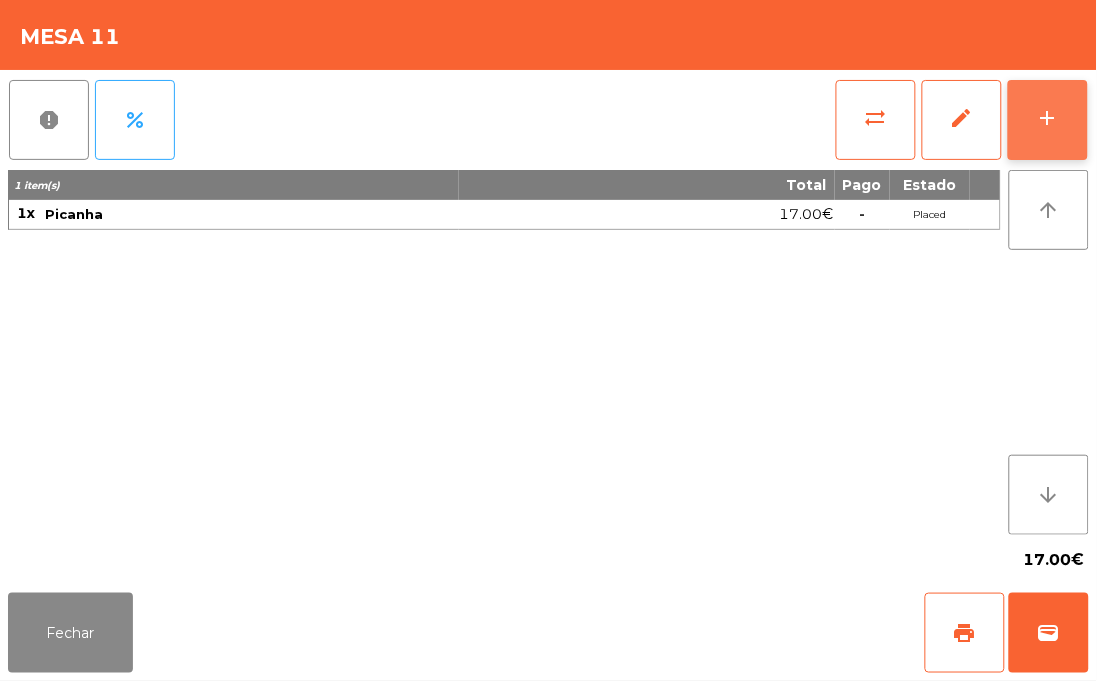 click on "add" 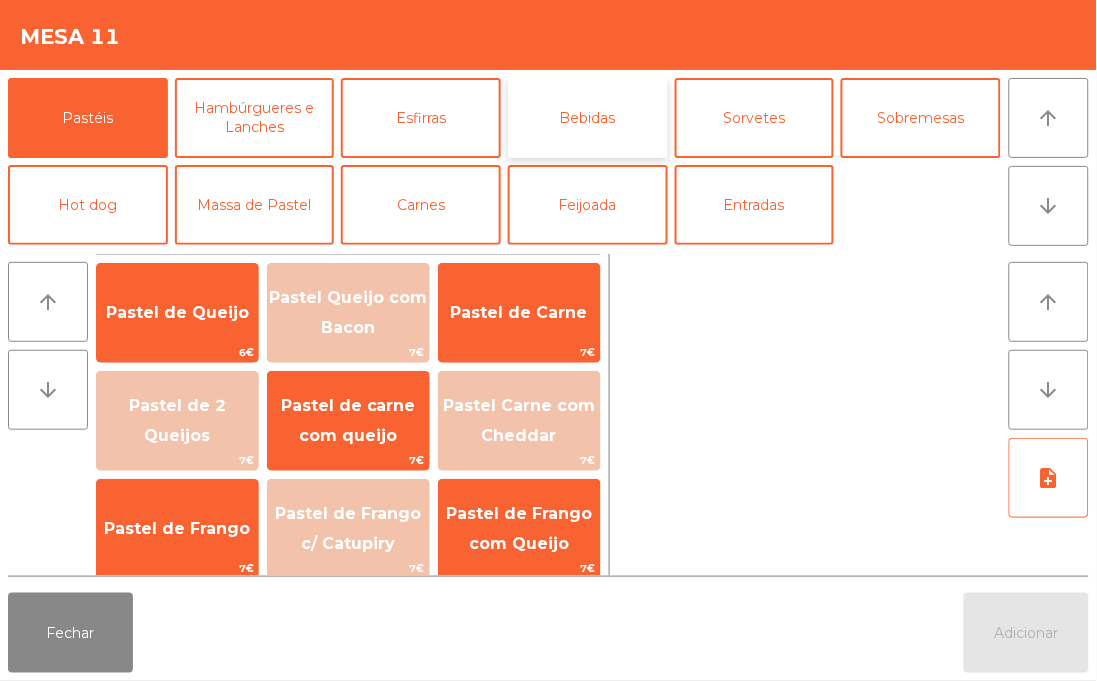 click on "Bebidas" 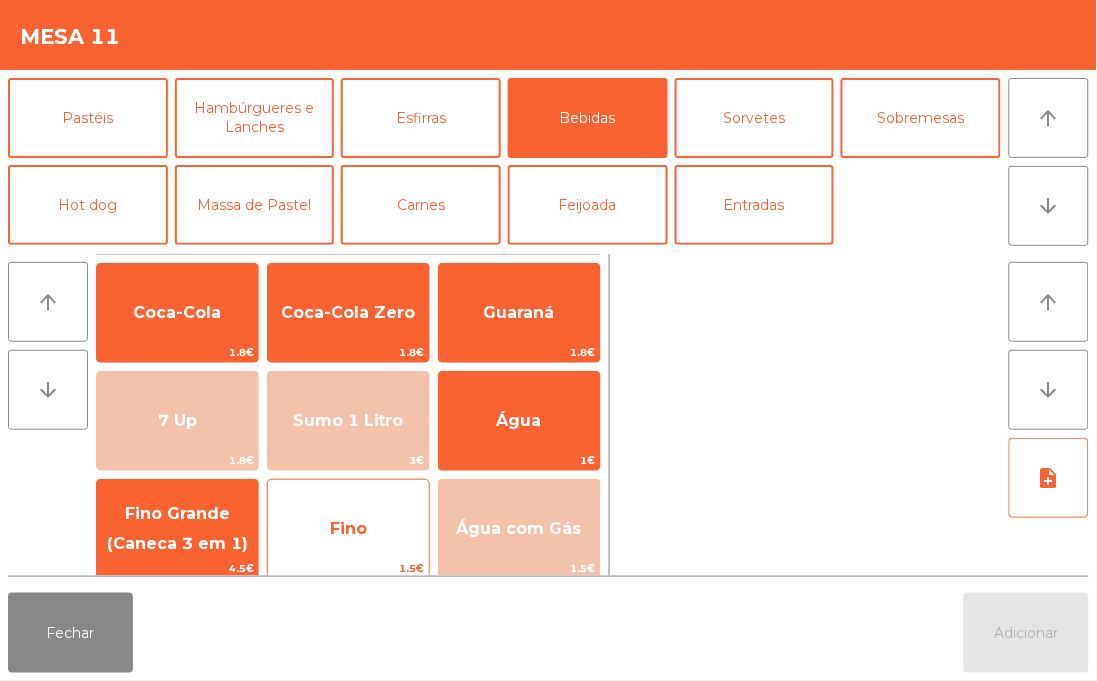 click on "Fino" 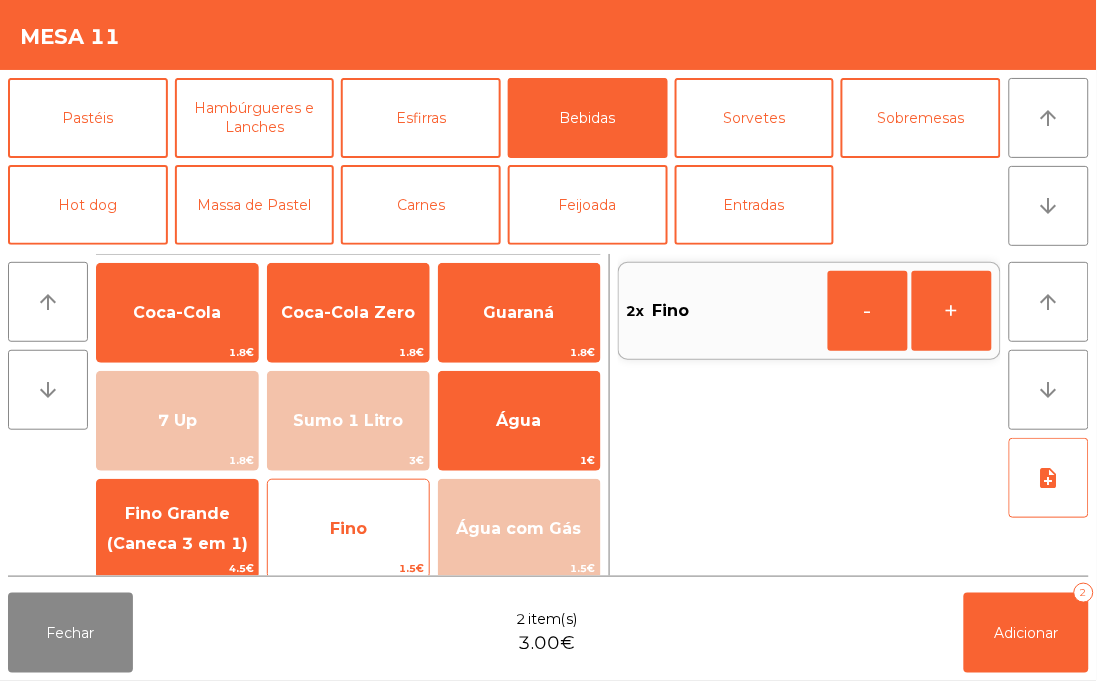 click on "Fino" 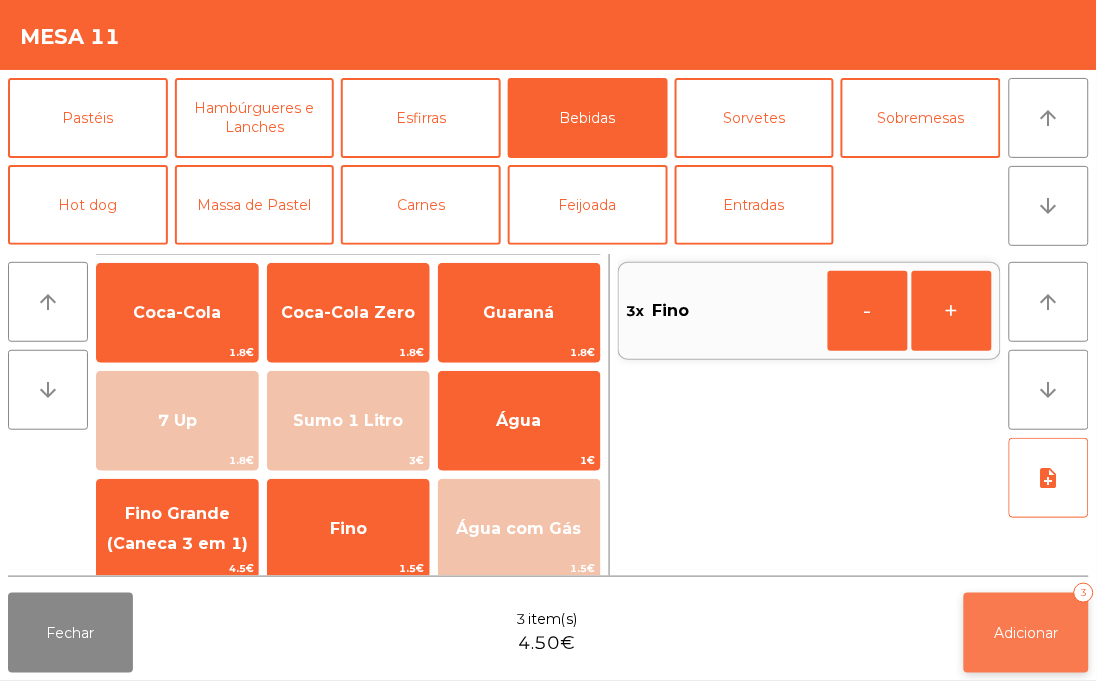 click on "Adicionar" 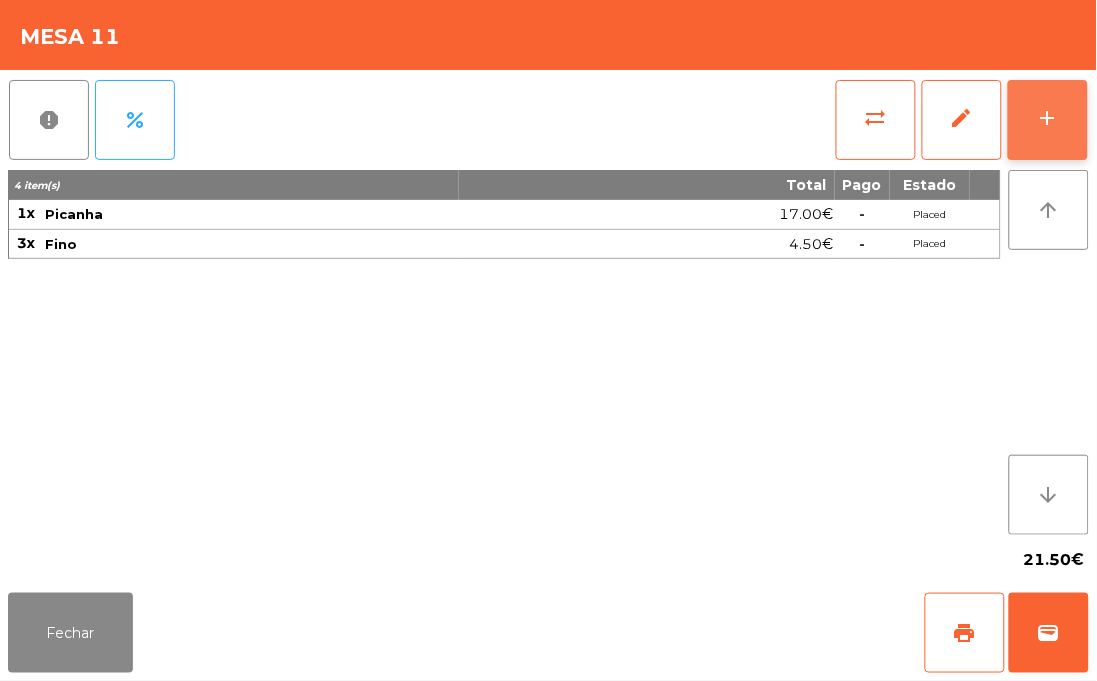 click on "add" 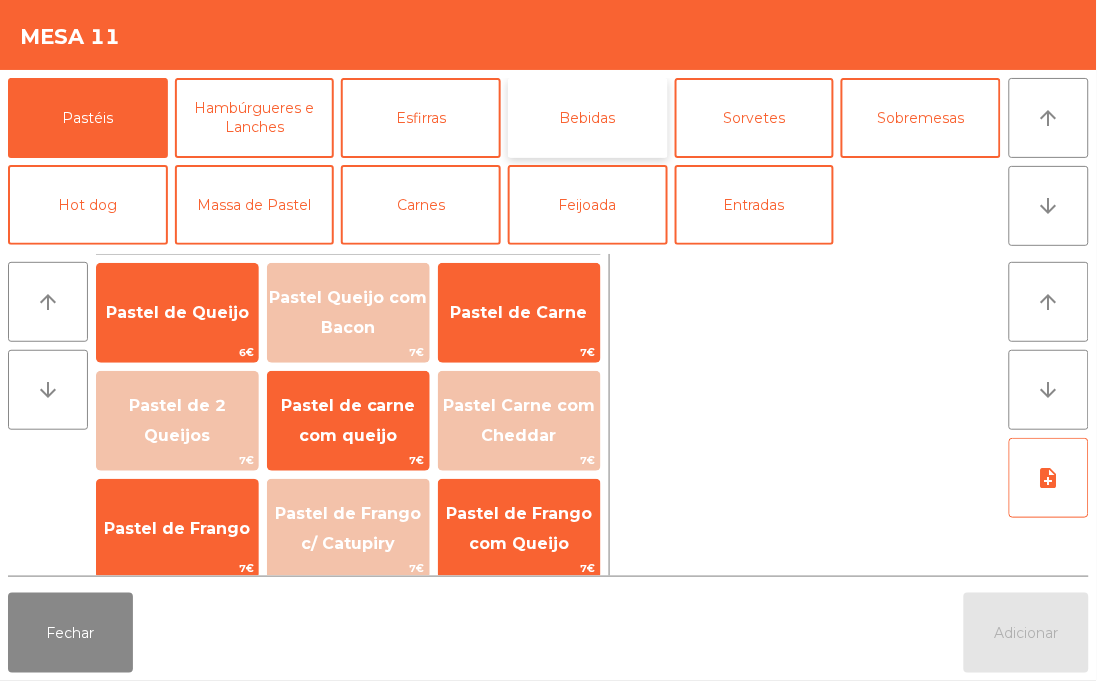 click on "Bebidas" 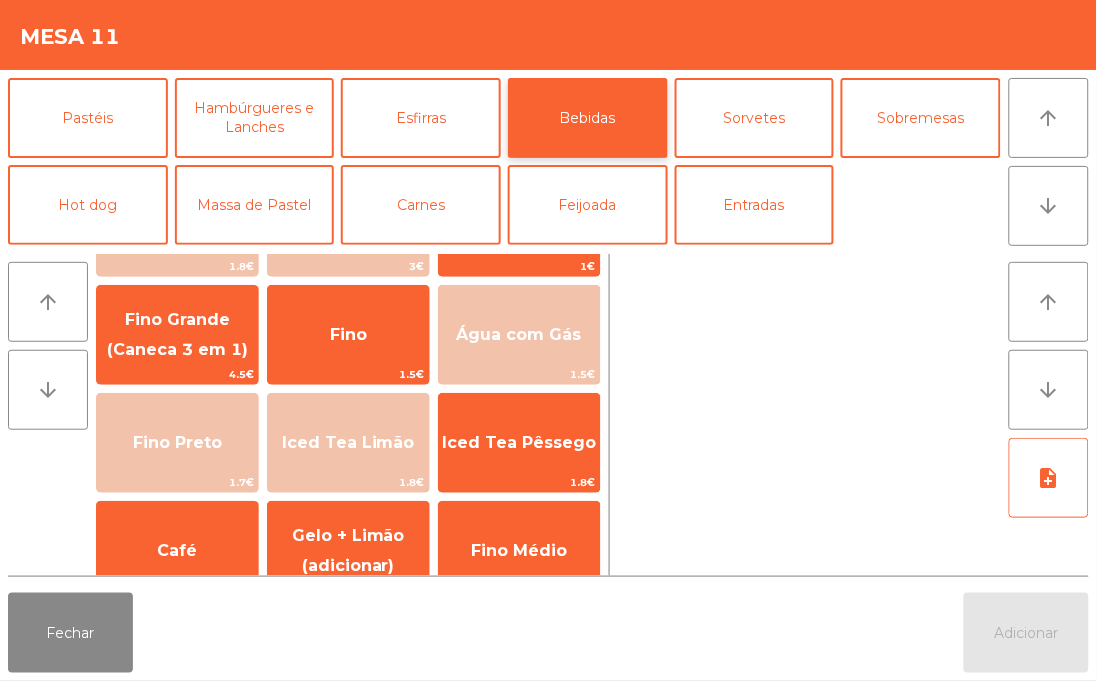 scroll, scrollTop: 197, scrollLeft: 0, axis: vertical 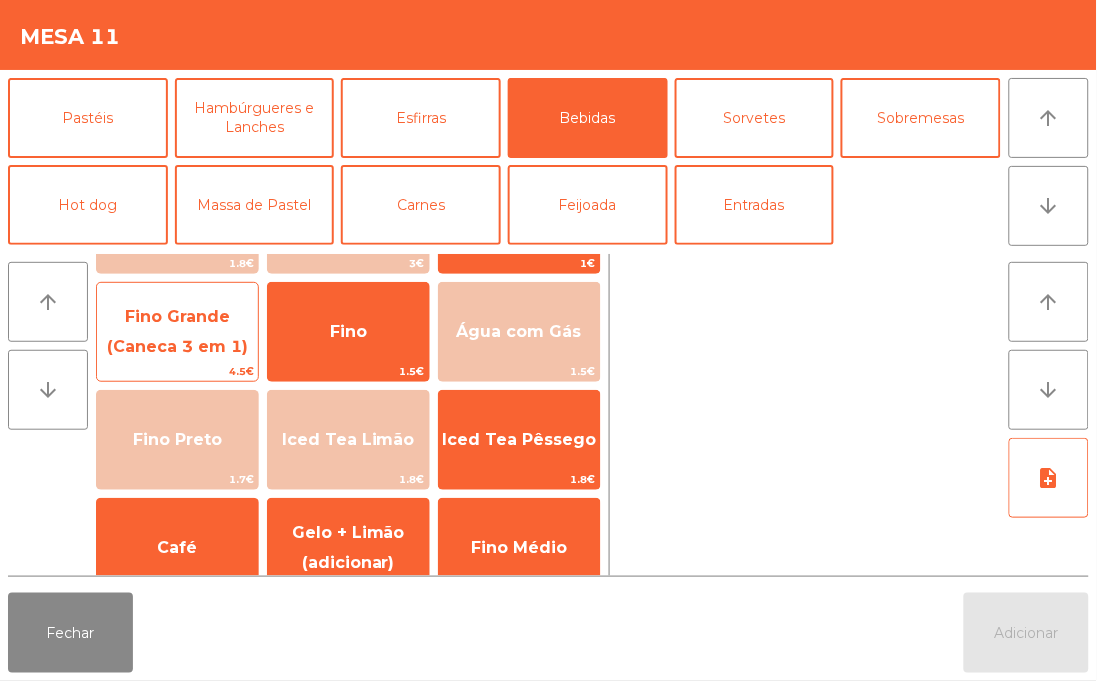 click on "Fino Grande (Caneca 3 em 1)" 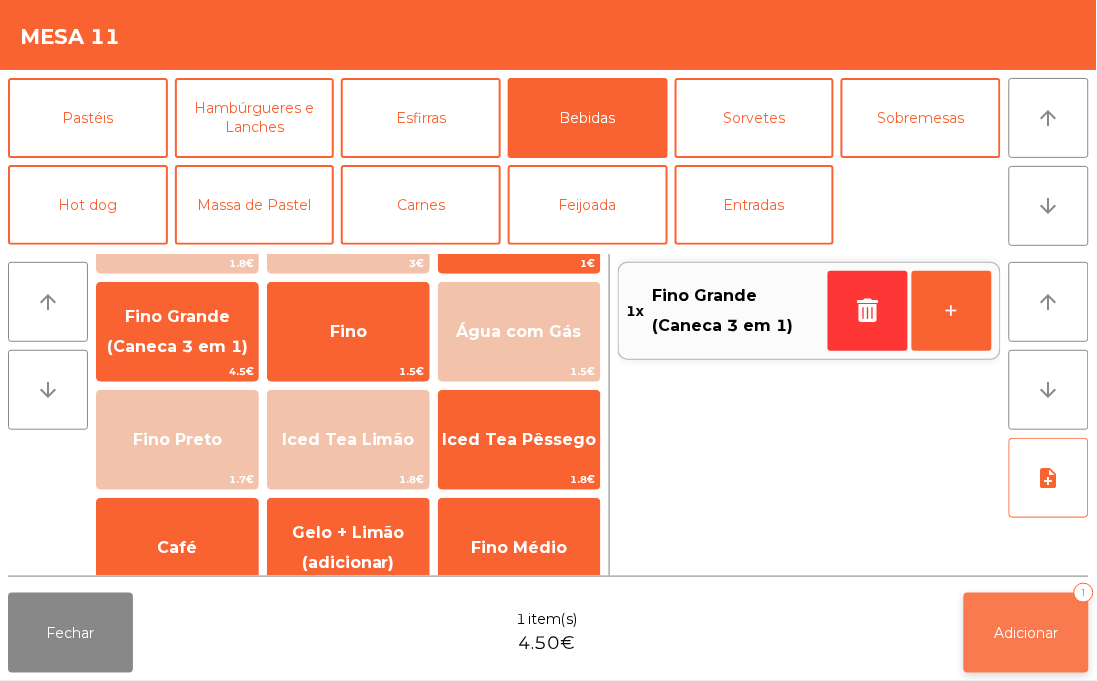 click on "Adicionar   1" 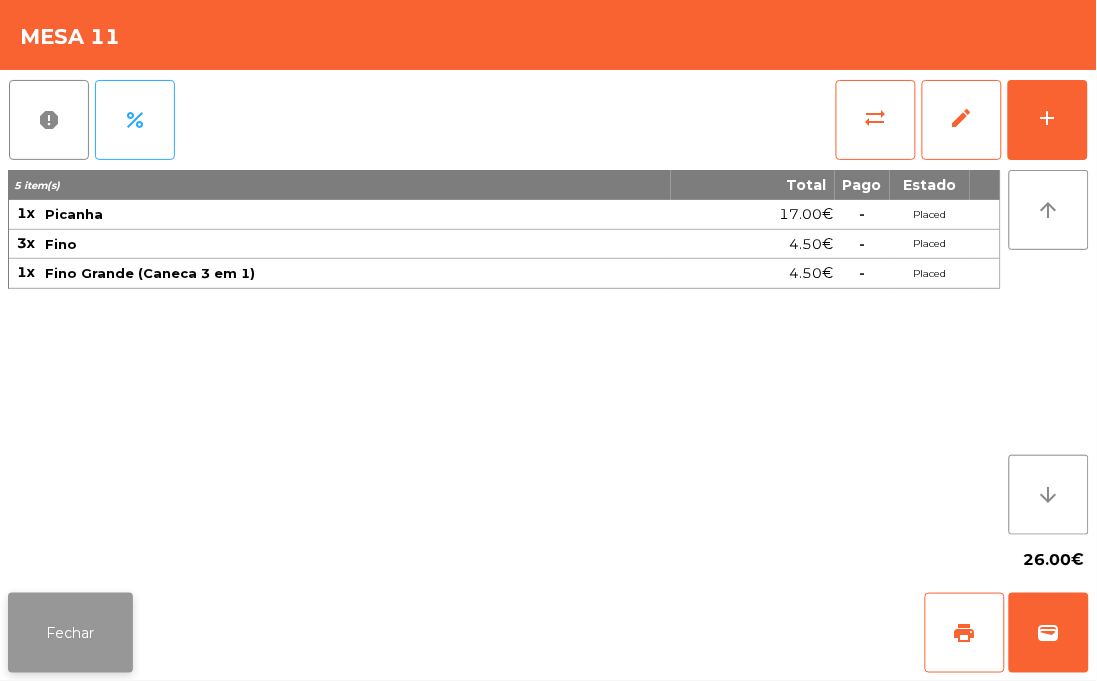 click on "Fechar" 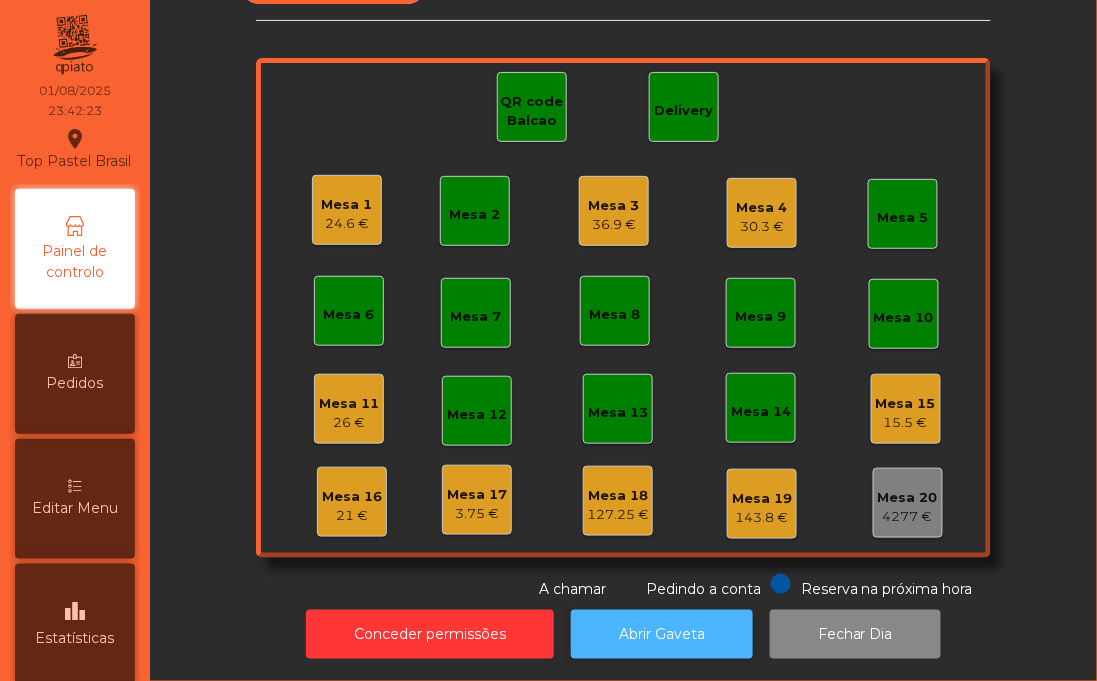 click on "Abrir Gaveta" 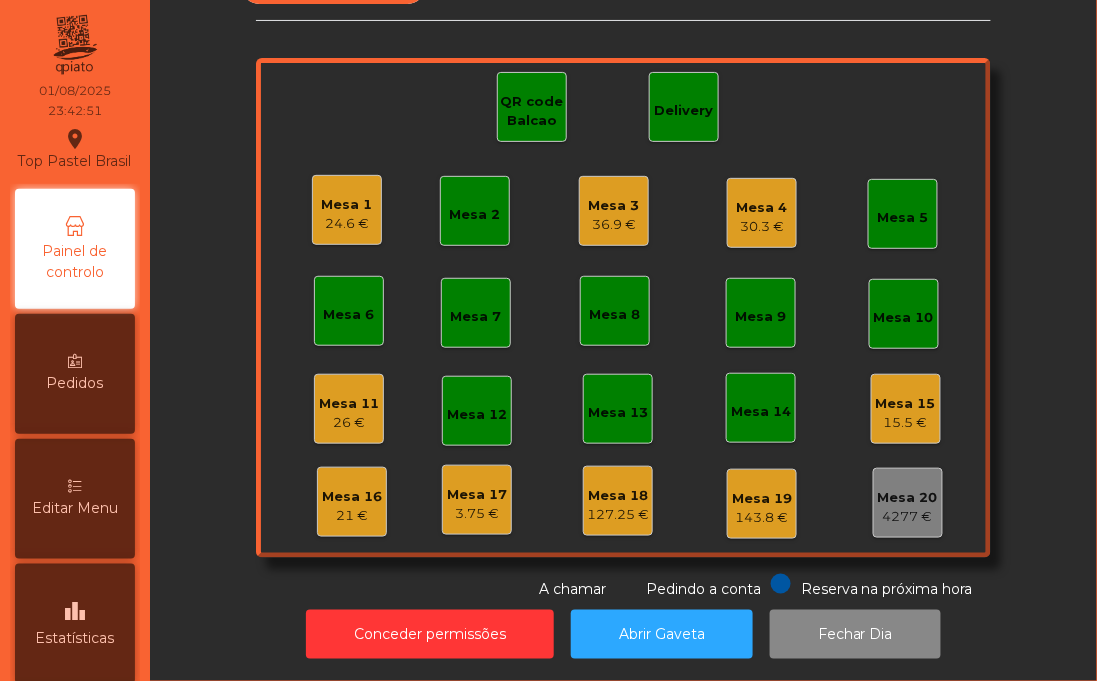 click on "Piso 1   Mesa 1   24.6 €   Mesa 2   Mesa 3   36.9 €   Mesa 4   30.3 €   Mesa 5   Mesa 6   Mesa 7   Mesa 8   Mesa 9   Mesa 10   Mesa 11   26 €   Mesa 12   Mesa 13   Mesa 14   Mesa 15   15.5 €   Mesa 16   21 €   Mesa 17   3.75 €   Mesa 18   127.25 €   Mesa 19   143.8 €   Mesa 20   4277 €   QR code Balcao   Delivery  Reserva na próxima hora Pedindo a conta A chamar" 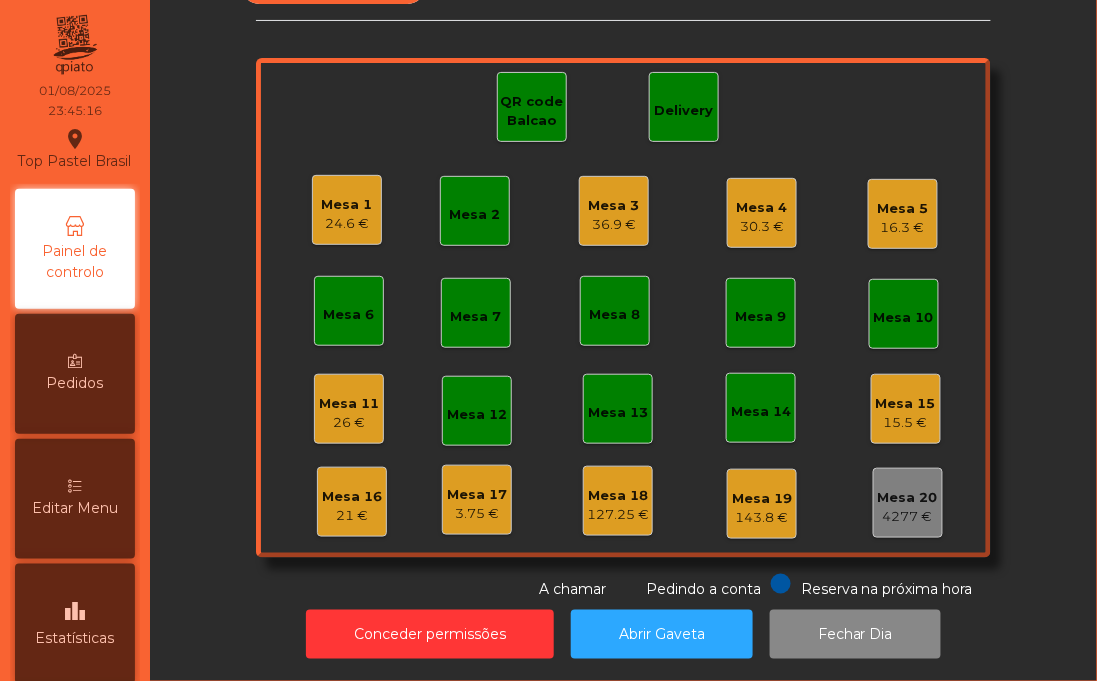 click on "3.75 €" 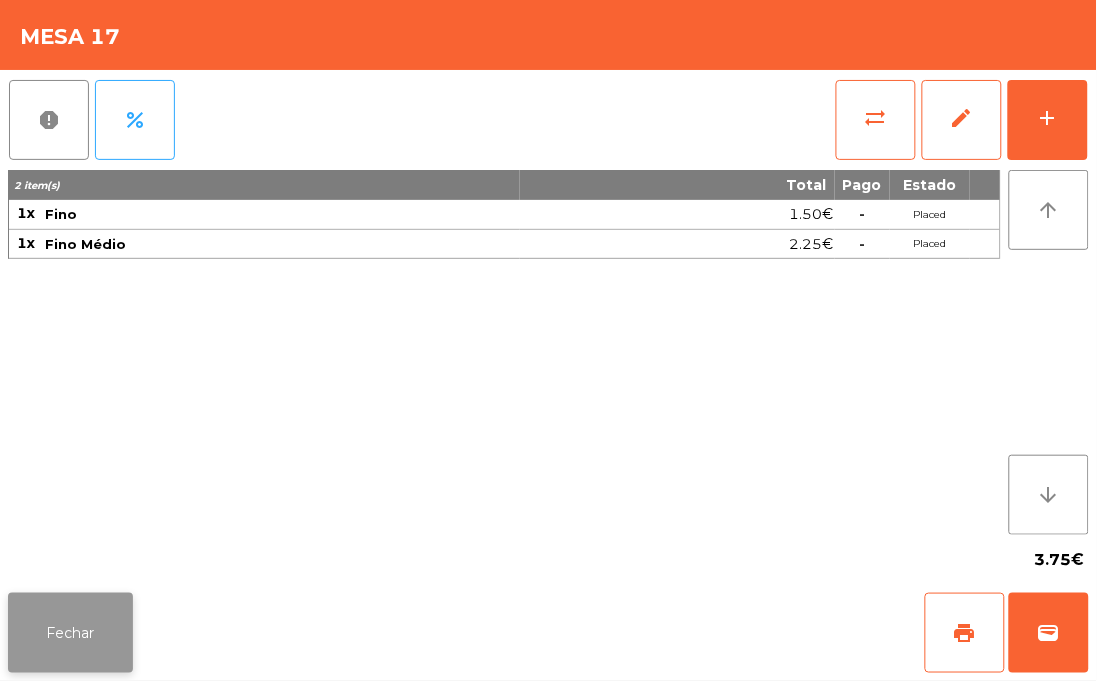 click on "Fechar" 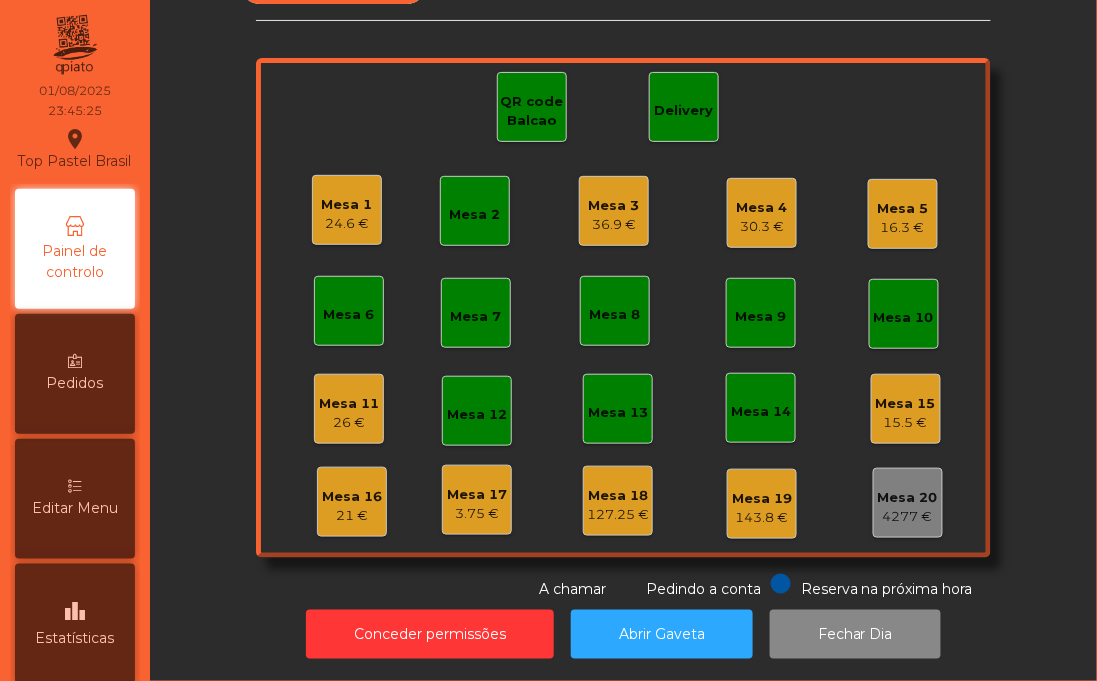 click on "21 €" 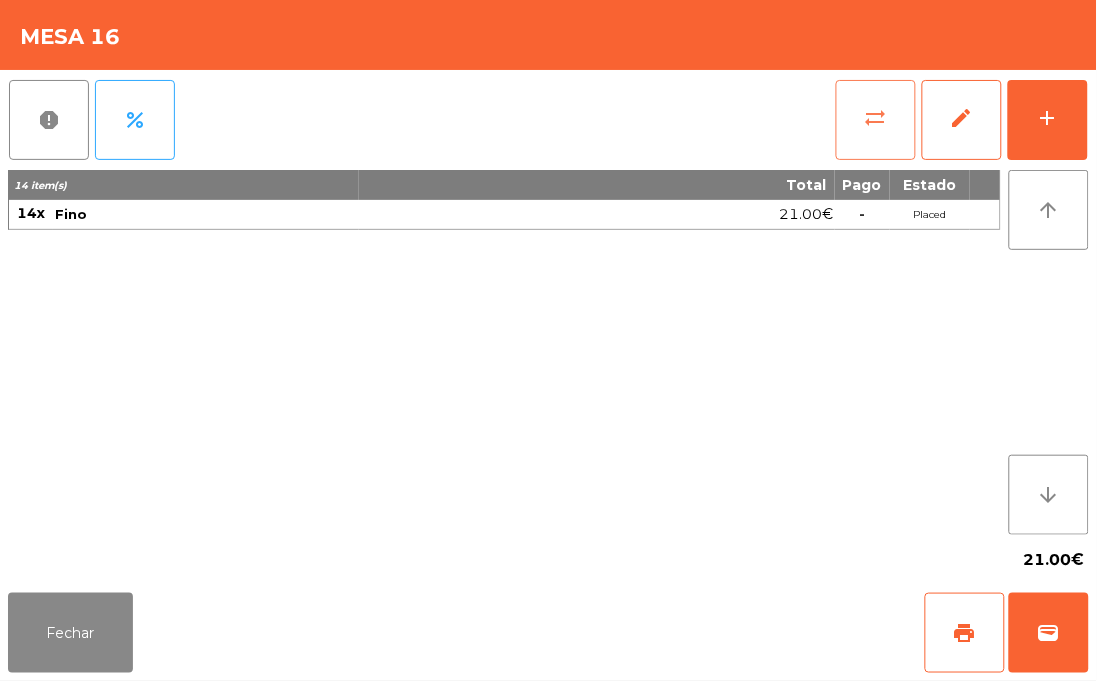 click on "sync_alt" 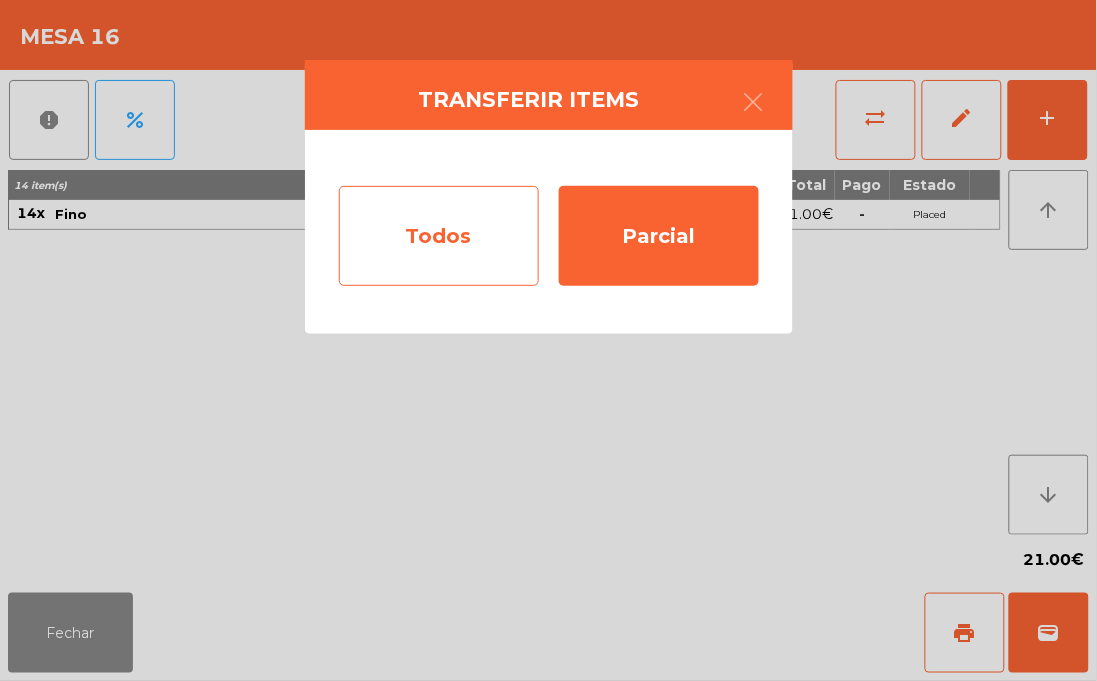 click on "Todos" 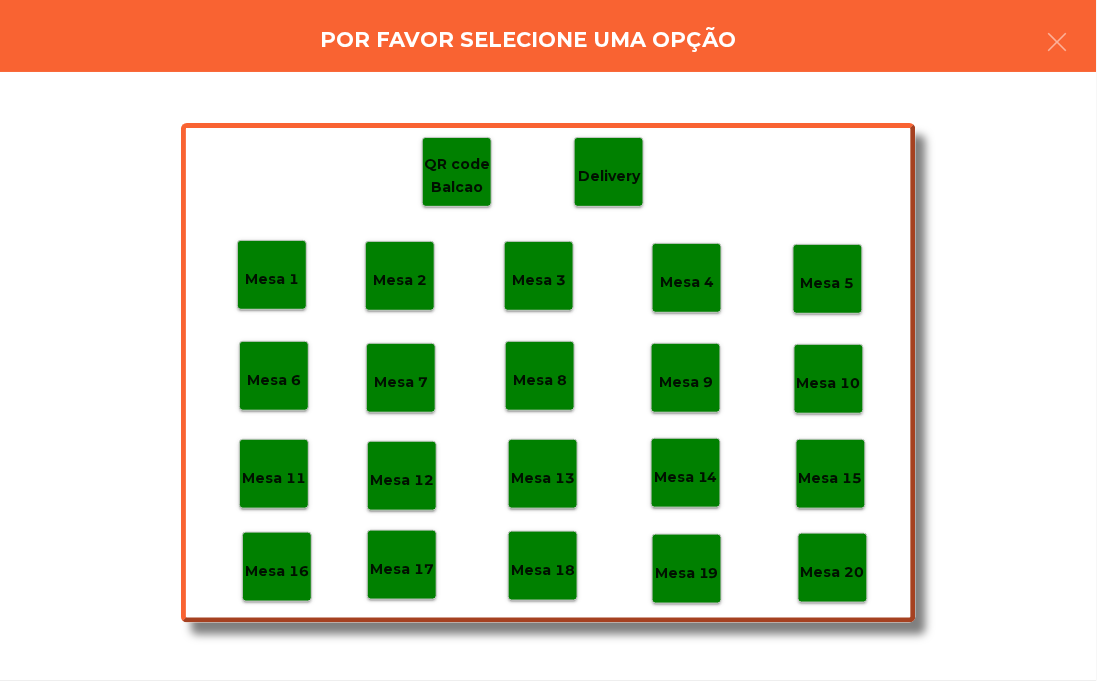 click on "Mesa 18" 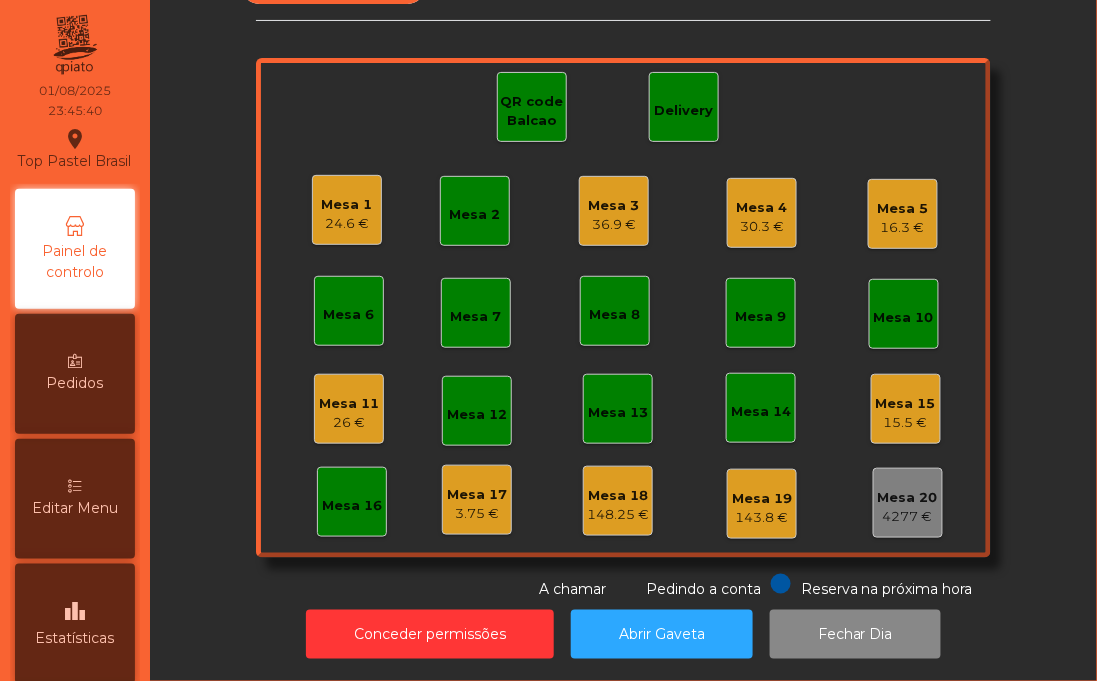 click on "Mesa 4" 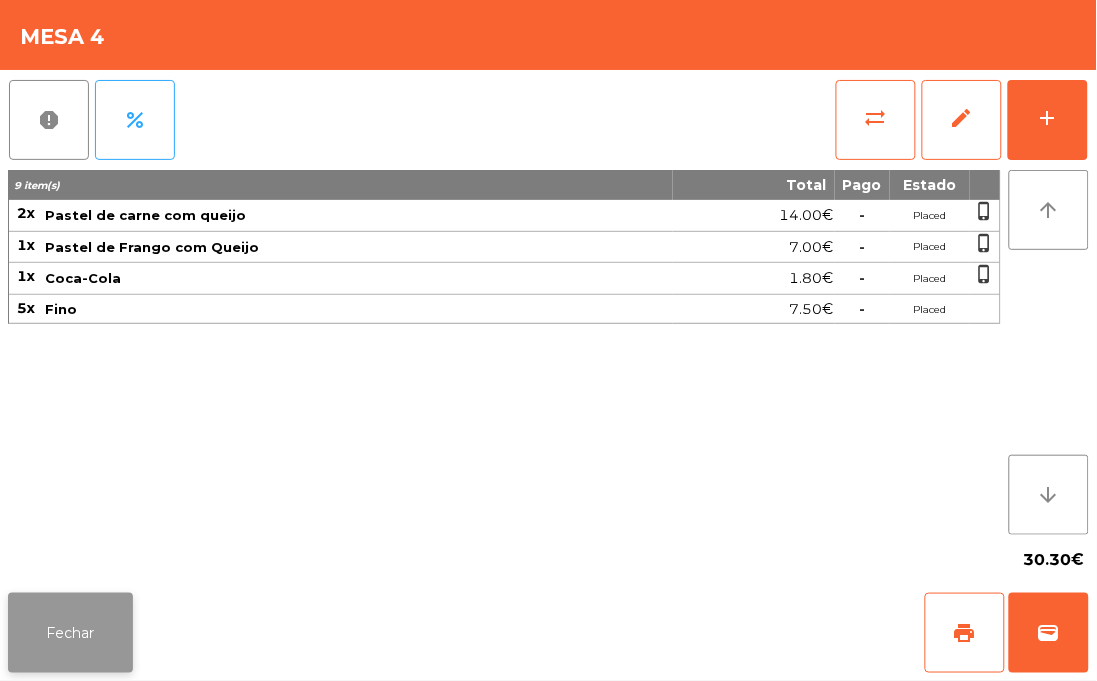 click on "Fechar" 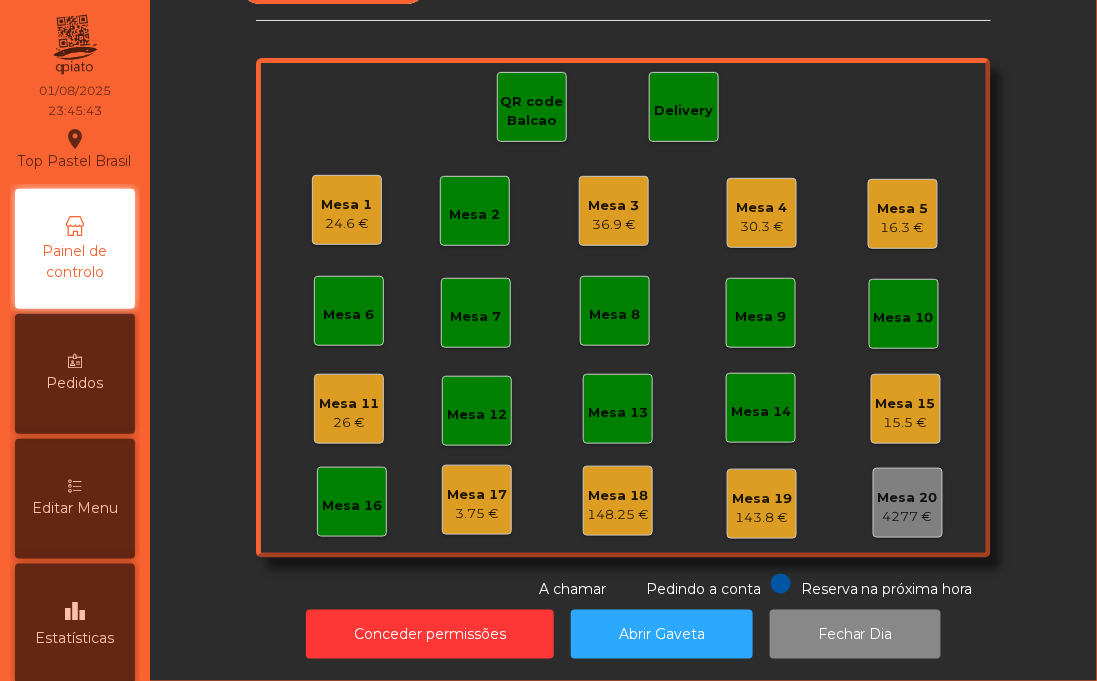 click on "Mesa 3" 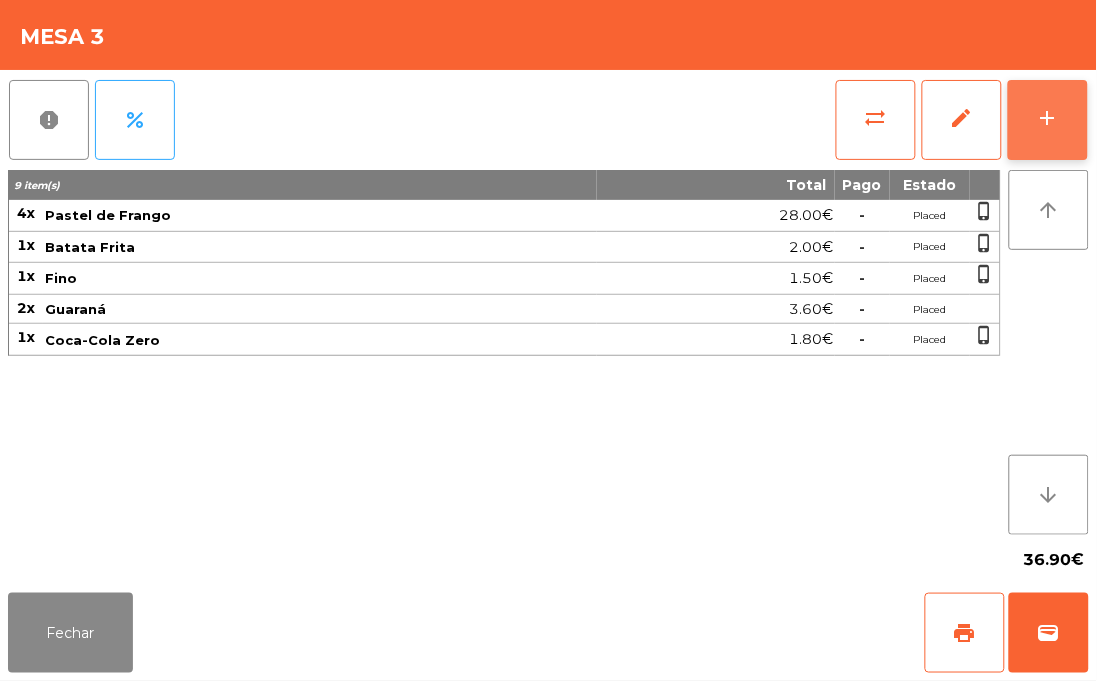 click on "add" 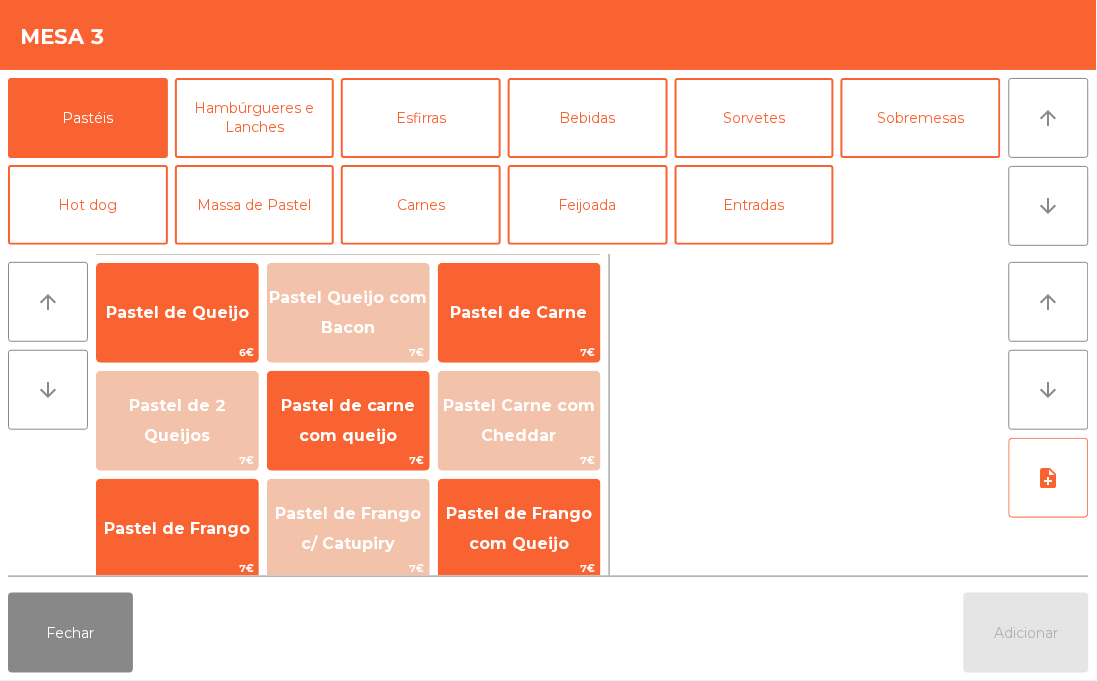 click on "Fechar   Adicionar" 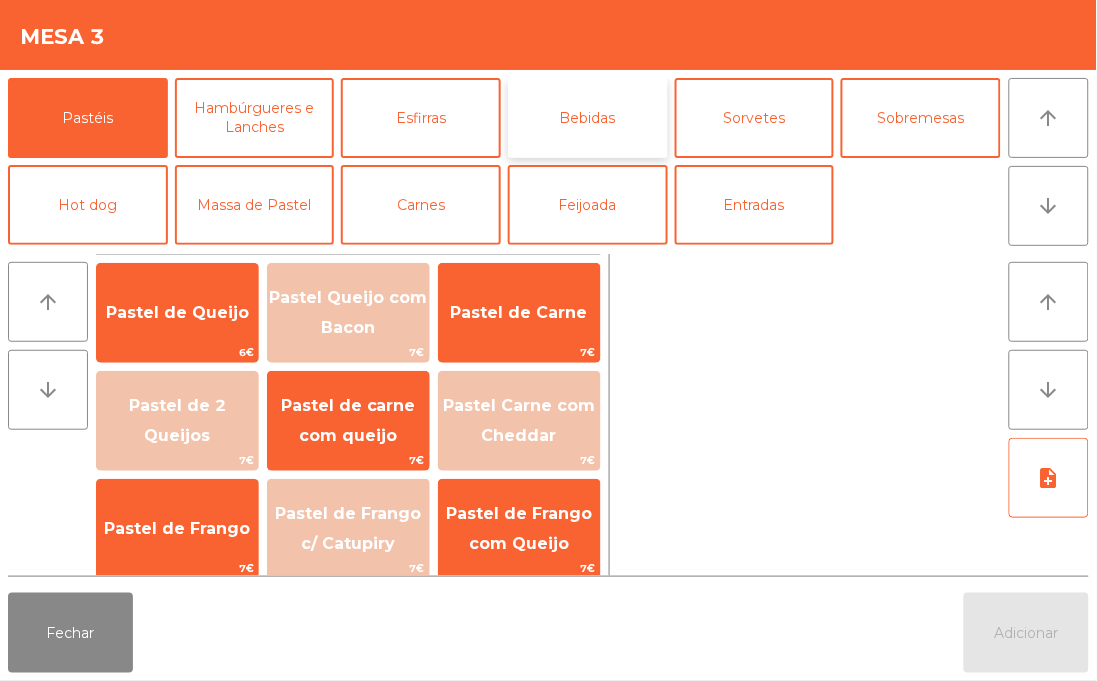 click on "Bebidas" 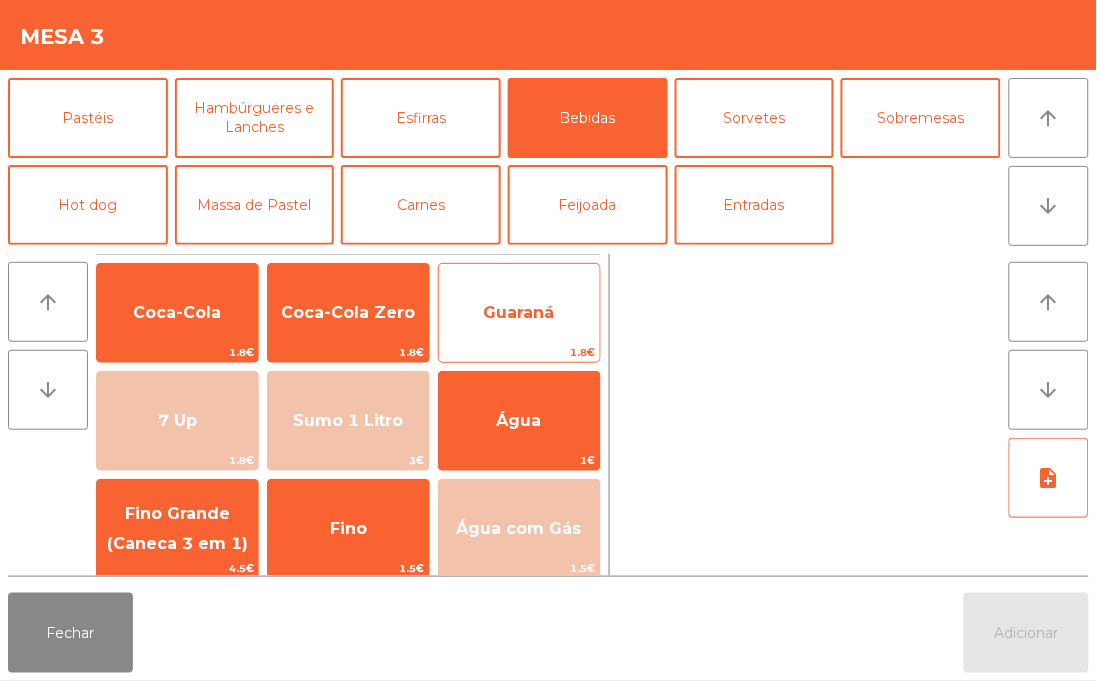 click on "Guaraná" 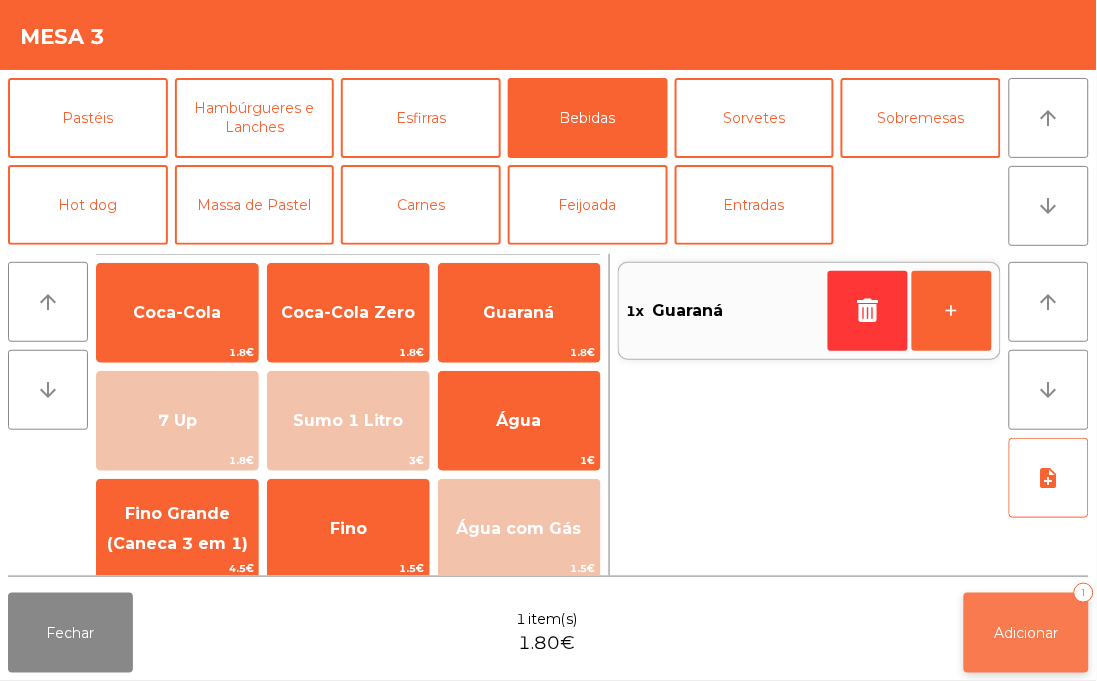 click on "Adicionar   1" 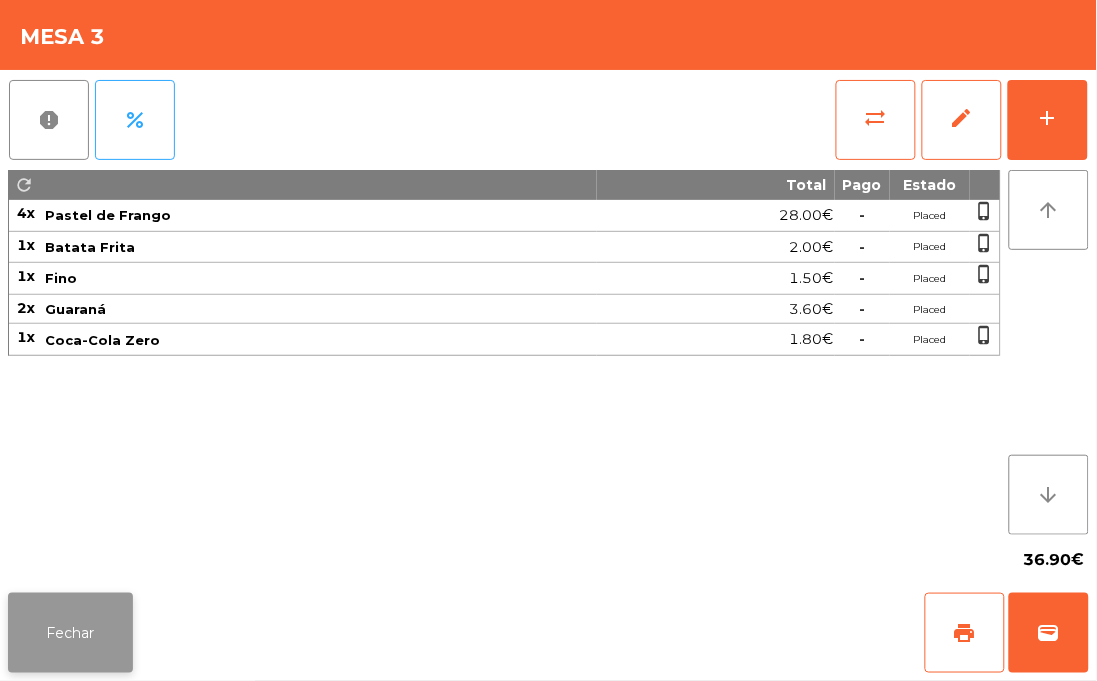 click on "Fechar" 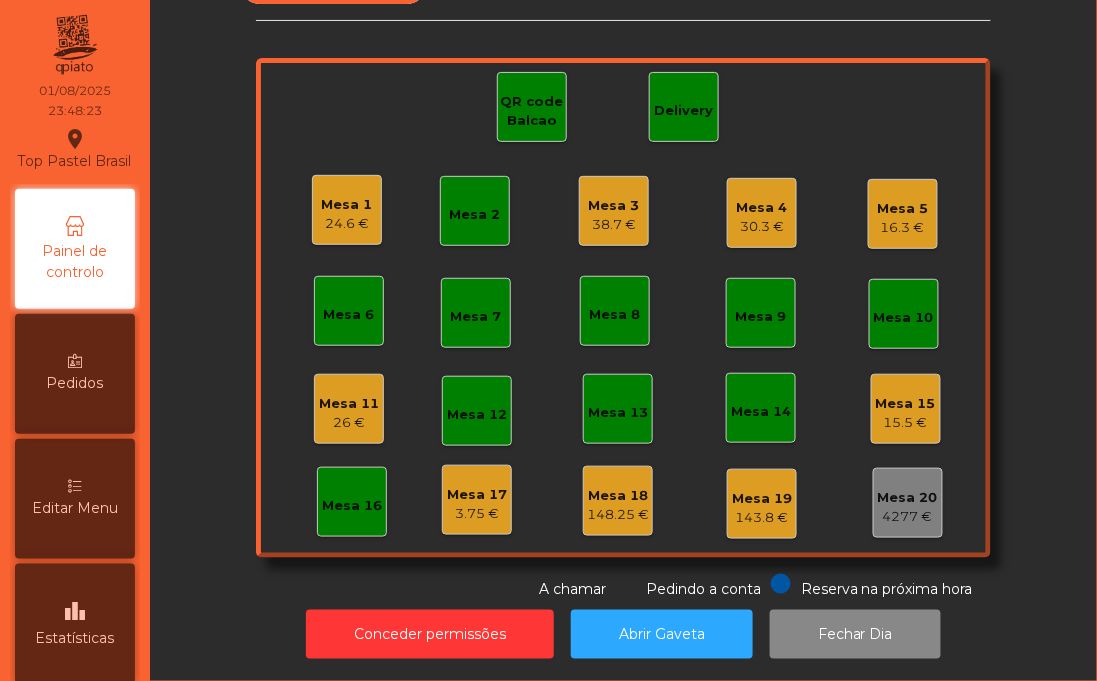 click on "Piso 1   Mesa 1   24.6 €   Mesa 2   Mesa 3   38.7 €   Mesa 4   30.3 €   Mesa 5   16.3 €   Mesa 6   Mesa 7   Mesa 8   Mesa 9   Mesa 10   Mesa 11   26 €   Mesa 12   Mesa 13   Mesa 14   Mesa 15   15.5 €   Mesa 16   Mesa 17   3.75 €   Mesa 18   148.25 €   Mesa 19   143.8 €   Mesa 20   4277 €   QR code Balcao   Delivery  Reserva na próxima hora Pedindo a conta A chamar" 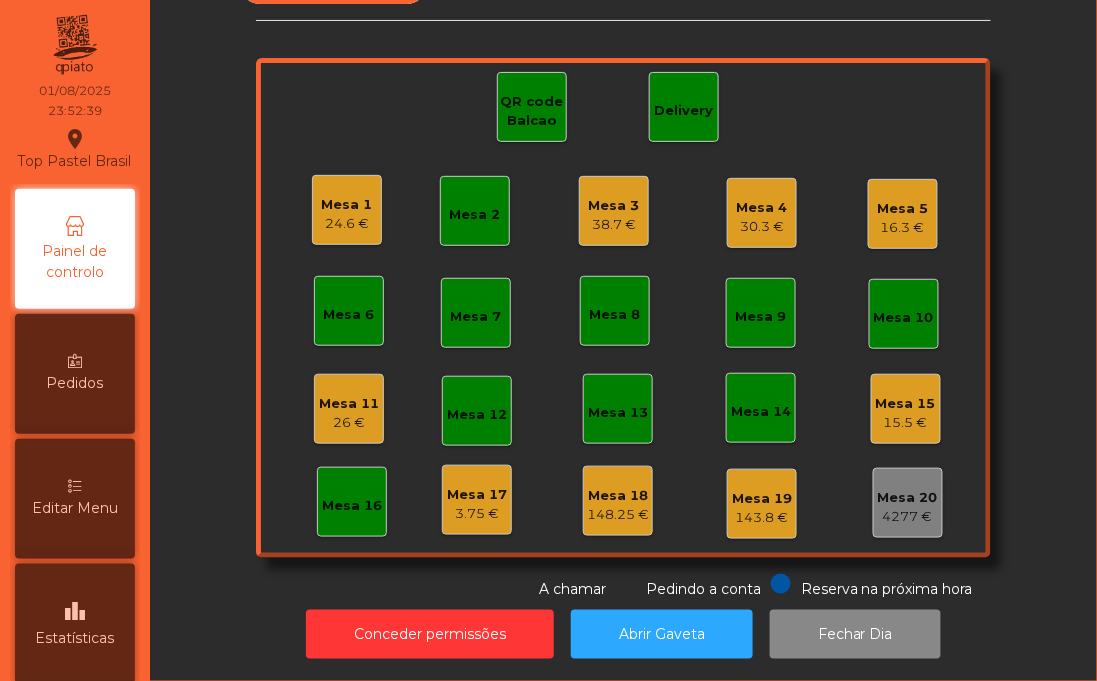 click on "3.75 €" 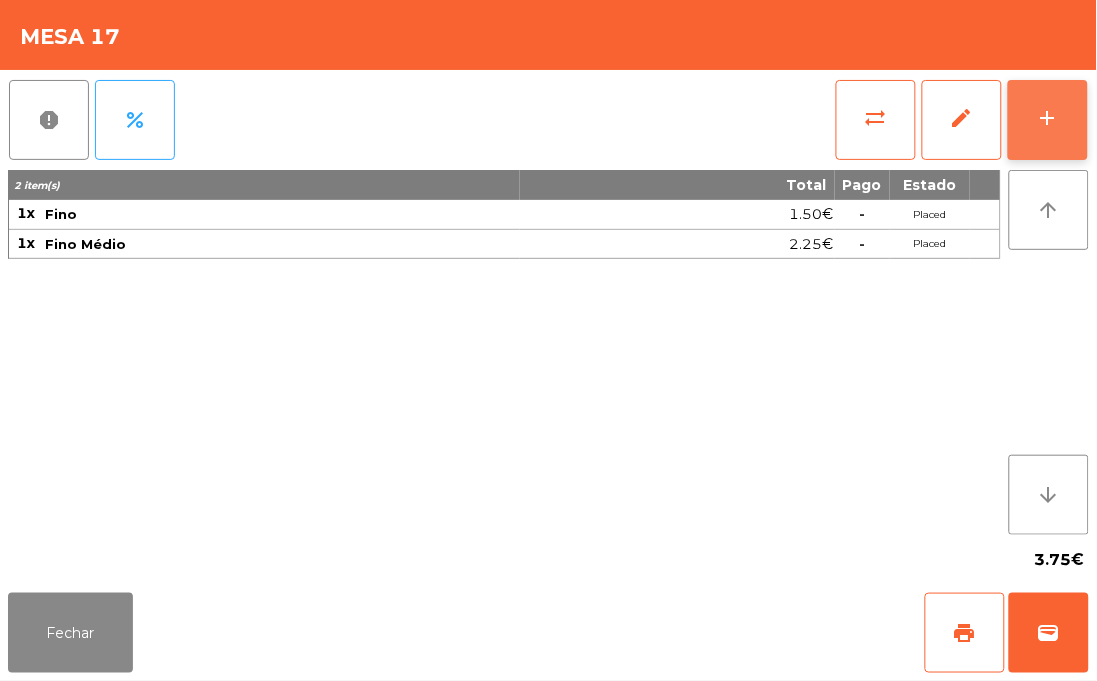 click on "add" 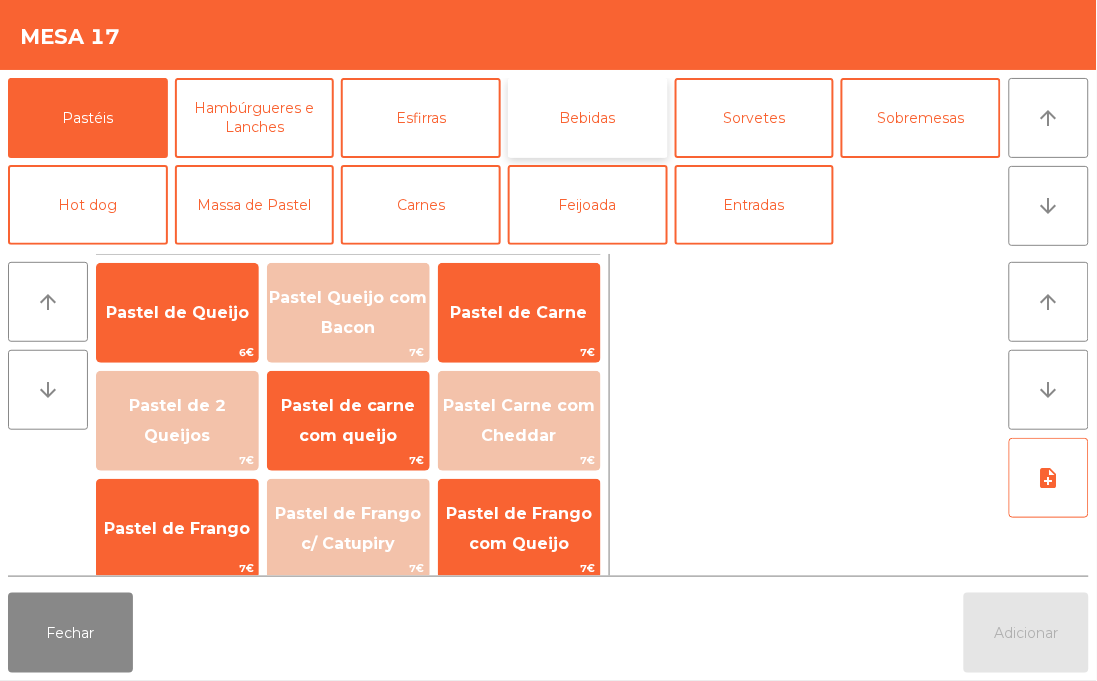 click on "Bebidas" 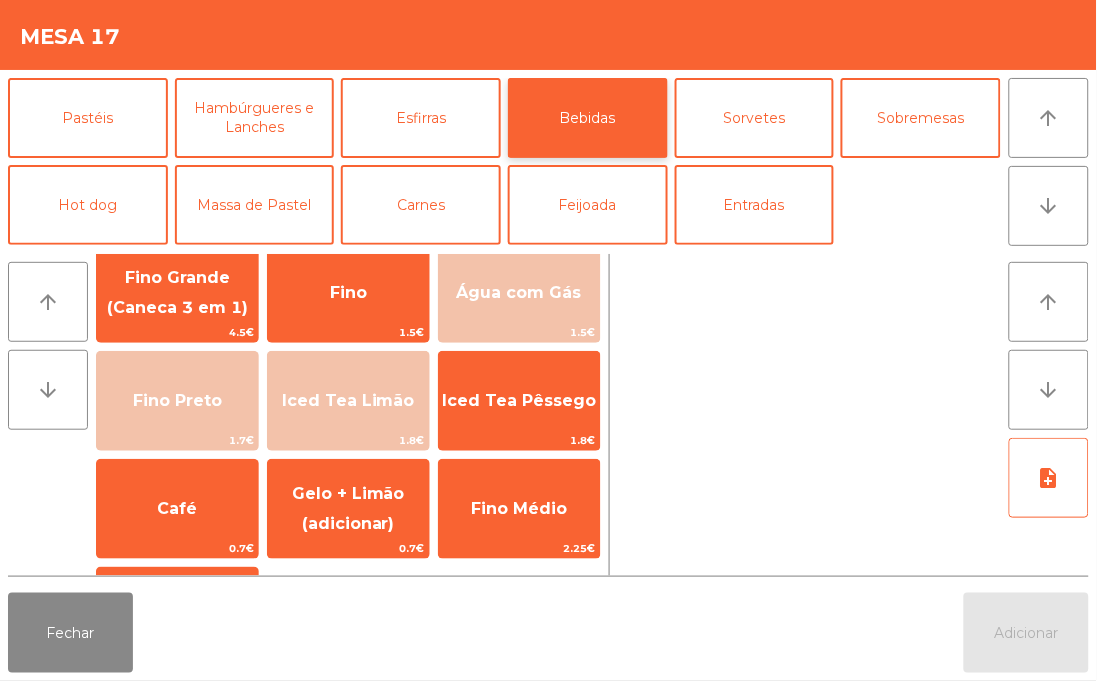scroll, scrollTop: 276, scrollLeft: 0, axis: vertical 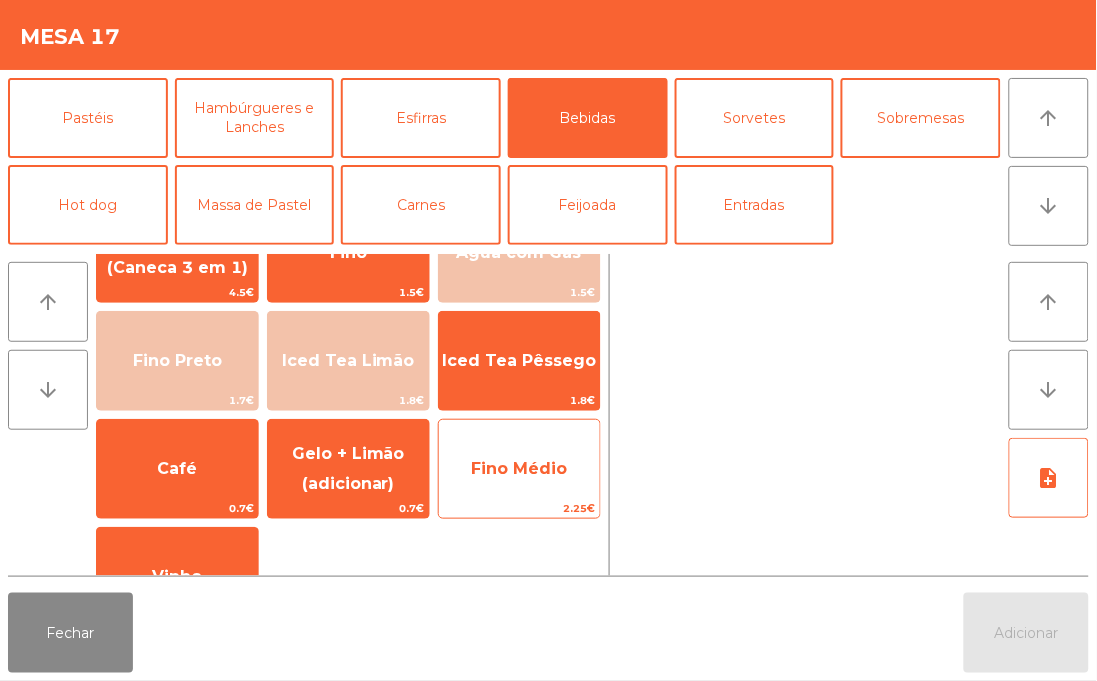 click on "Fino Médio" 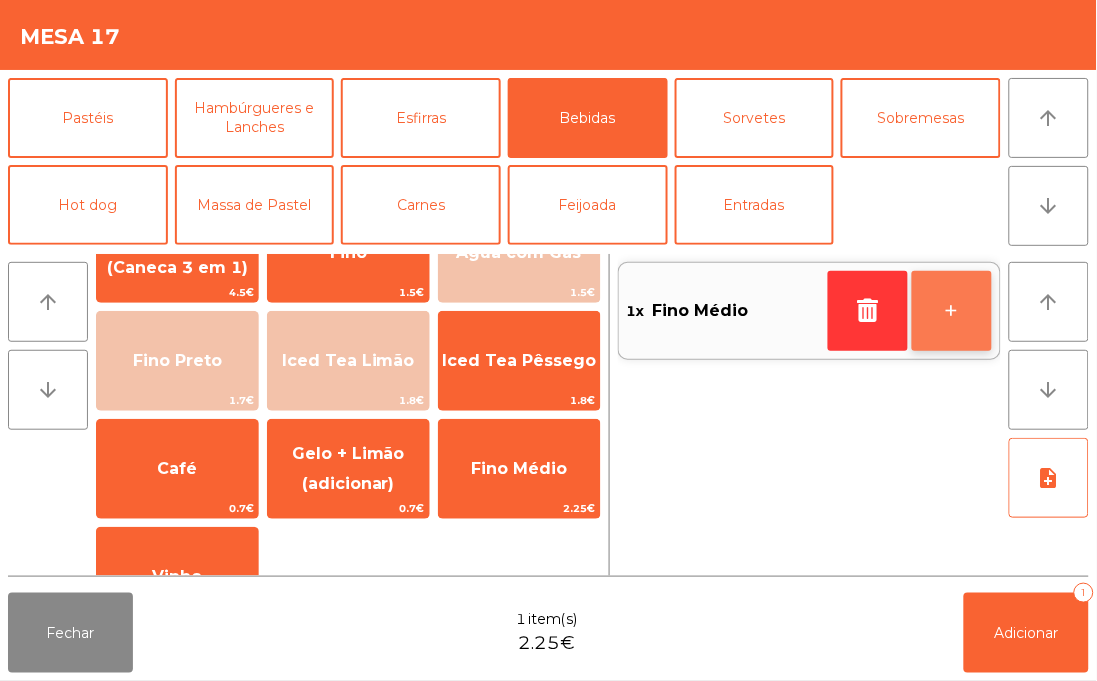 click on "+" 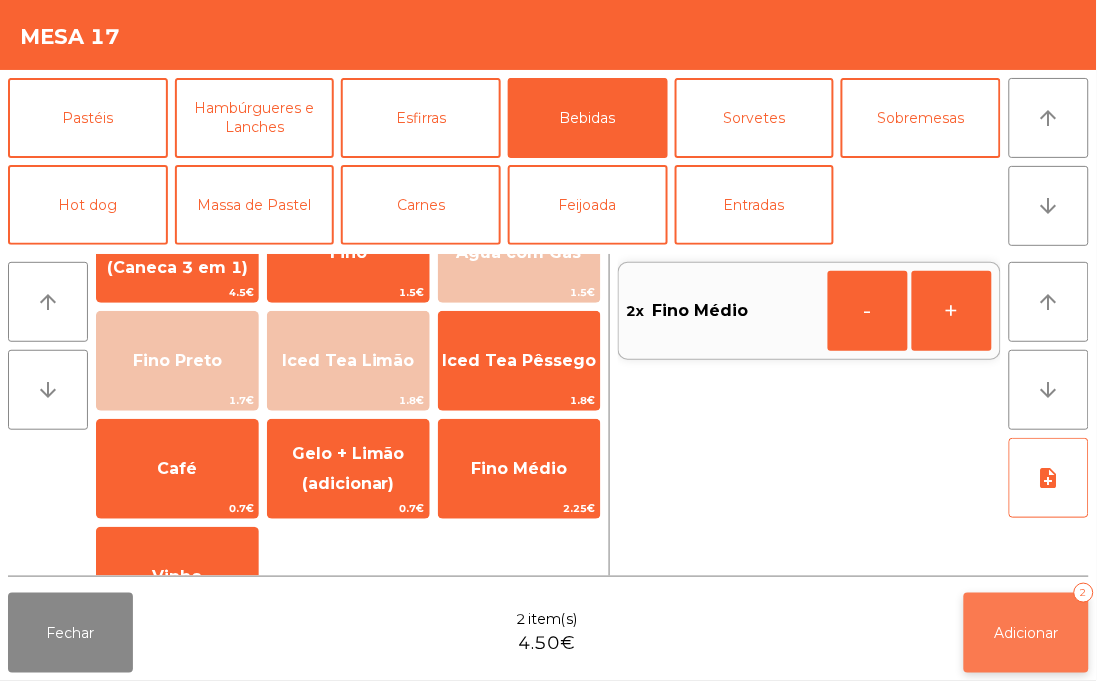 click on "Adicionar" 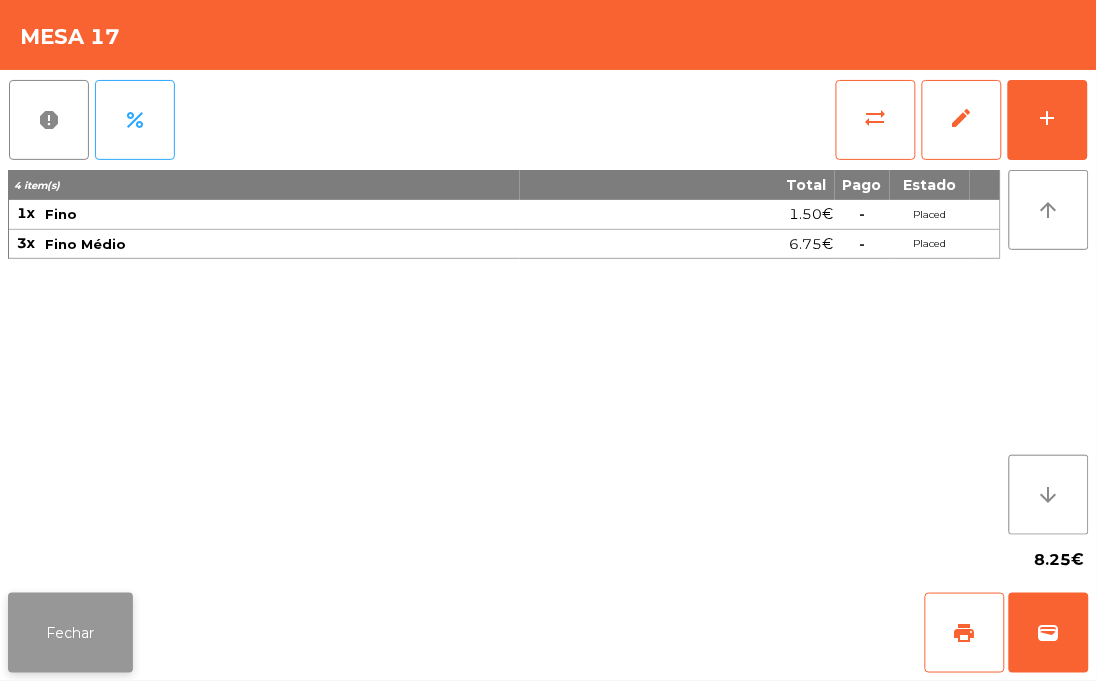 click on "Fechar" 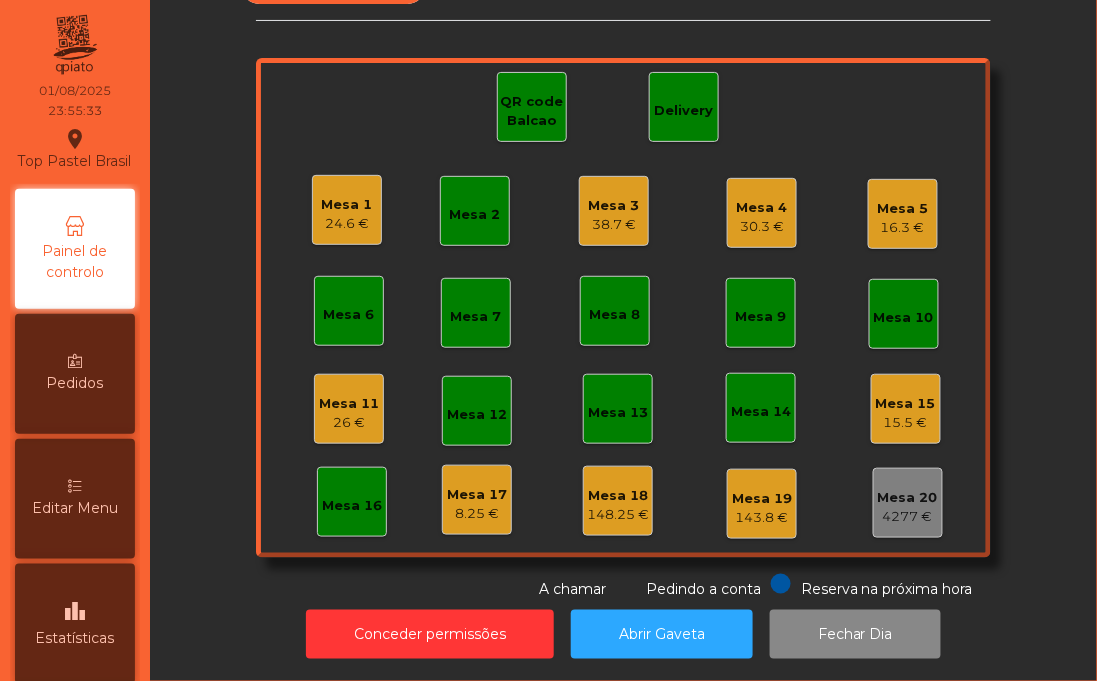 click on "Mesa 1   24.6 €   Mesa 2   Mesa 3   38.7 €   Mesa 4   30.3 €   Mesa 5   16.3 €   Mesa 6   Mesa 7   Mesa 8   Mesa 9   Mesa 10   Mesa 11   26 €   Mesa 12   Mesa 13   Mesa 14   Mesa 15   15.5 €   Mesa 16   Mesa 17   8.25 €   Mesa 18   148.25 €   Mesa 19   143.8 €   Mesa 20   4277 €   QR code Balcao   Delivery" 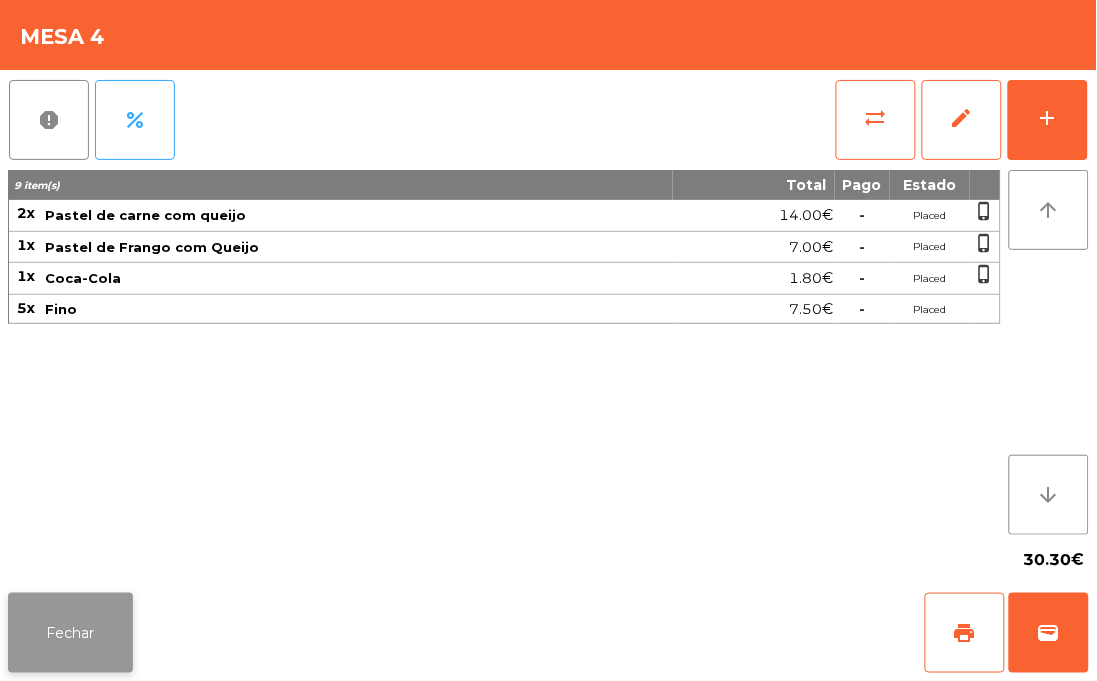 click on "Fechar" 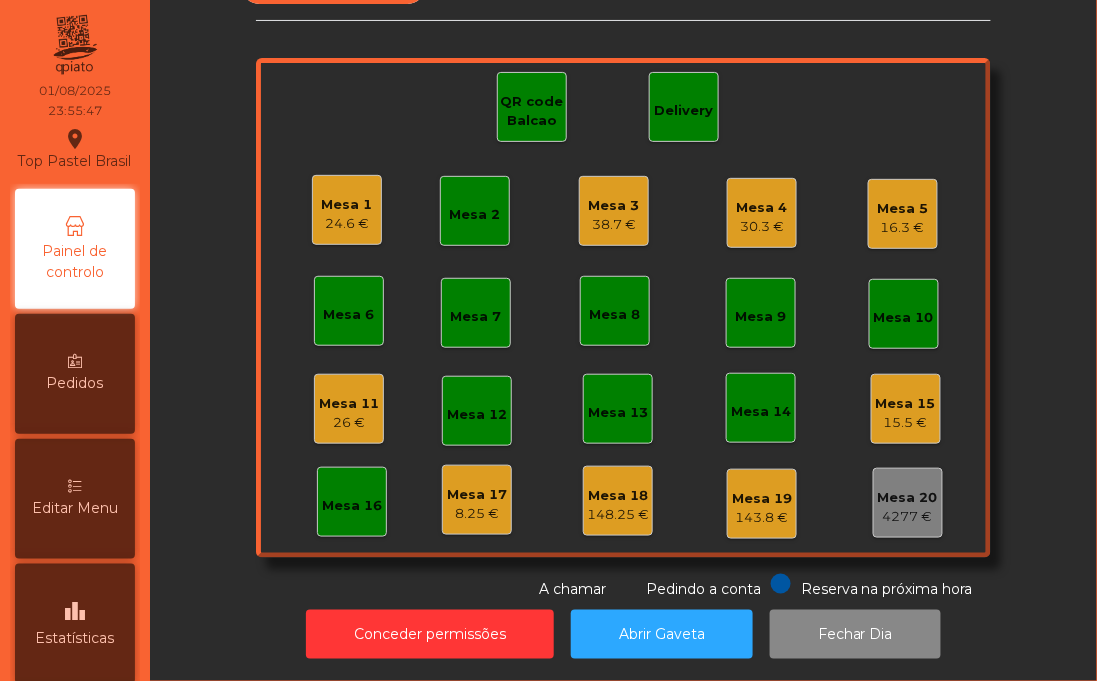 click on "Mesa 3" 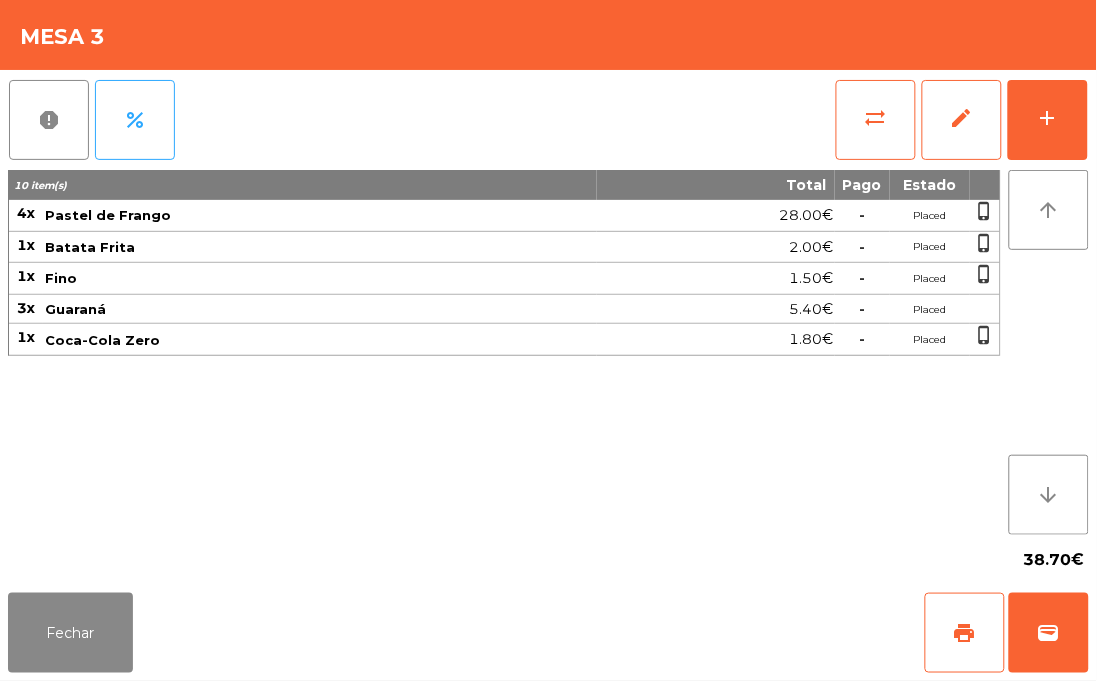 click on "10 item(s) Total Pago Estado 4x Pastel de Frango 28.00€  -  Placed  phone_iphone  1x Batata Frita 2.00€  -  Placed  phone_iphone  1x Fino 1.50€  -  Placed  phone_iphone  3x Guaraná 5.40€  -  Placed 1x Coca-Cola Zero 1.80€  -  Placed  phone_iphone" 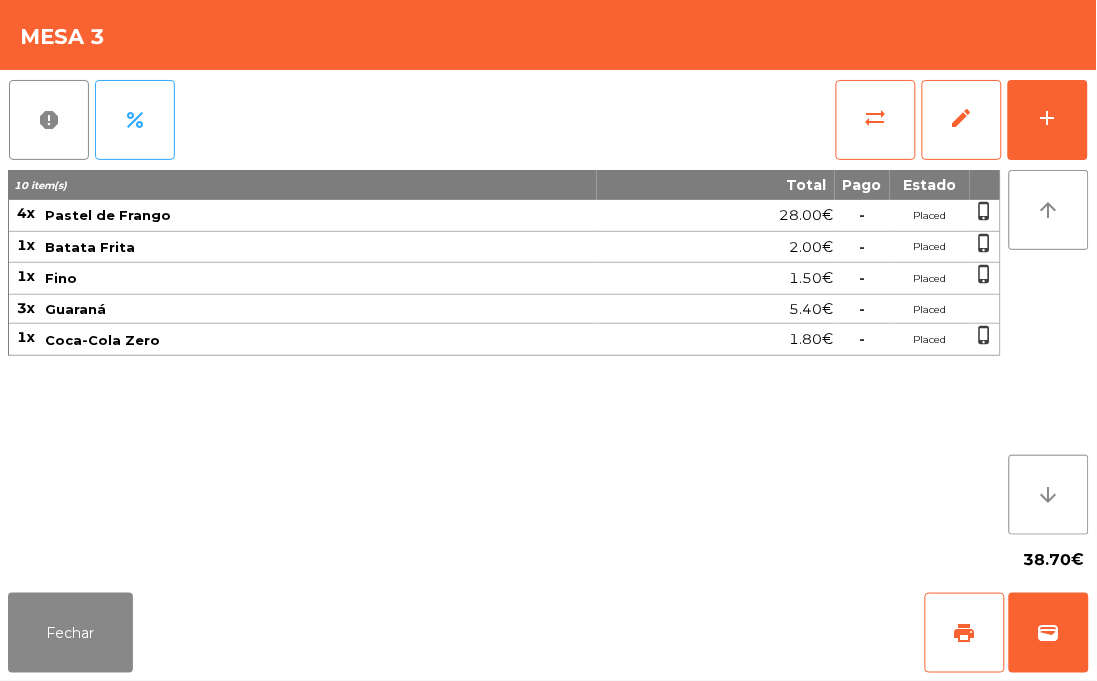 click on "38.70€" 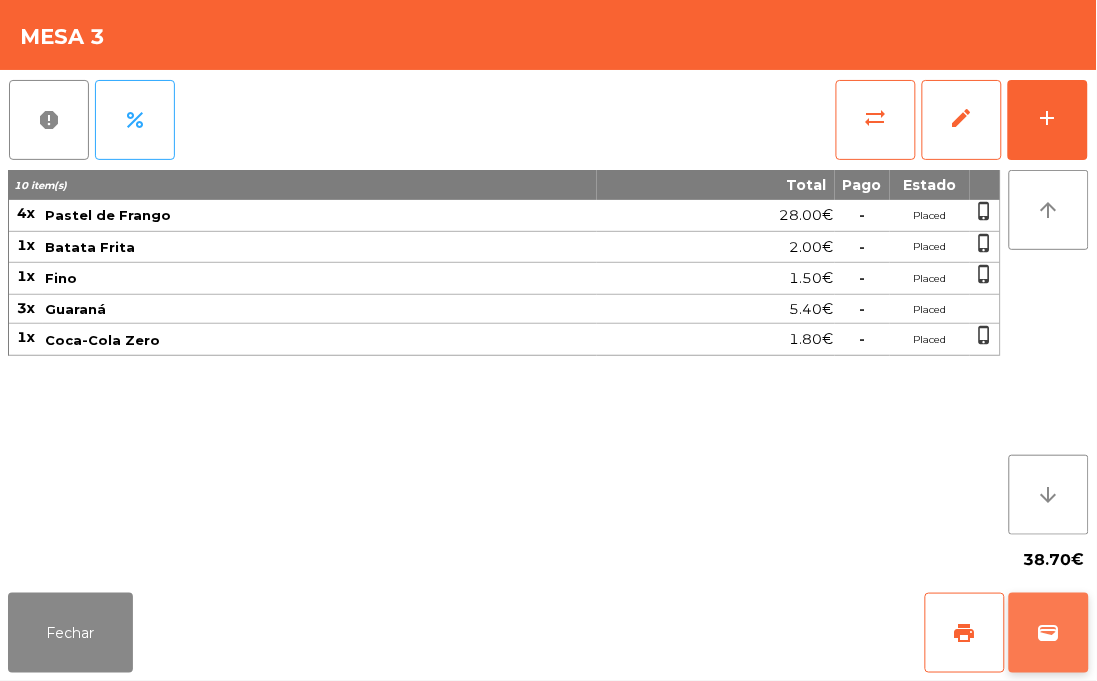 click on "wallet" 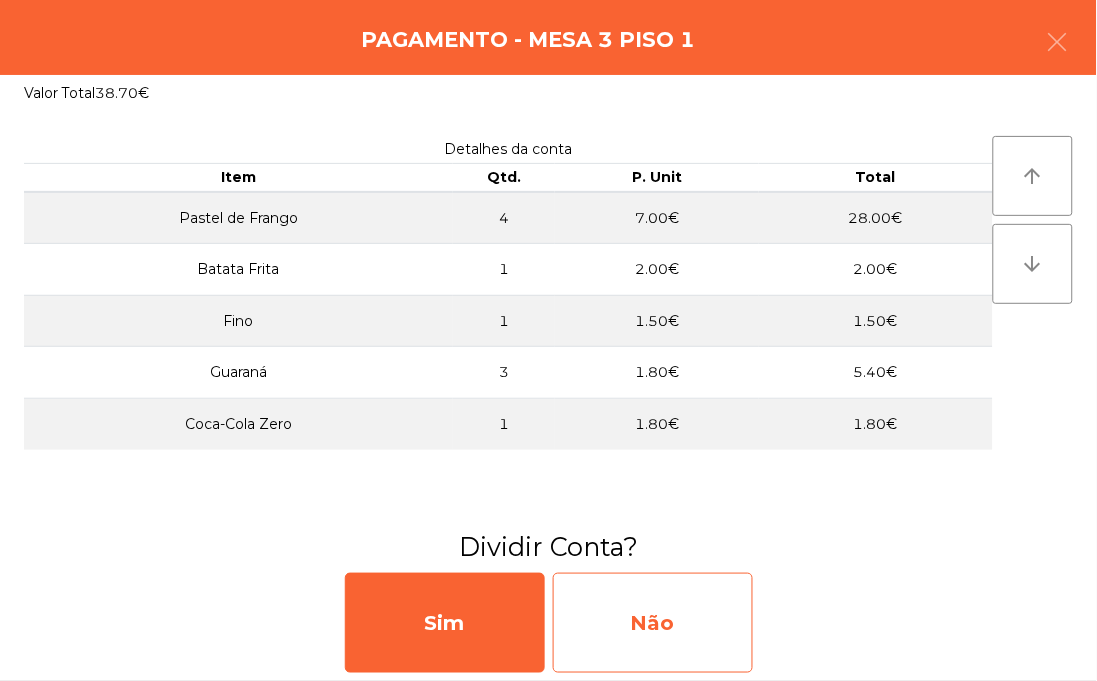 click on "Não" 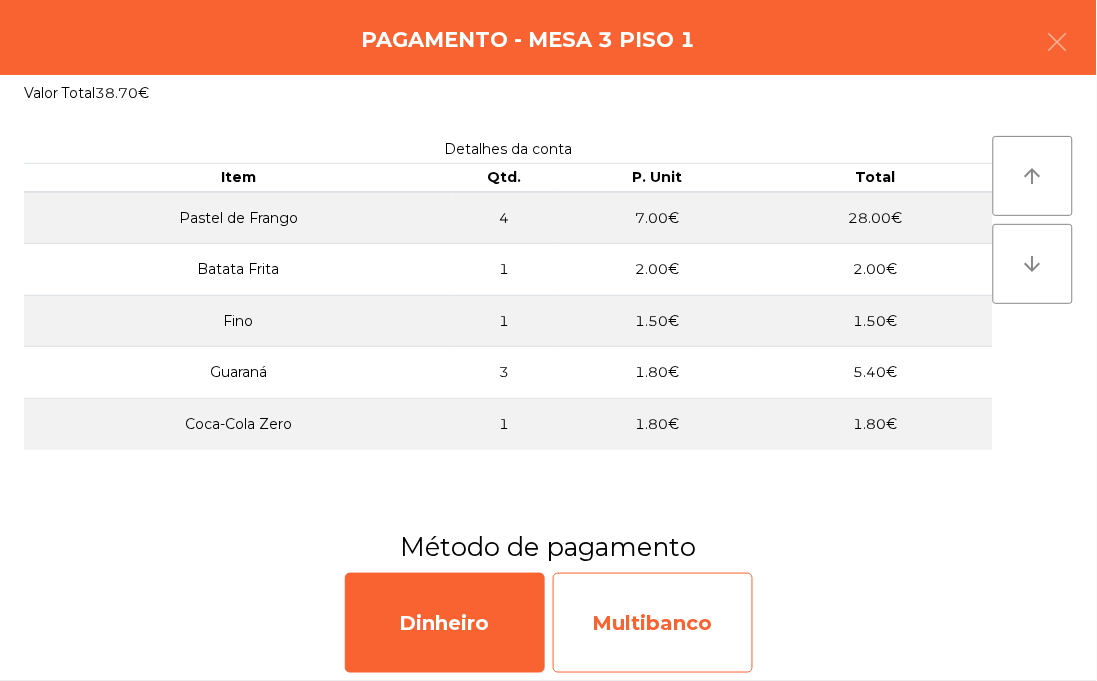 click on "Multibanco" 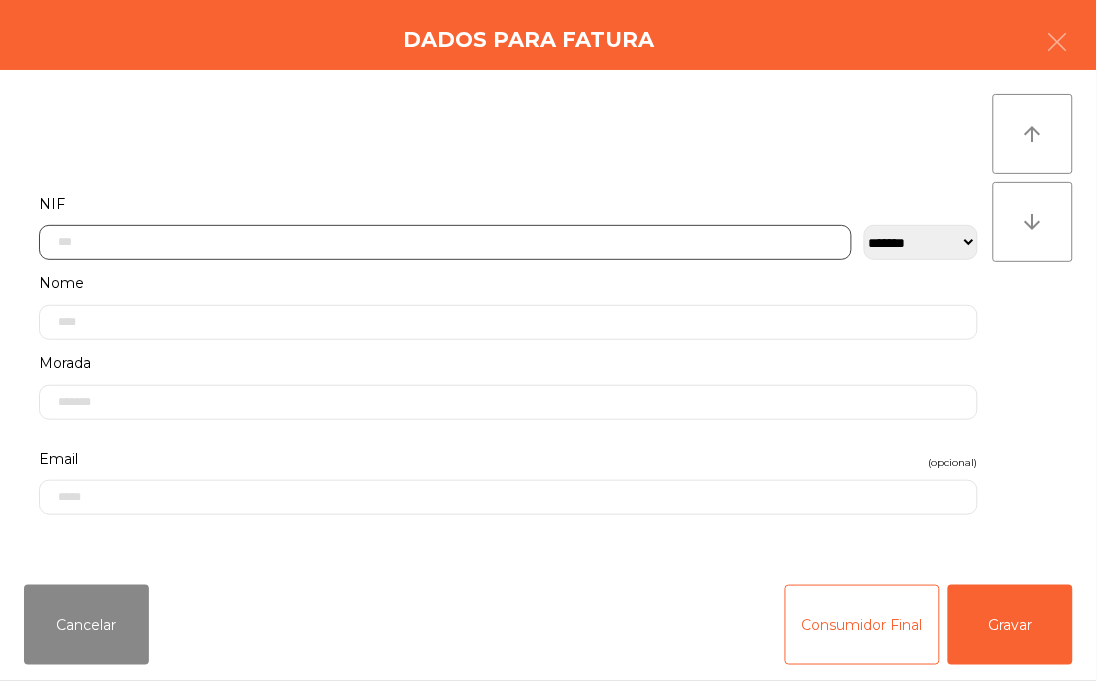 click 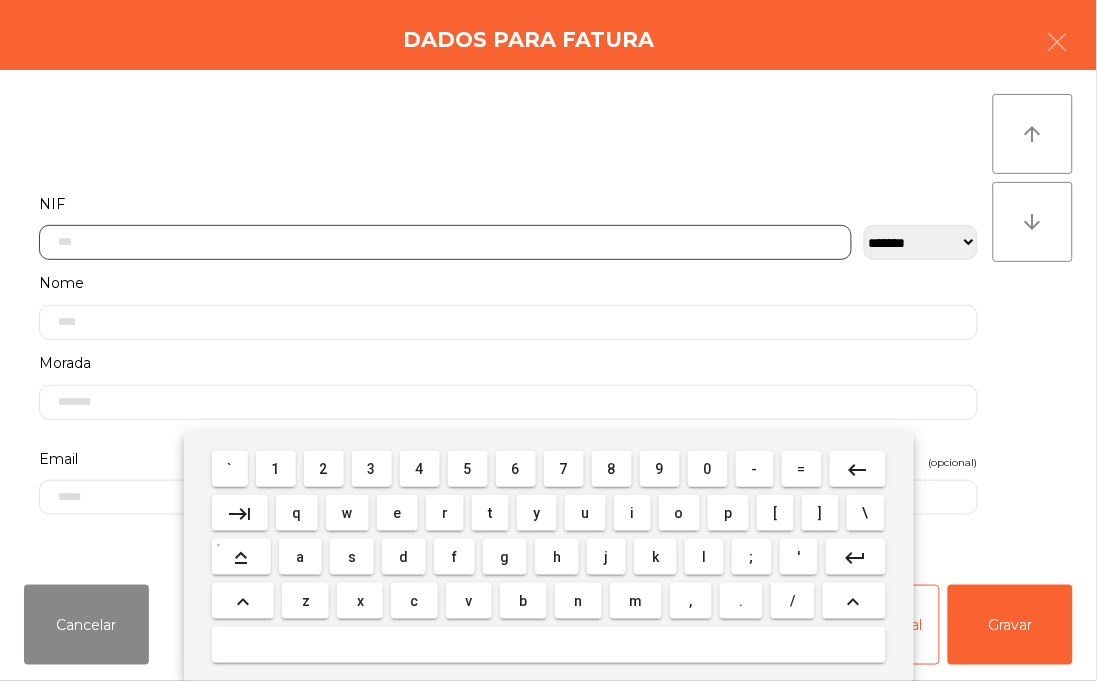 scroll, scrollTop: 95, scrollLeft: 0, axis: vertical 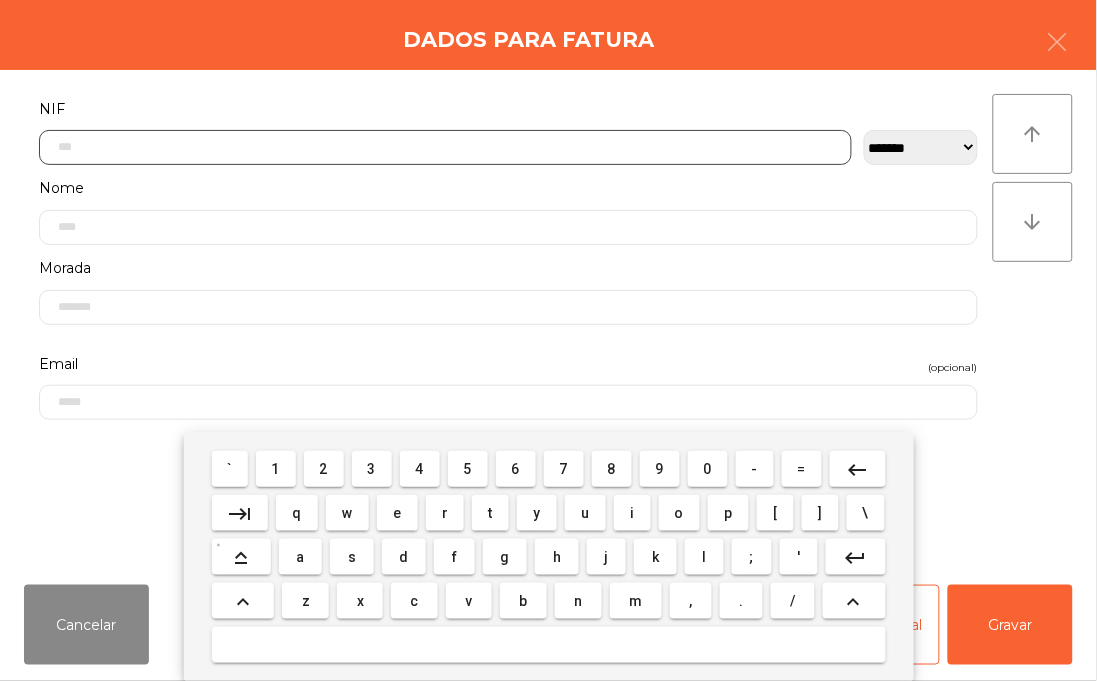 click on "1" at bounding box center (276, 469) 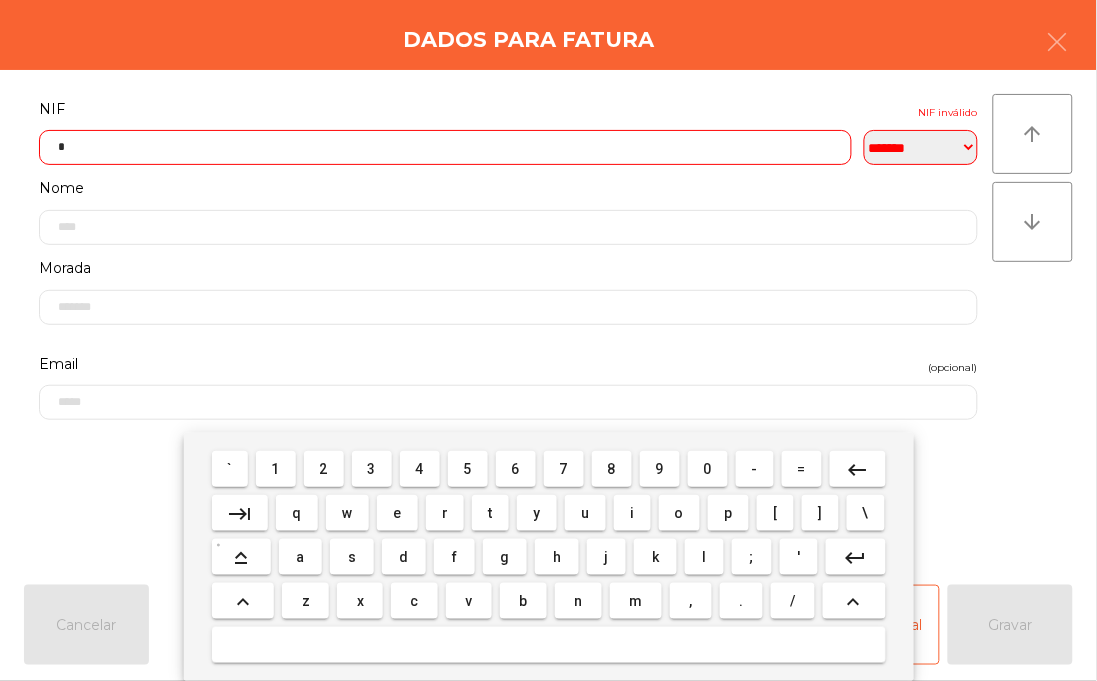 click on "6" at bounding box center (516, 469) 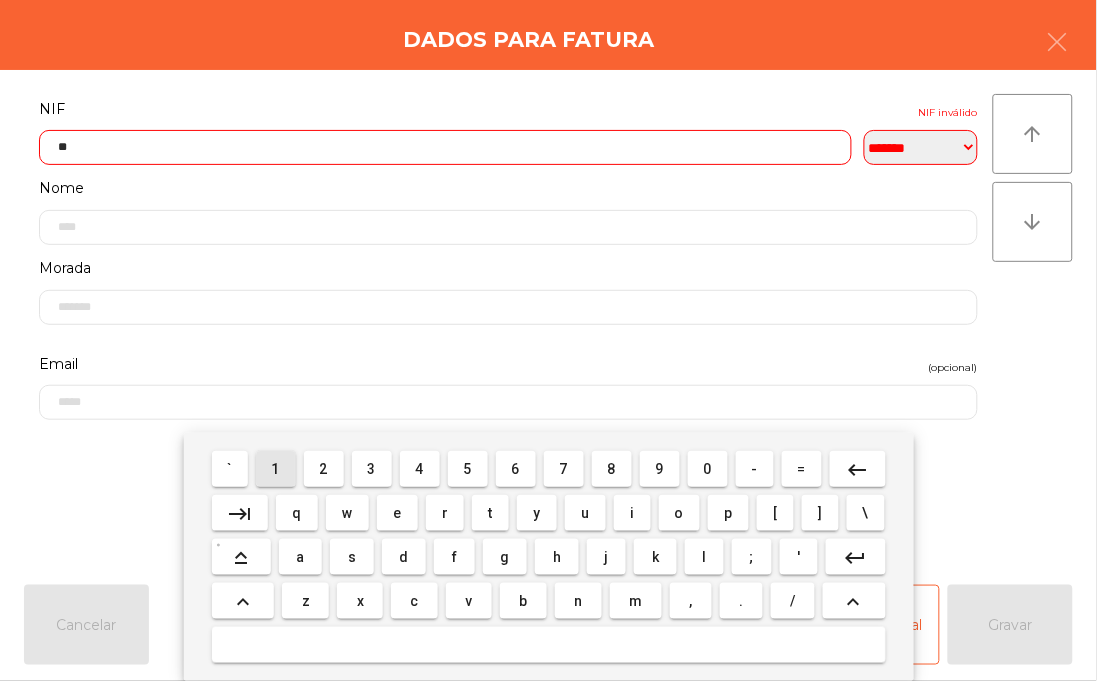 click on "1" at bounding box center [276, 469] 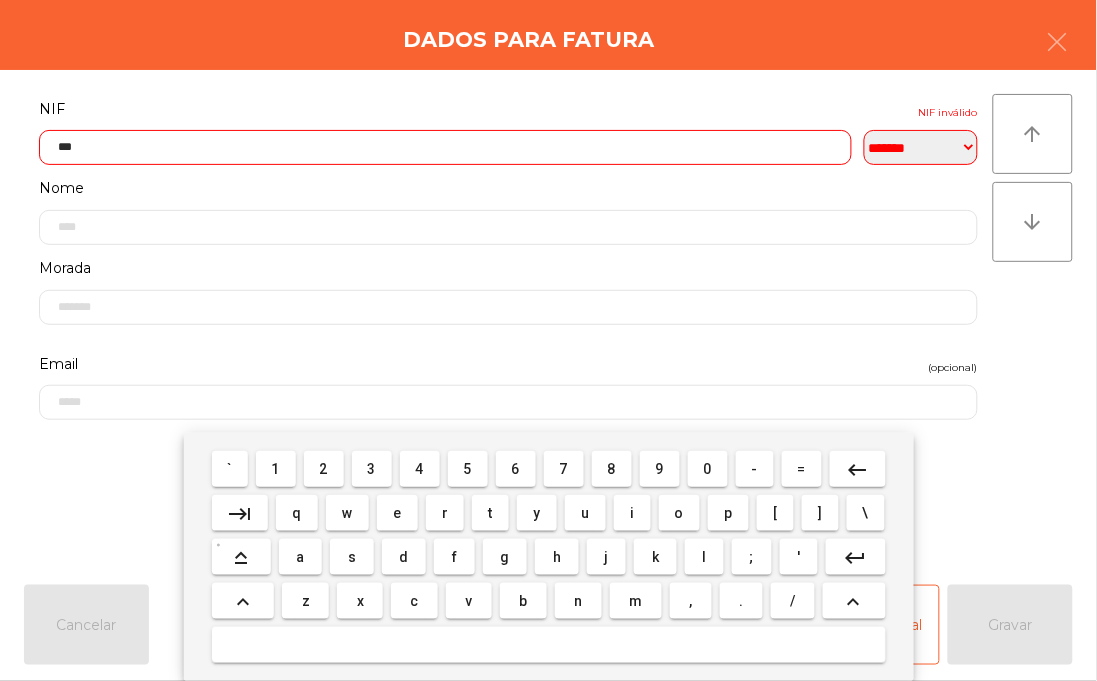 click on "3" at bounding box center (372, 469) 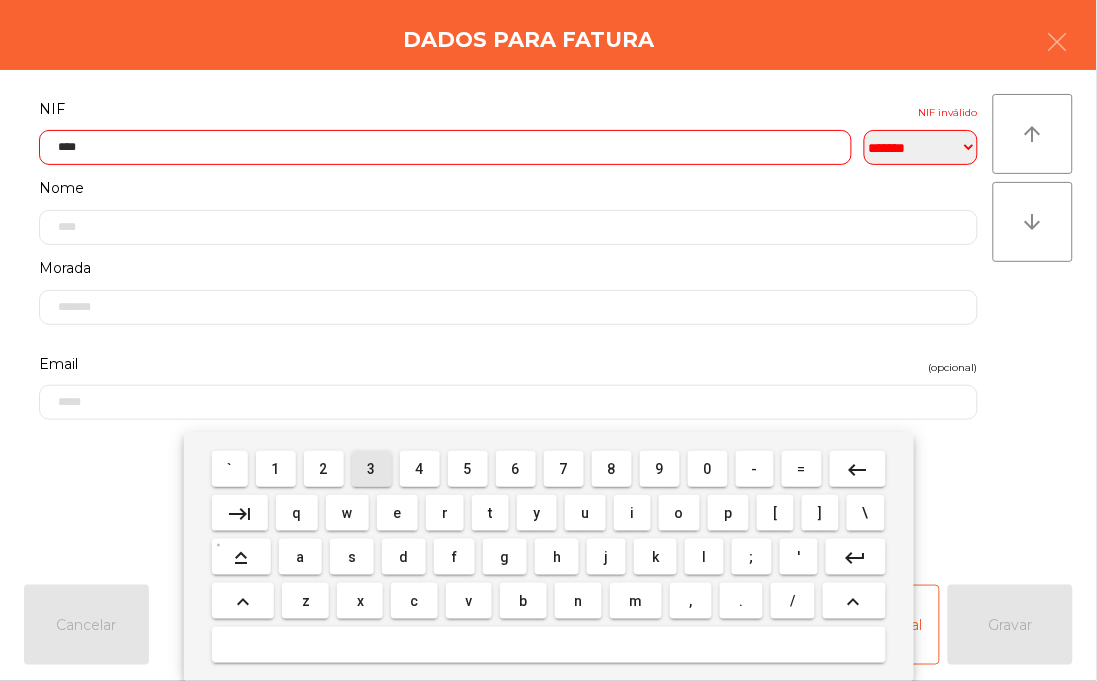 click on "1" at bounding box center [276, 469] 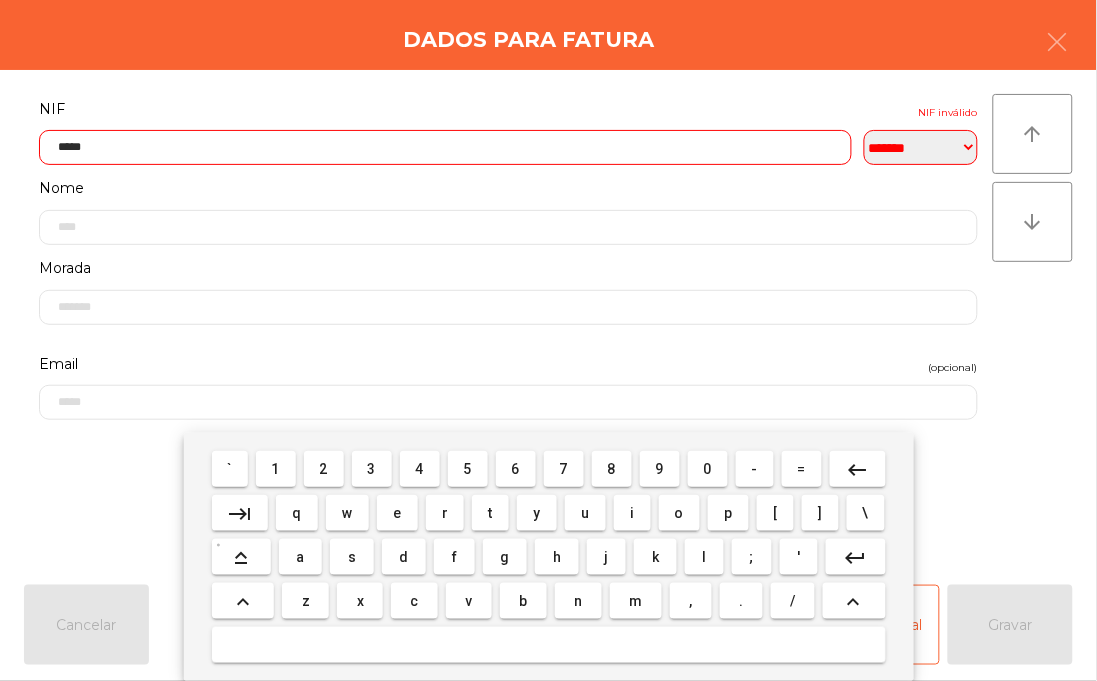 click on "5" at bounding box center (468, 469) 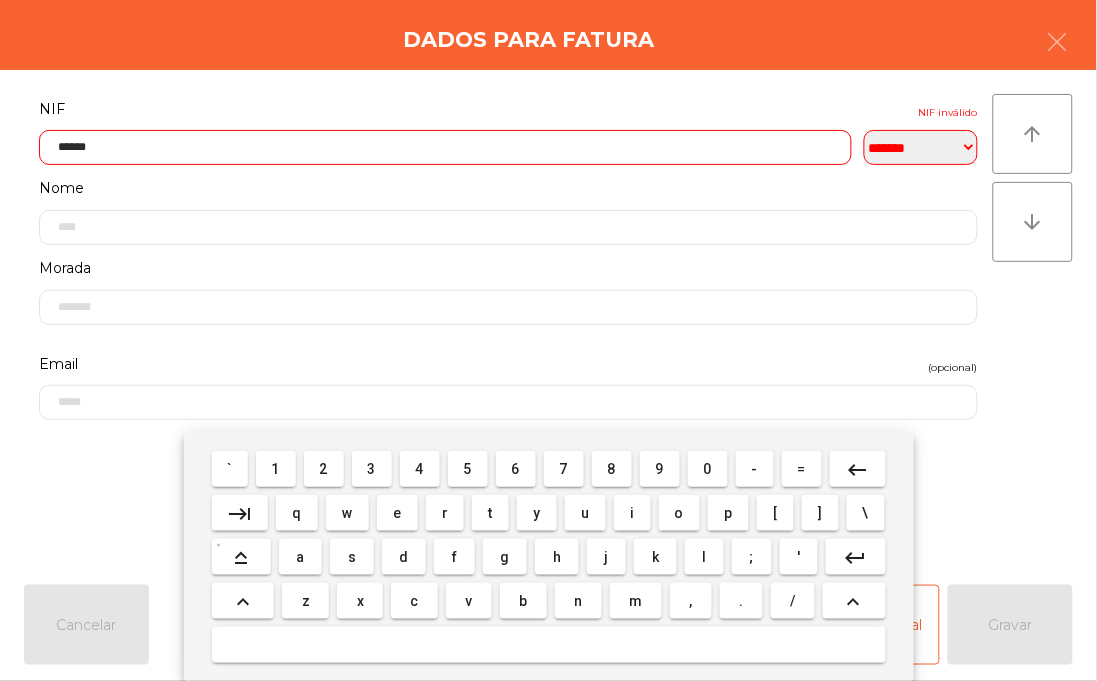click on "1" at bounding box center [276, 469] 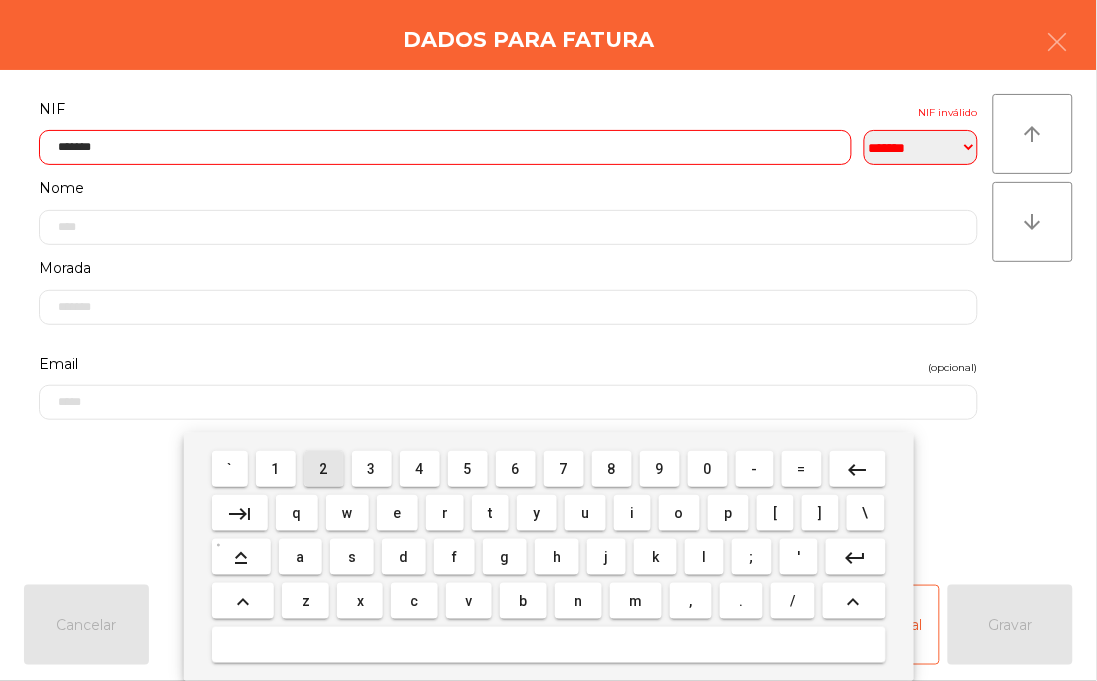 click on "2" at bounding box center [324, 469] 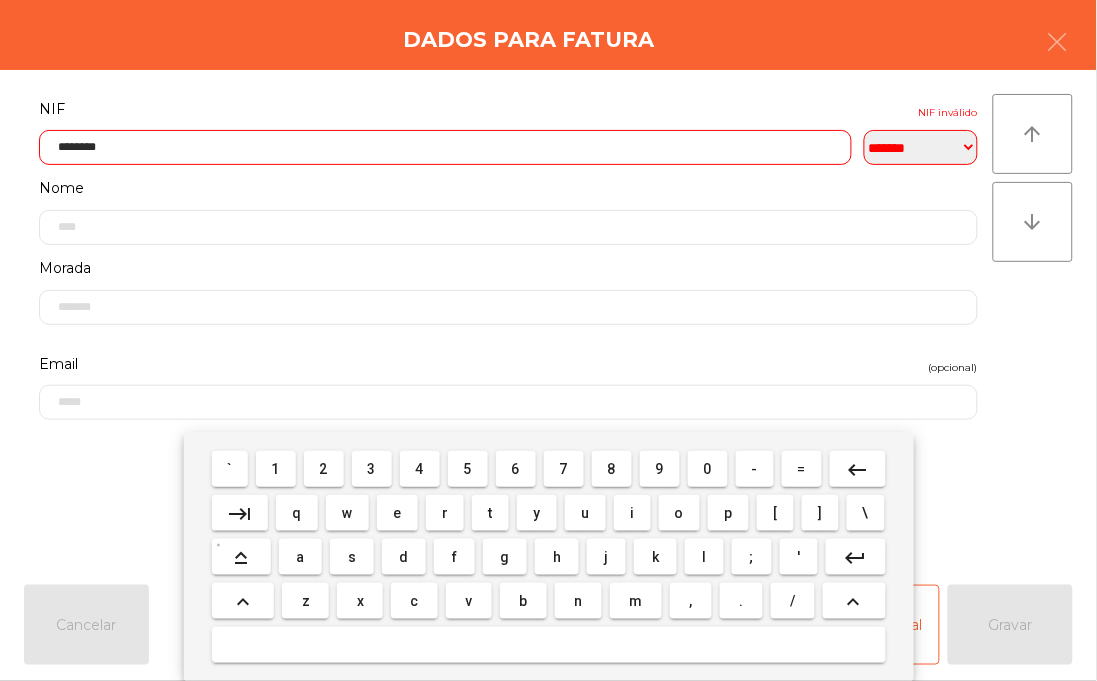 click on "7" at bounding box center (564, 469) 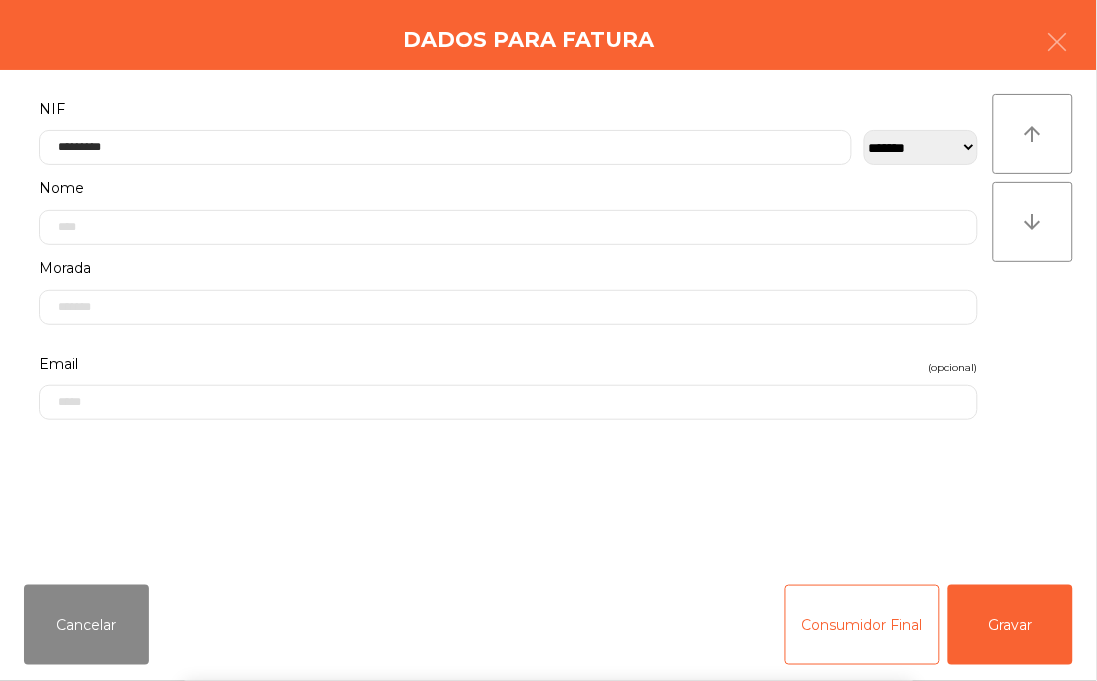 click on "` 1 2 3 4 5 6 7 8 9 0 - = keyboard_backspace keyboard_tab q w e r t y u i o p [ ] \ keyboard_capslock a s d f g h j k l ; ' keyboard_return keyboard_arrow_up z x c v b n m , . / keyboard_arrow_up" at bounding box center [548, 557] 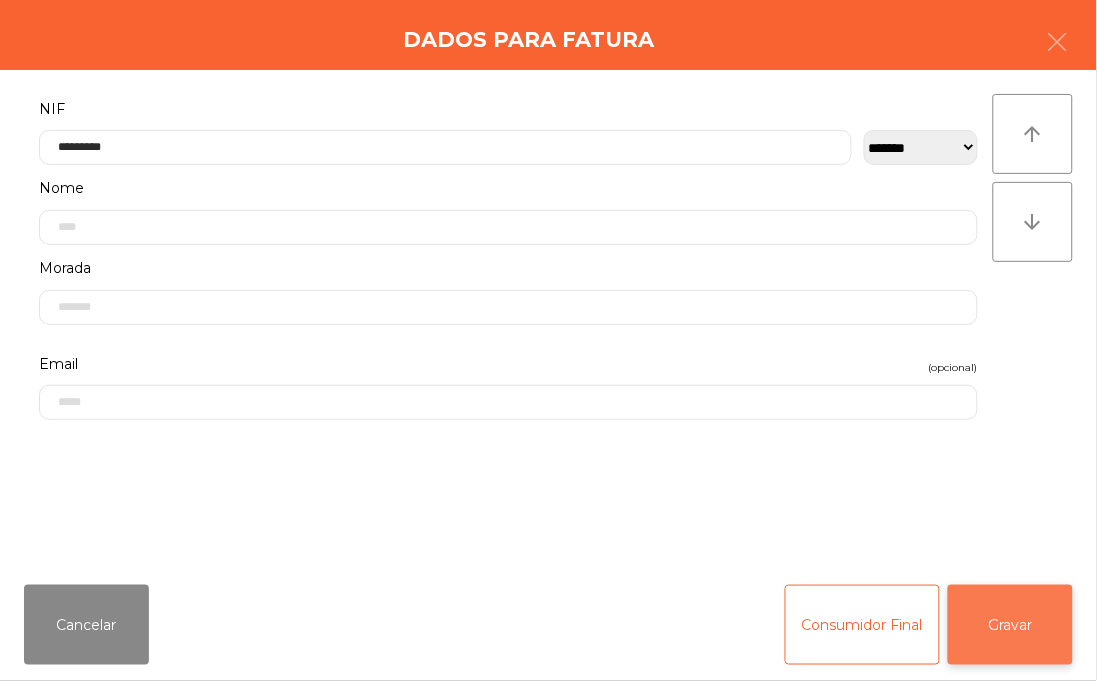 click on "Gravar" 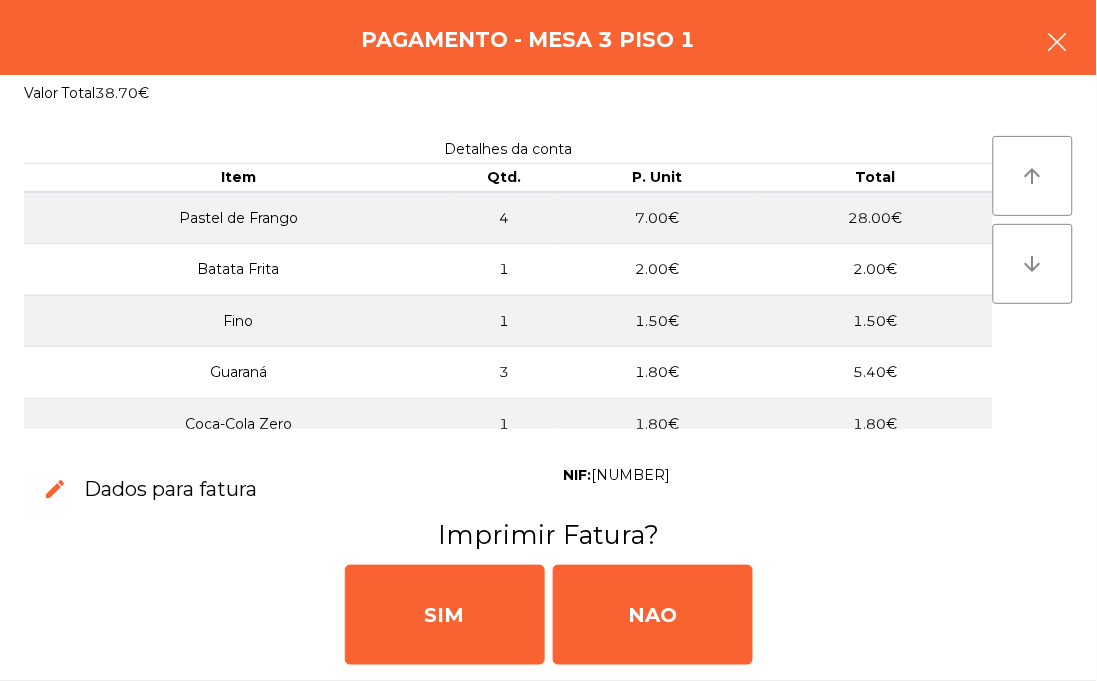 click 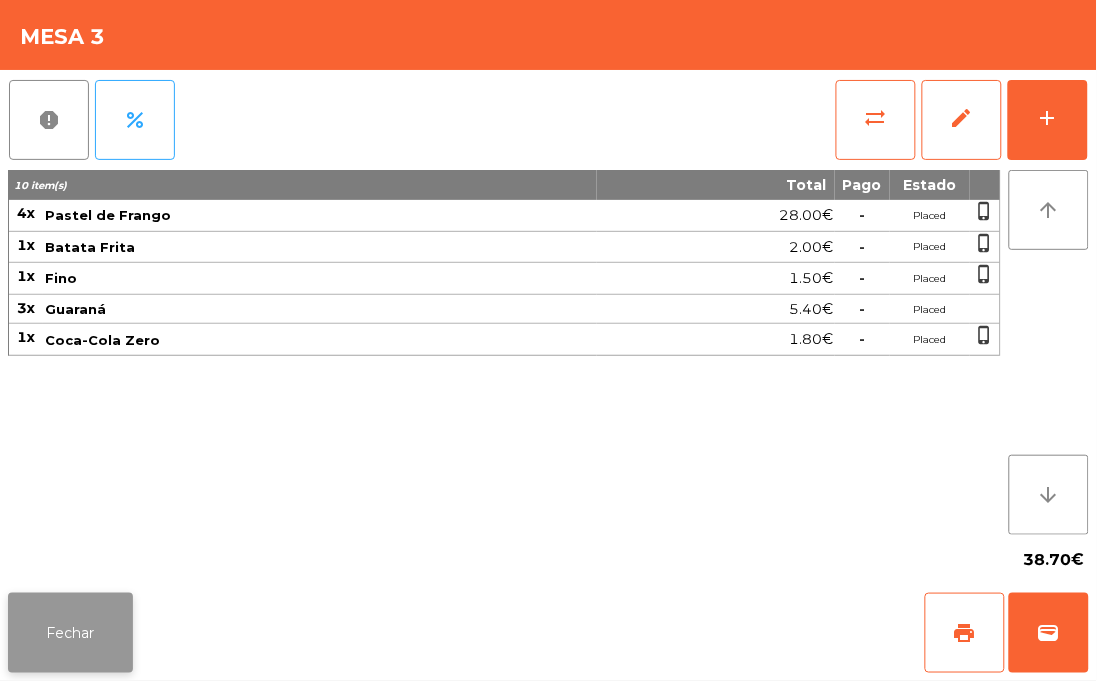 click on "Fechar" 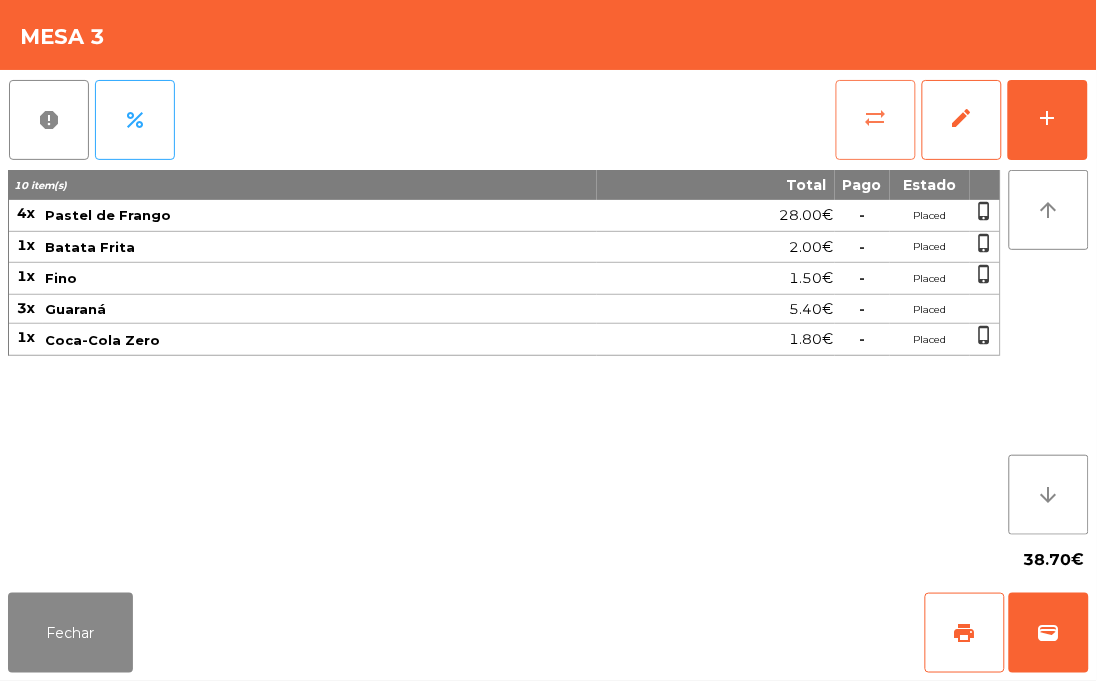 click on "sync_alt" 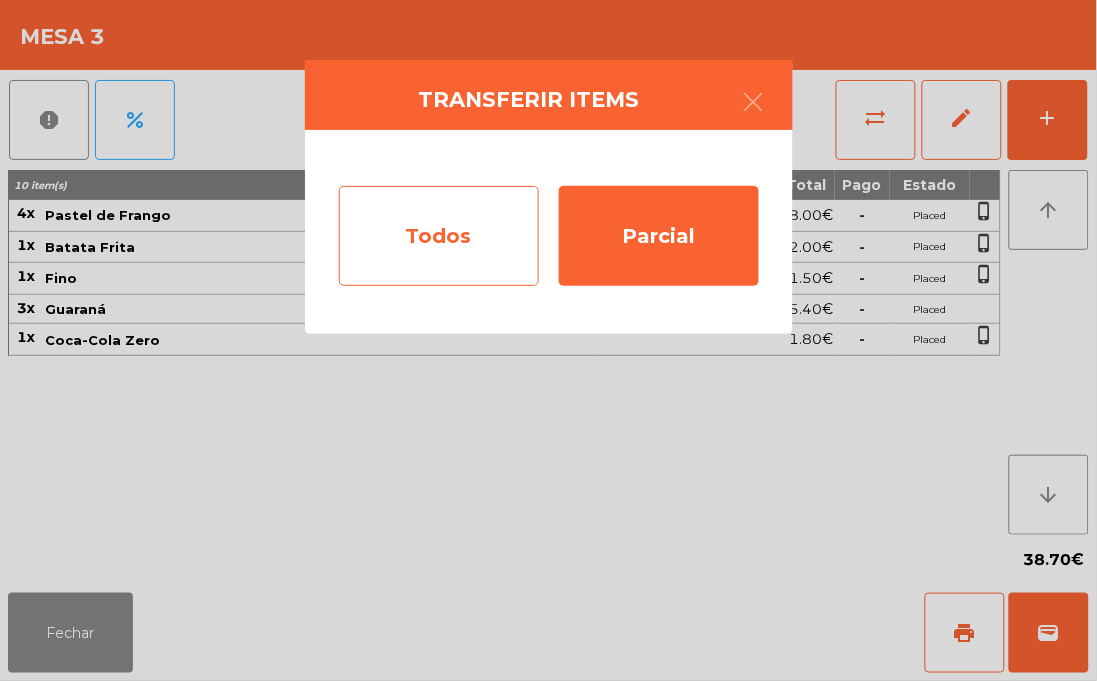 click on "Todos" 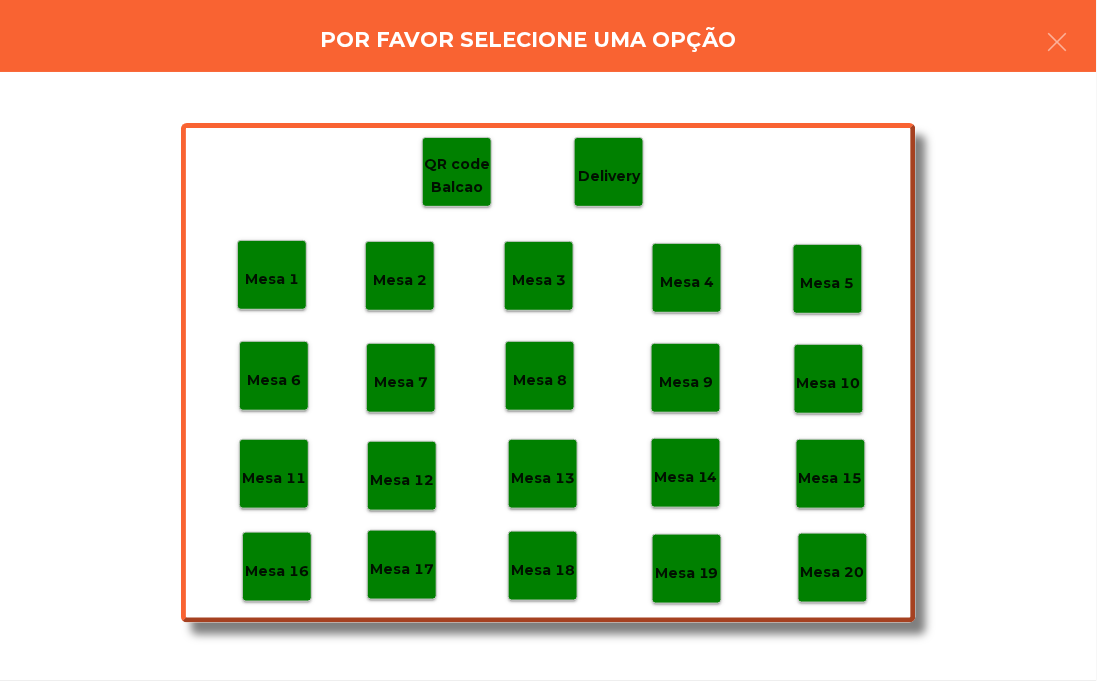 click on "Mesa 18" 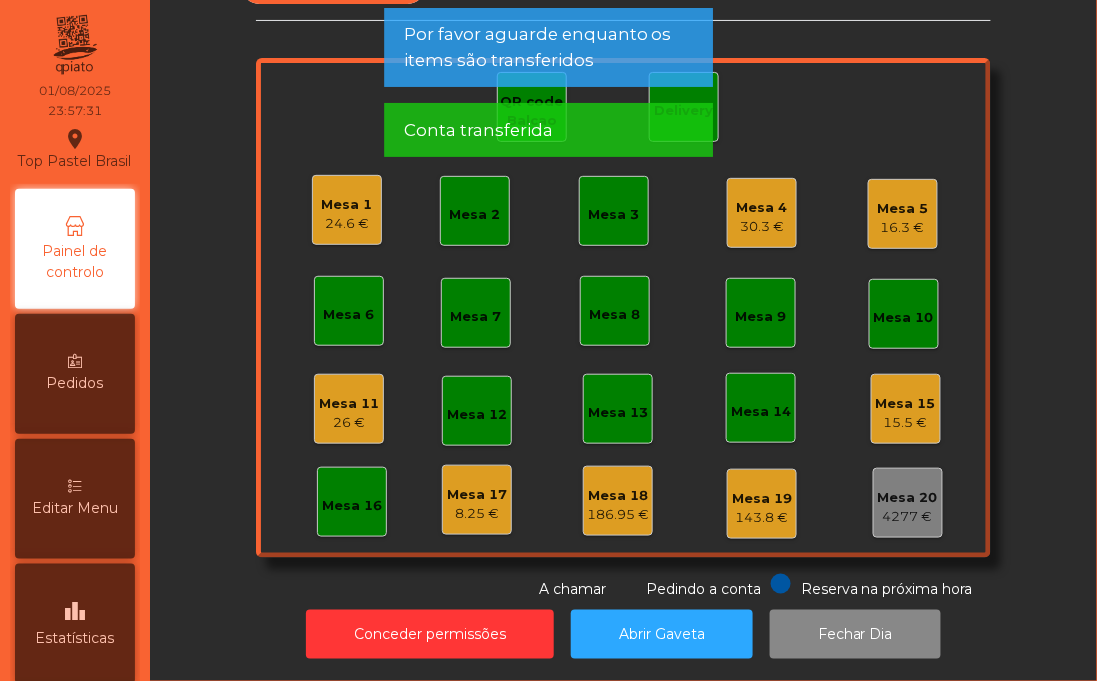 click on "Piso 1   Mesa 1   24.6 €   Mesa 2   Mesa 3   Mesa 4   30.3 €   Mesa 5   16.3 €   Mesa 6   Mesa 7   Mesa 8   Mesa 9   Mesa 10   Mesa 11   26 €   Mesa 12   Mesa 13   Mesa 14   Mesa 15   15.5 €   Mesa 16   Mesa 17   8.25 €   Mesa 18   186.95 €   Mesa 19   143.8 €   Mesa 20   4277 €   QR code Balcao   Delivery  Reserva na próxima hora Pedindo a conta A chamar" 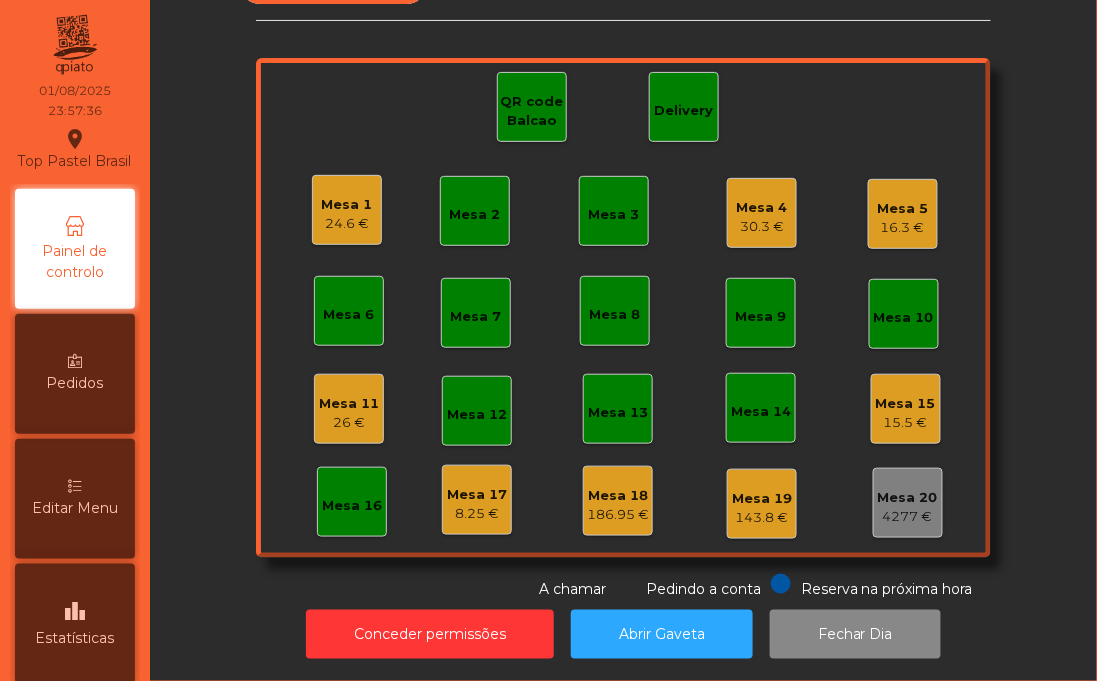 click on "Mesa 1" 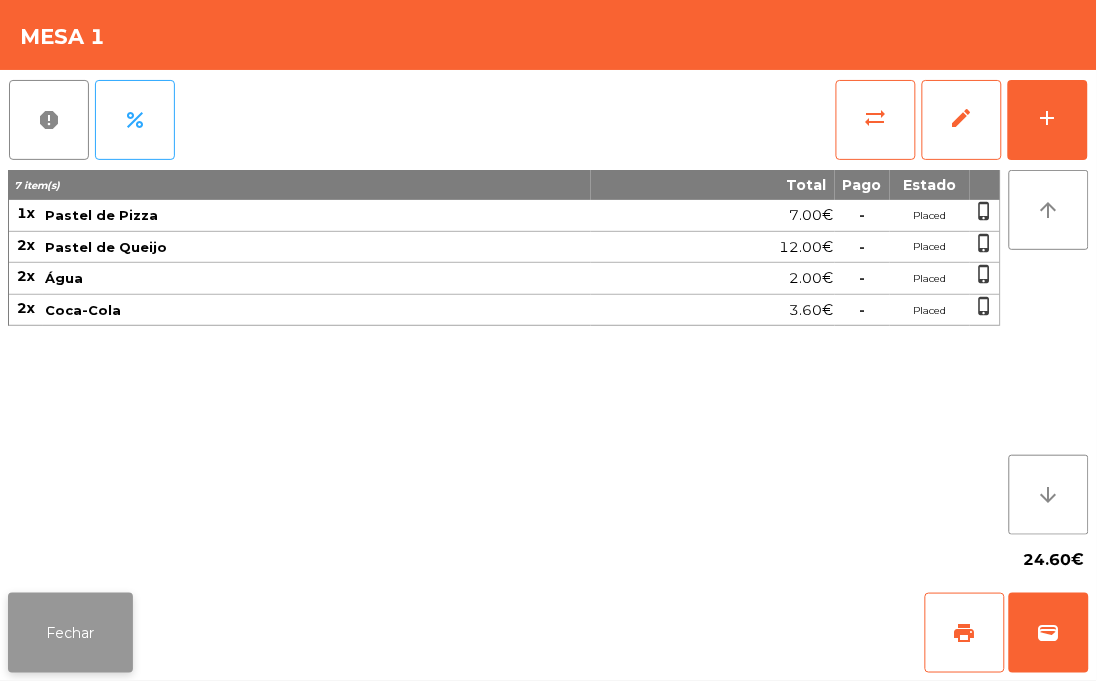 click on "Fechar" 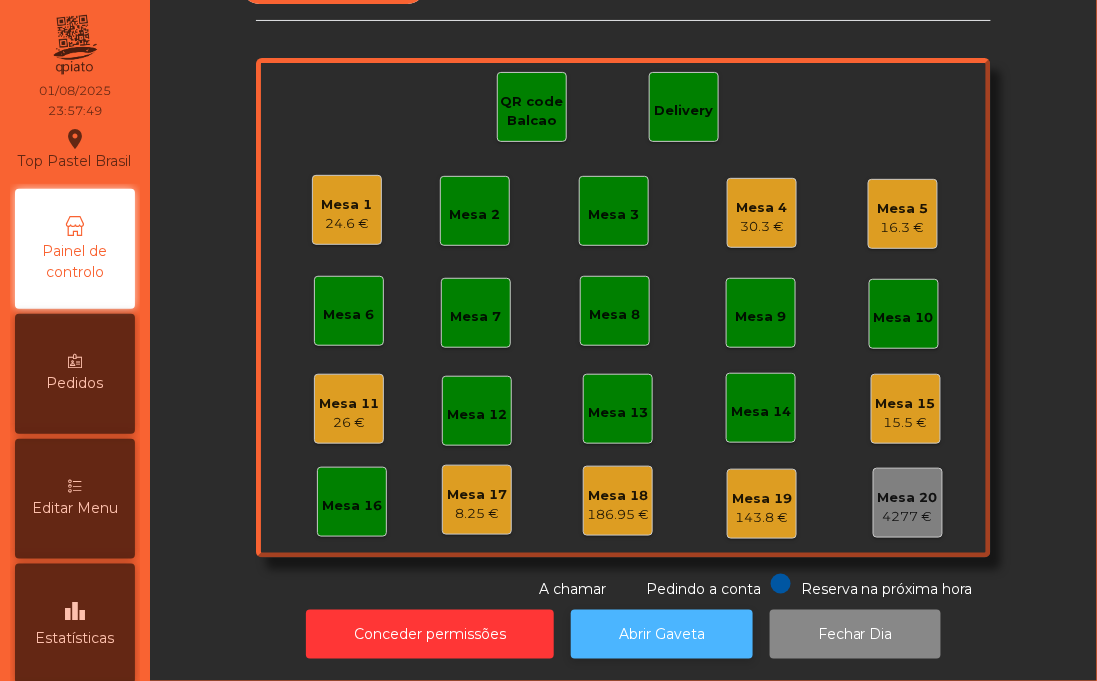 click on "Abrir Gaveta" 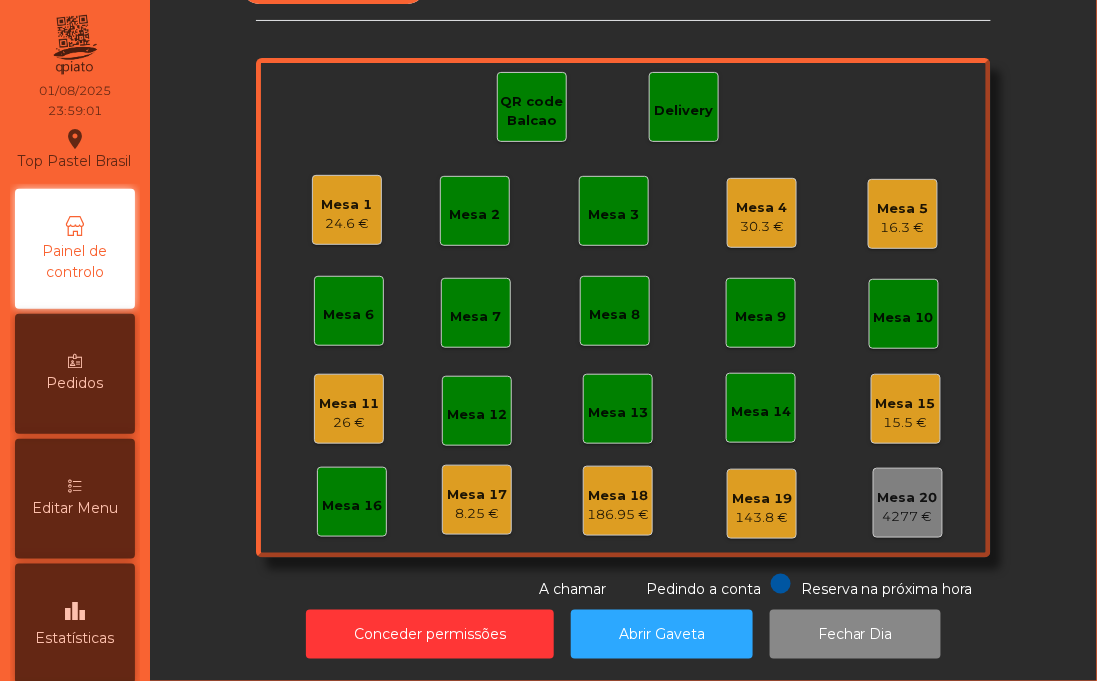 click on "30.3 €" 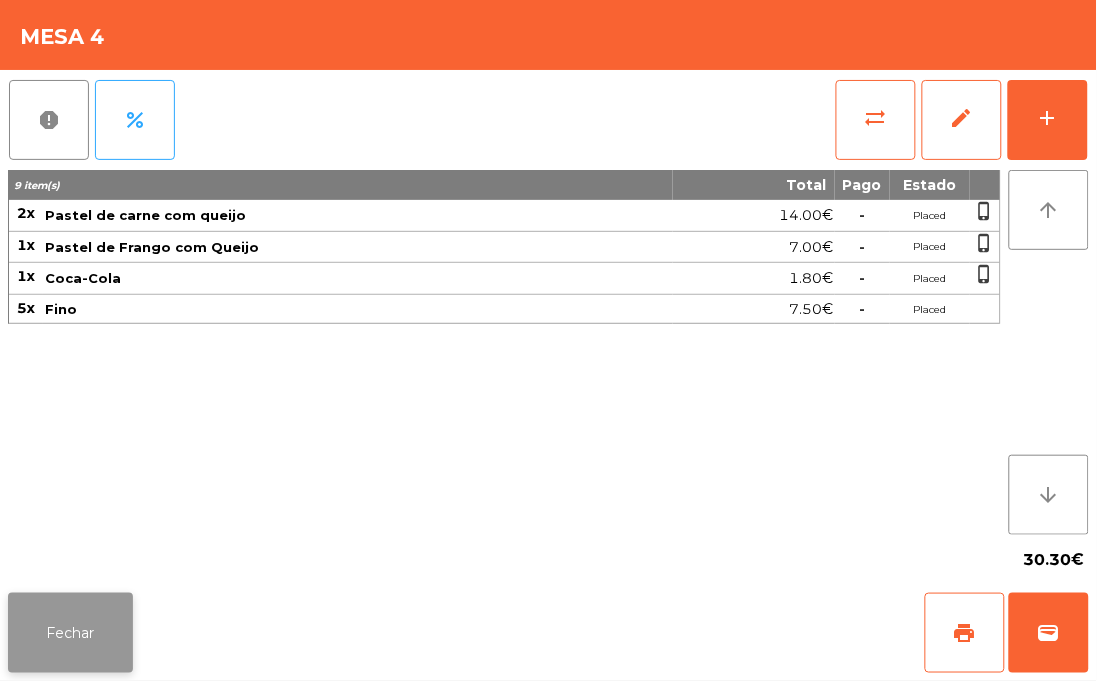 click on "Fechar" 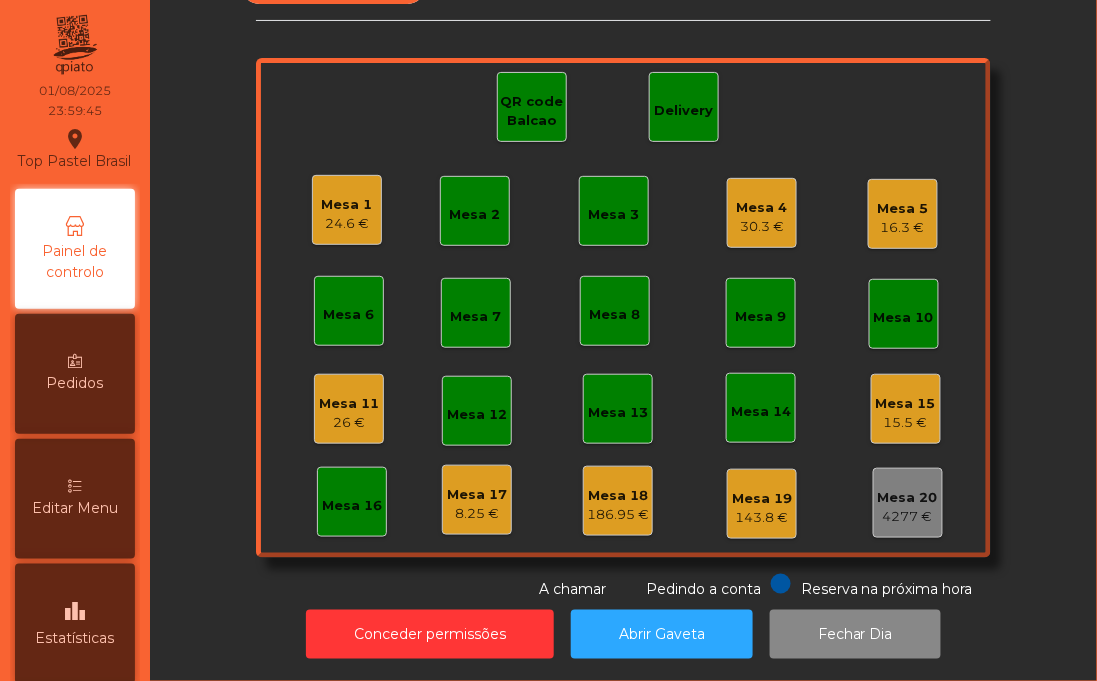 click on "Mesa 11" 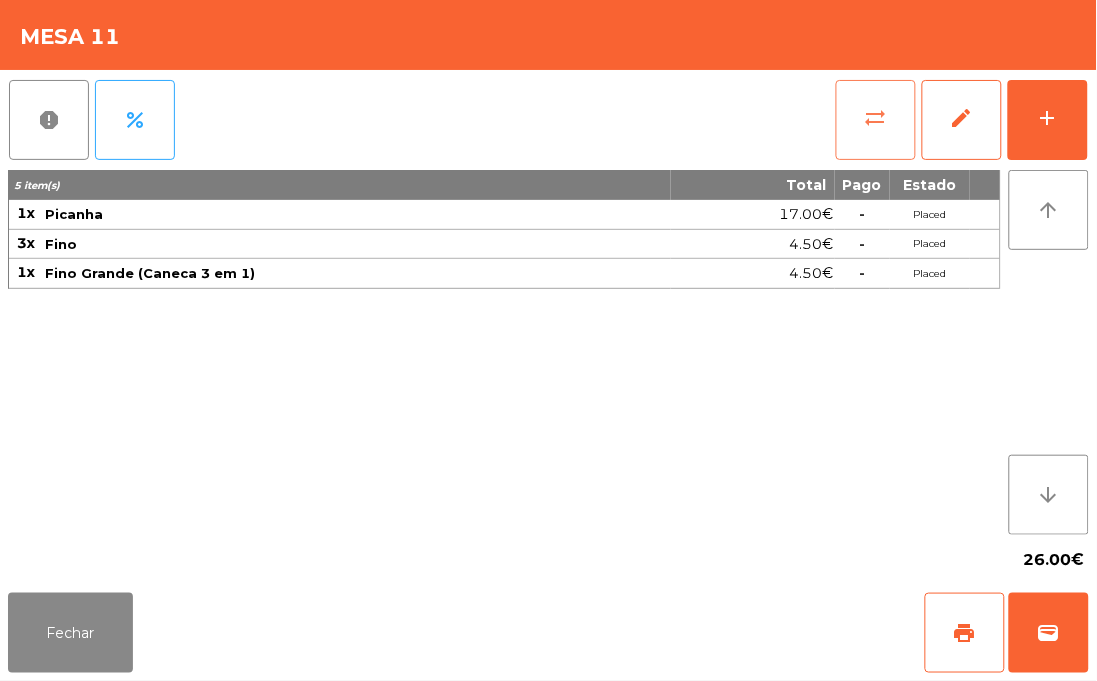 click on "sync_alt" 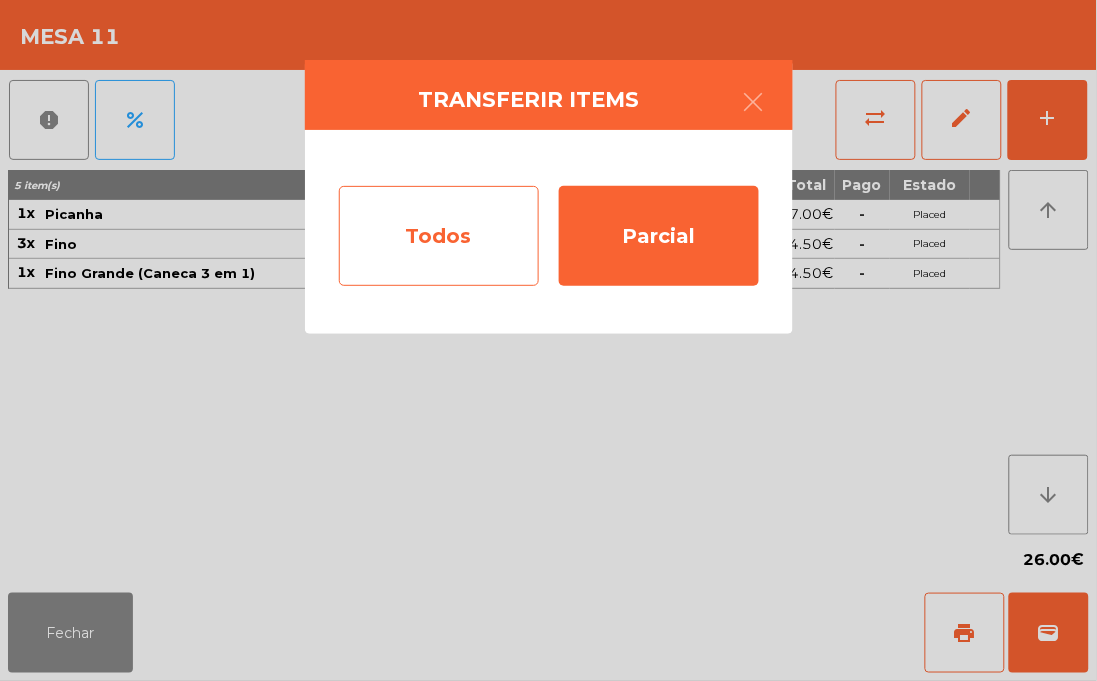 click on "Todos" 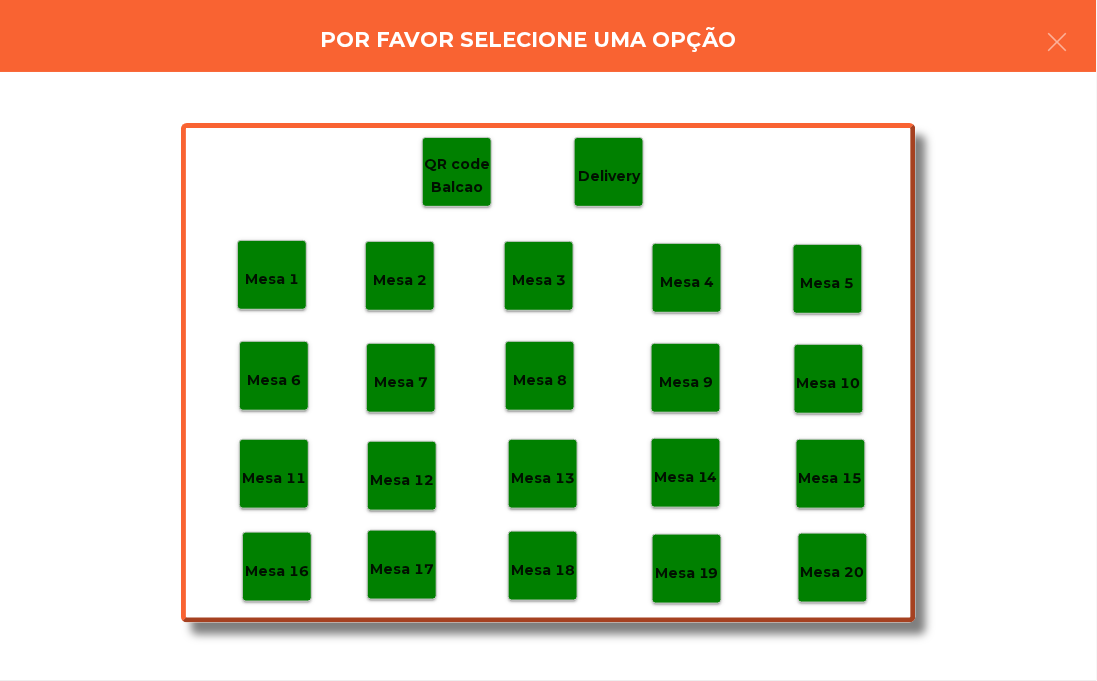 click on "Mesa 18" 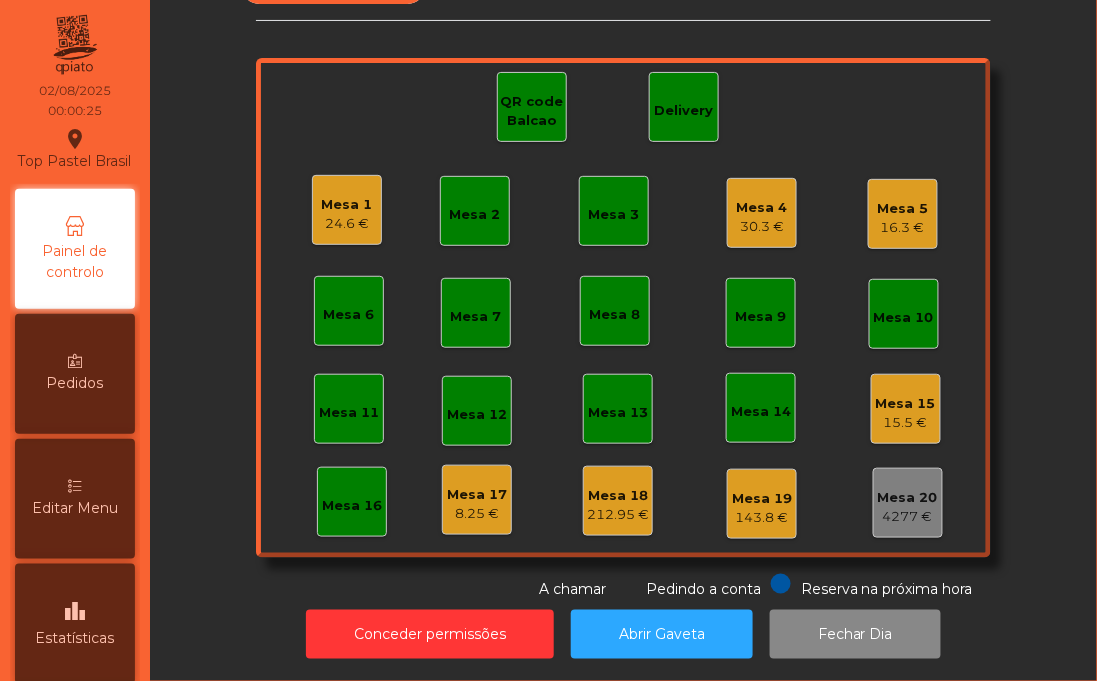 click on "24.6 €" 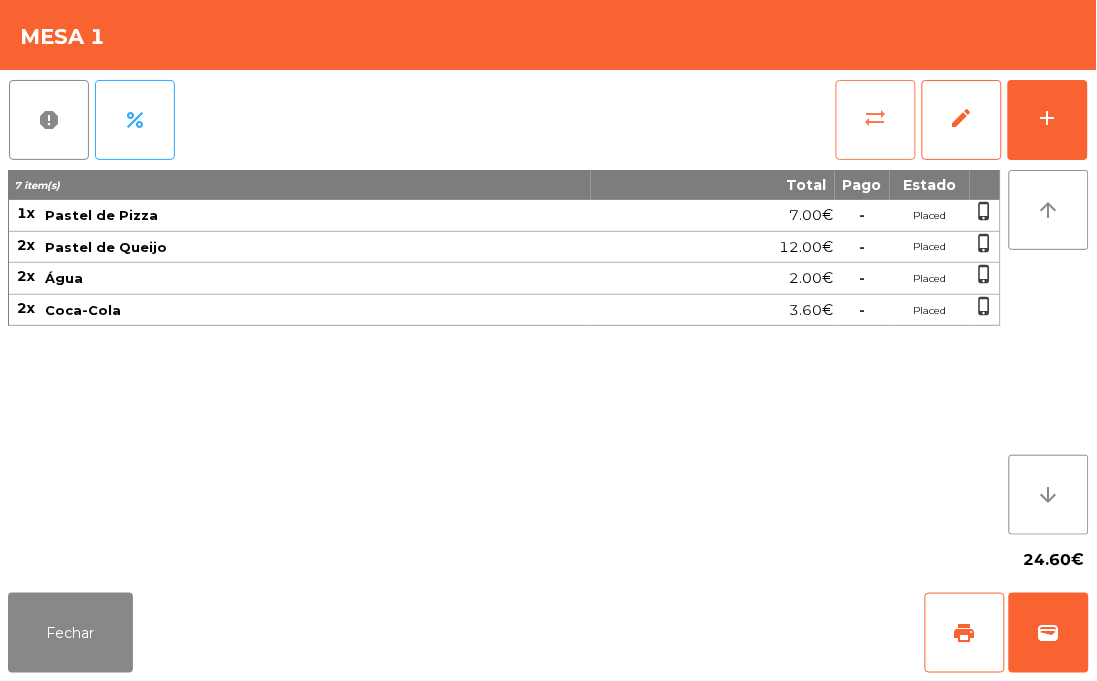 click on "sync_alt" 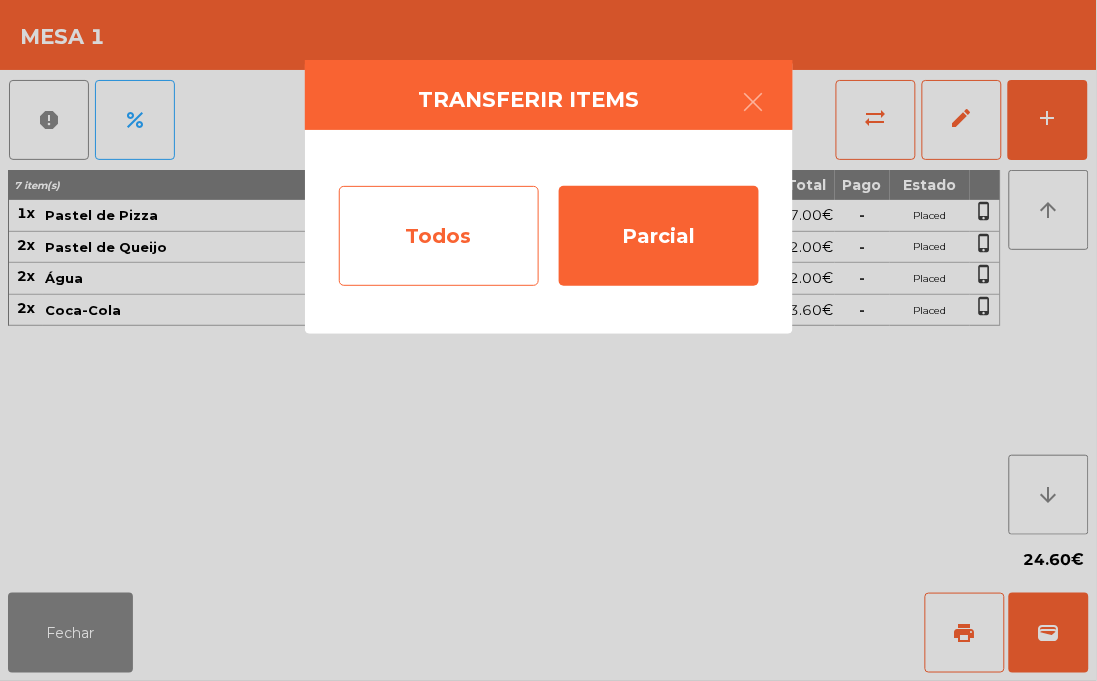 click on "Todos" 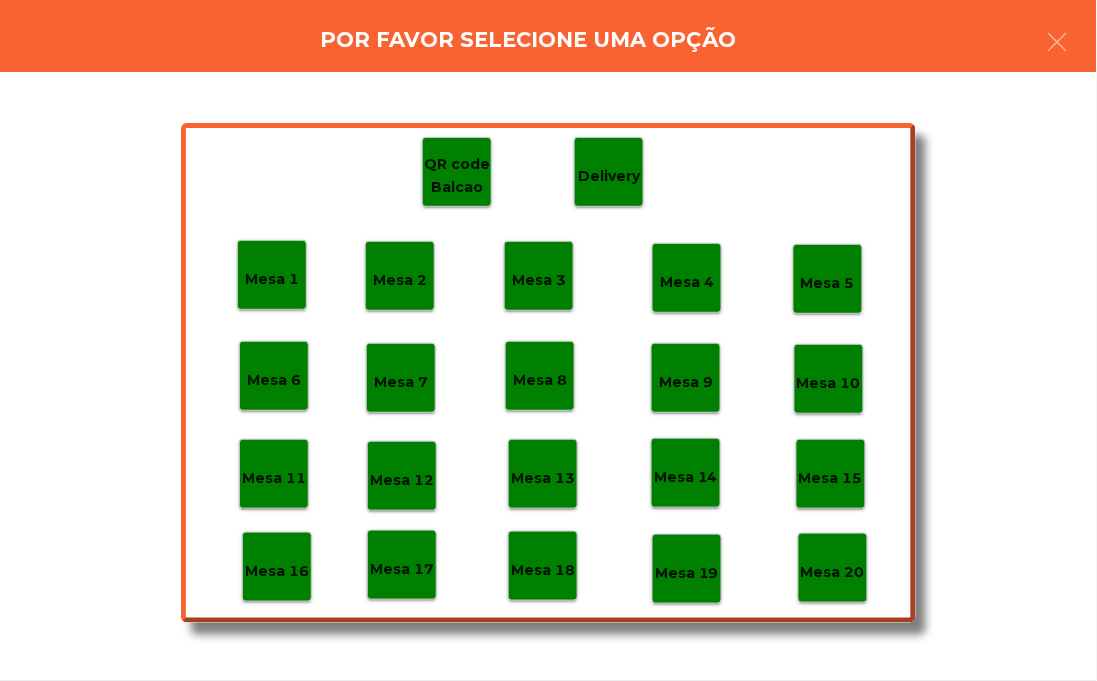 click on "Mesa 18" 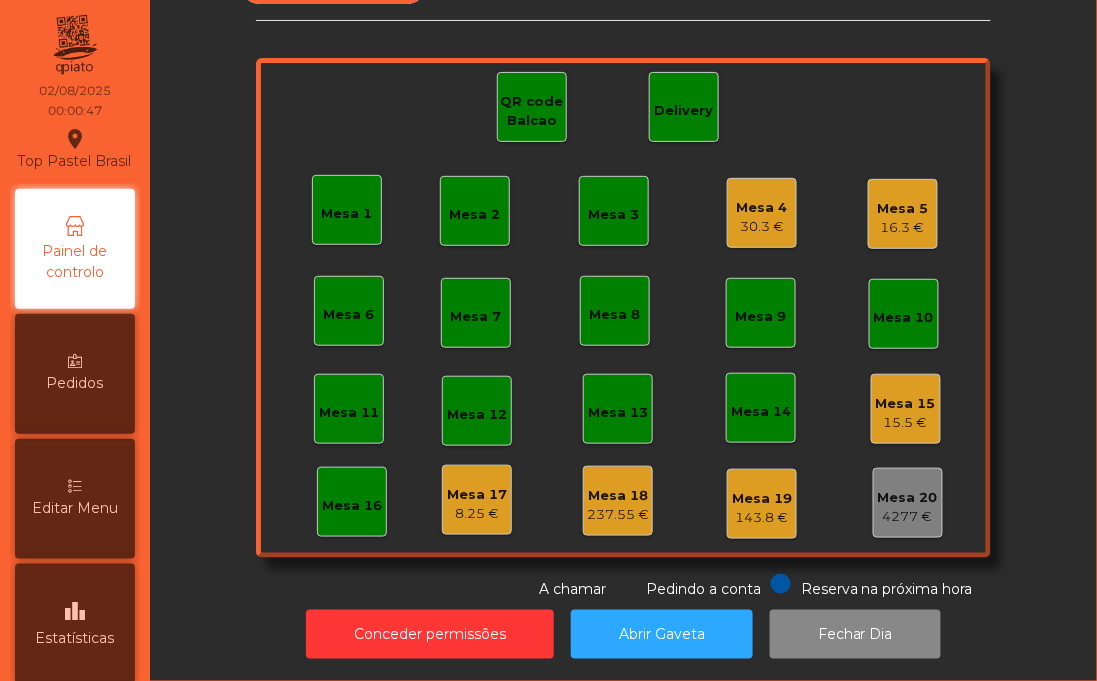 click on "Piso 1   Mesa 1   Mesa 2   Mesa 3   Mesa 4   30.3 €   Mesa 5   16.3 €   Mesa 6   Mesa 7   Mesa 8   Mesa 9   Mesa 10   Mesa 11   Mesa 12   Mesa 13   Mesa 14   Mesa 15   15.5 €   Mesa 16   Mesa 17   8.25 €   Mesa 18   237.55 €   Mesa 19   143.8 €   Mesa 20   4277 €   QR code Balcao   Delivery  Reserva na próxima hora Pedindo a conta A chamar" 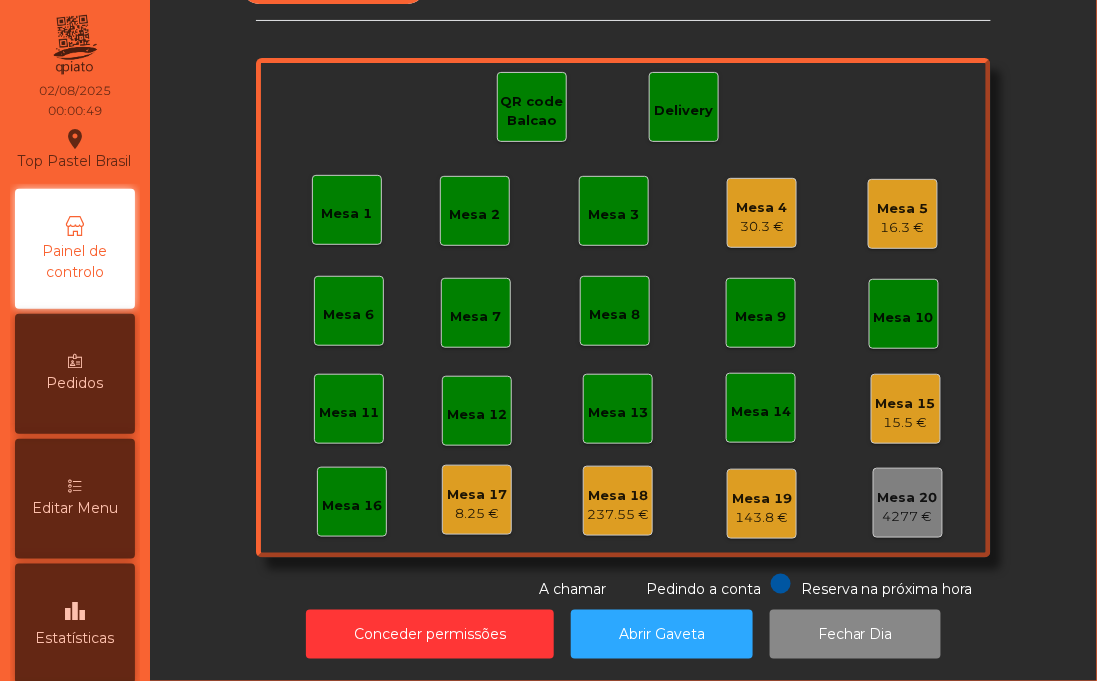 click on "Mesa 4   30.3 €" 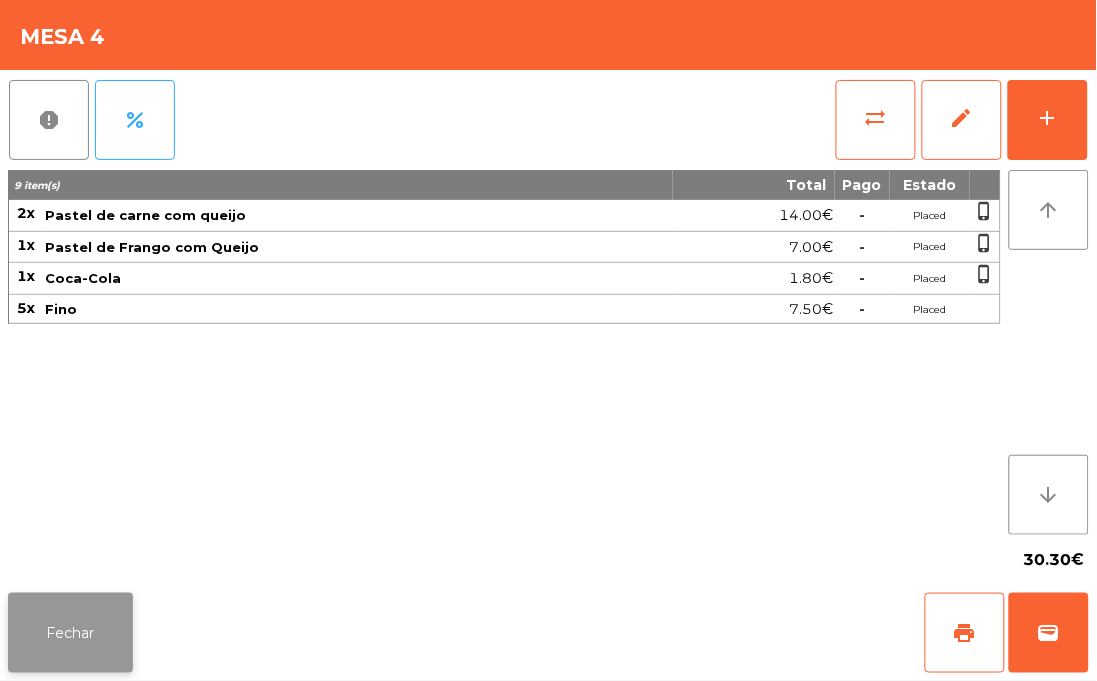 click on "Fechar" 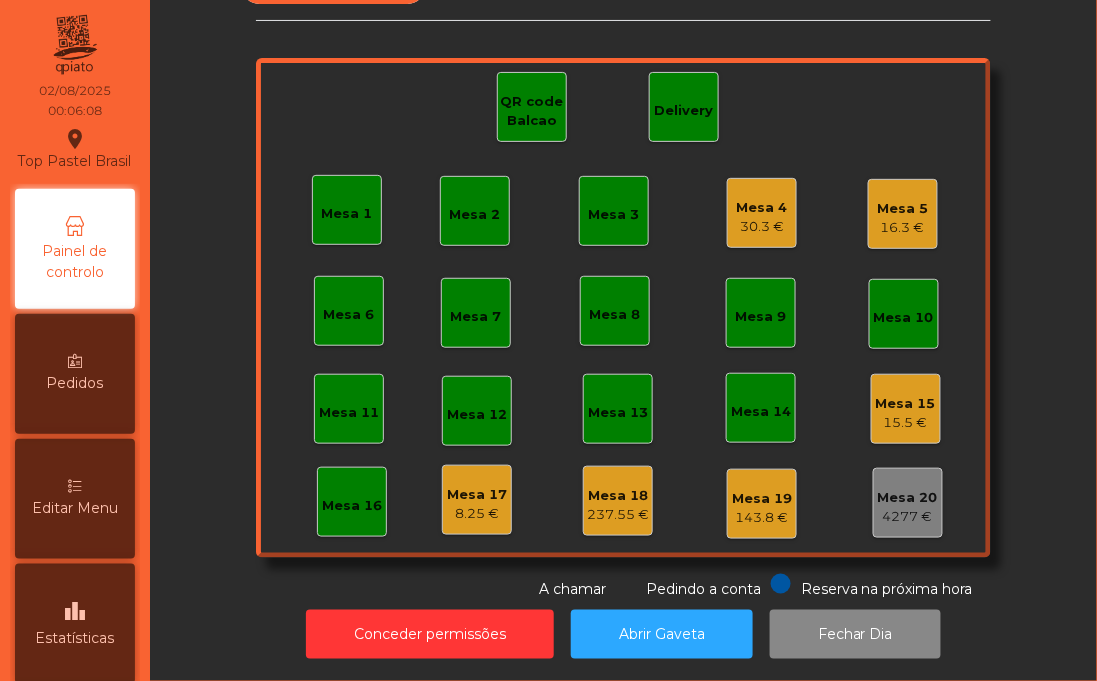 click on "Mesa 17   8.25 €" 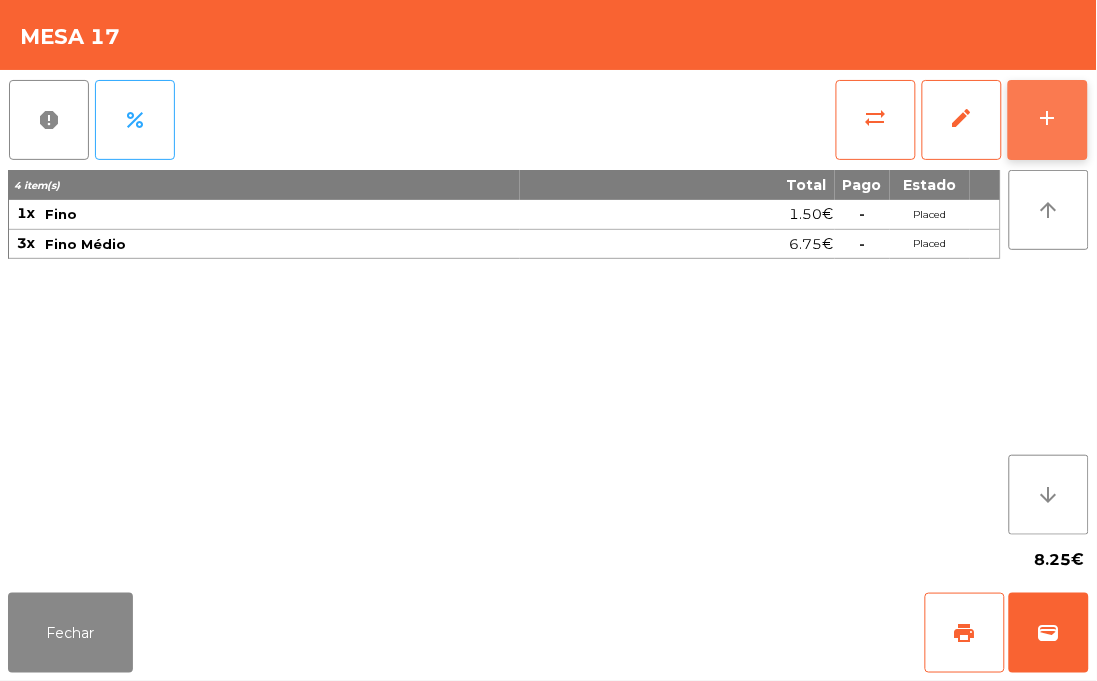 click on "add" 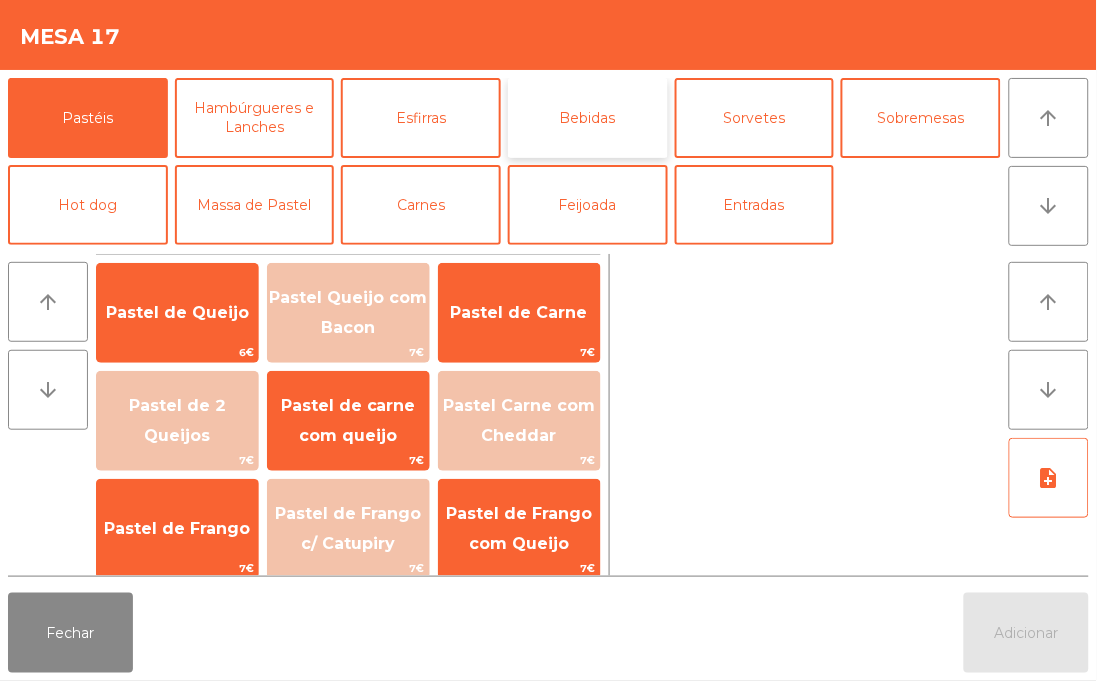 click on "Bebidas" 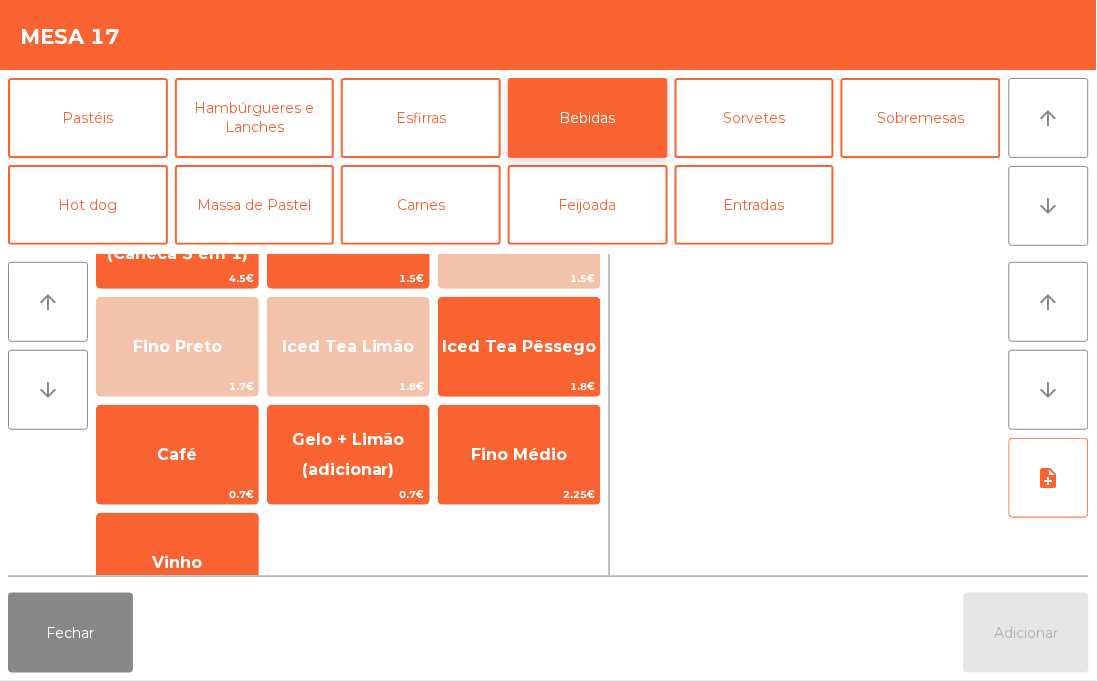 scroll, scrollTop: 311, scrollLeft: 0, axis: vertical 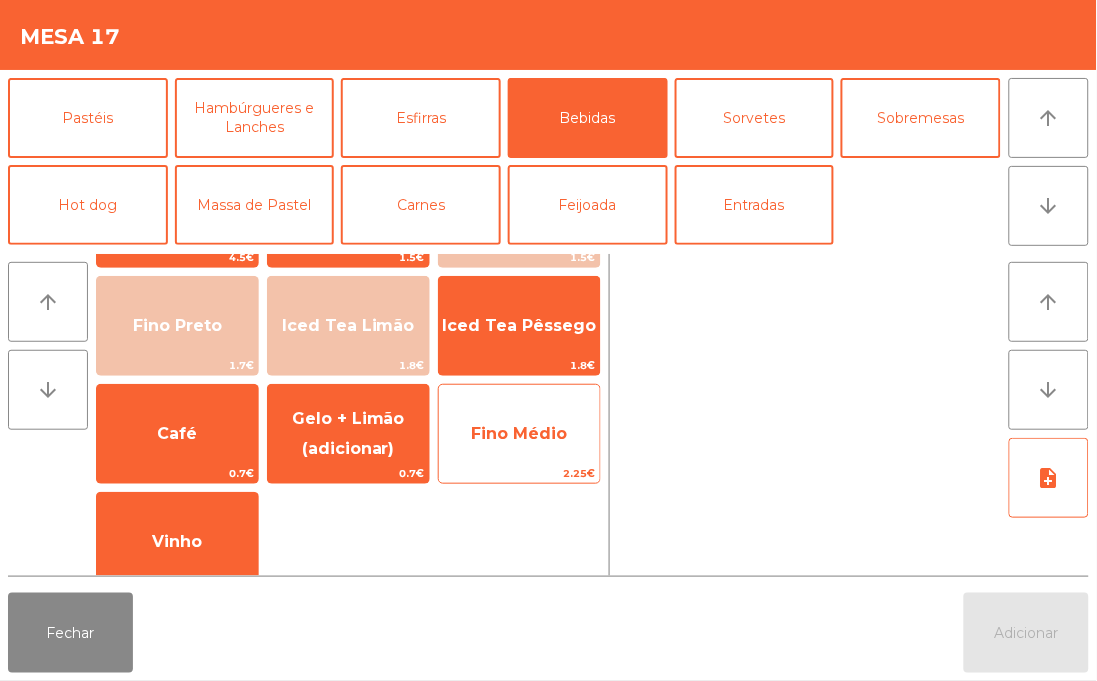 click on "Fino Médio" 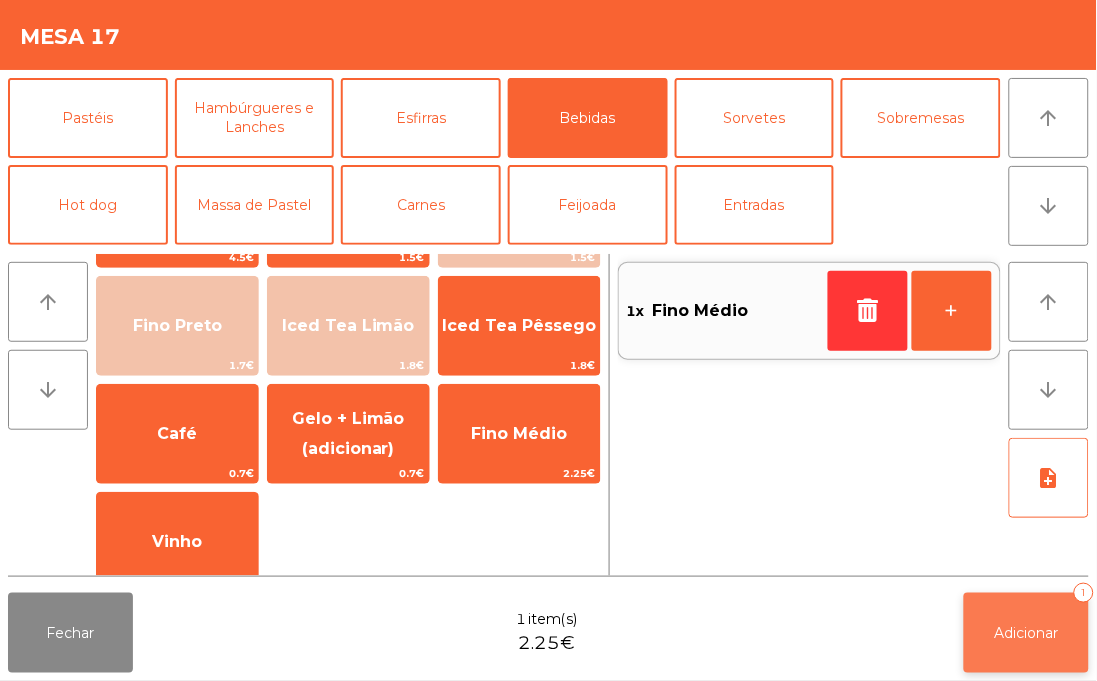 click on "Adicionar   1" 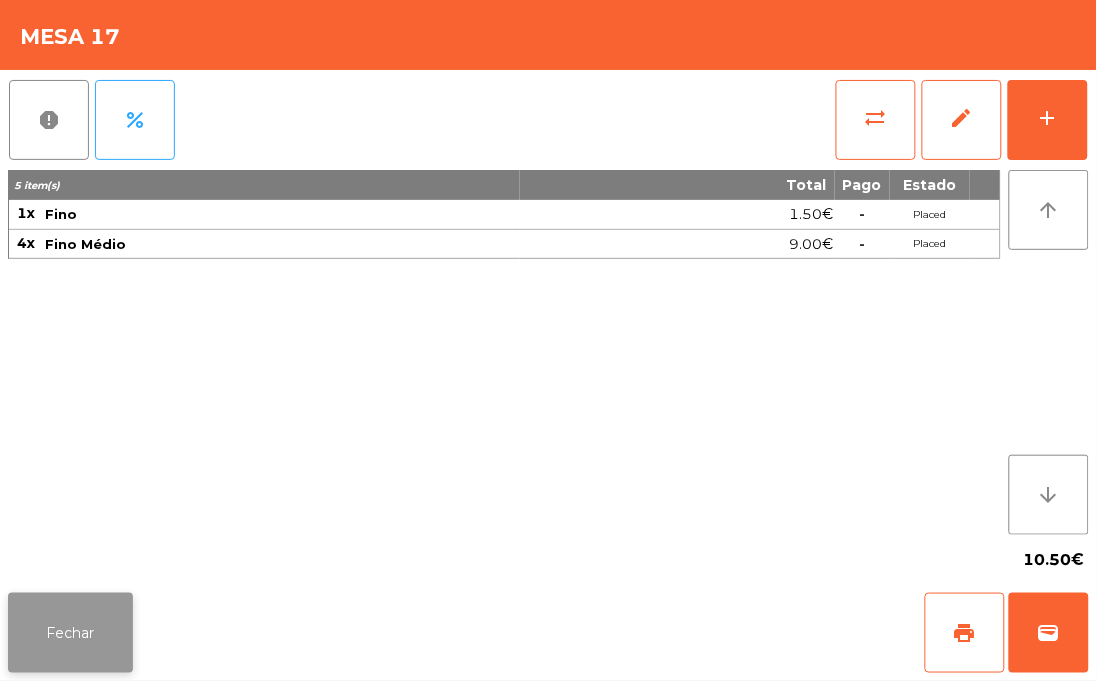 click on "Fechar" 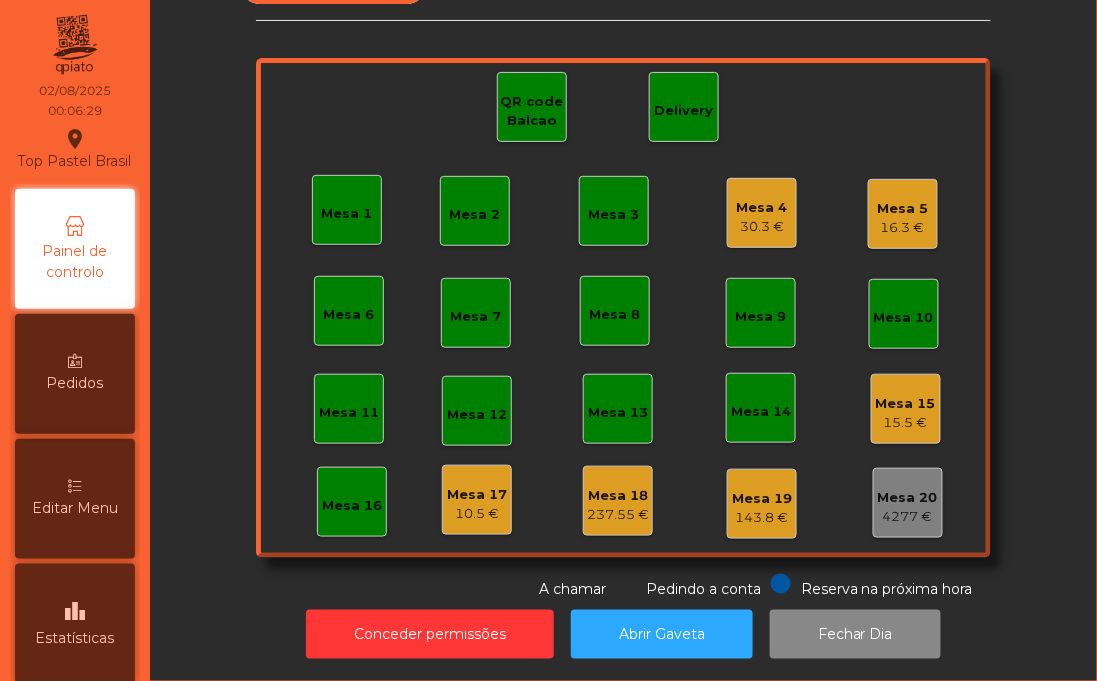 click on "Mesa 16" 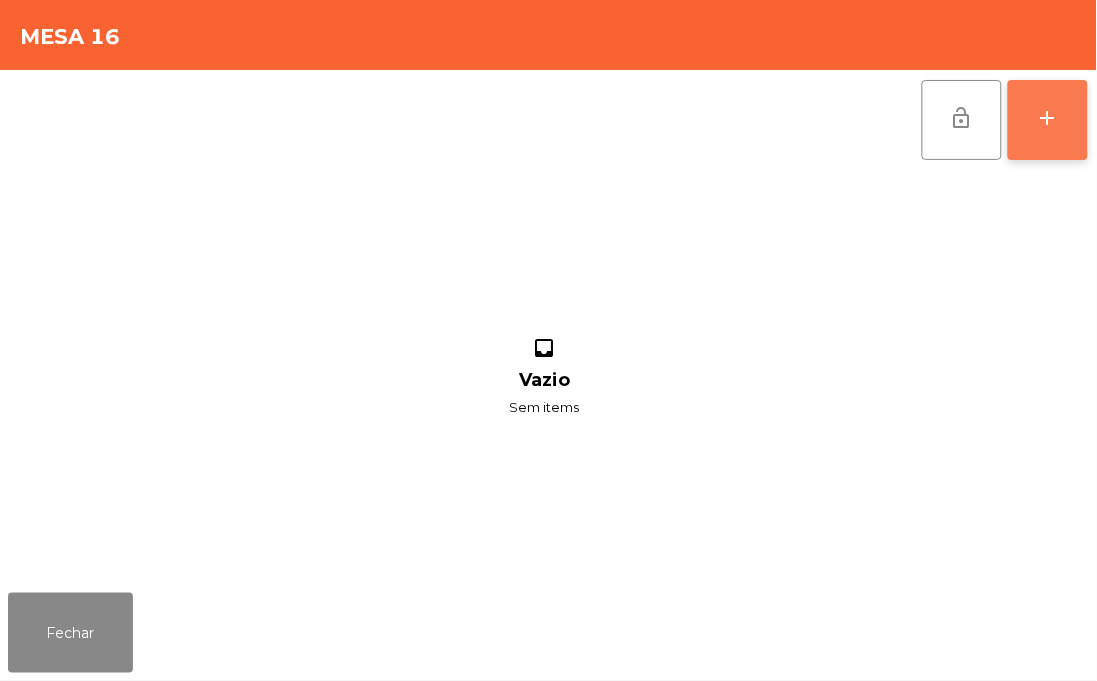 click on "add" 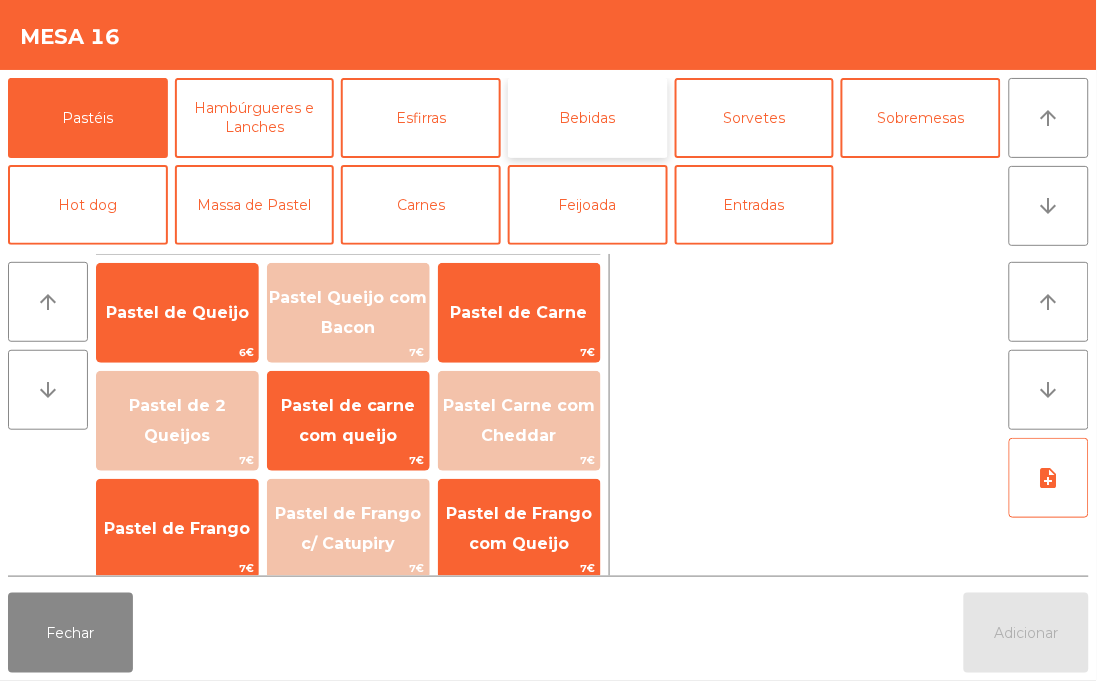 click on "Bebidas" 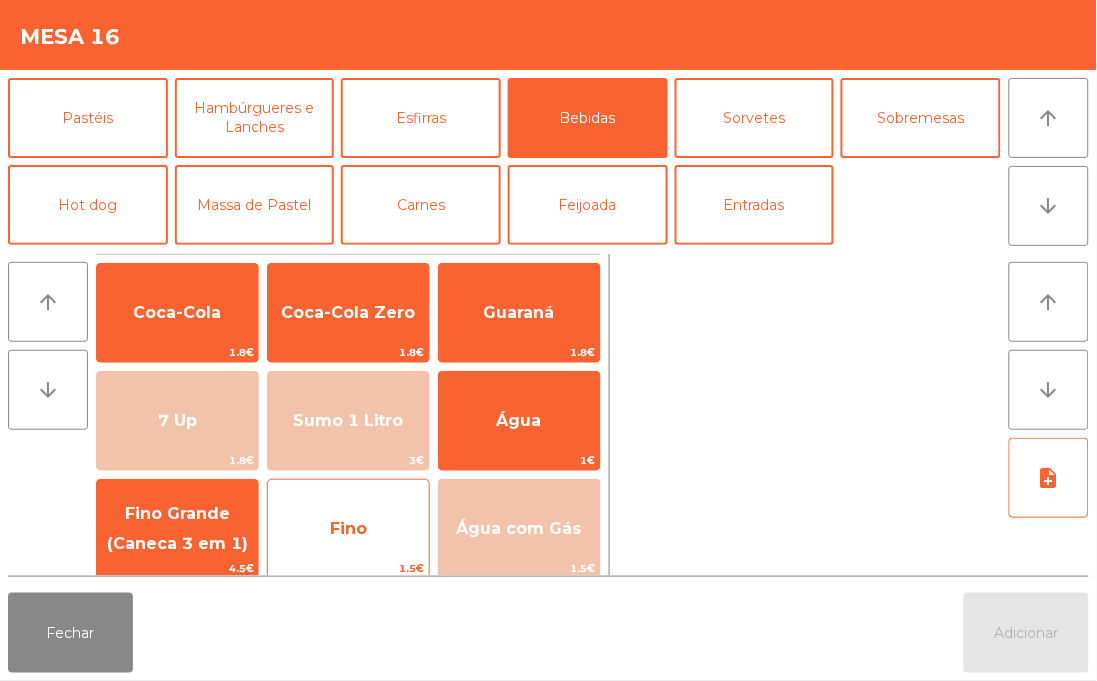 click on "Fino" 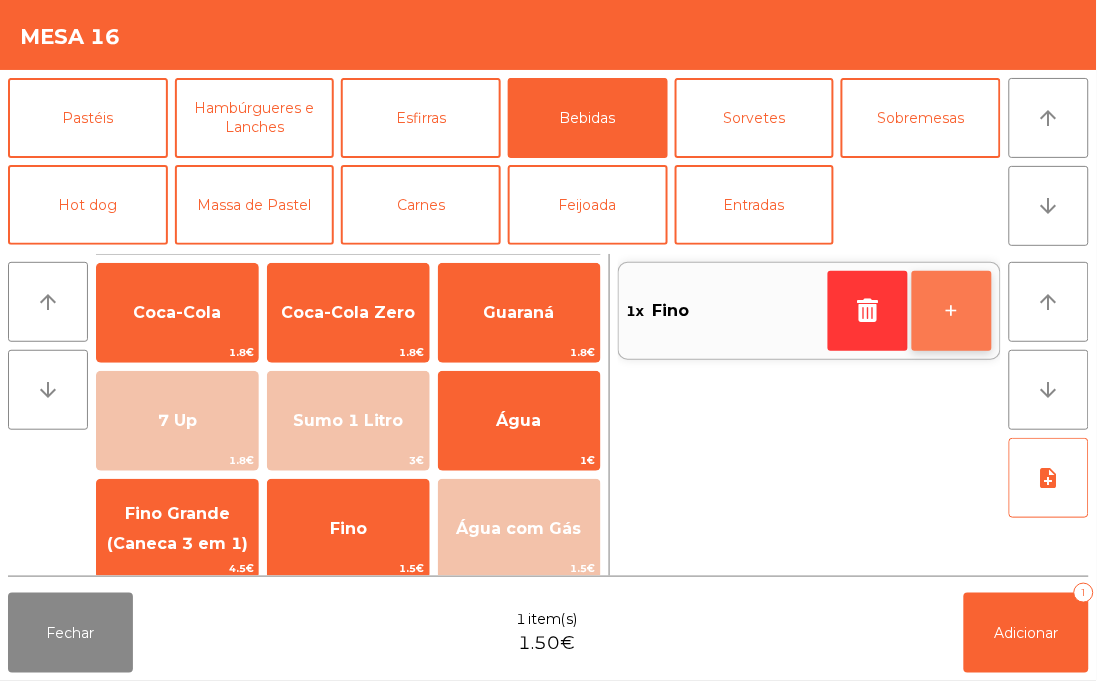click on "+" 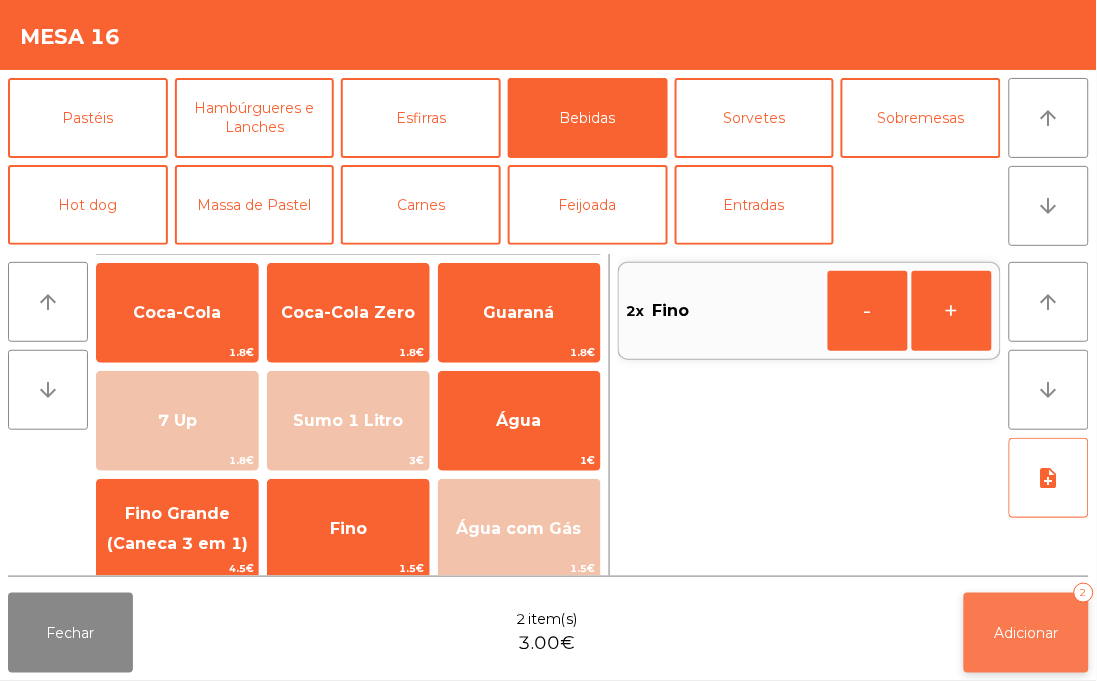 click on "Adicionar" 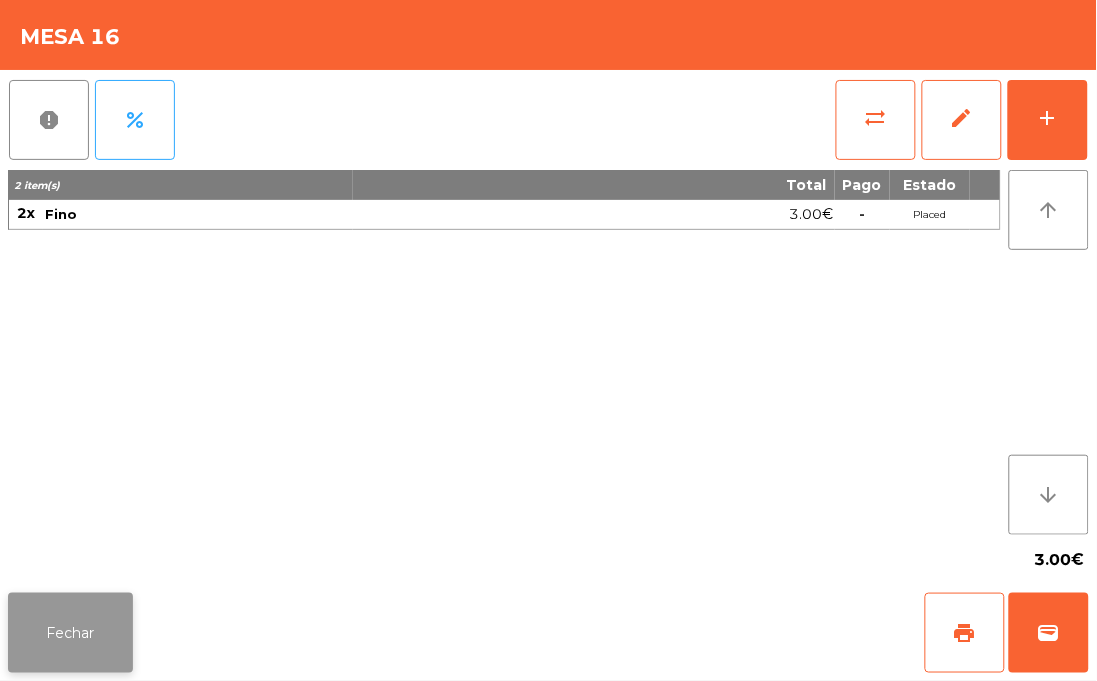 click on "Fechar" 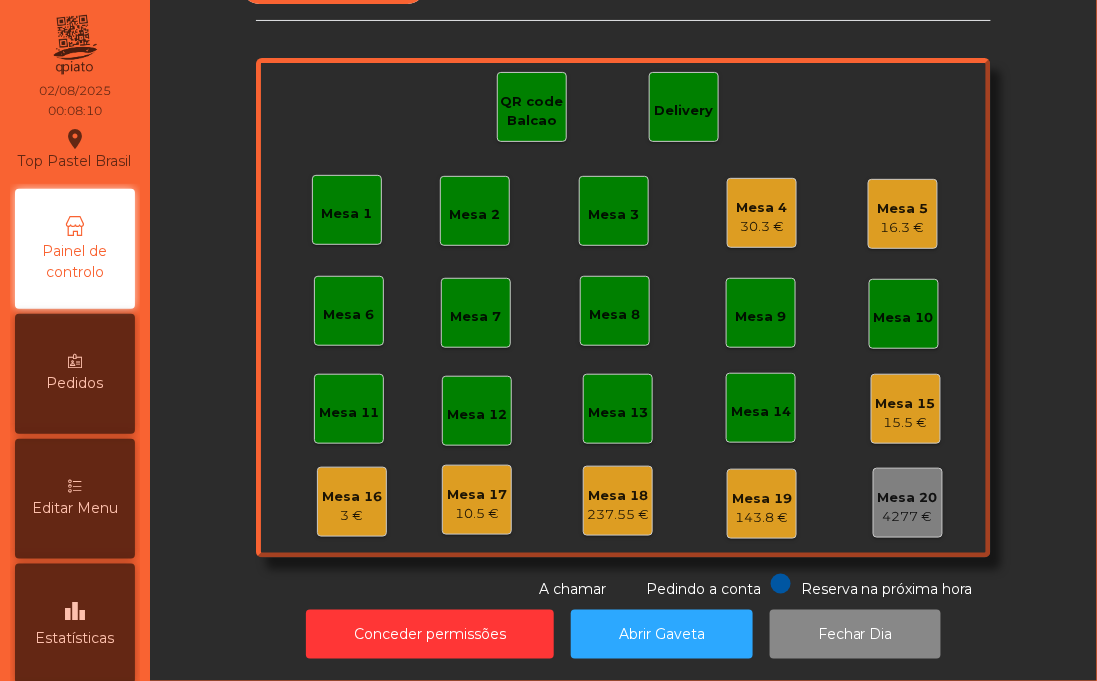 click on "3 €" 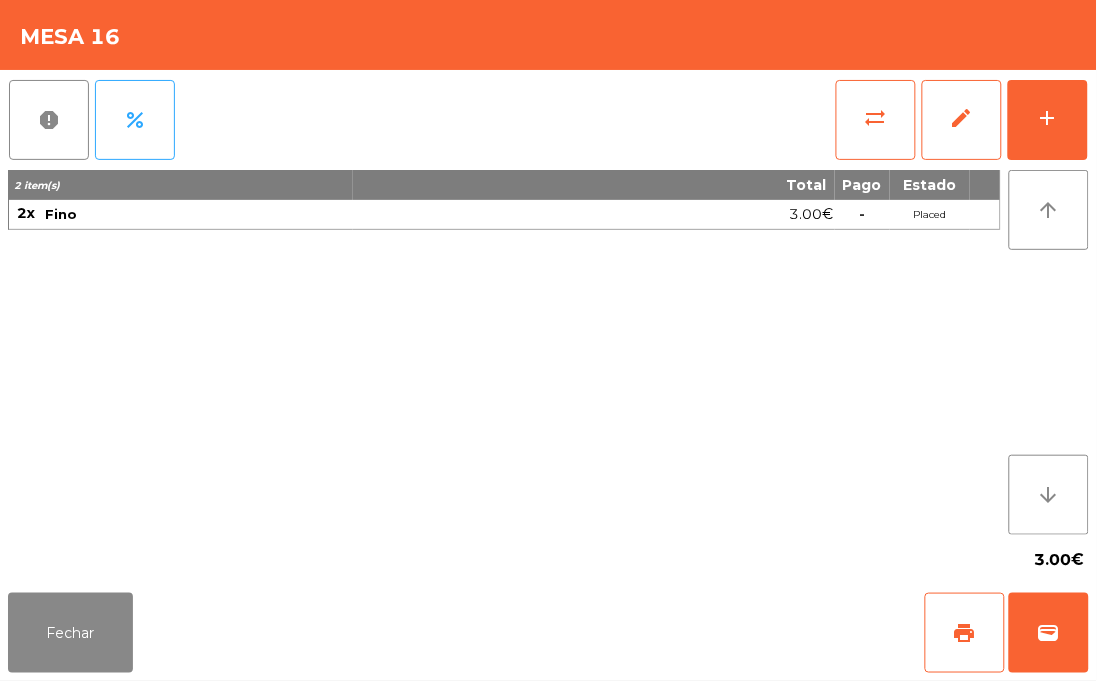 click on "2 item(s) Total Pago Estado 2x Fino 3.00€  -  Placed" 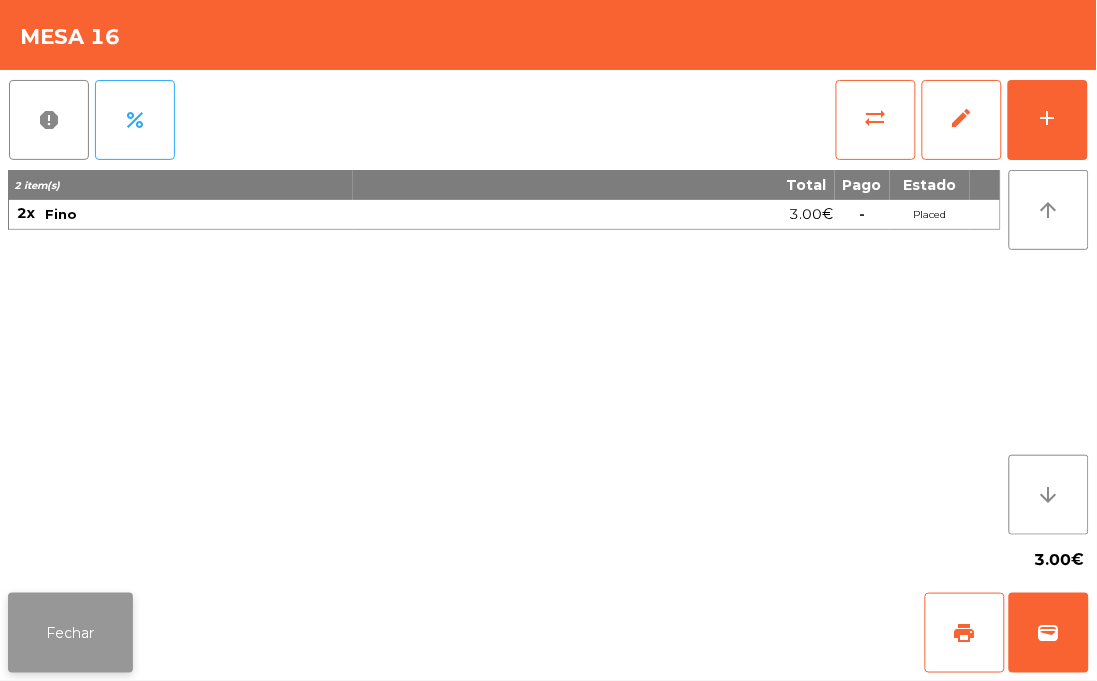 click on "Fechar" 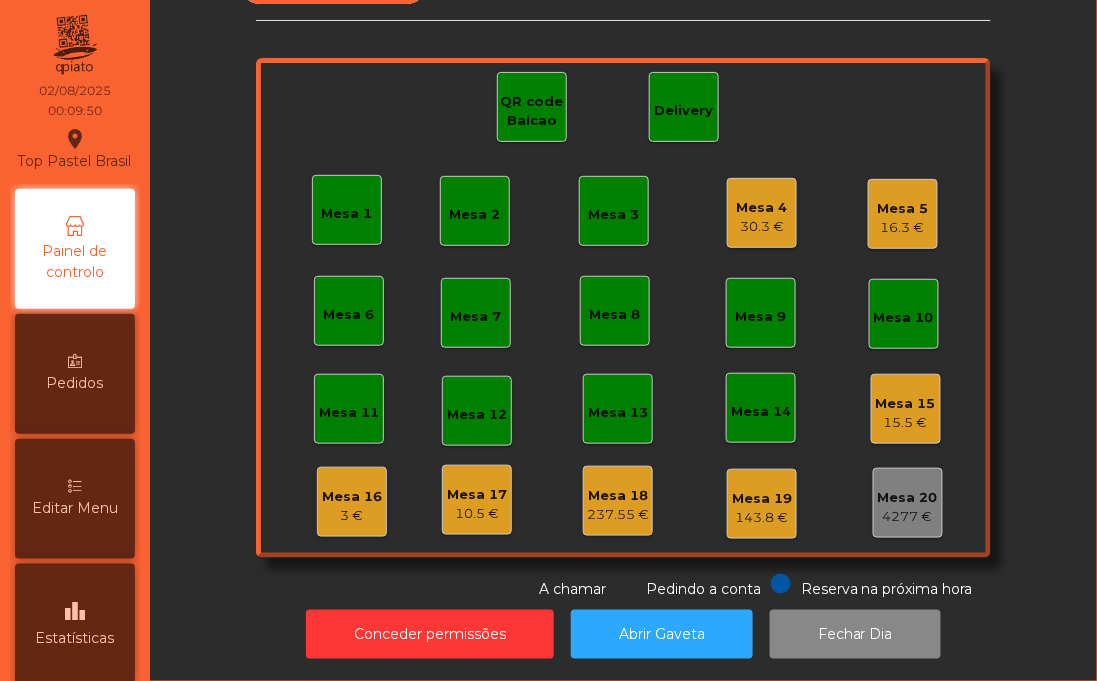 click on "Mesa 1   Mesa 2   Mesa 3   Mesa 4   30.3 €   Mesa 5   16.3 €   Mesa 6   Mesa 7   Mesa 8   Mesa 9   Mesa 10   Mesa 11   Mesa 12   Mesa 13   Mesa 14   Mesa 15   15.5 €   Mesa 16   3 €   Mesa 17   10.5 €   Mesa 18   237.55 €   Mesa 19   143.8 €   Mesa 20   4277 €   QR code Balcao   Delivery" 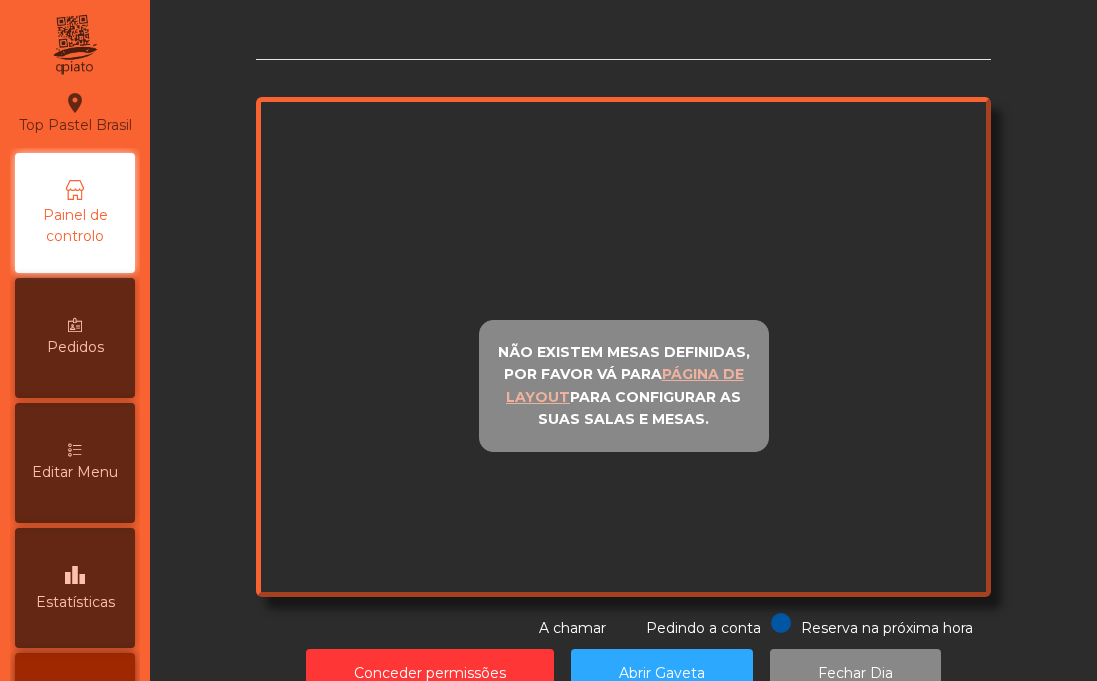 scroll, scrollTop: 0, scrollLeft: 0, axis: both 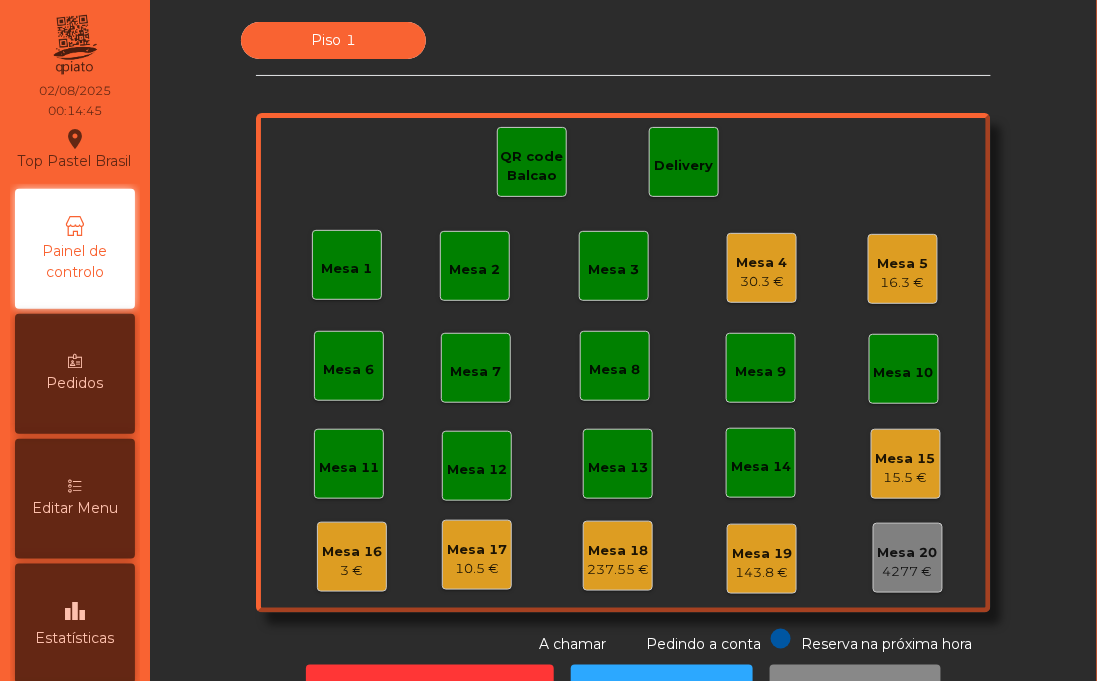 click on "Mesa 1" 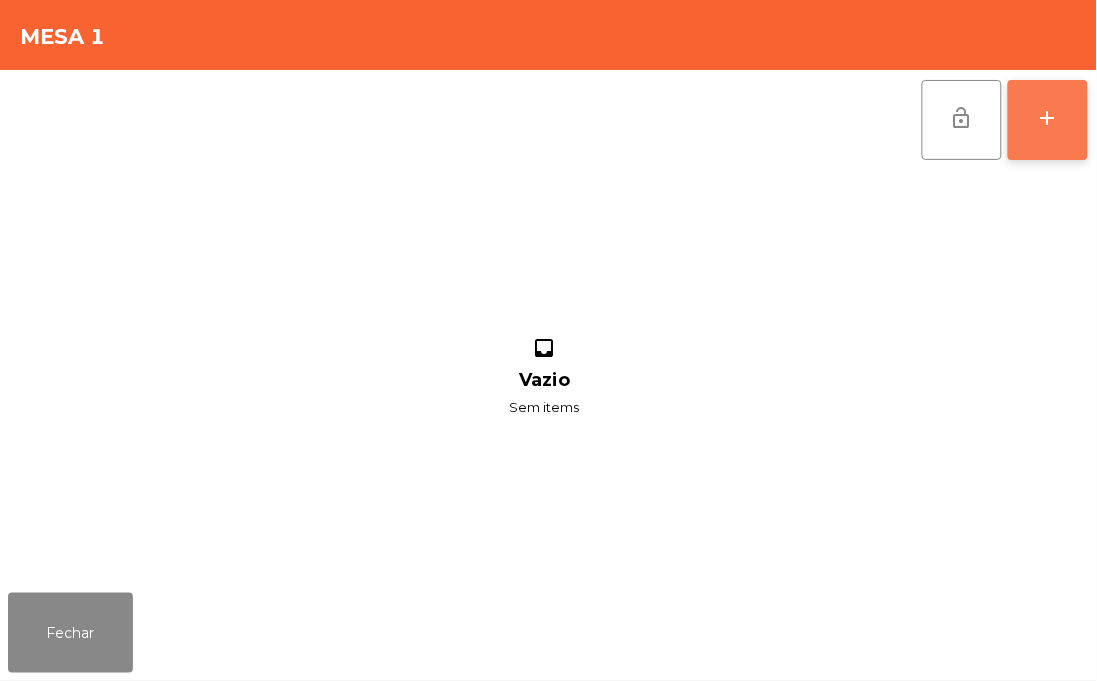 click on "add" 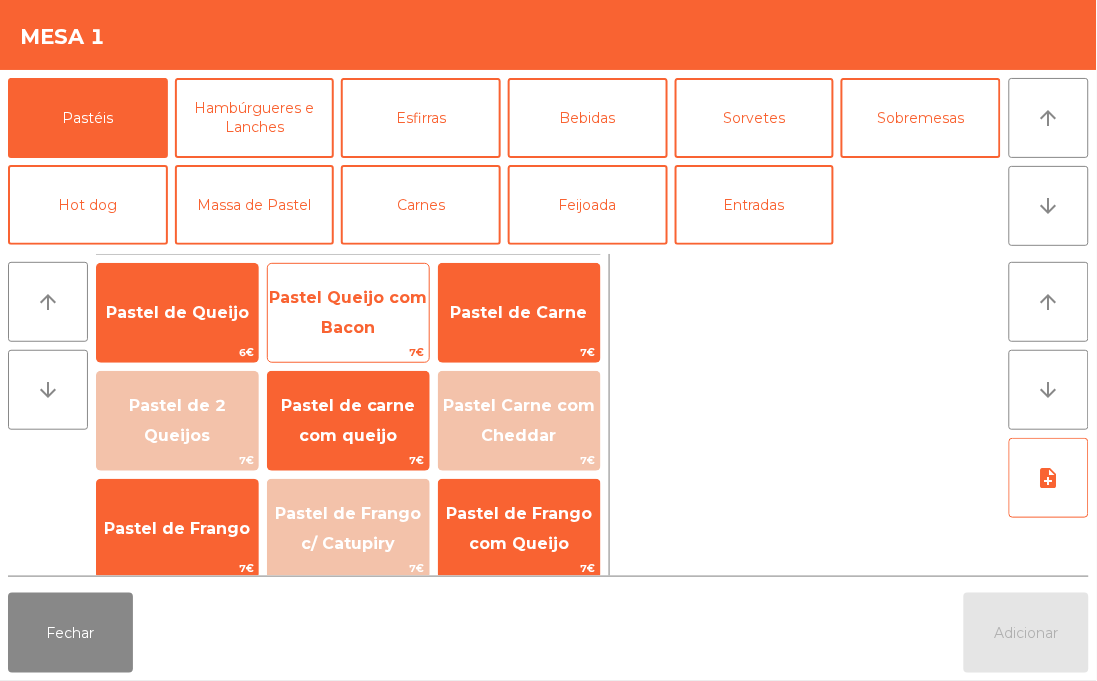 click on "Pastel Queijo com Bacon" 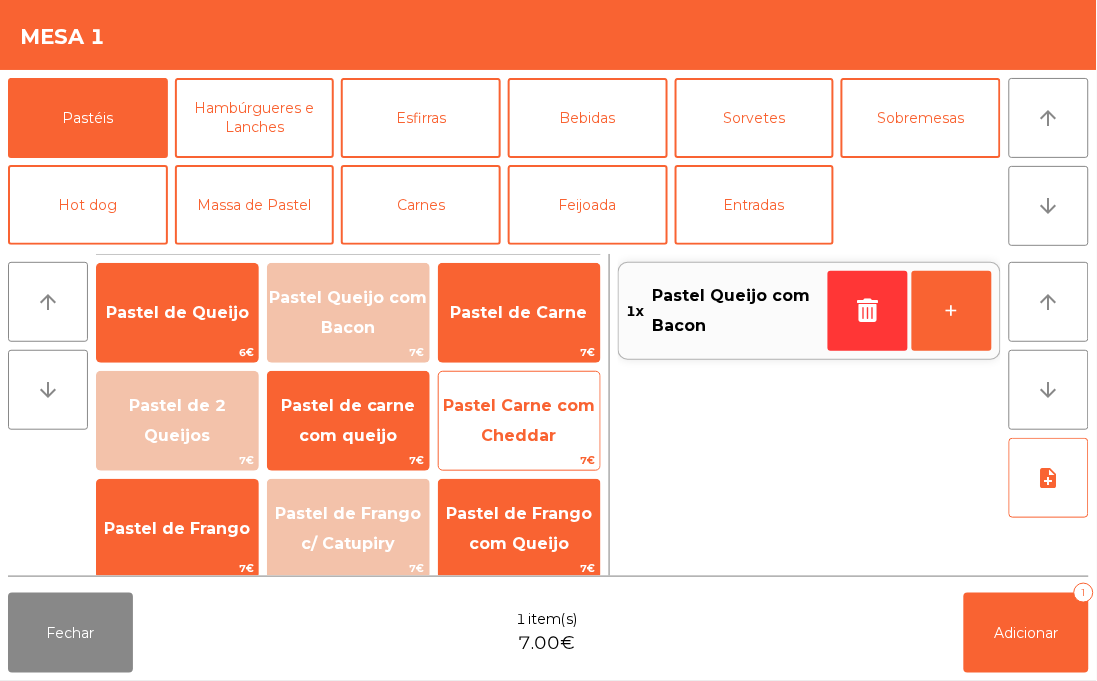 click on "7€" 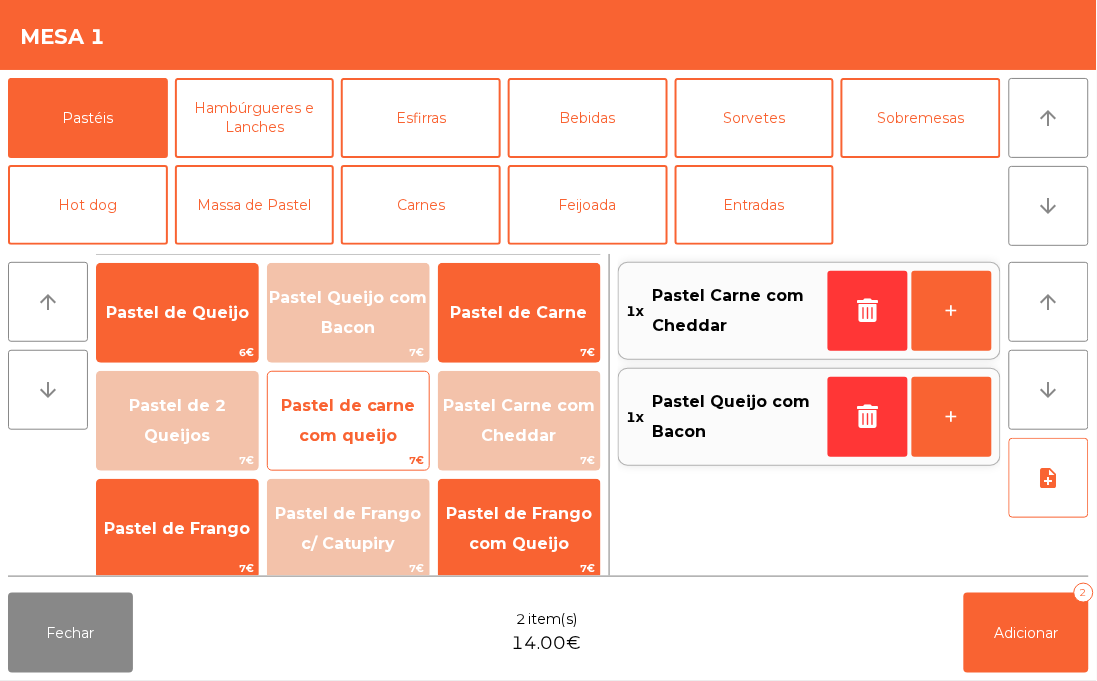 click on "Pastel de carne com queijo" 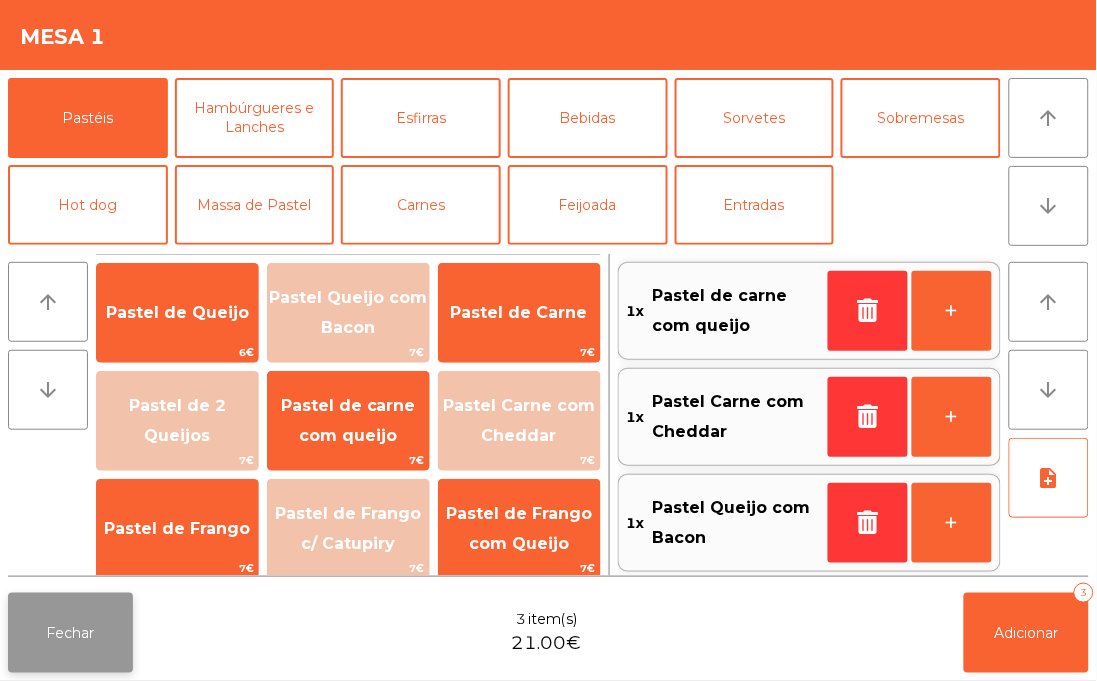 click on "Fechar" 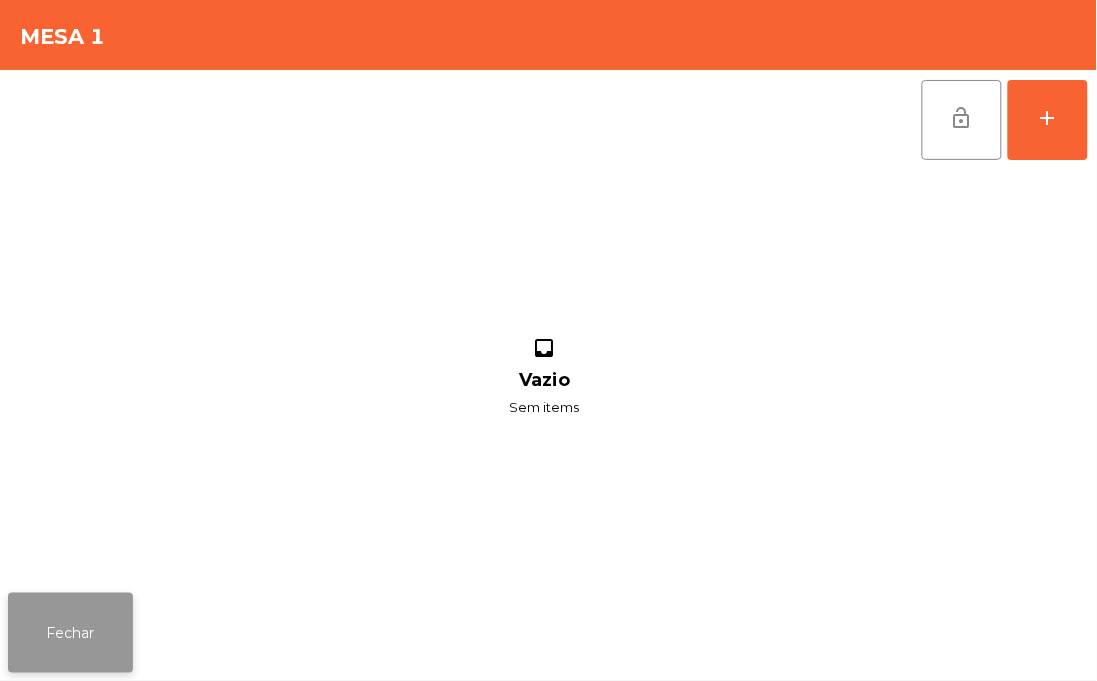 click on "Fechar" 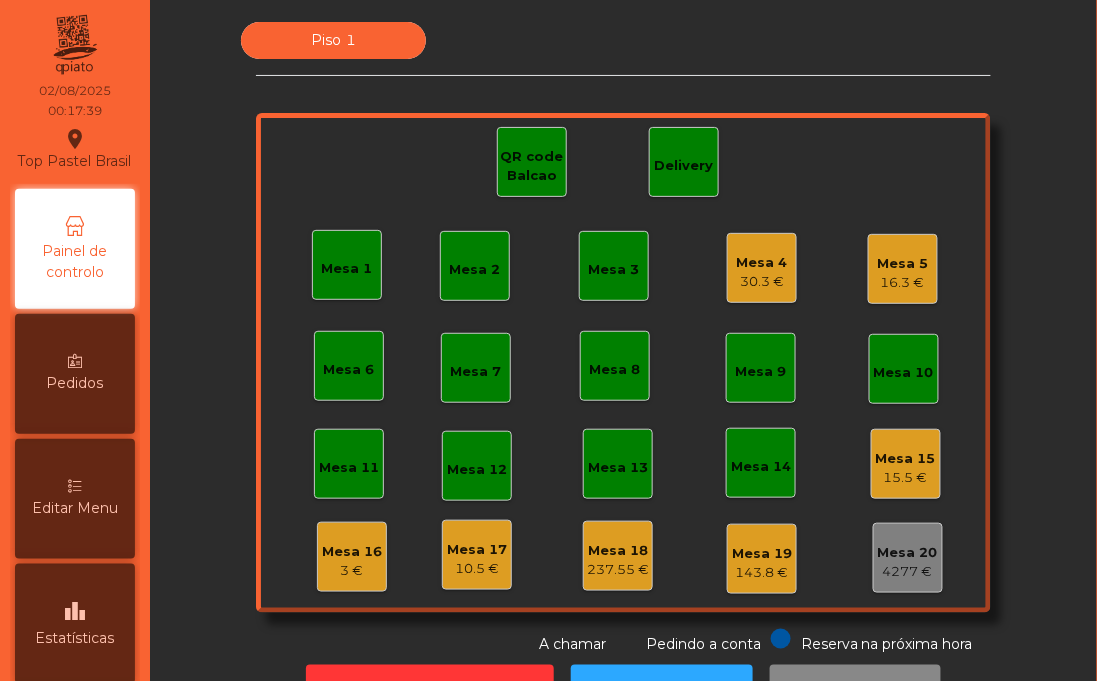 click on "Mesa 5   16.3 €" 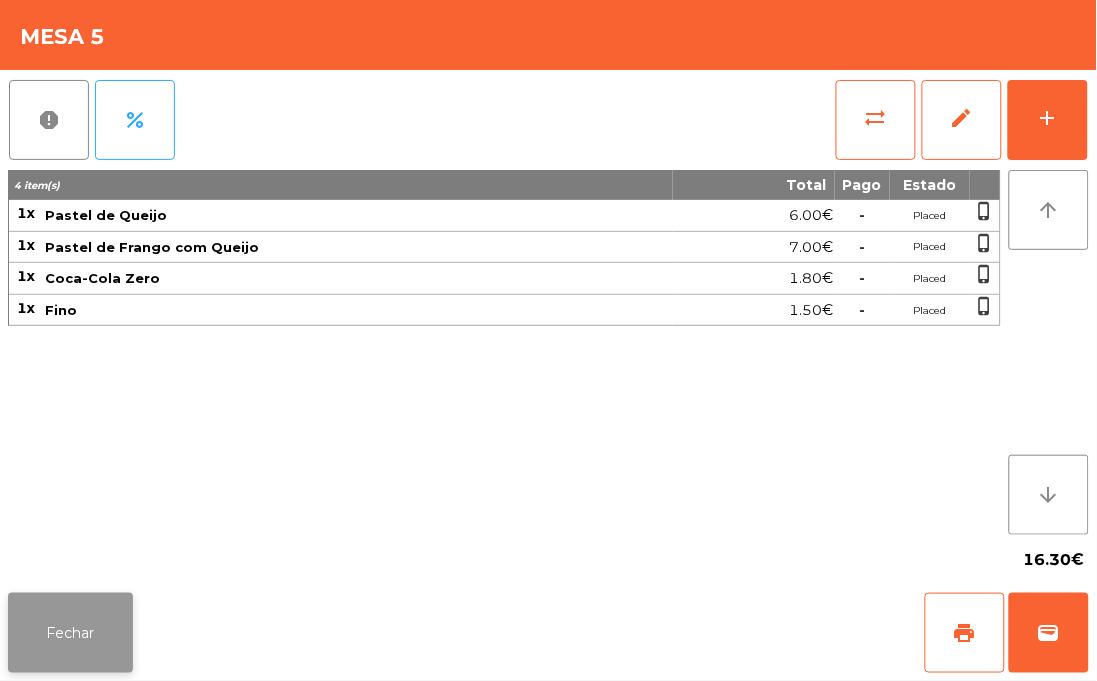 click on "Fechar" 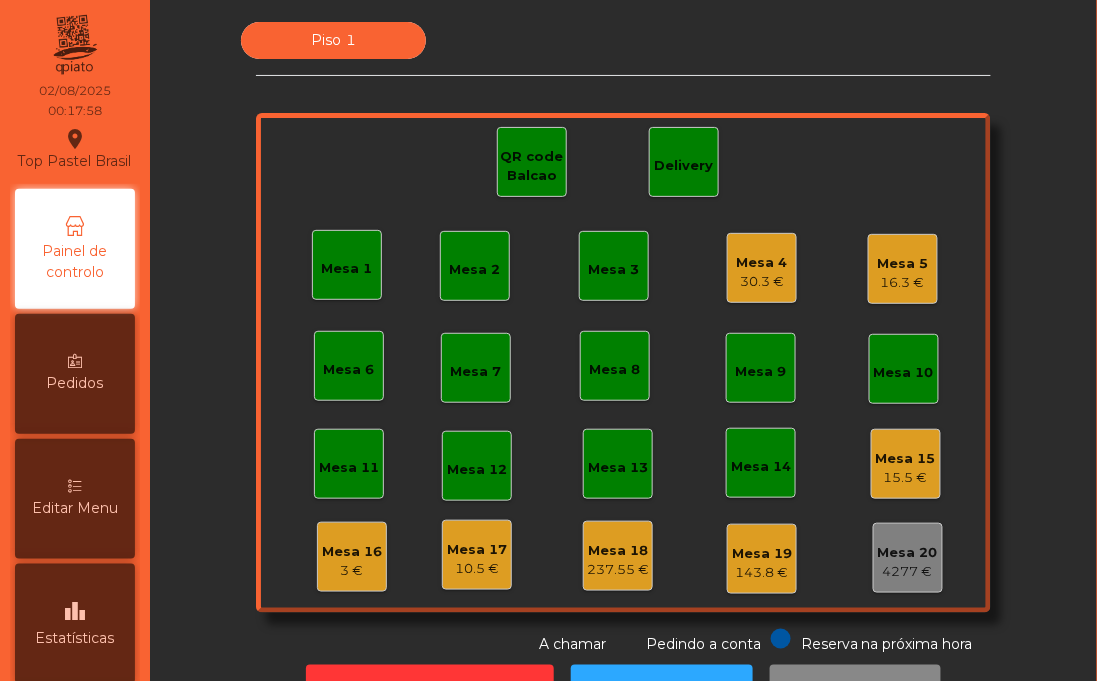 scroll, scrollTop: 72, scrollLeft: 0, axis: vertical 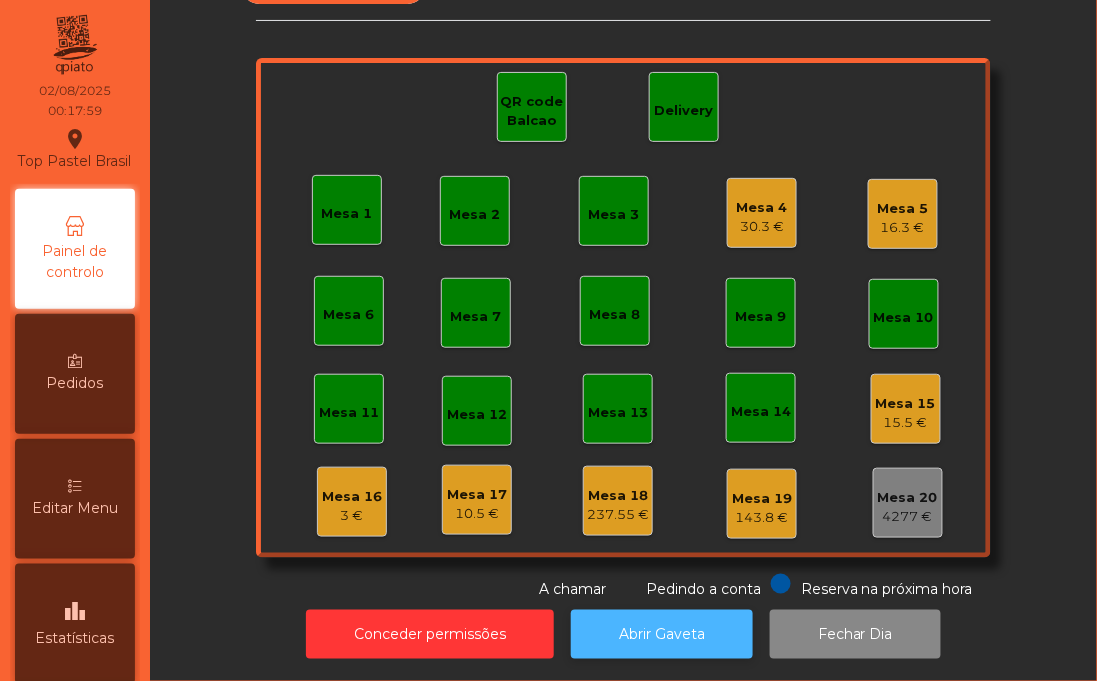 click on "Abrir Gaveta" 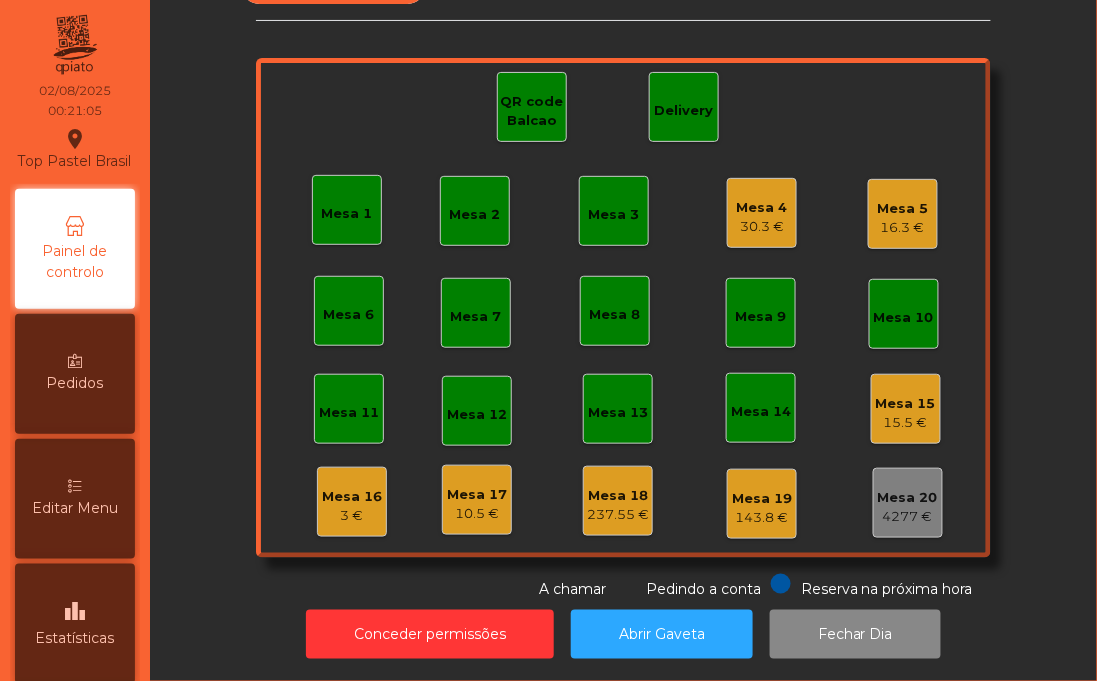 click on "10.5 €" 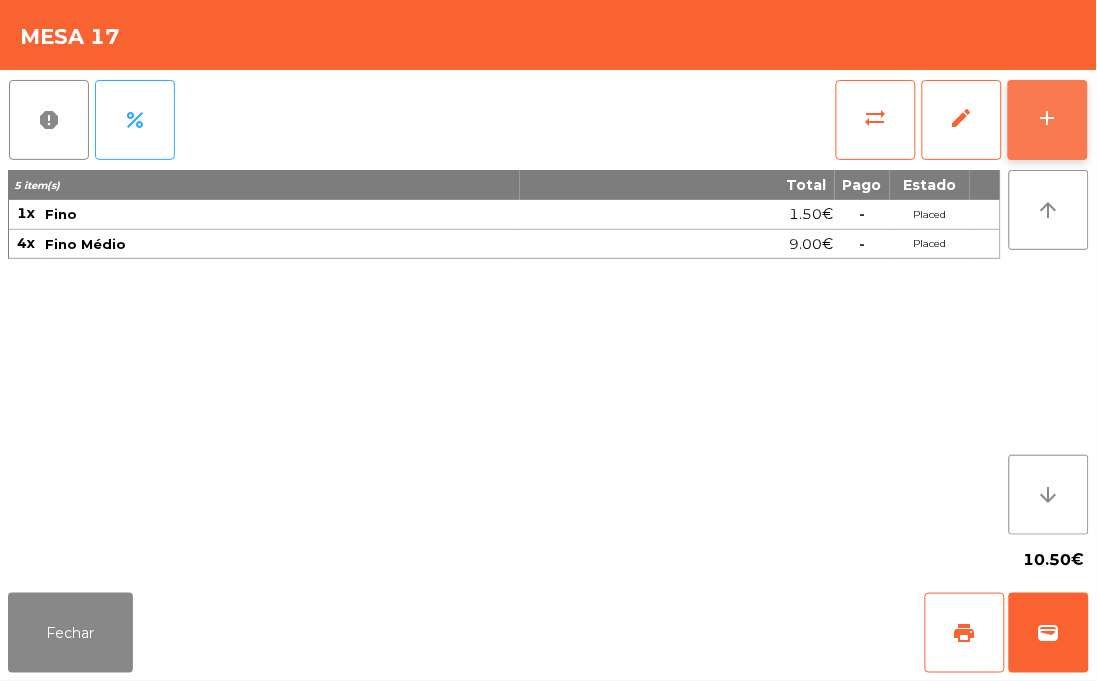 click on "add" 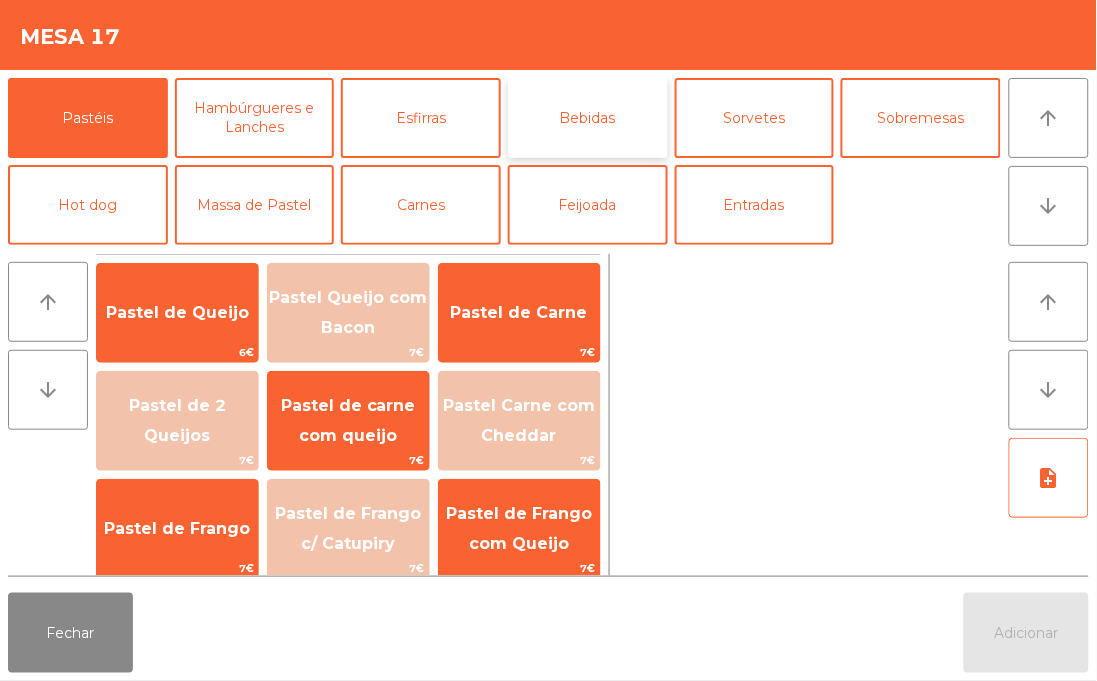 click on "Bebidas" 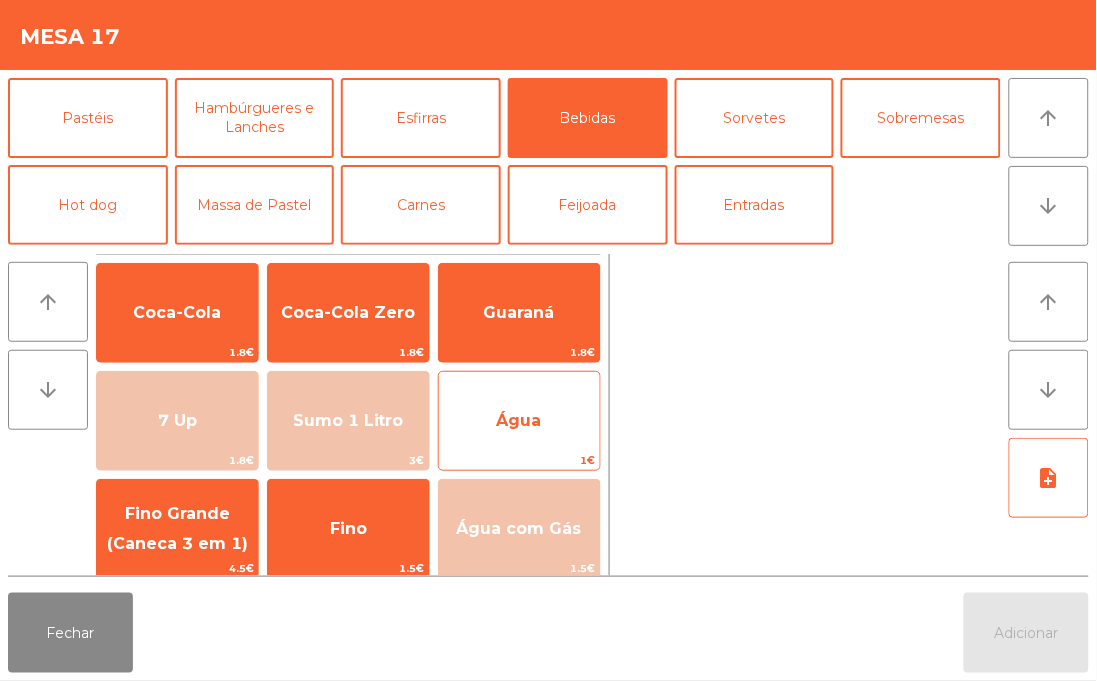 click on "Água" 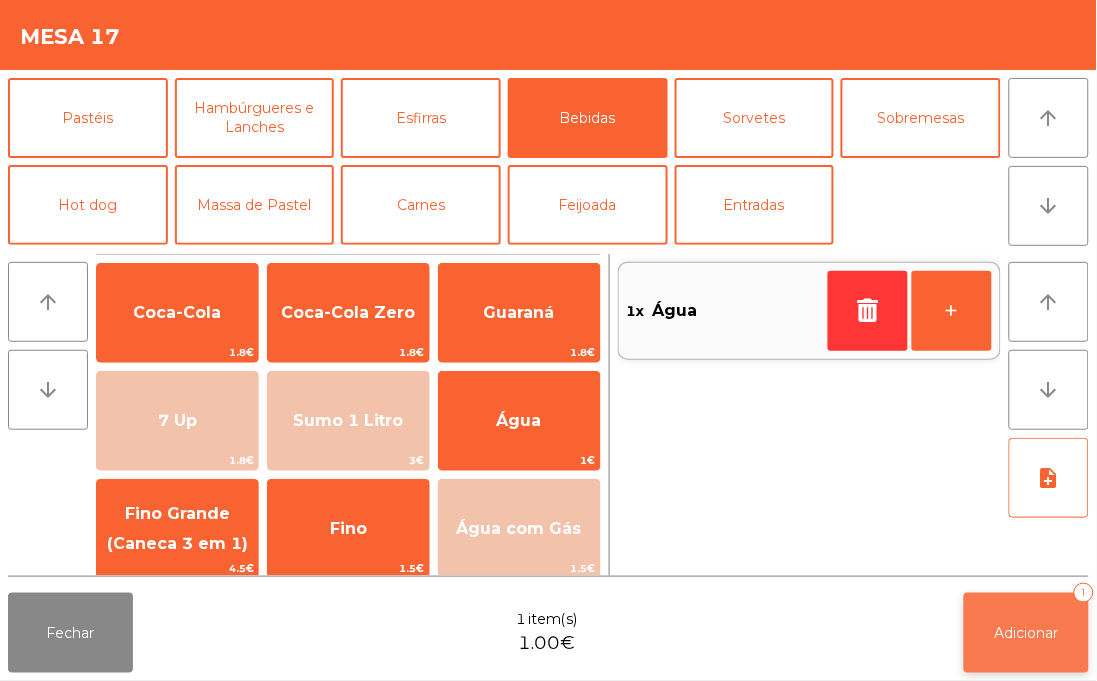 click on "Adicionar" 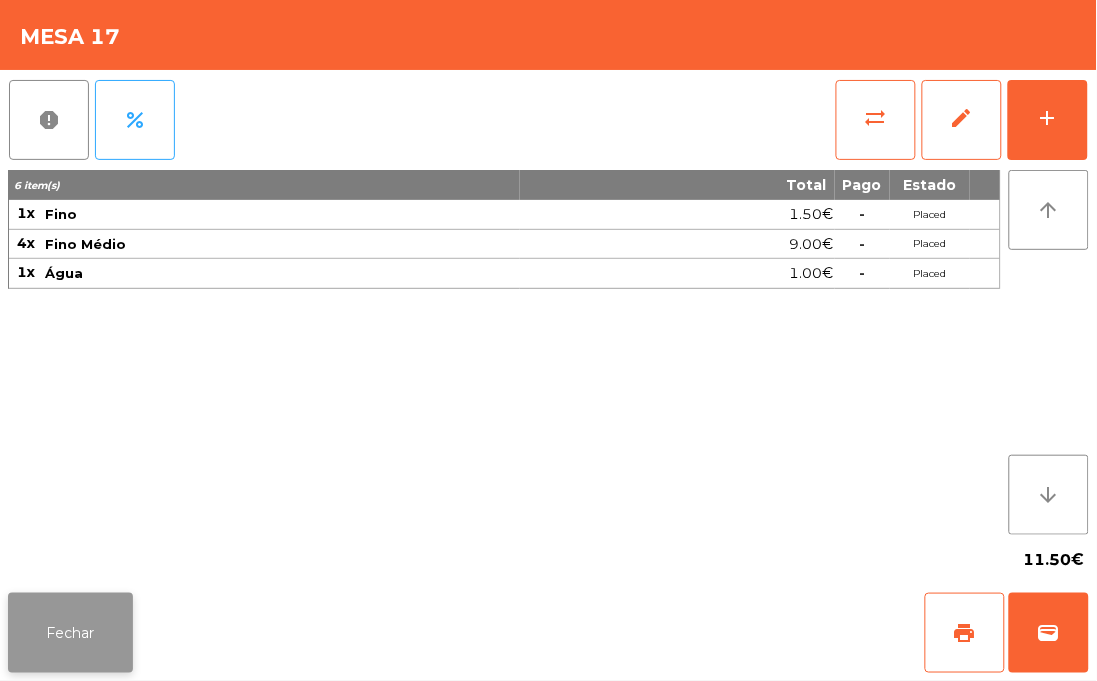 click on "Fechar" 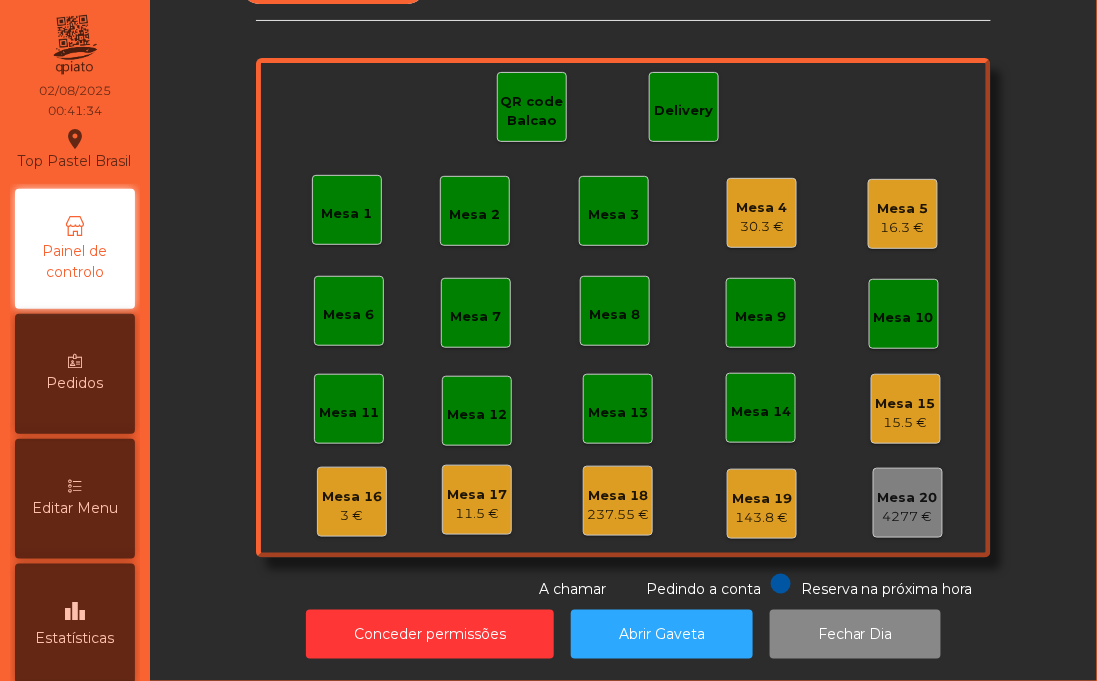 click on "Mesa 14" 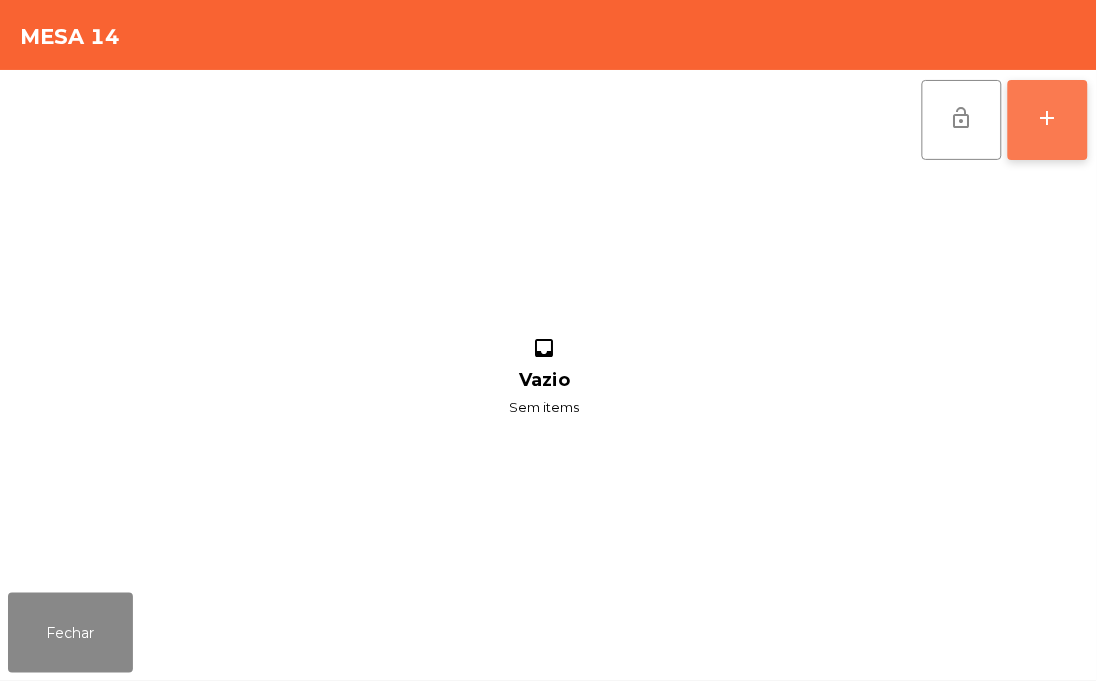 click on "add" 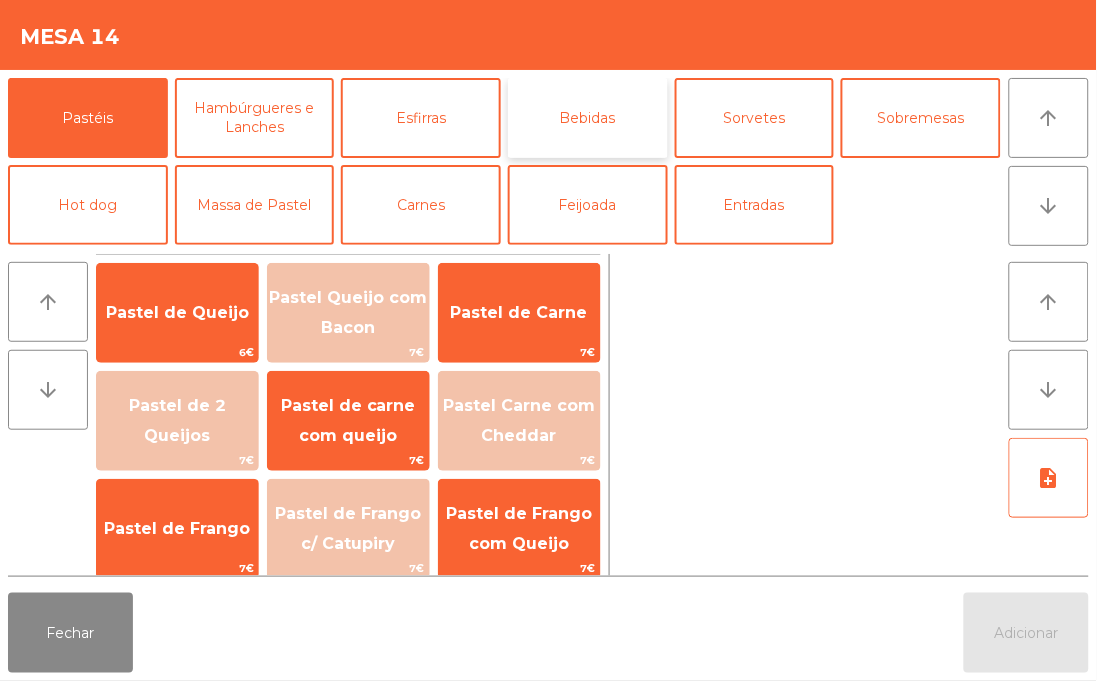 click on "Bebidas" 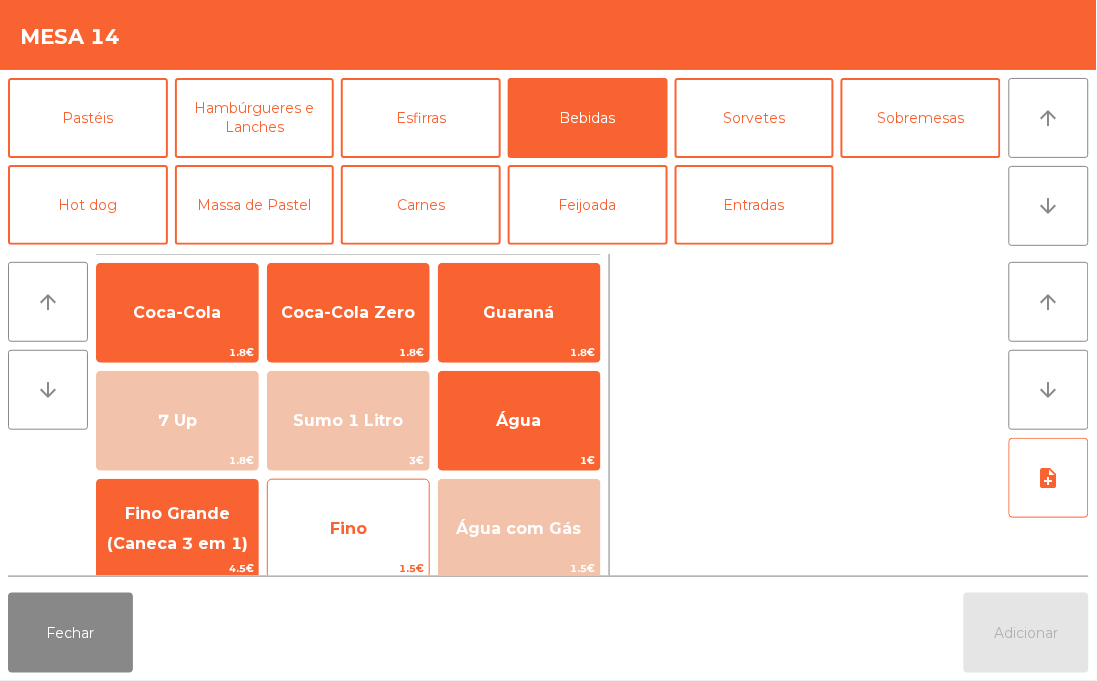 click on "Fino" 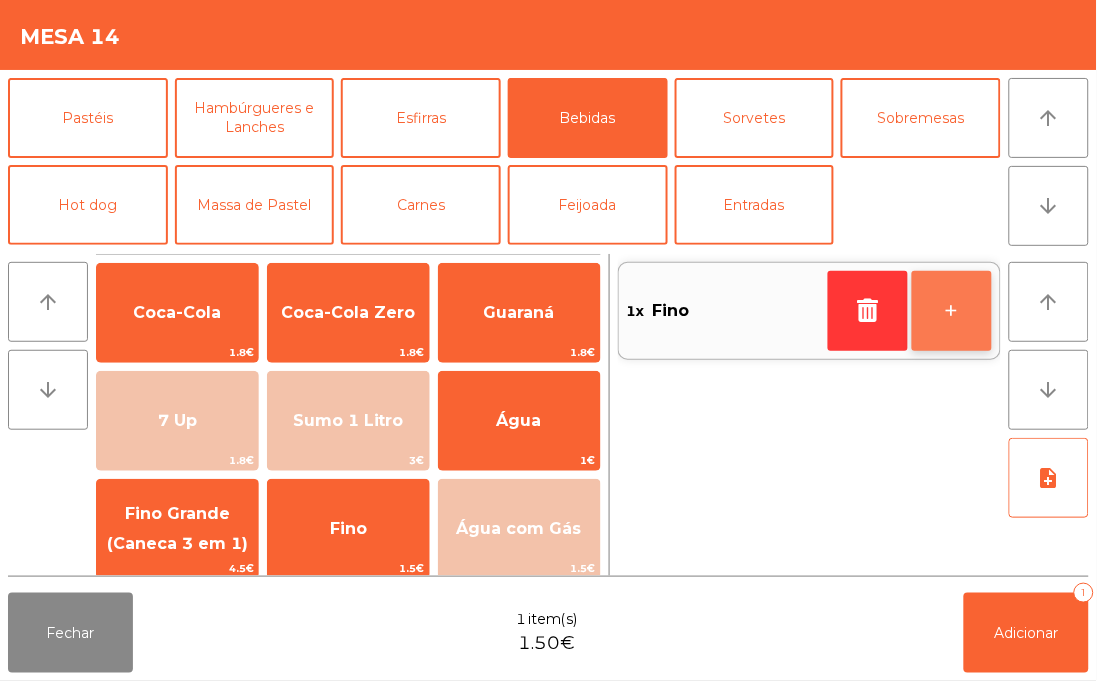 click on "+" 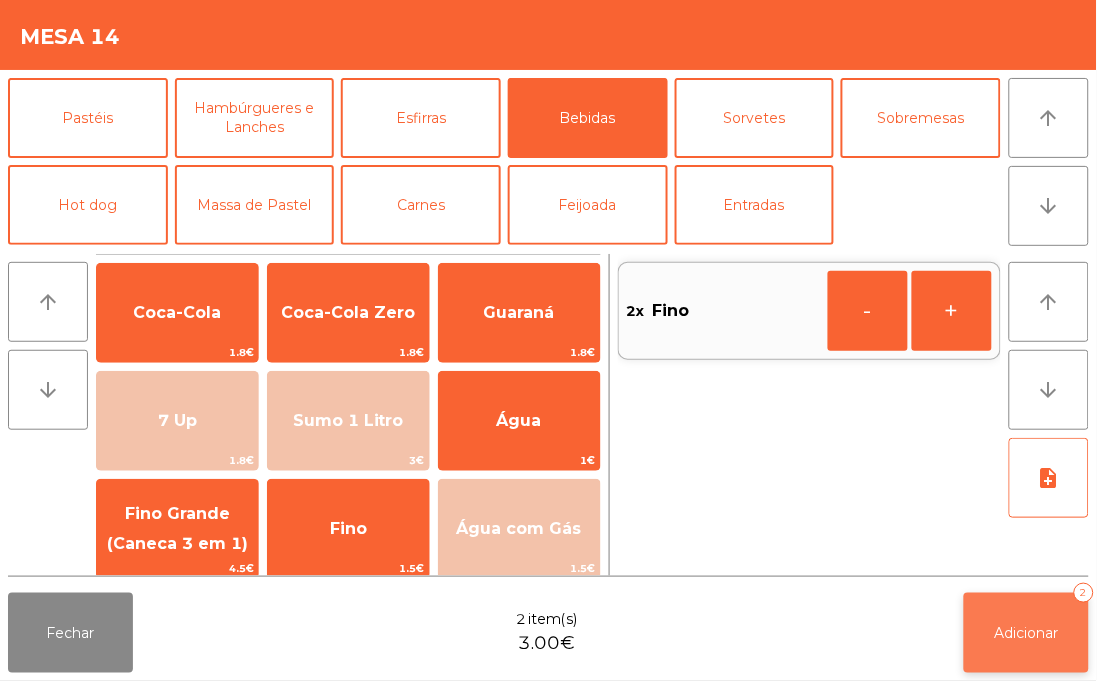 click on "Adicionar   2" 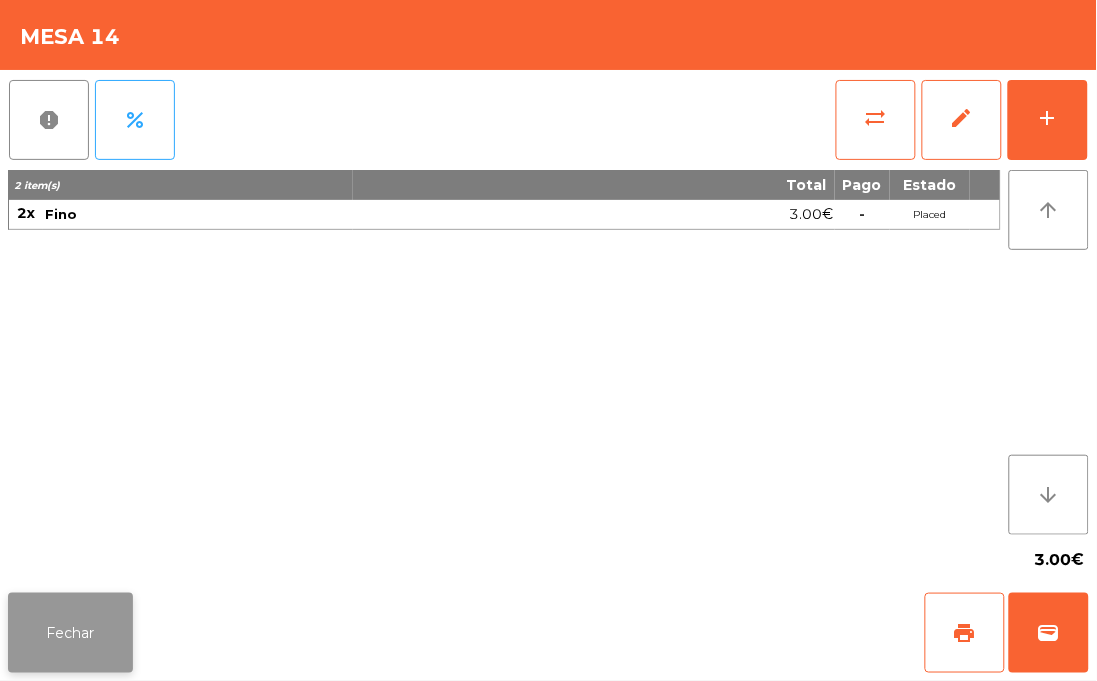 click on "Fechar" 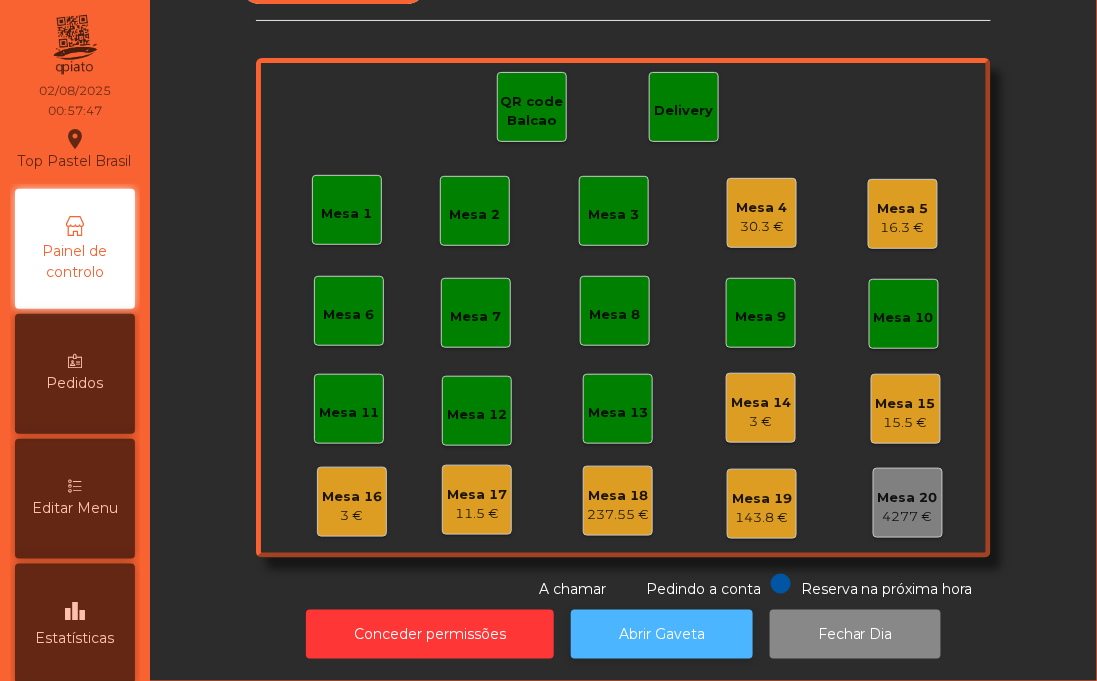click on "Abrir Gaveta" 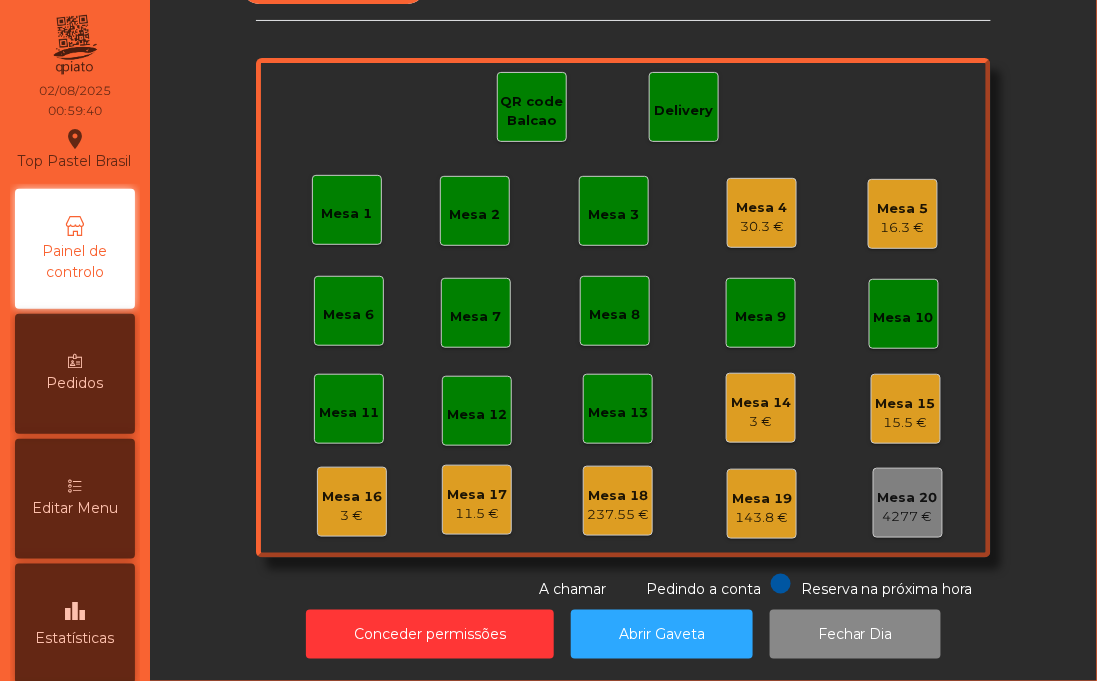 click on "30.3 €" 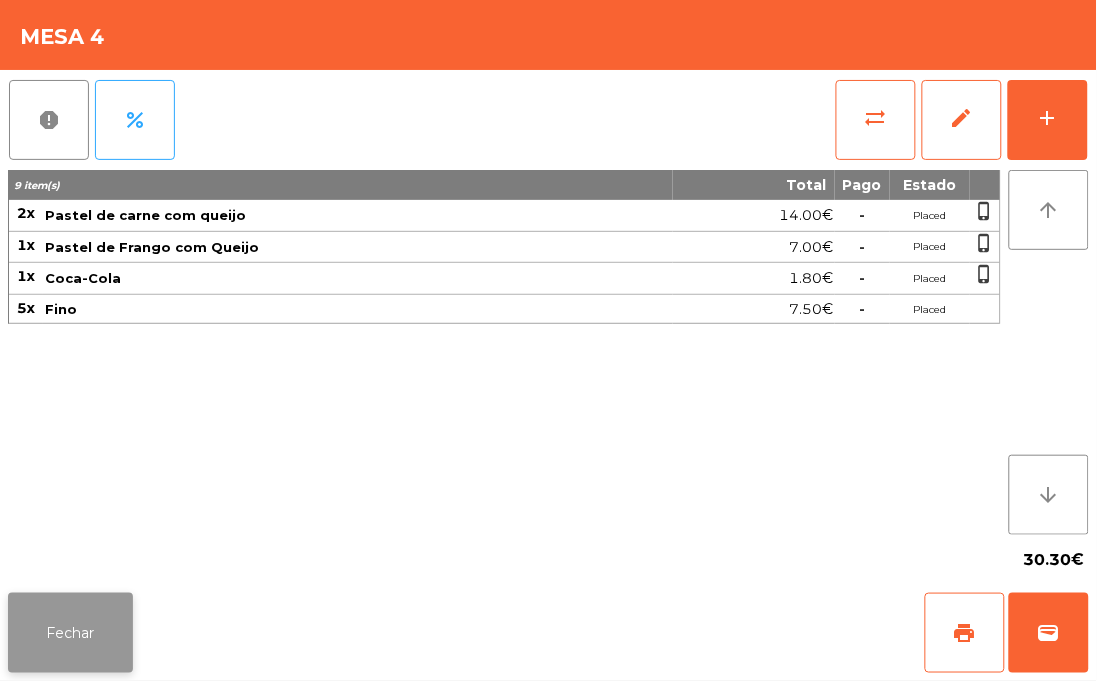 click on "Fechar" 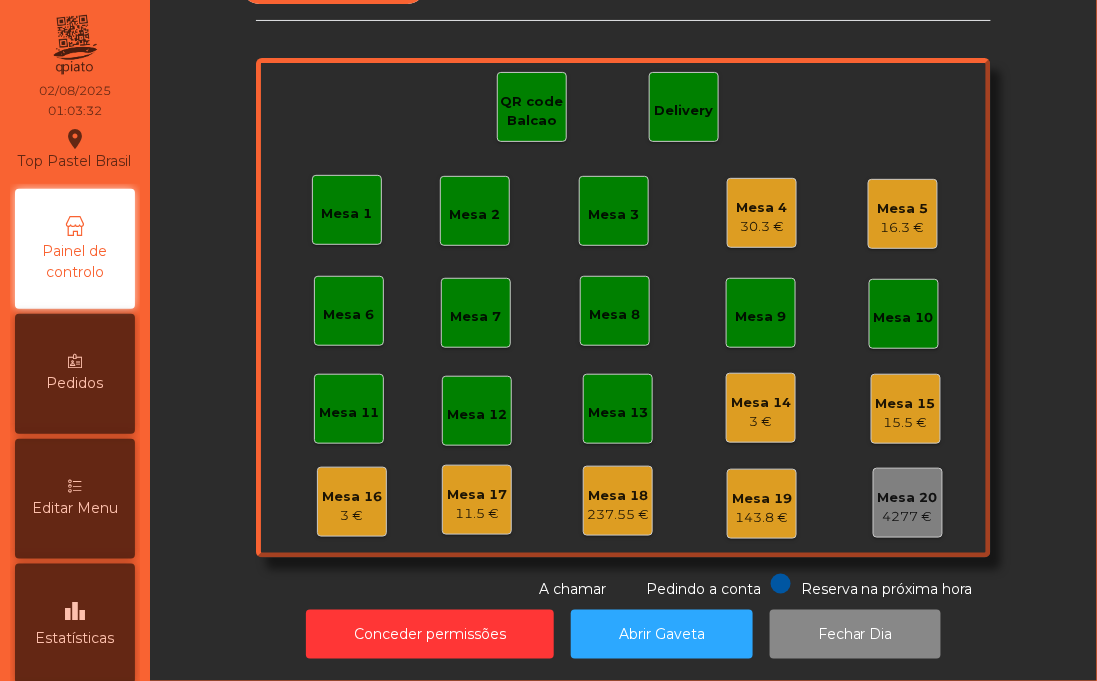 click on "Mesa 4   30.3 €" 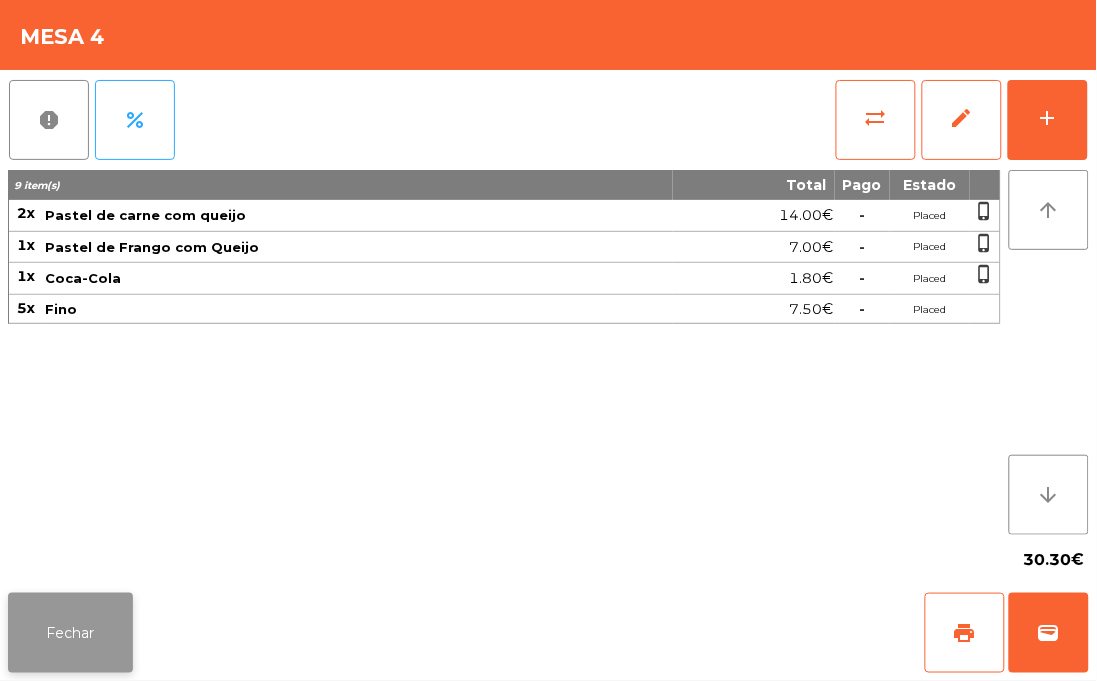 click on "Fechar" 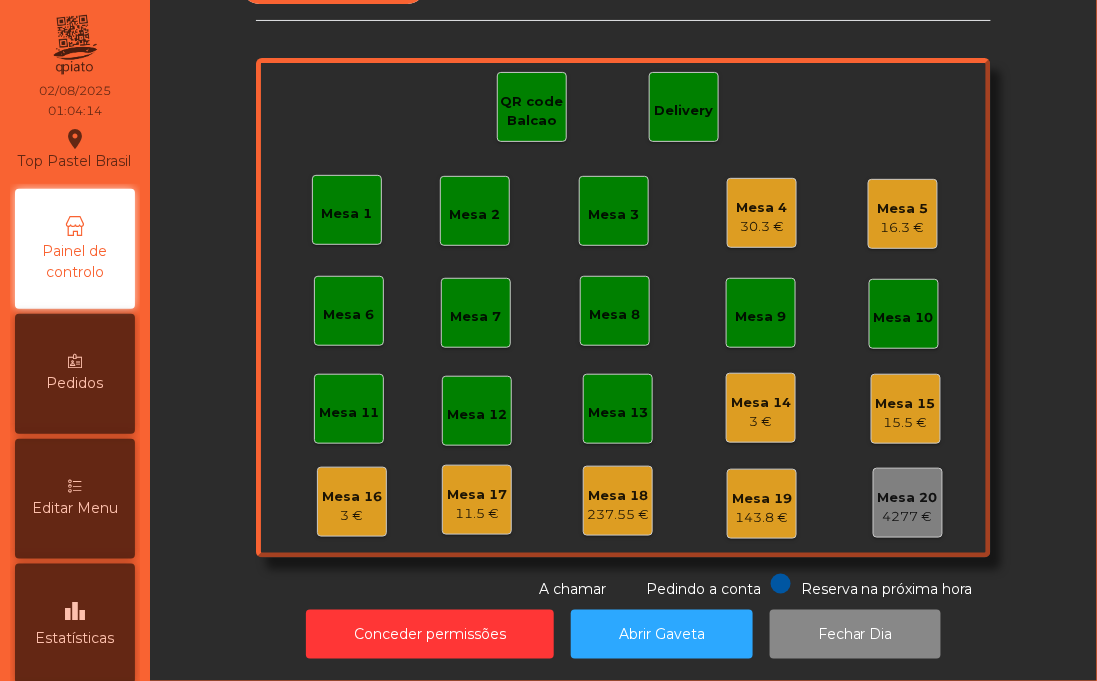 click on "Mesa 17" 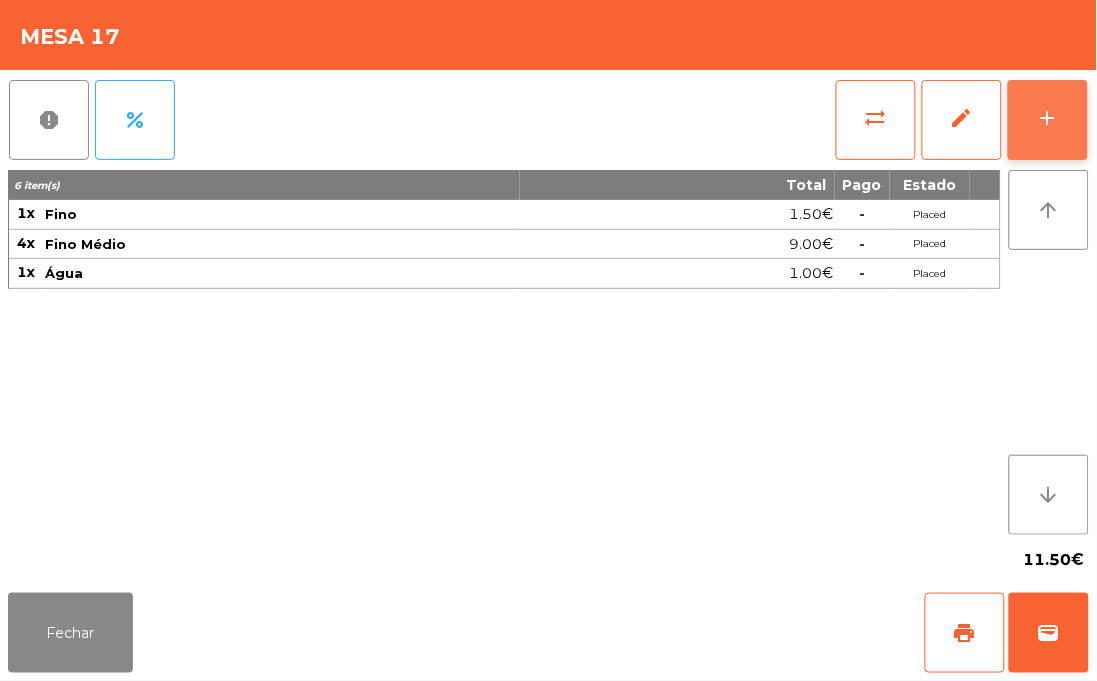 click on "add" 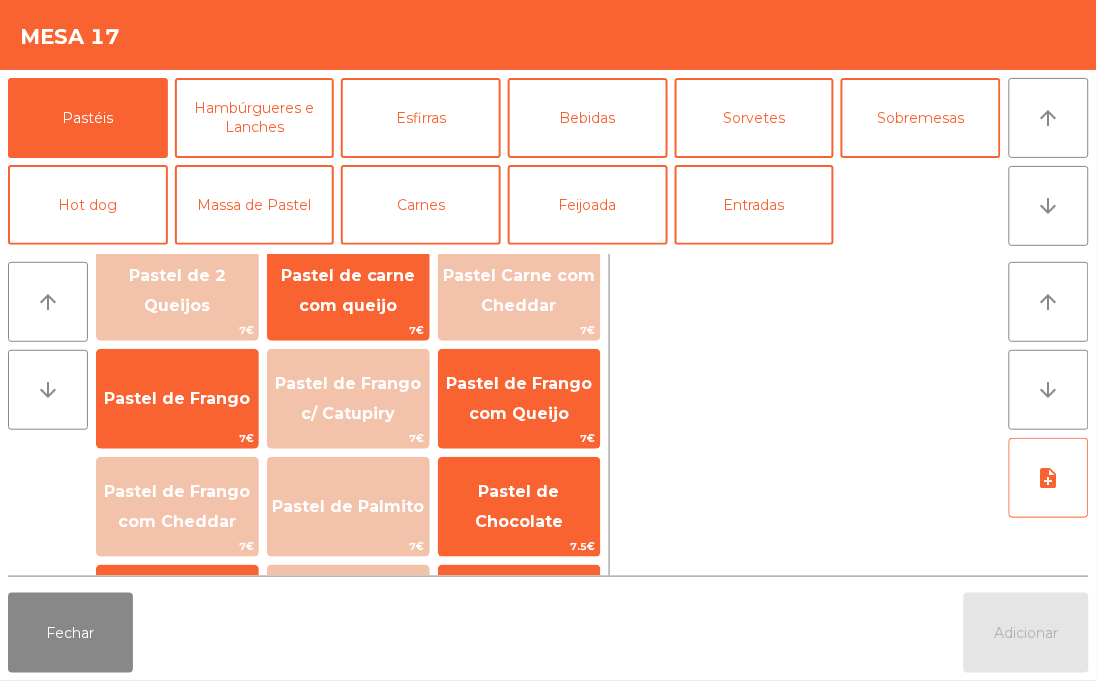 scroll, scrollTop: 0, scrollLeft: 0, axis: both 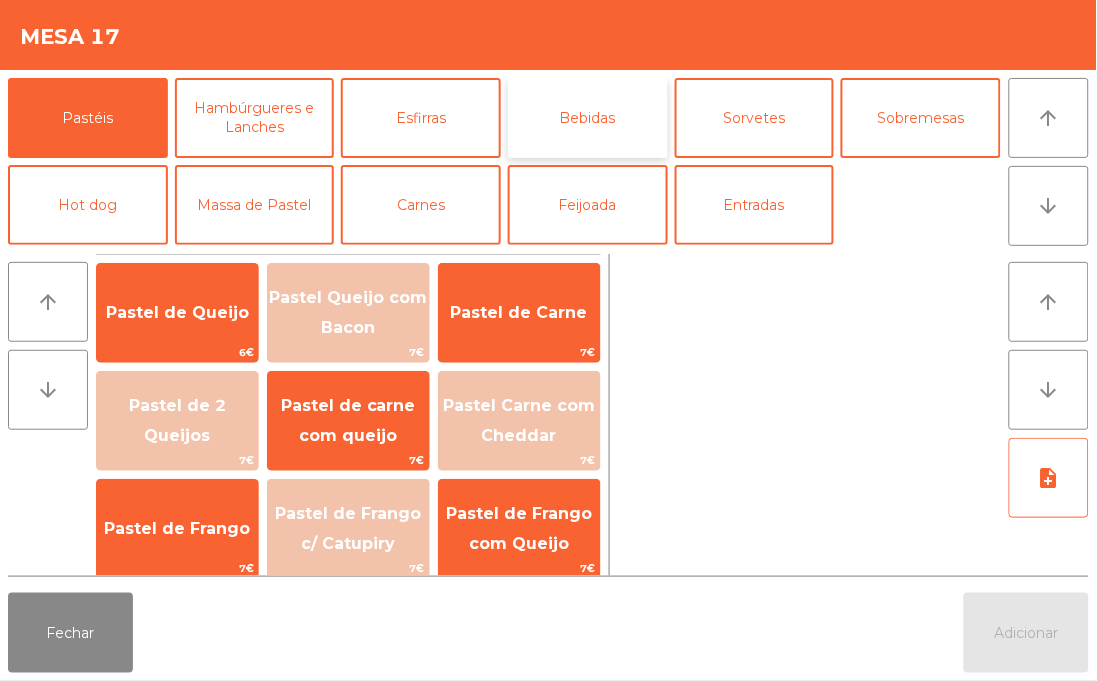 click on "Bebidas" 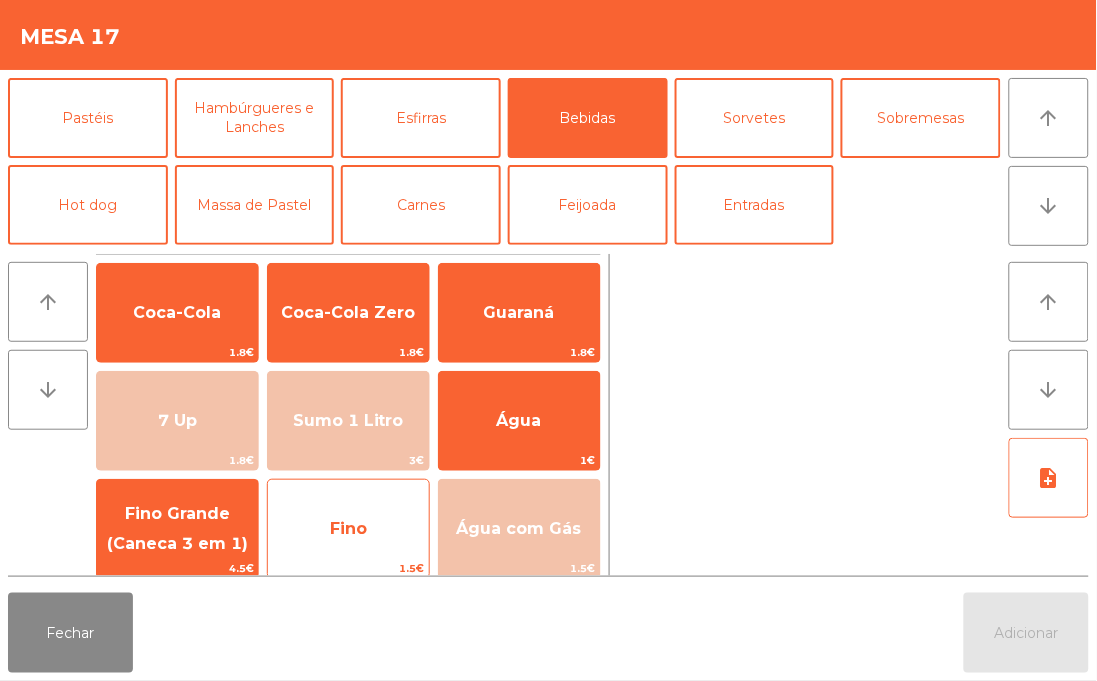 click on "Fino" 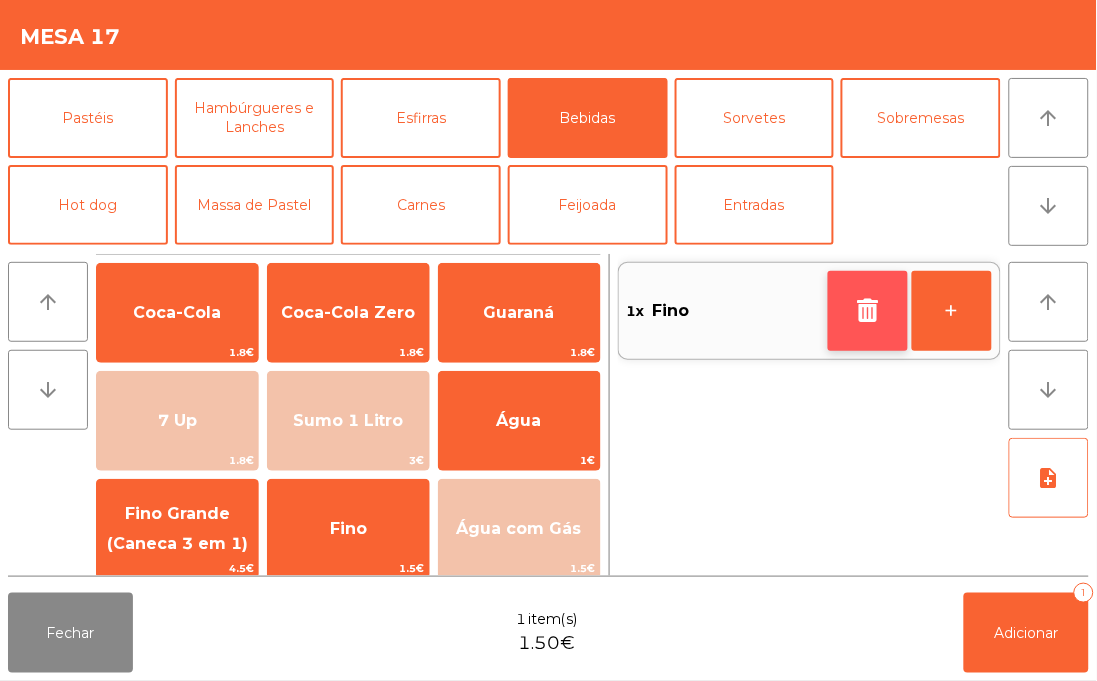 click 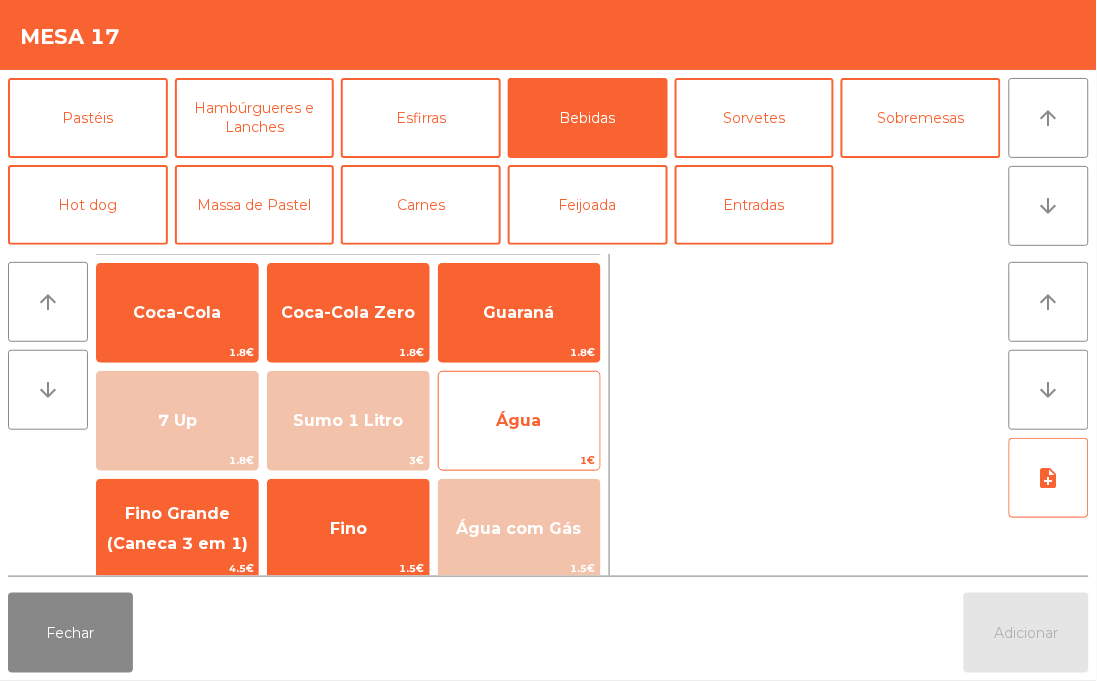 click on "Água" 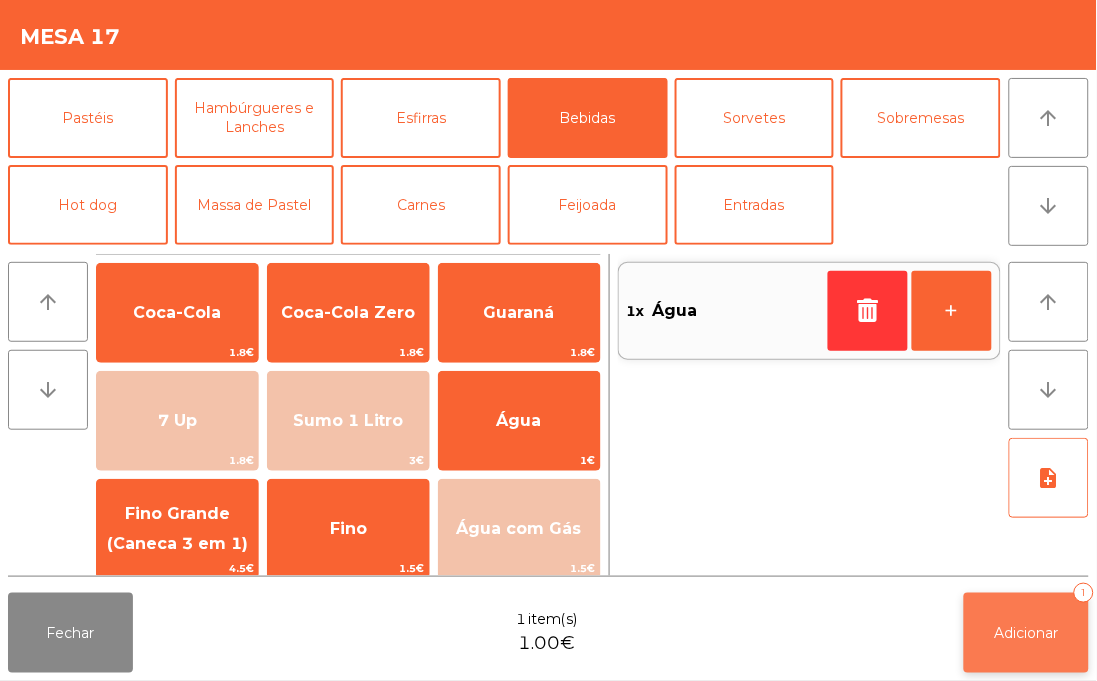 click on "Adicionar" 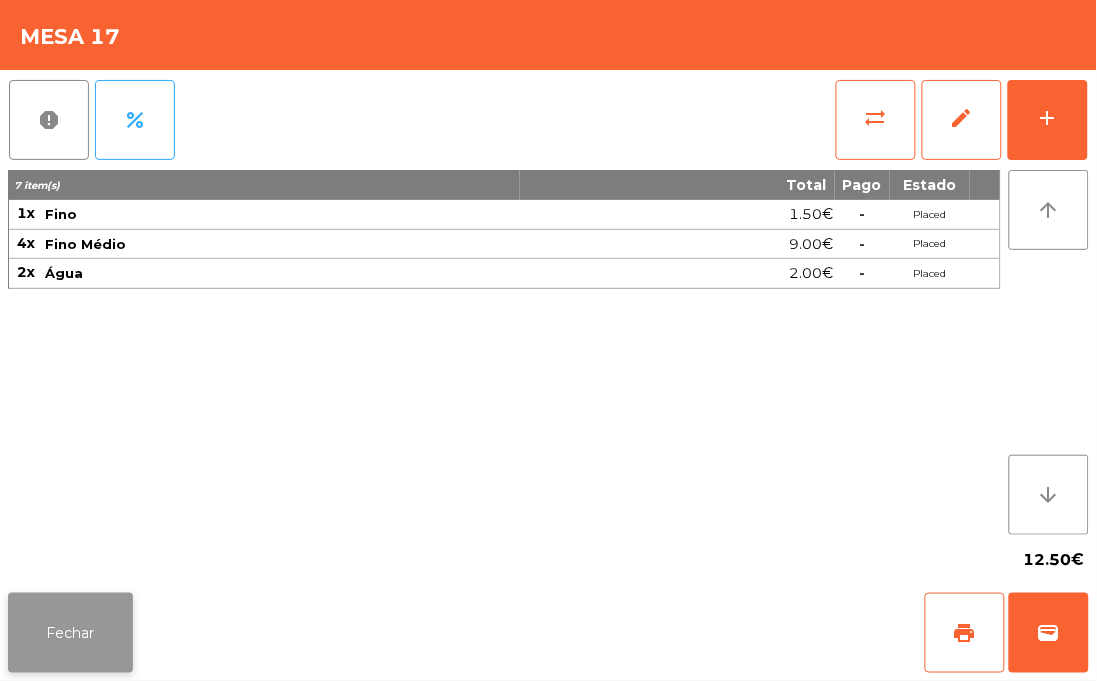 click on "Fechar" 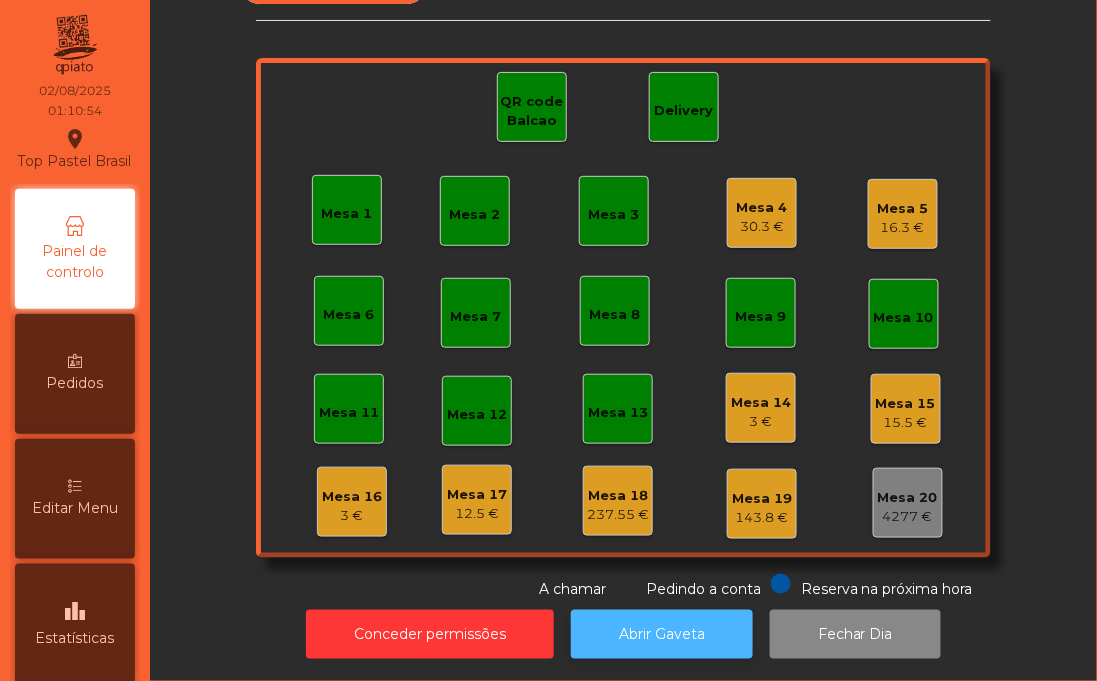 click on "Abrir Gaveta" 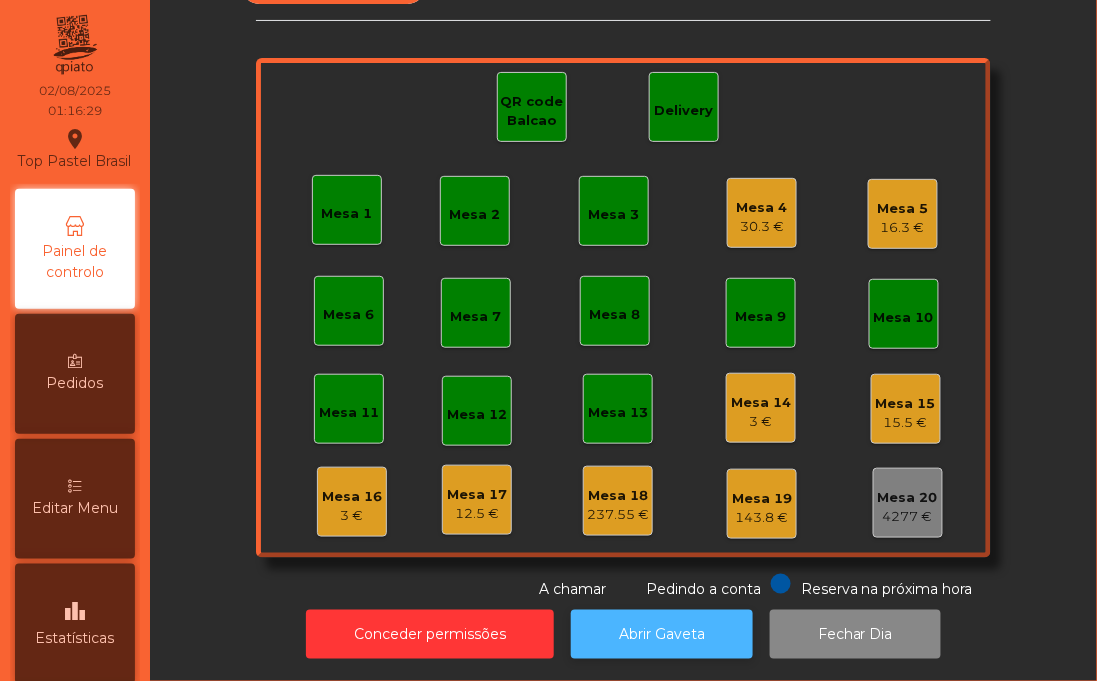 click on "Abrir Gaveta" 